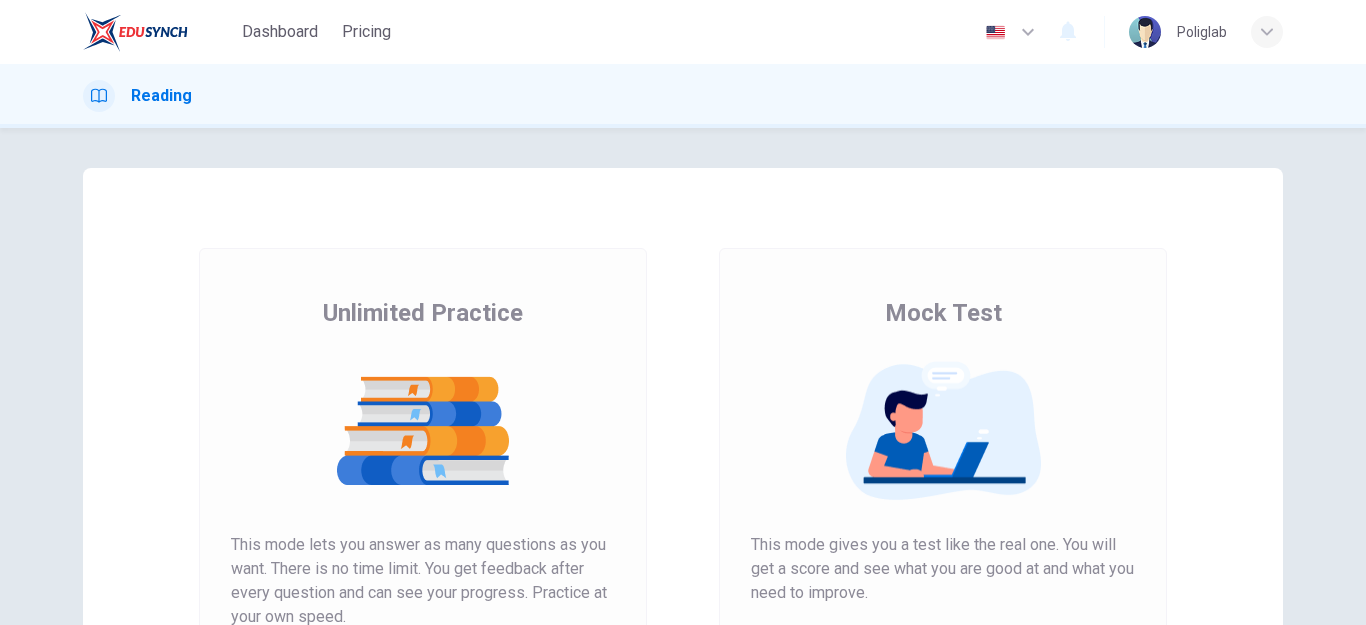 scroll, scrollTop: 0, scrollLeft: 0, axis: both 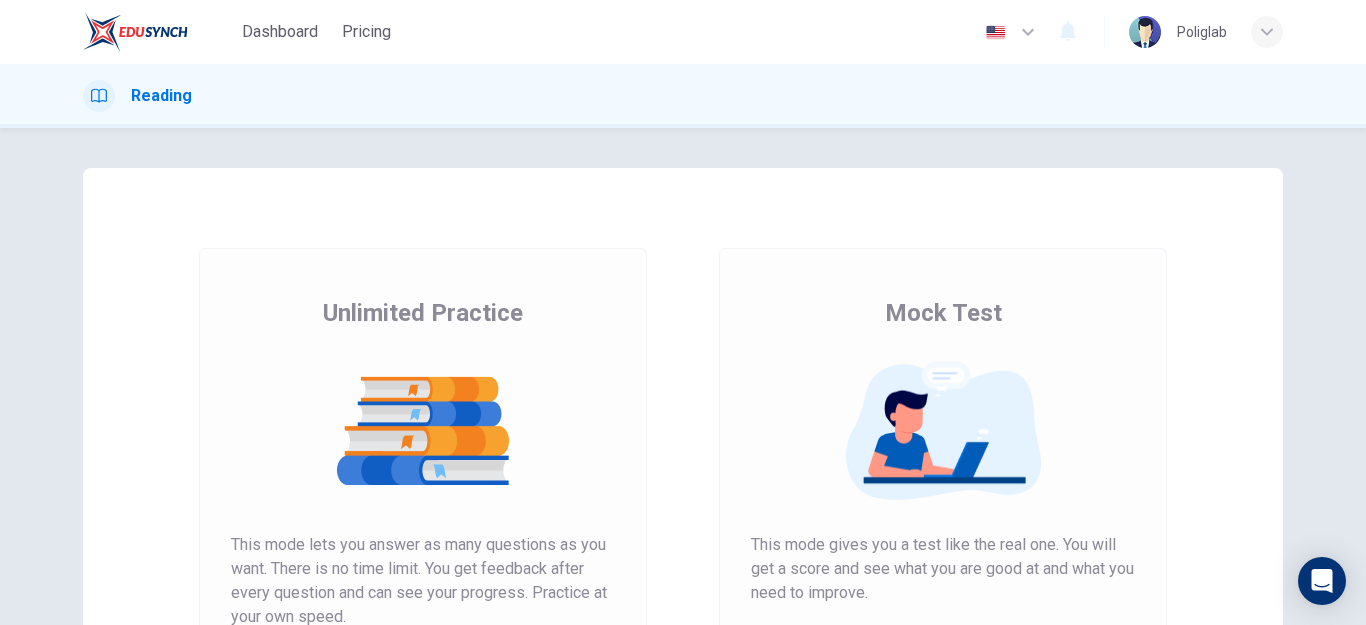 drag, startPoint x: 1257, startPoint y: 212, endPoint x: 1293, endPoint y: 201, distance: 37.64306 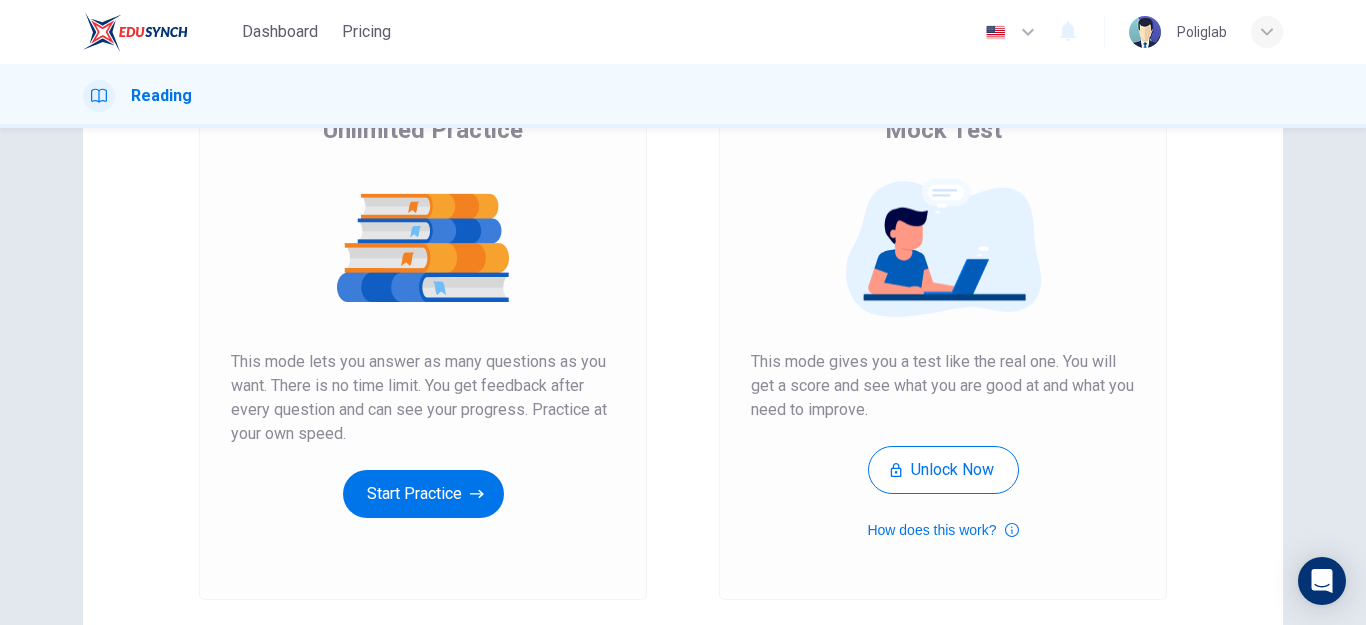 scroll, scrollTop: 203, scrollLeft: 0, axis: vertical 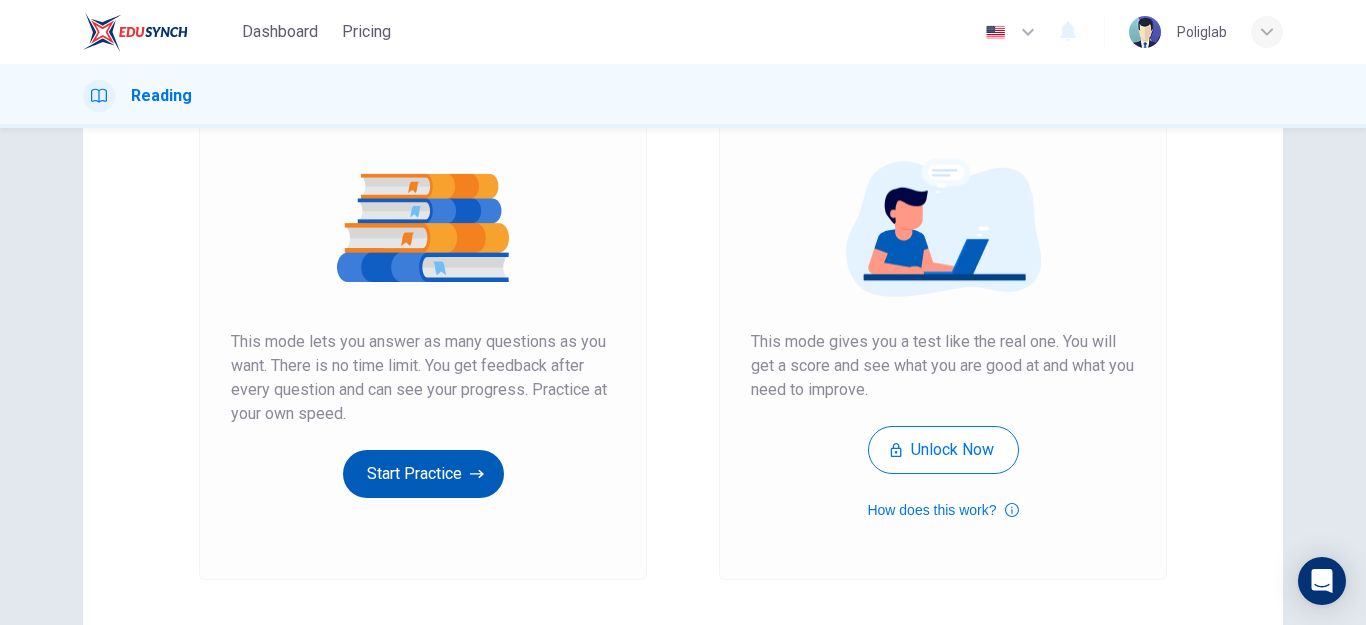 click on "Start Practice" at bounding box center (423, 474) 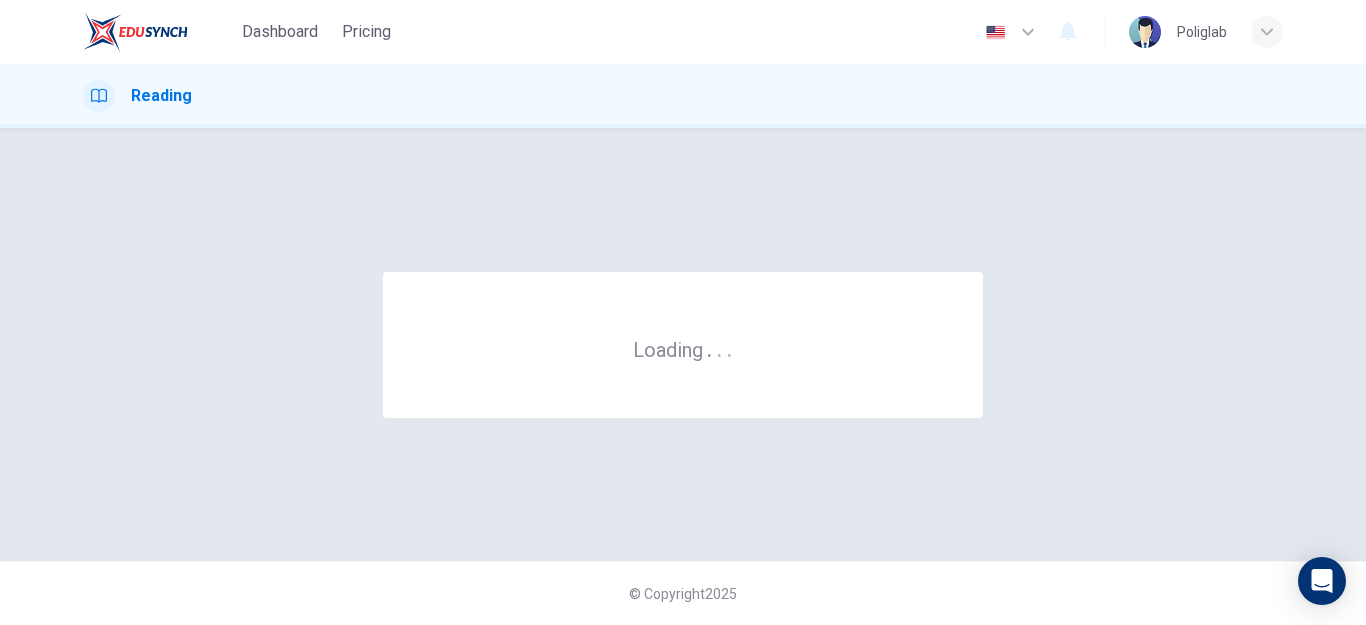 scroll, scrollTop: 0, scrollLeft: 0, axis: both 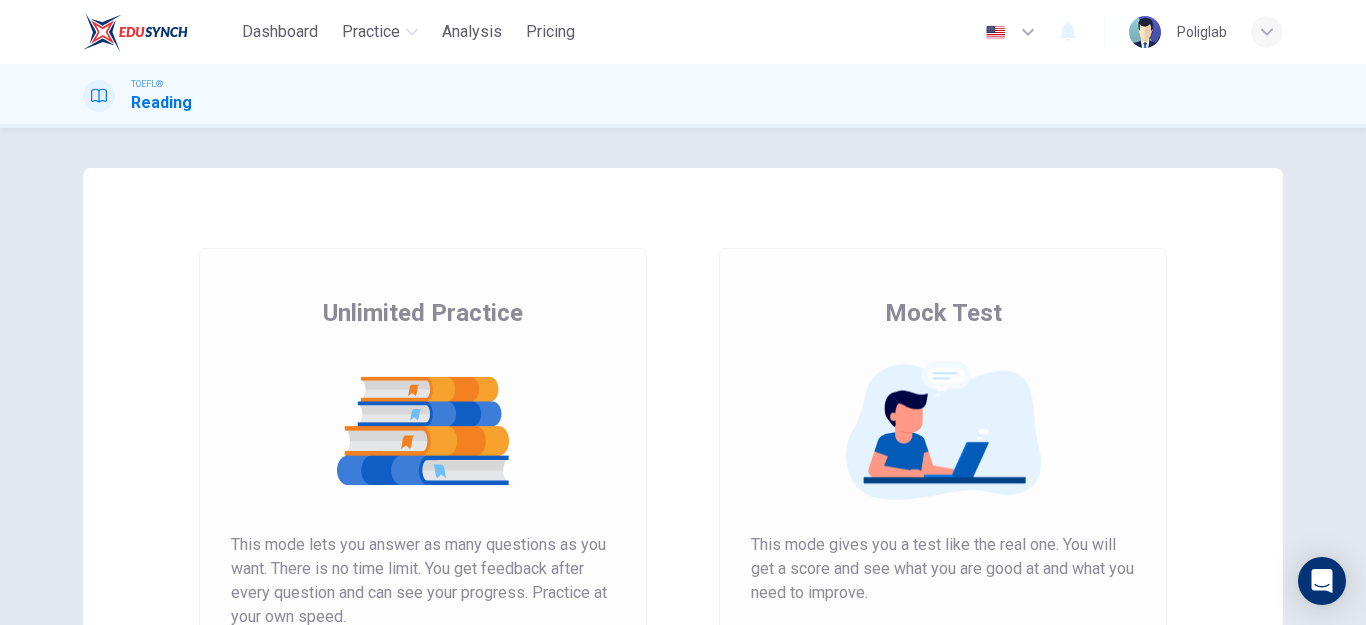 drag, startPoint x: 581, startPoint y: 330, endPoint x: 605, endPoint y: 465, distance: 137.11674 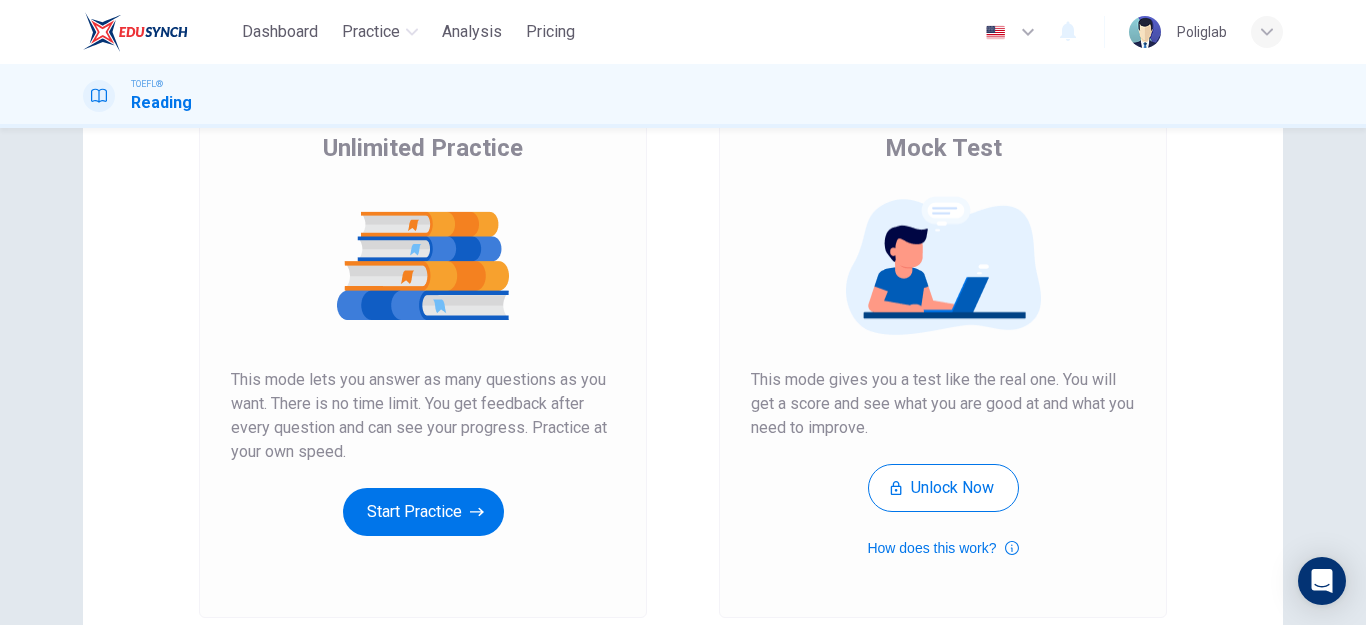 scroll, scrollTop: 198, scrollLeft: 0, axis: vertical 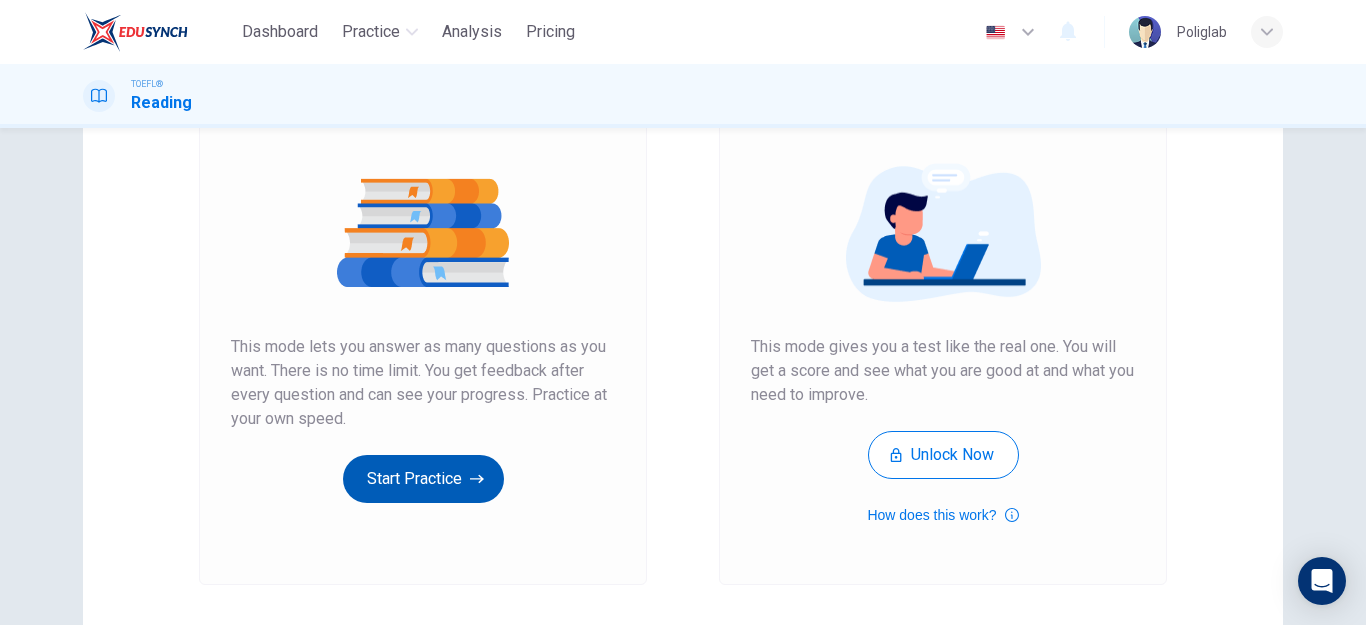 click on "Start Practice" at bounding box center (423, 479) 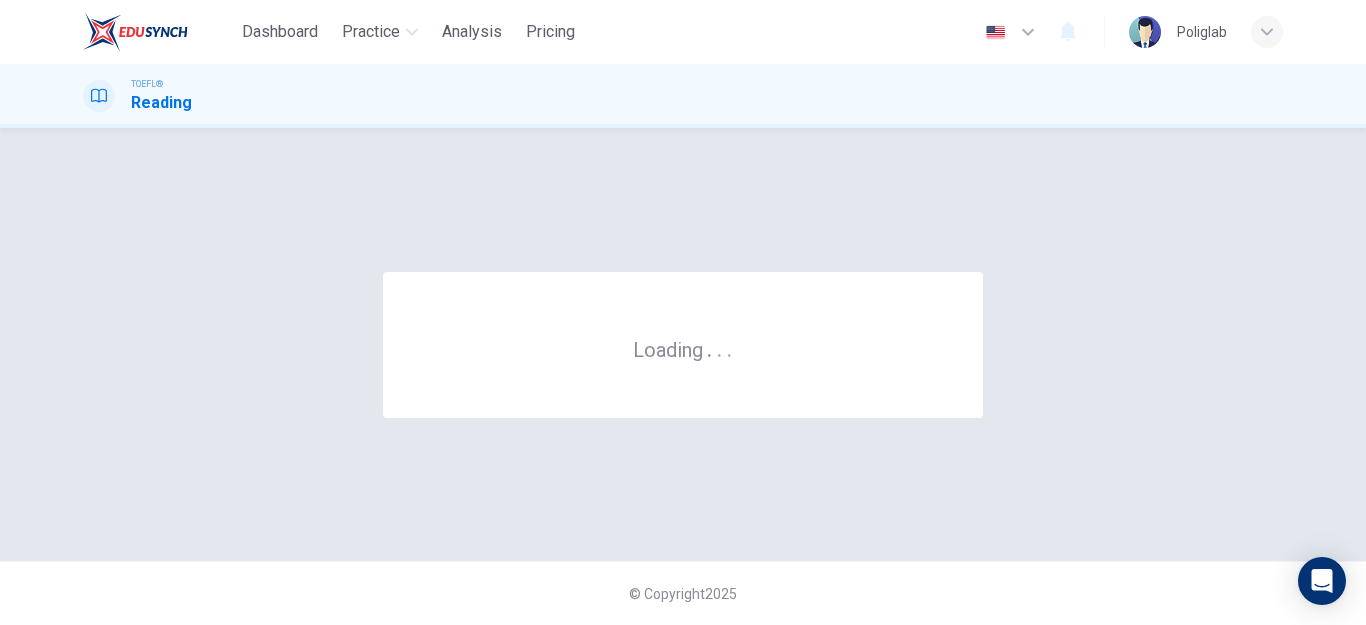 scroll, scrollTop: 0, scrollLeft: 0, axis: both 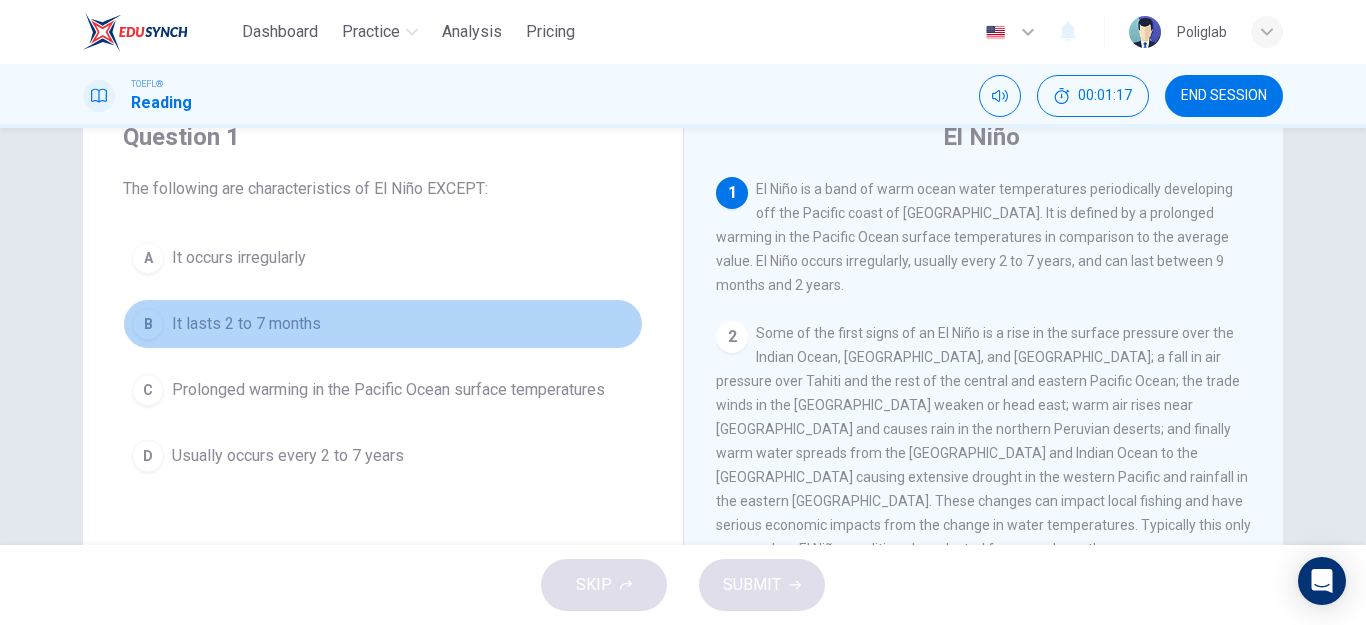 click on "It lasts 2 to 7 months" at bounding box center (246, 324) 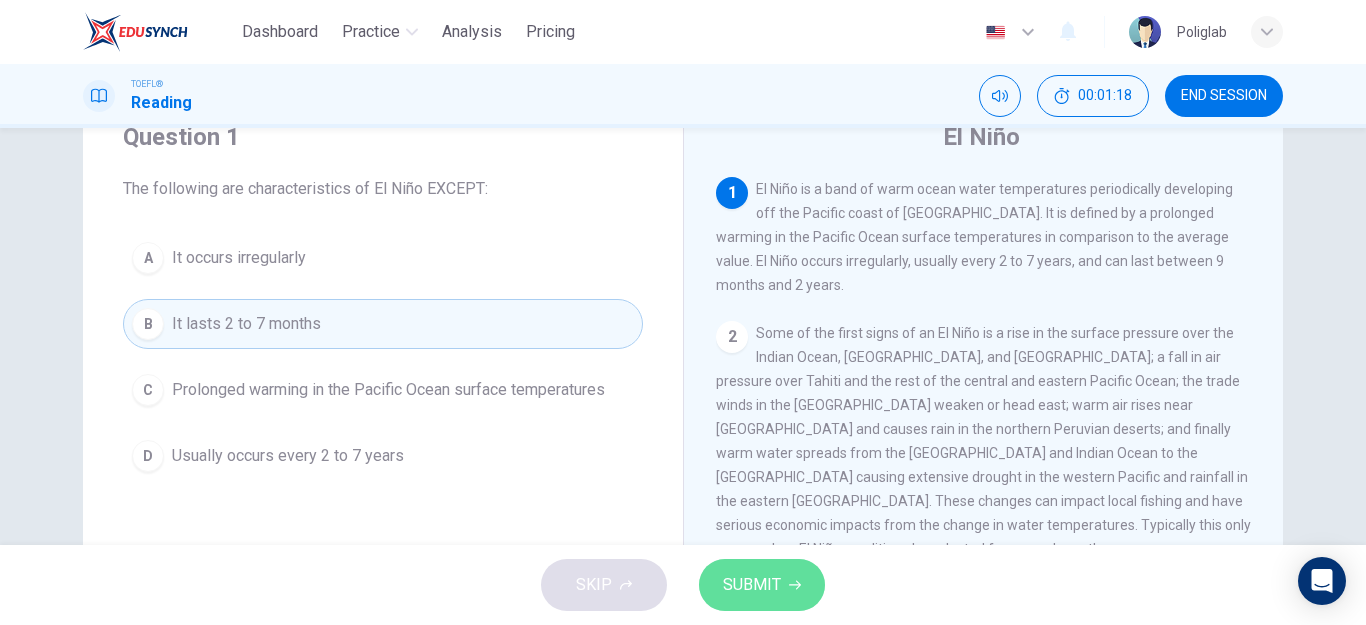 click on "SUBMIT" at bounding box center (762, 585) 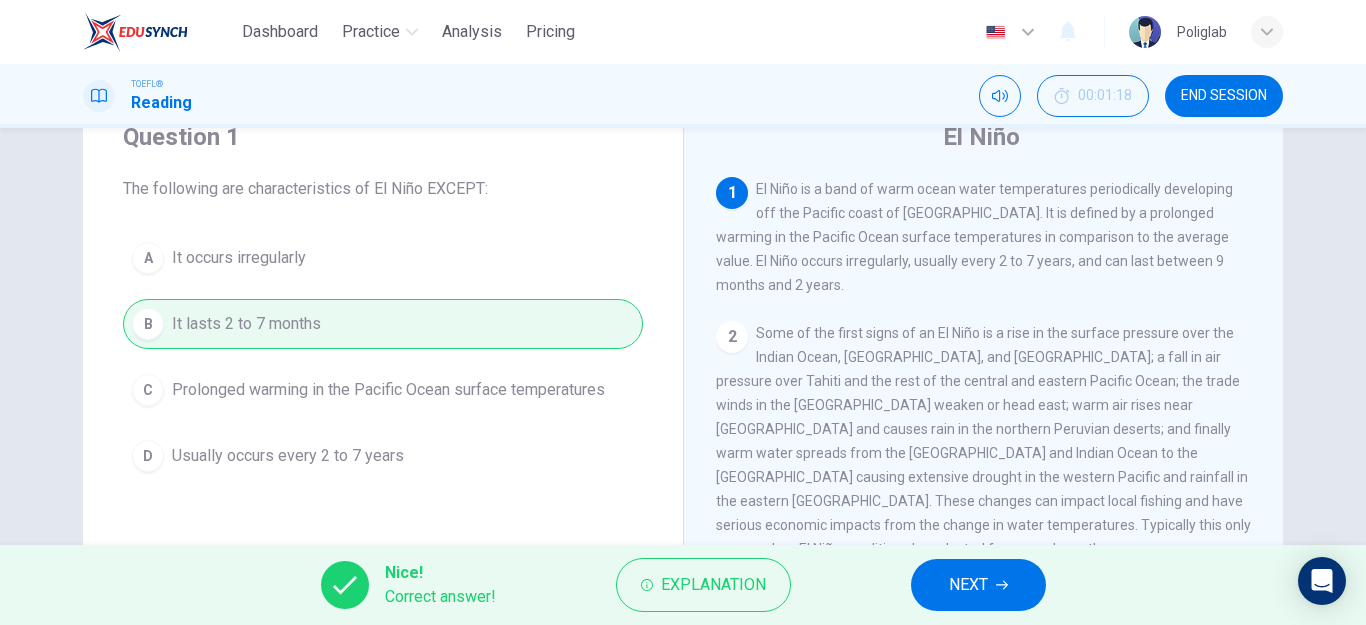 click 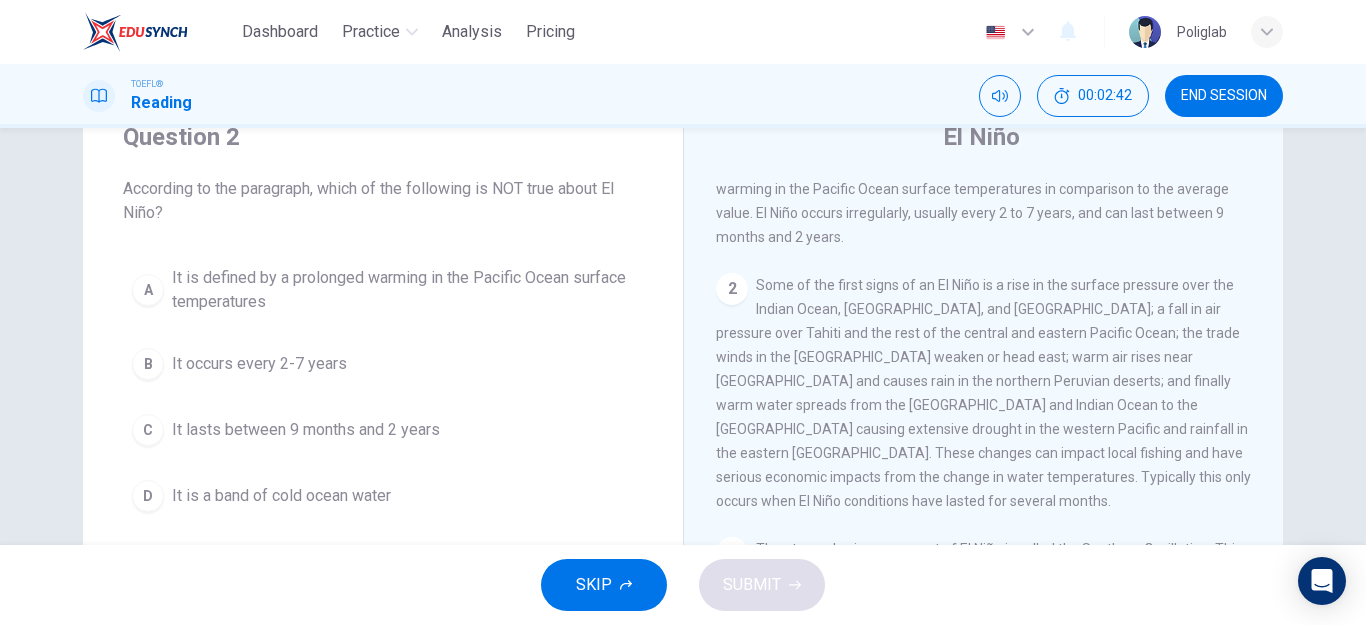 scroll, scrollTop: 54, scrollLeft: 0, axis: vertical 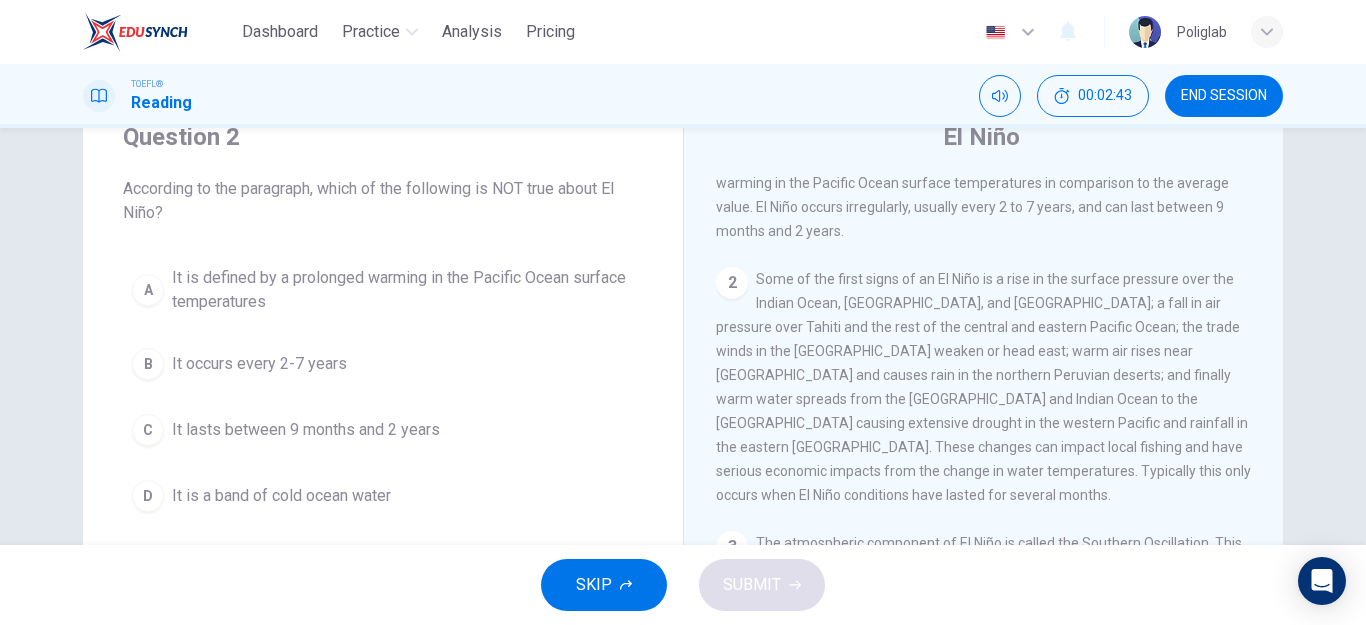 click on "It is a band of cold ocean water" at bounding box center (281, 496) 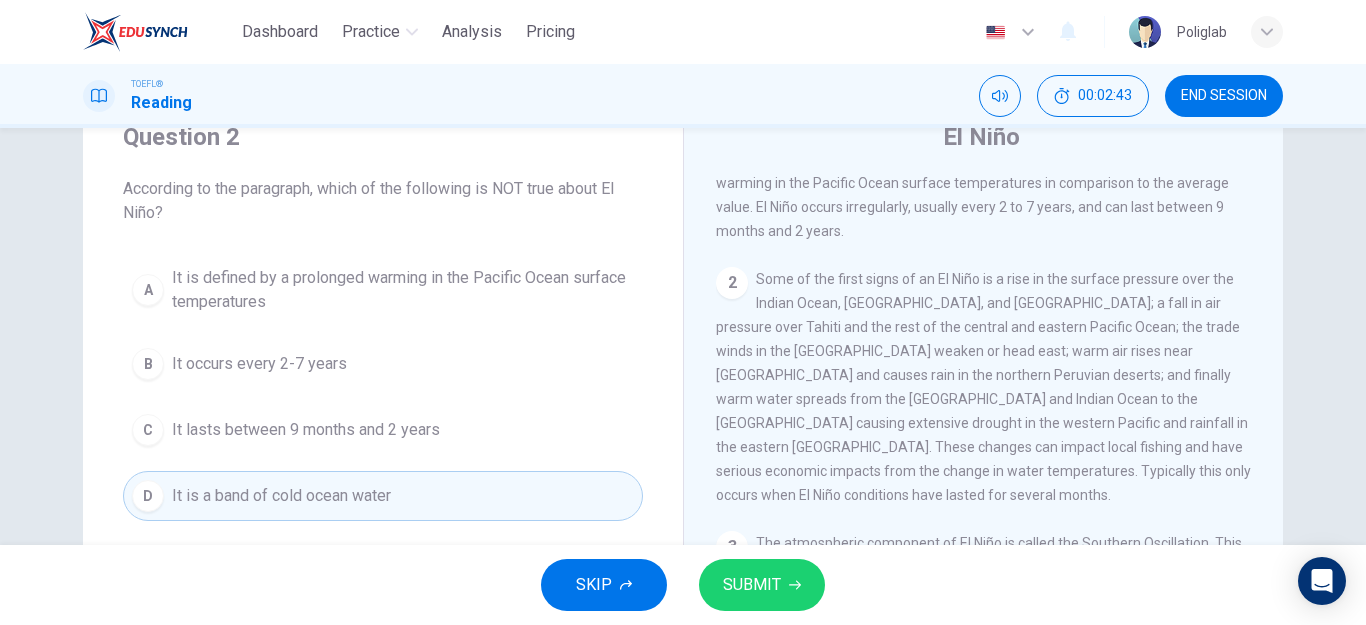 click on "SUBMIT" at bounding box center [762, 585] 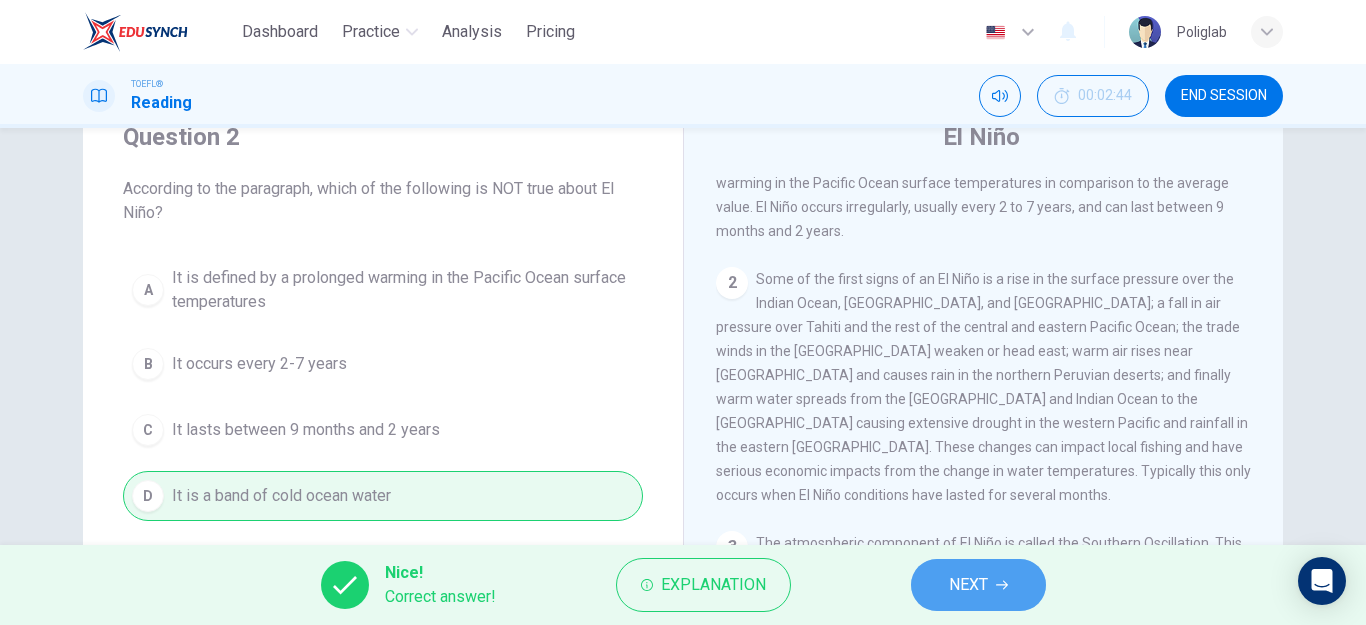 click on "NEXT" at bounding box center (968, 585) 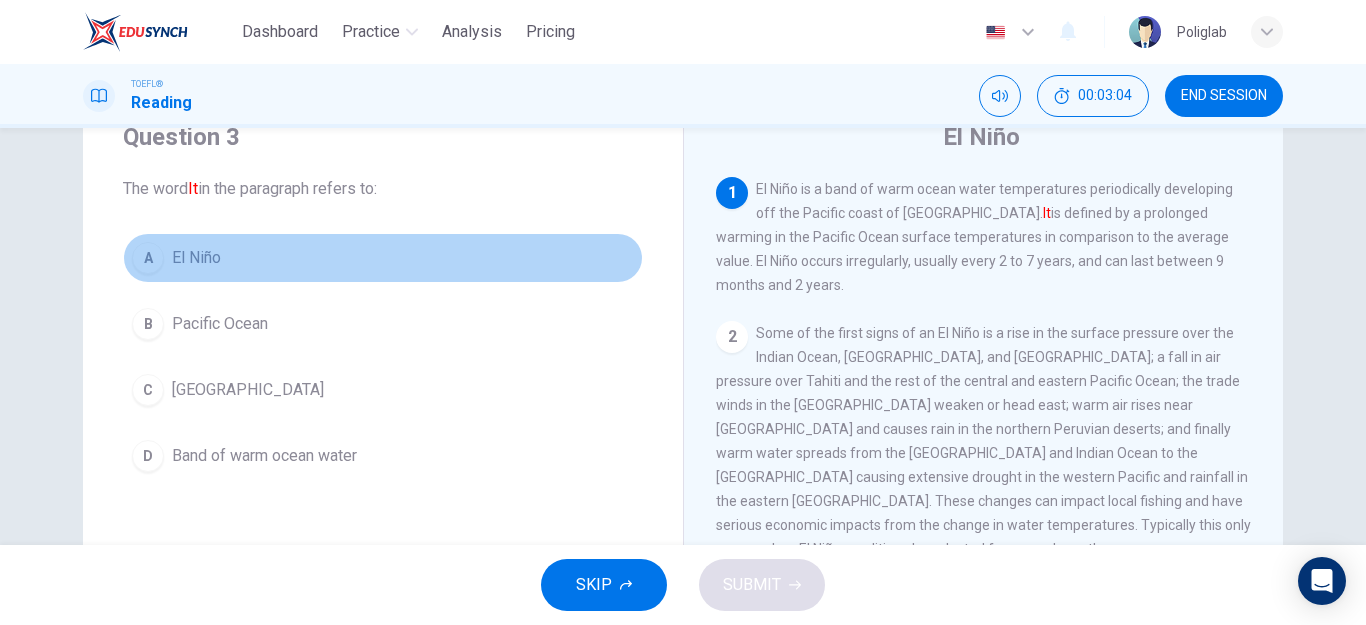 click on "El Niño" at bounding box center (196, 258) 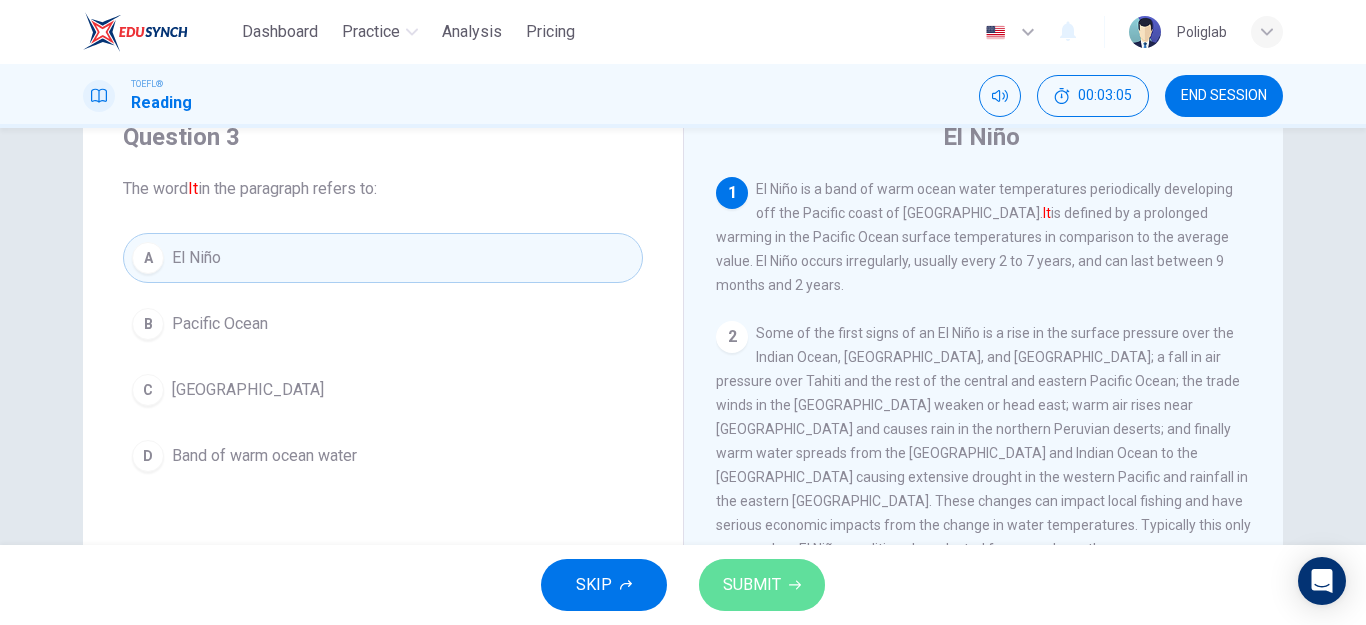click on "SUBMIT" at bounding box center (762, 585) 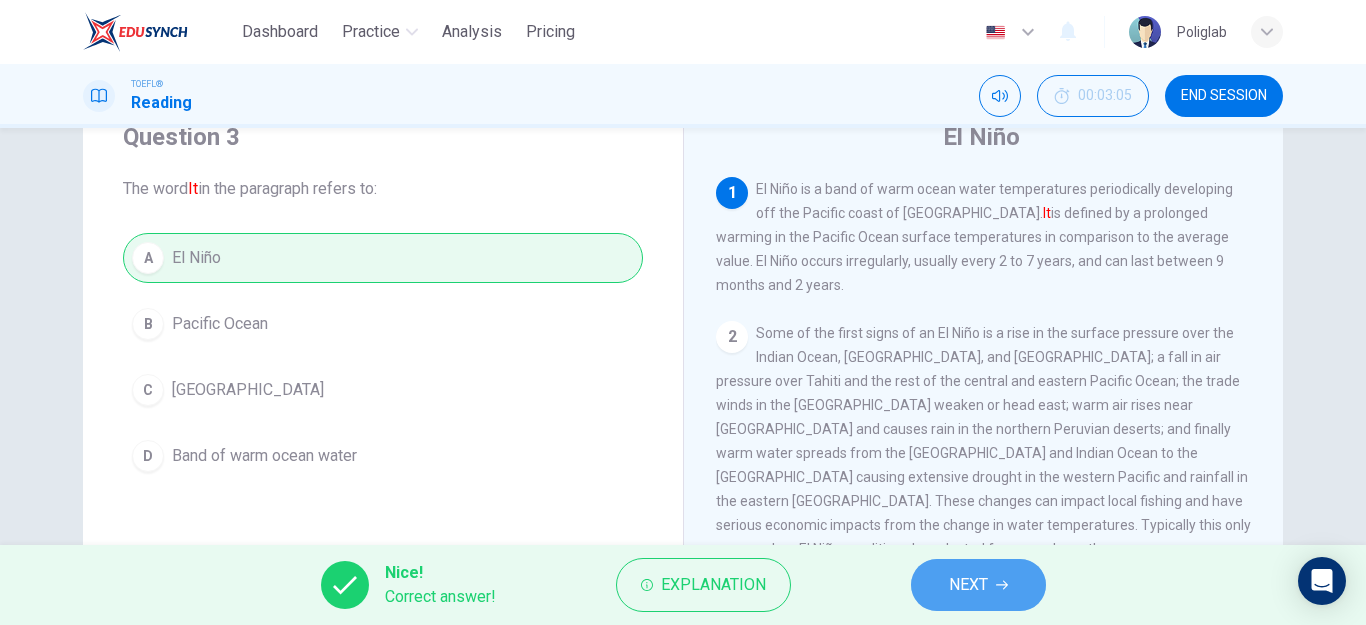 click on "NEXT" at bounding box center (968, 585) 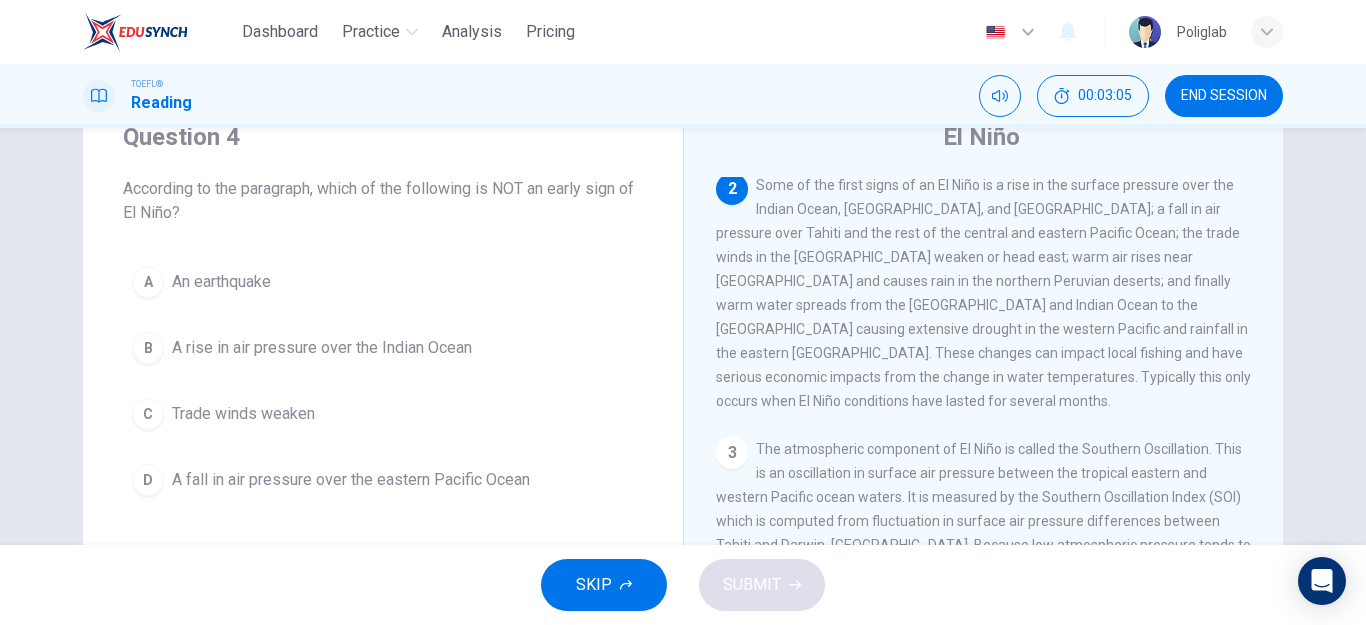 scroll, scrollTop: 149, scrollLeft: 0, axis: vertical 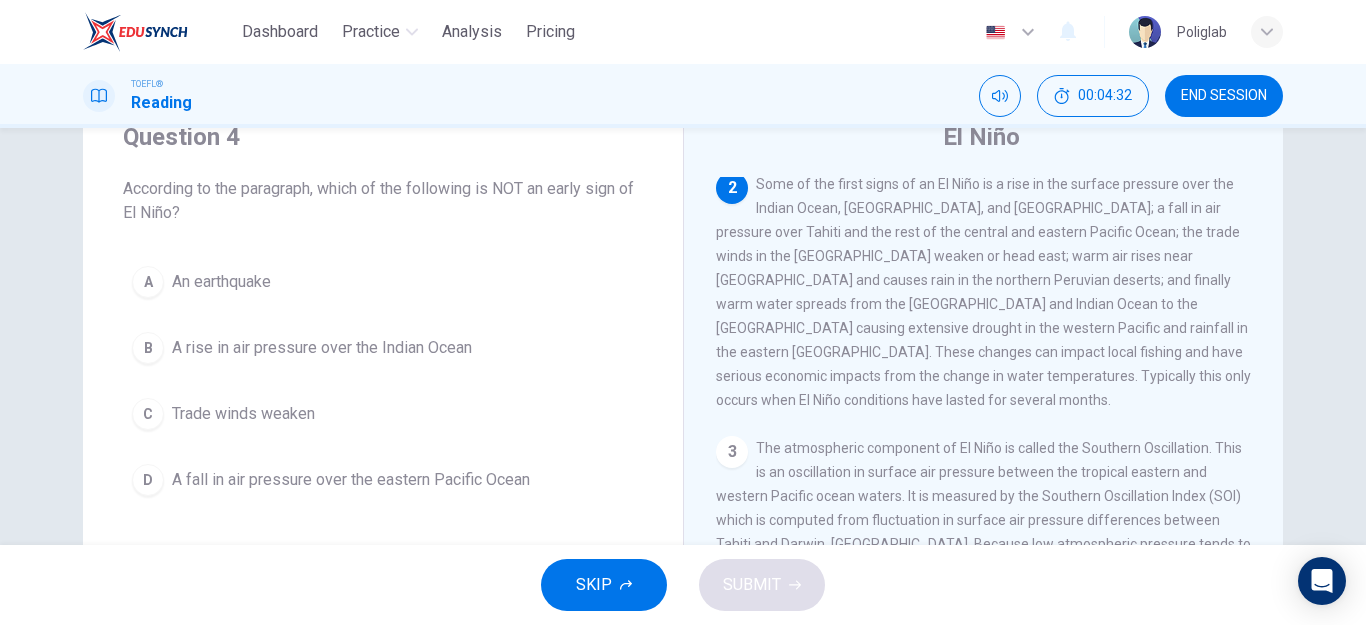 click on "A An earthquake" at bounding box center (383, 282) 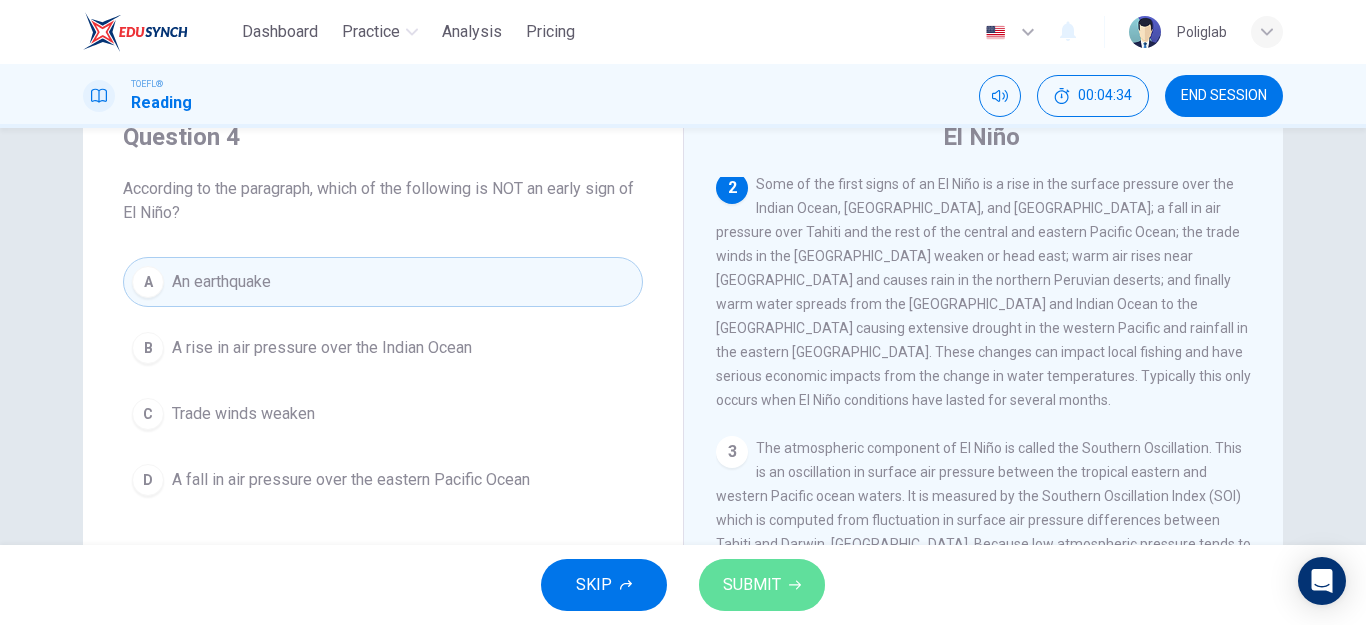 click on "SUBMIT" at bounding box center [762, 585] 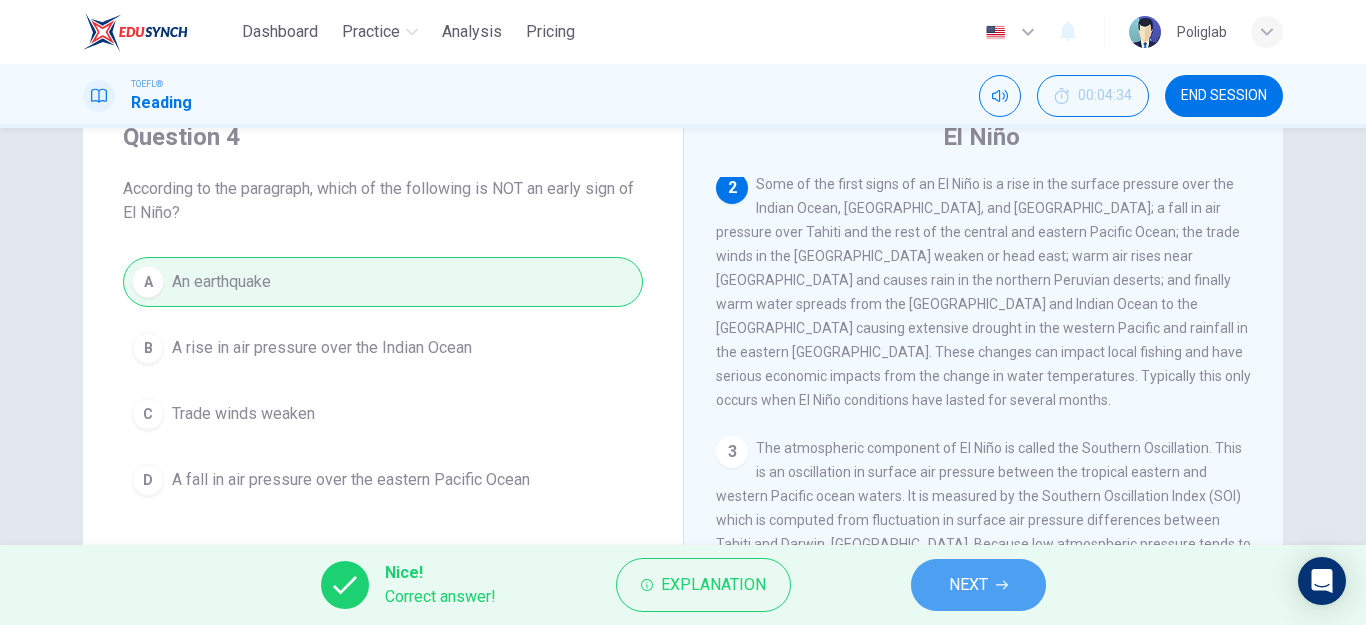 click on "NEXT" at bounding box center [978, 585] 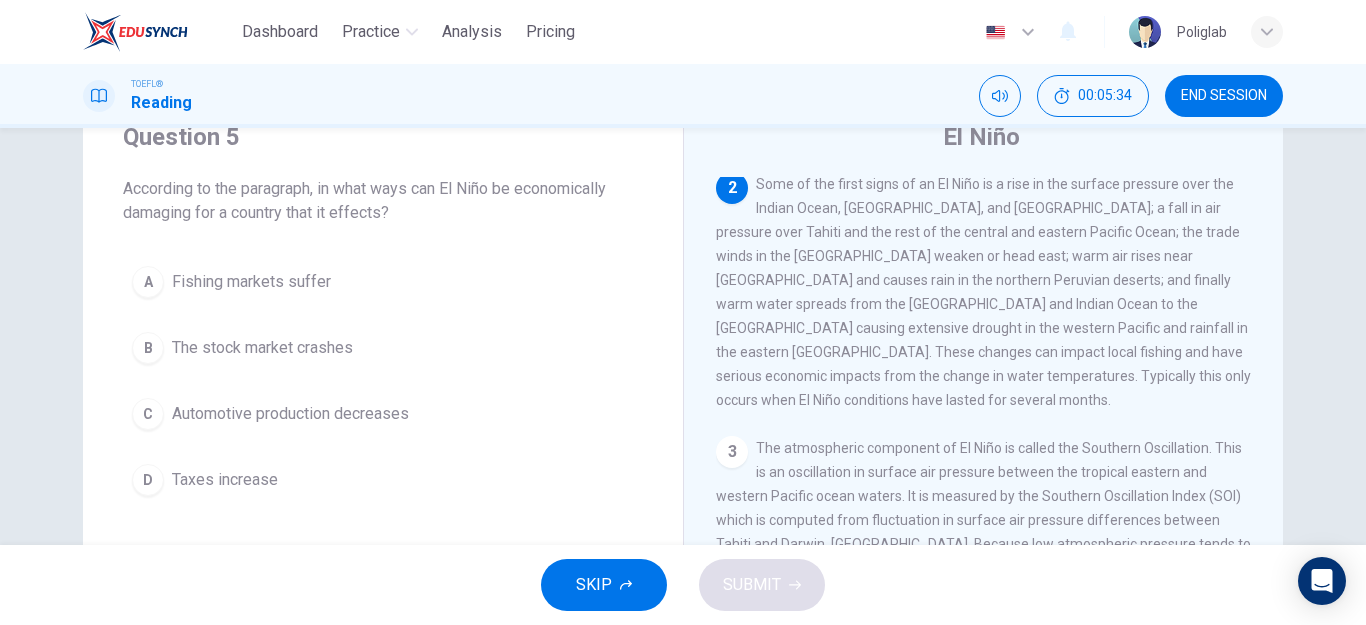 click on "Fishing markets suffer" at bounding box center (251, 282) 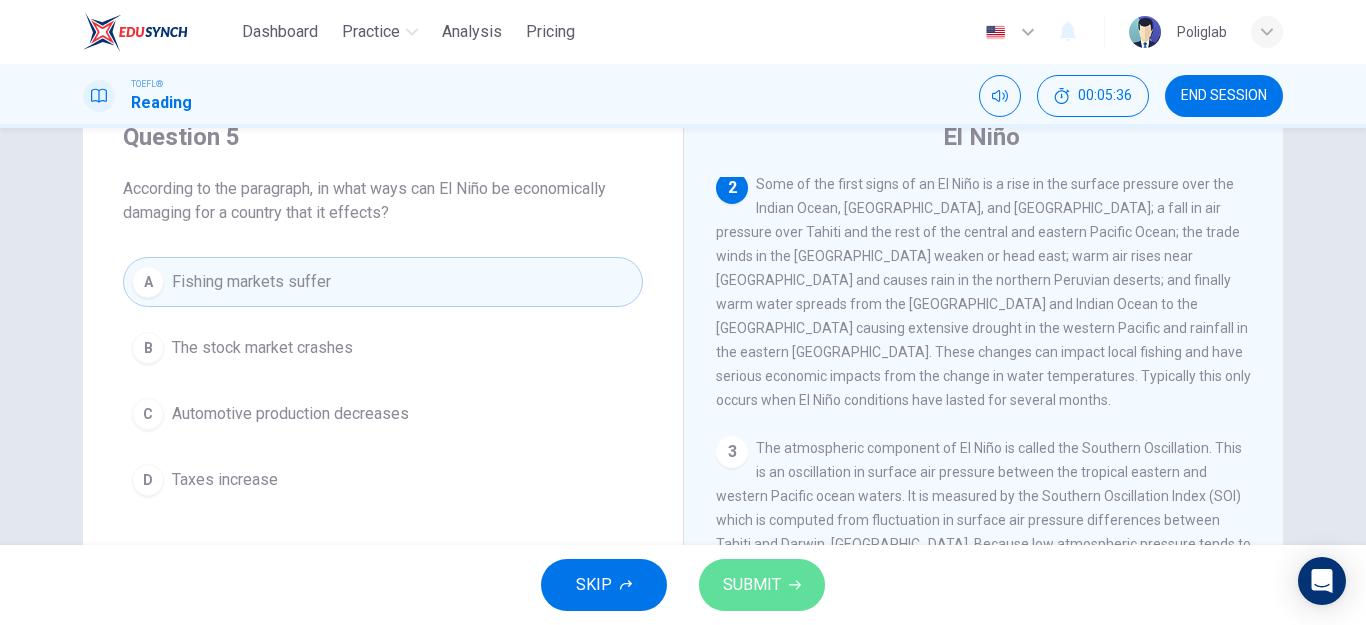 click on "SUBMIT" at bounding box center (752, 585) 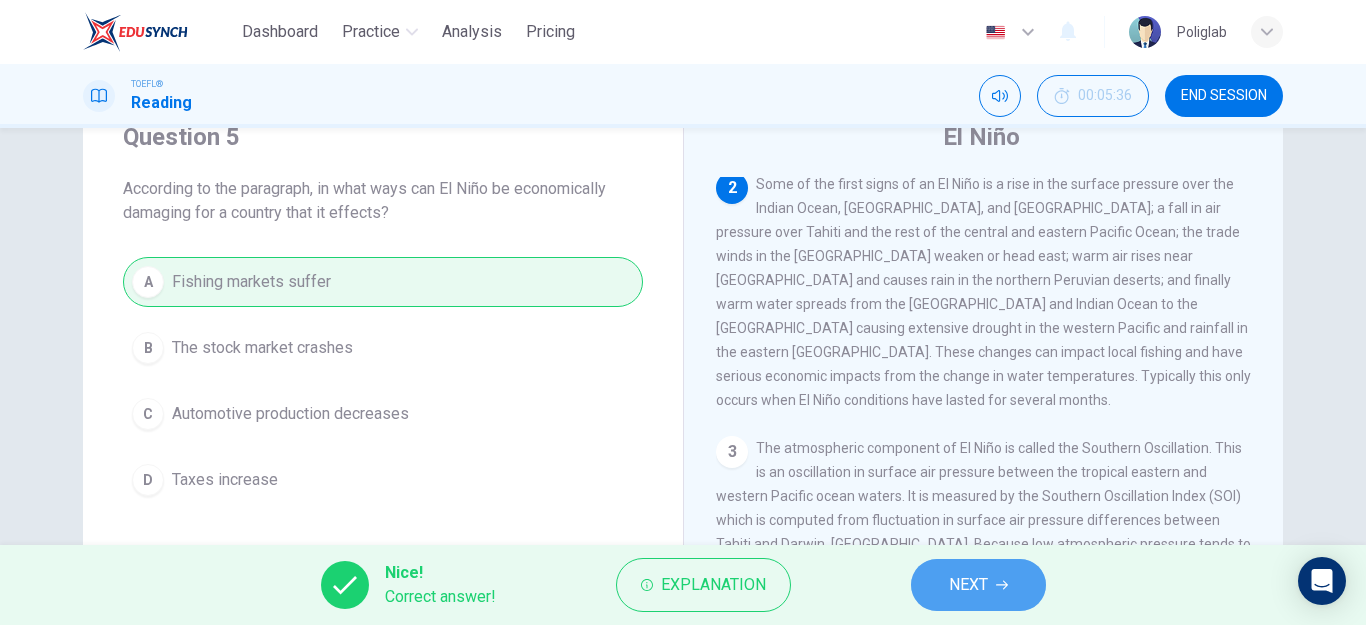 click on "NEXT" at bounding box center [968, 585] 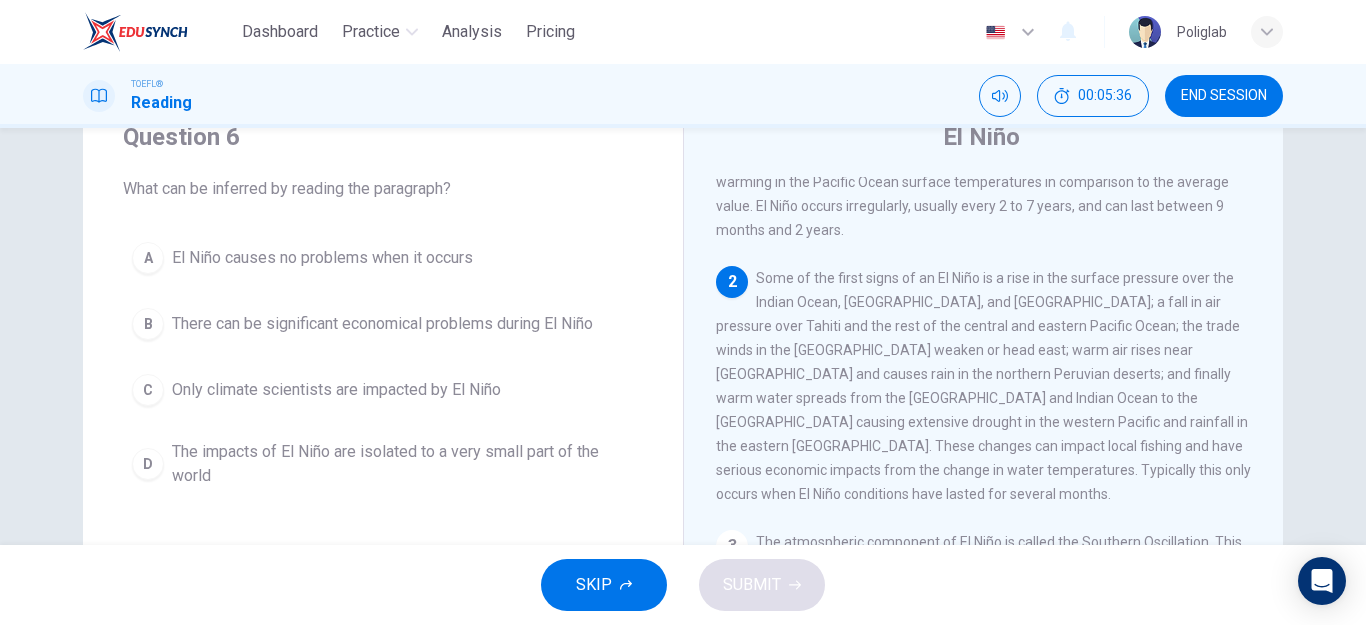 scroll, scrollTop: 0, scrollLeft: 0, axis: both 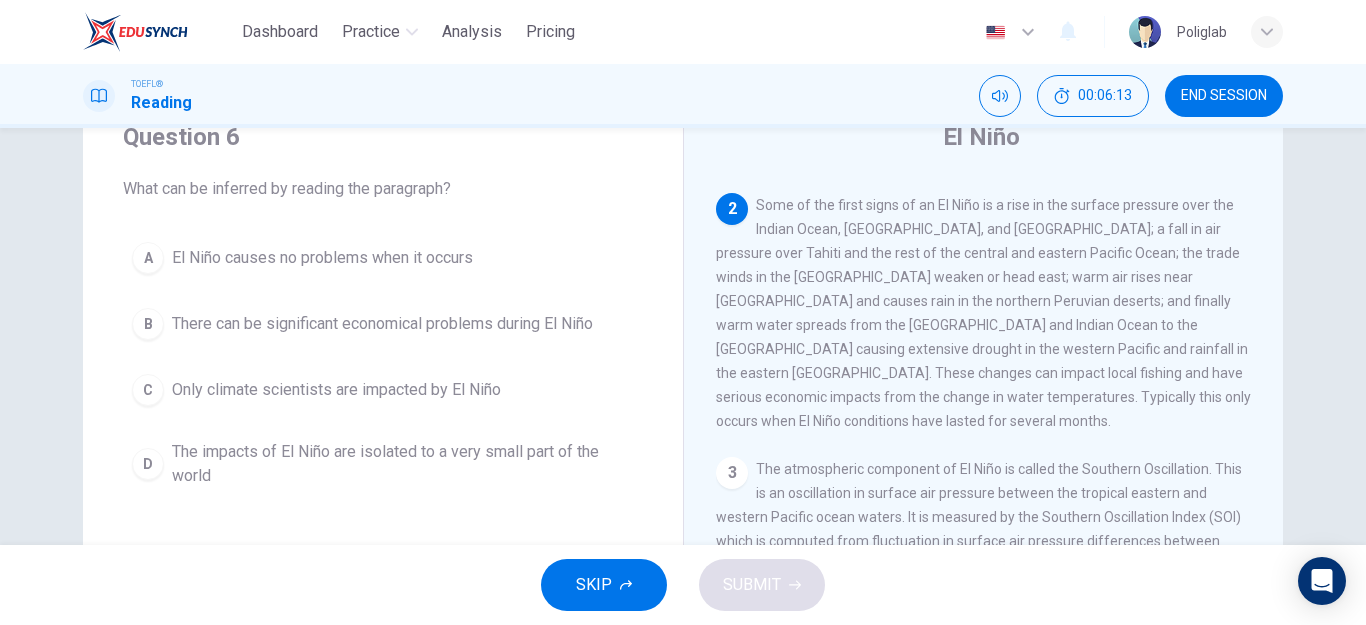 drag, startPoint x: 918, startPoint y: 290, endPoint x: 930, endPoint y: 336, distance: 47.539455 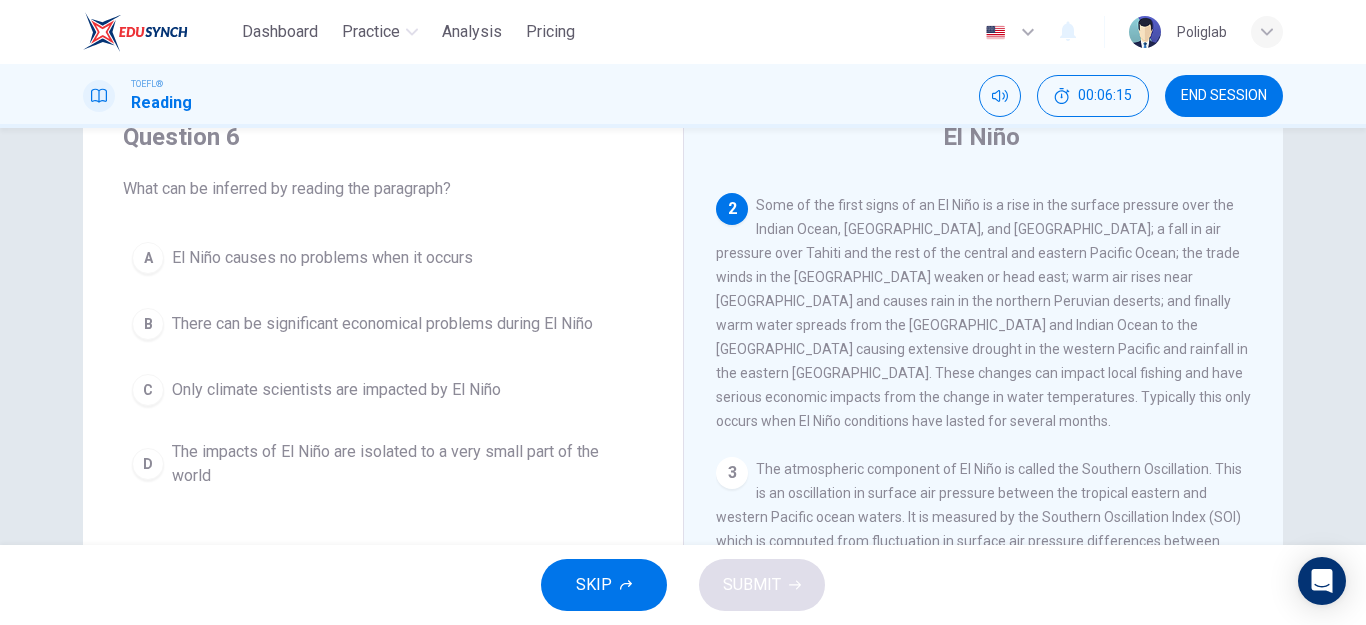 drag, startPoint x: 799, startPoint y: 332, endPoint x: 913, endPoint y: 356, distance: 116.498924 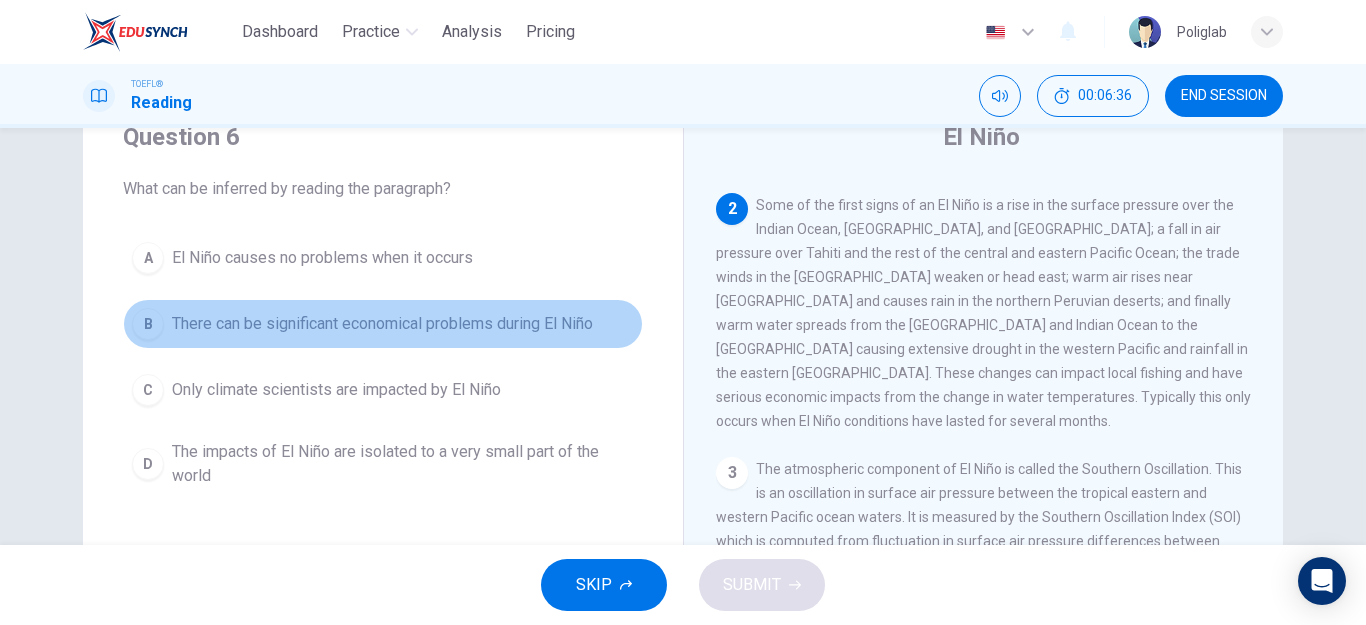 click on "There can be significant economical problems during El Niño" at bounding box center [382, 324] 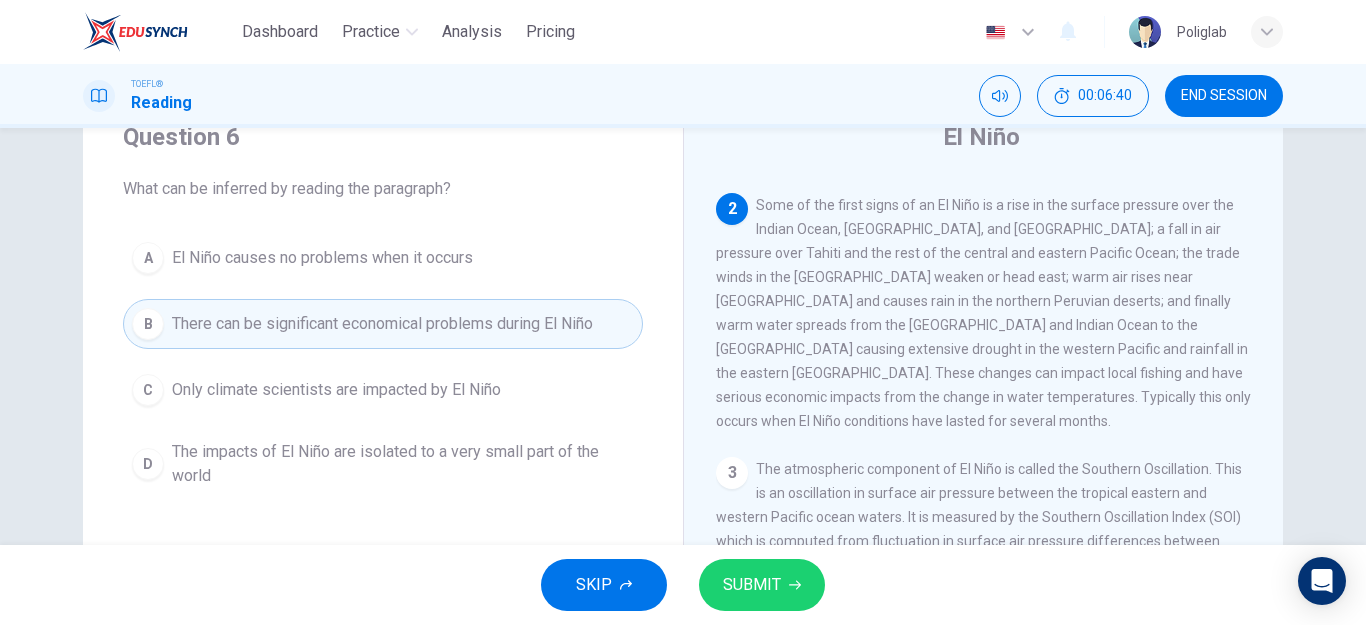 click on "SUBMIT" at bounding box center [752, 585] 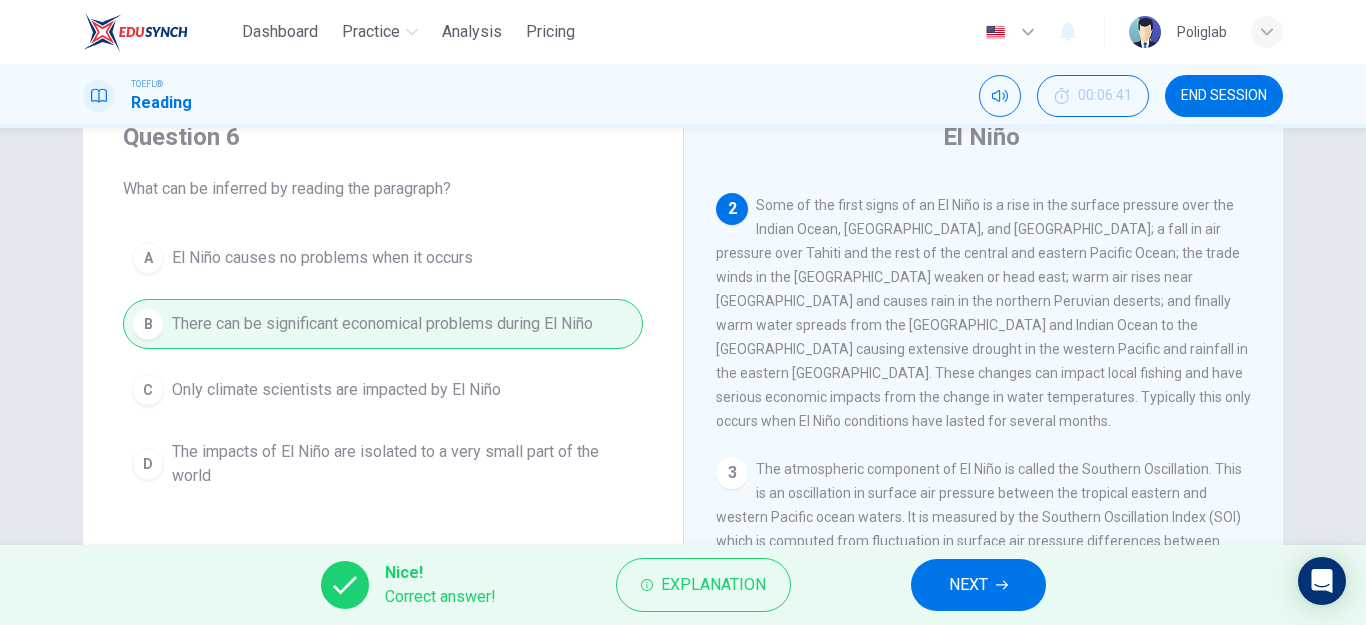 click on "NEXT" at bounding box center [978, 585] 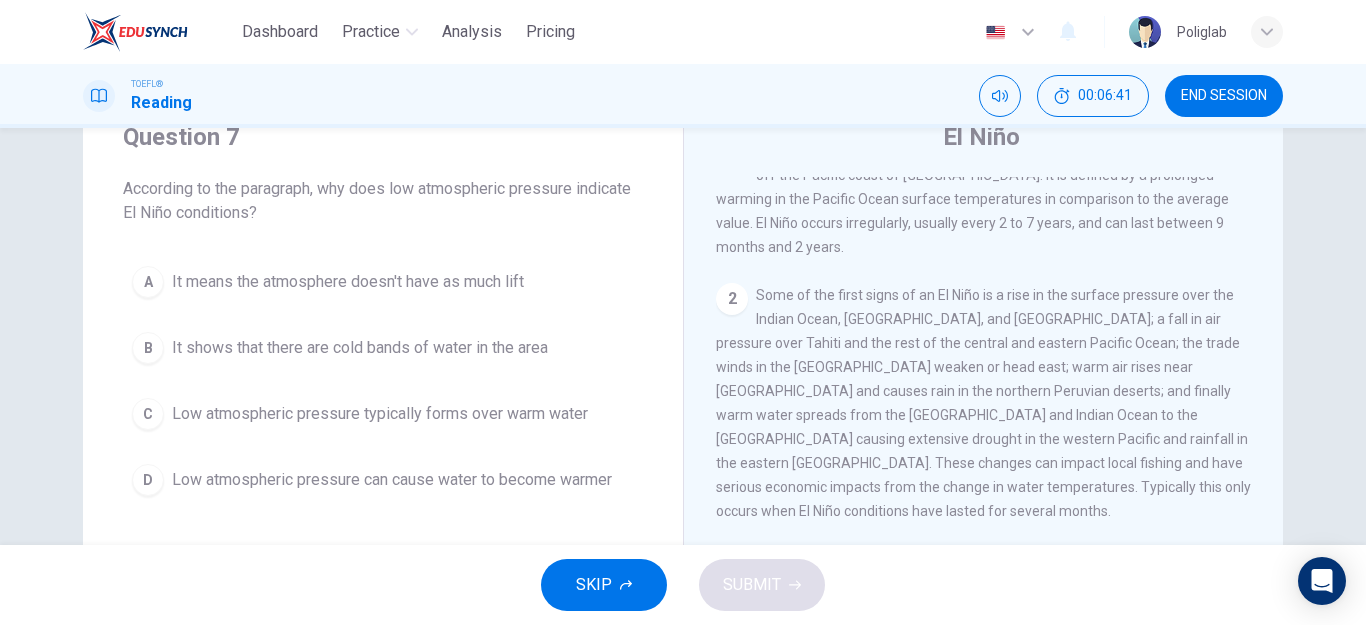 scroll, scrollTop: 0, scrollLeft: 0, axis: both 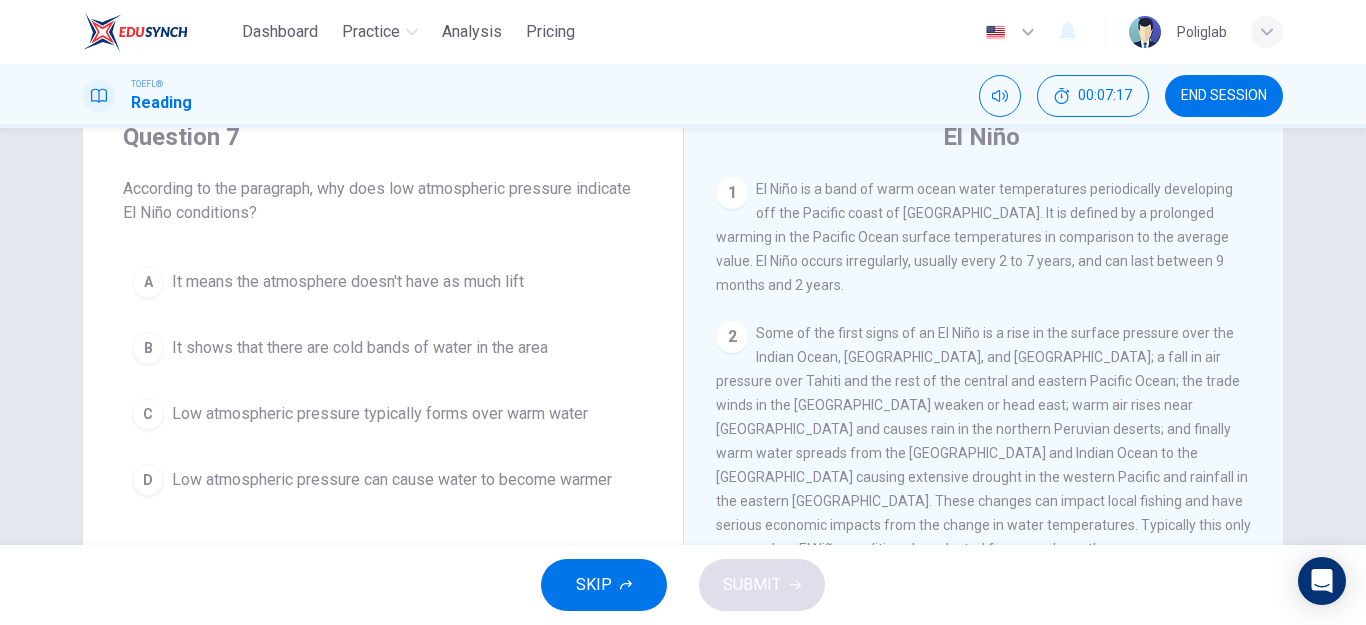 click on "1 El Niño is a band of warm ocean water temperatures periodically developing off the Pacific coast of South America. It is defined by a prolonged warming in the Pacific Ocean surface temperatures in comparison to the average value. El Niño occurs irregularly, usually every 2 to 7 years, and can last between 9 months and 2 years. 2 3 The atmospheric component of El Niño is called the Southern Oscillation. This is an oscillation in surface air pressure between the tropical eastern and western Pacific ocean waters. It is measured by the Southern Oscillation Index (SOI) which is computed from fluctuation in surface air pressure differences between Tahiti and Darwin, Australia. Because low atmospheric pressure tends to occur over warm water, when the SOI is a negative value, it indicates El Niño conditions. When they are sustained for an extended period of time it is classified as El Niño episodes. 4" at bounding box center [997, 464] 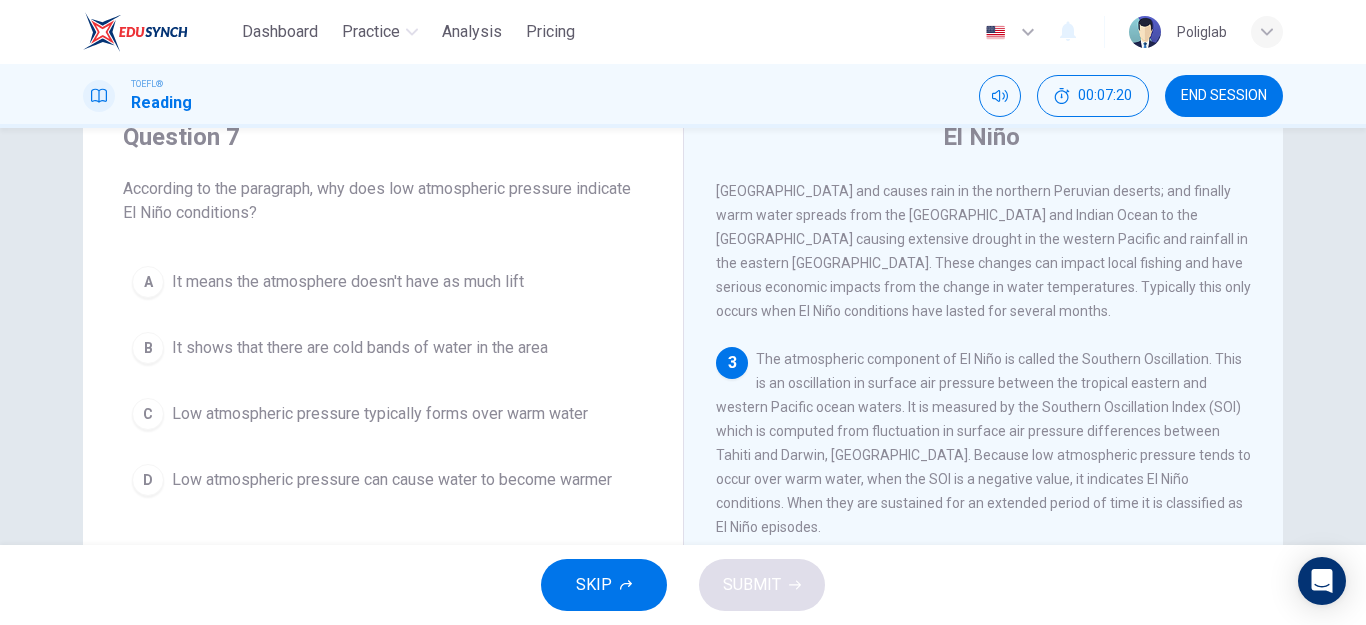 scroll, scrollTop: 246, scrollLeft: 0, axis: vertical 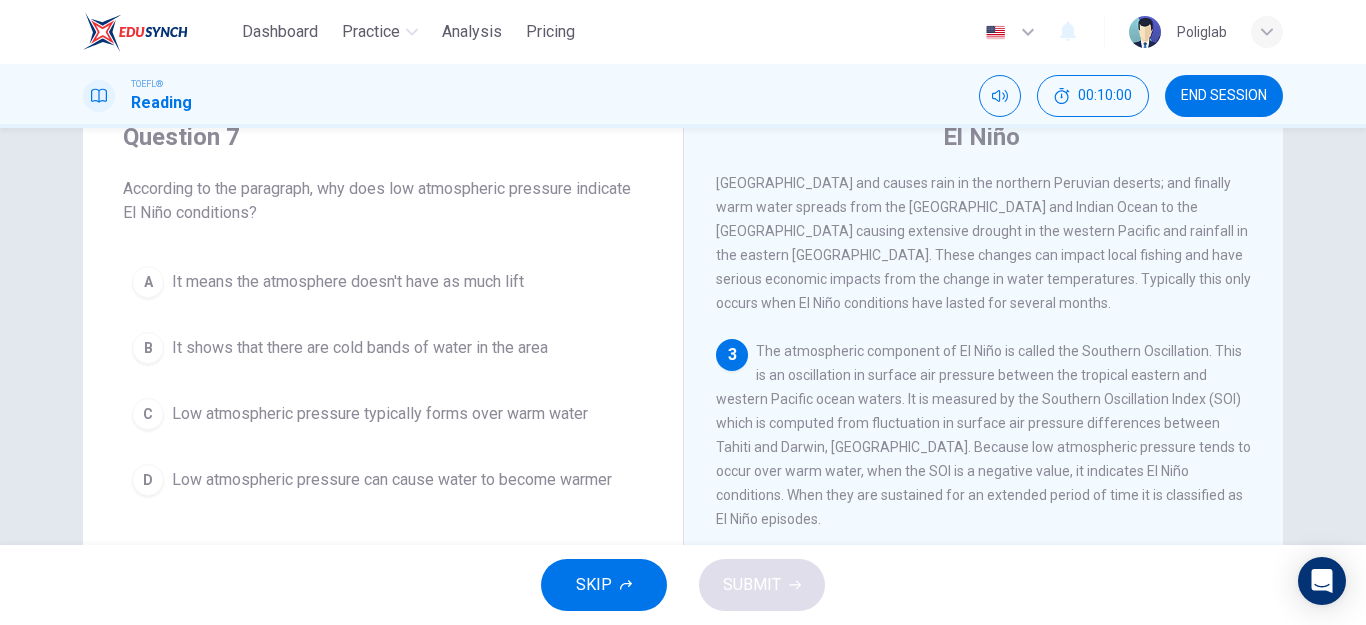 click on "C Low atmospheric pressure typically forms over warm water" at bounding box center (383, 414) 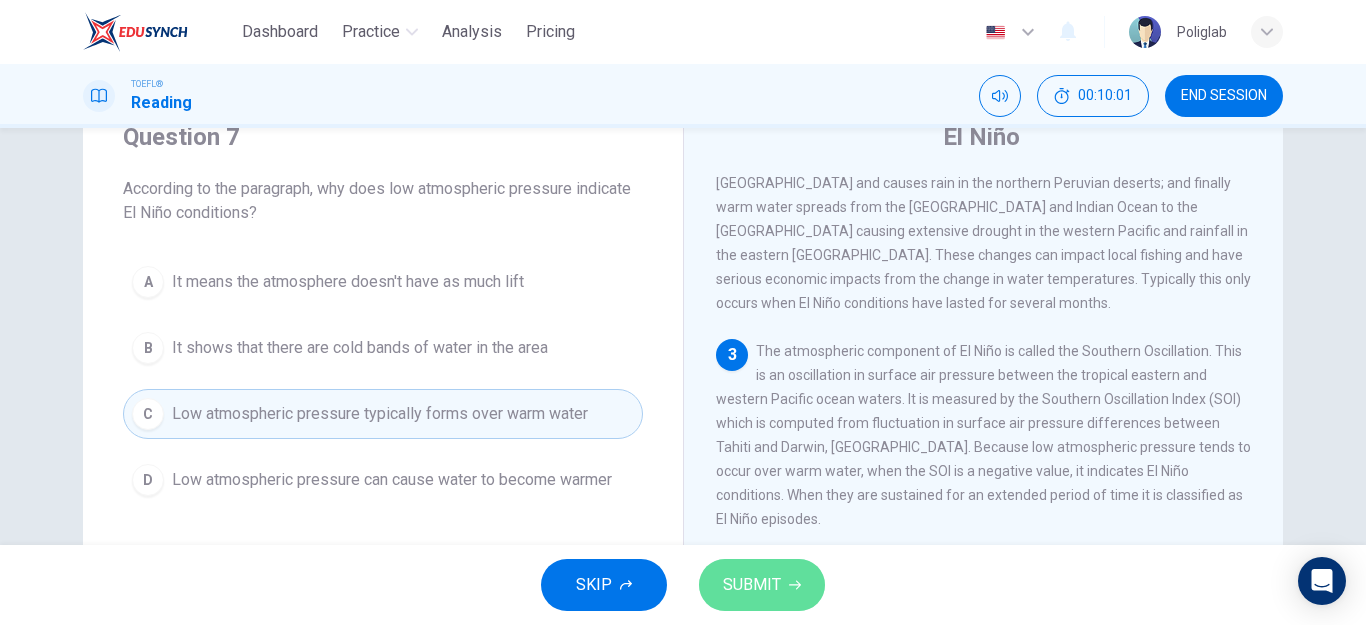 click on "SUBMIT" at bounding box center (752, 585) 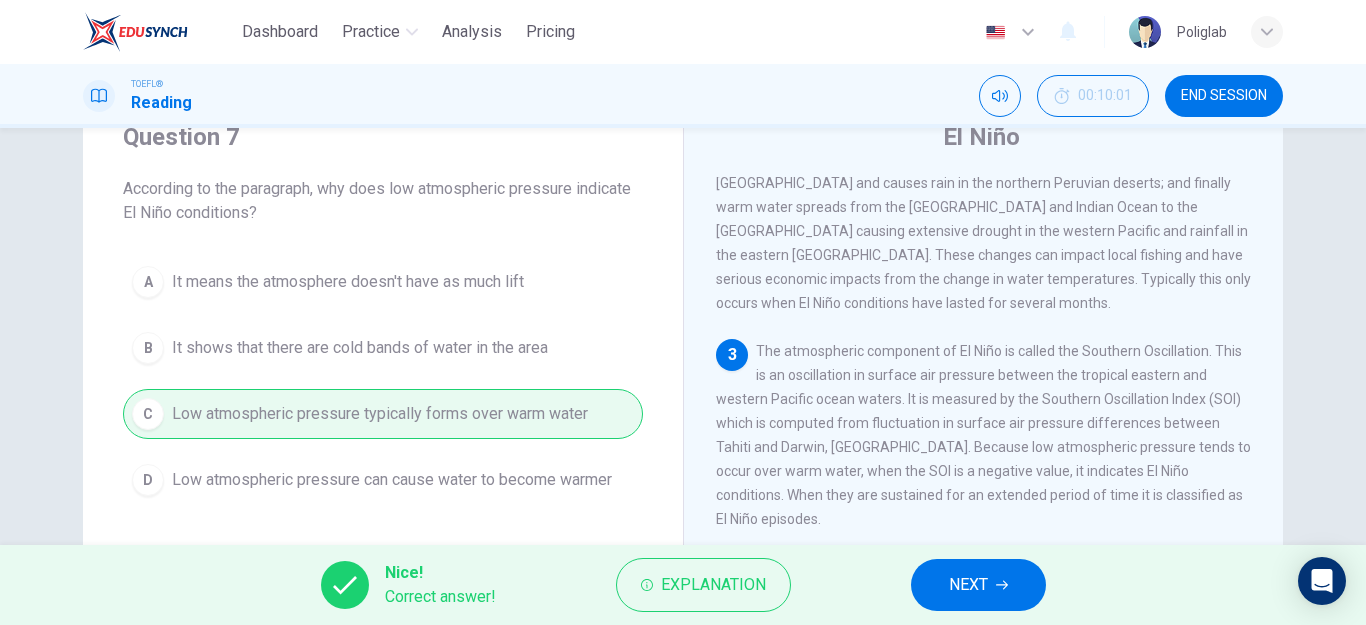click on "NEXT" at bounding box center [978, 585] 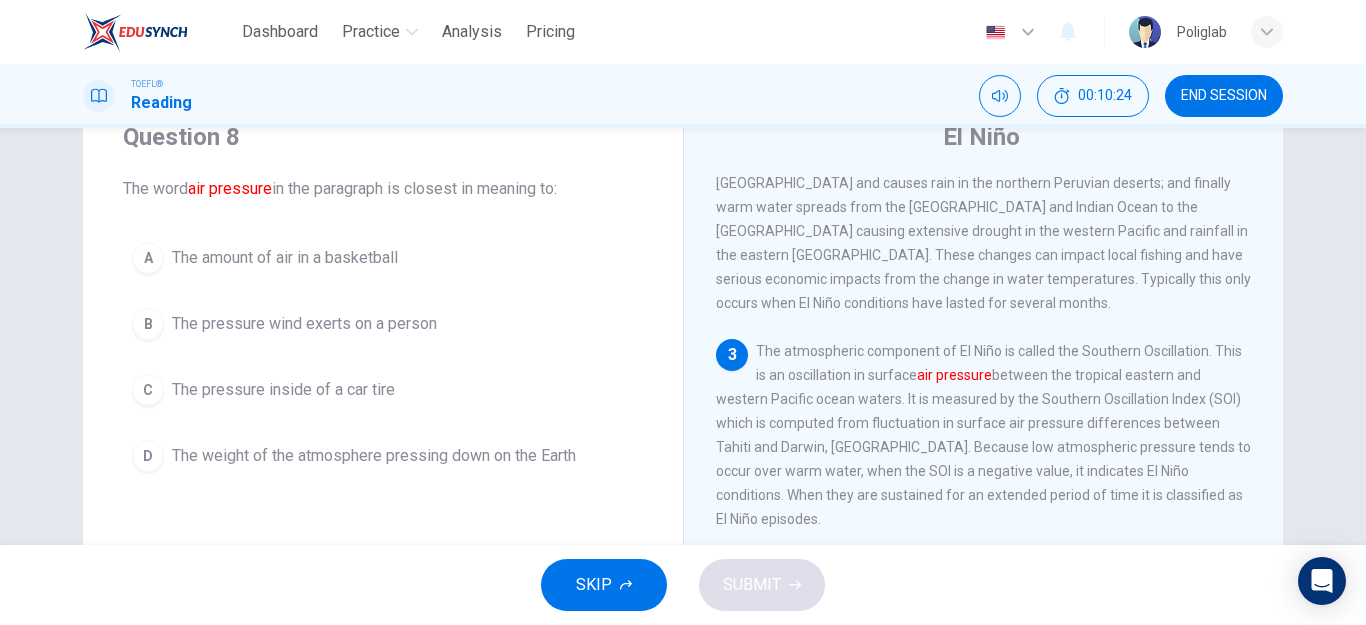 click on "The weight of the atmosphere pressing down on the Earth" at bounding box center [374, 456] 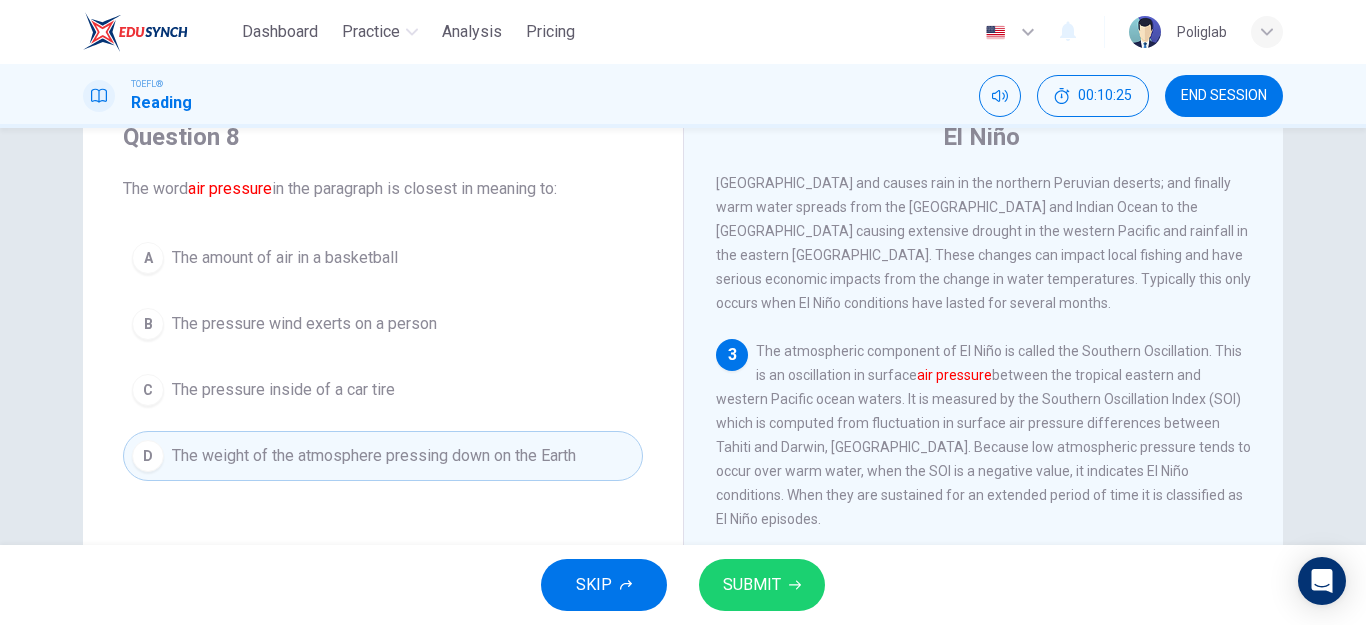 click 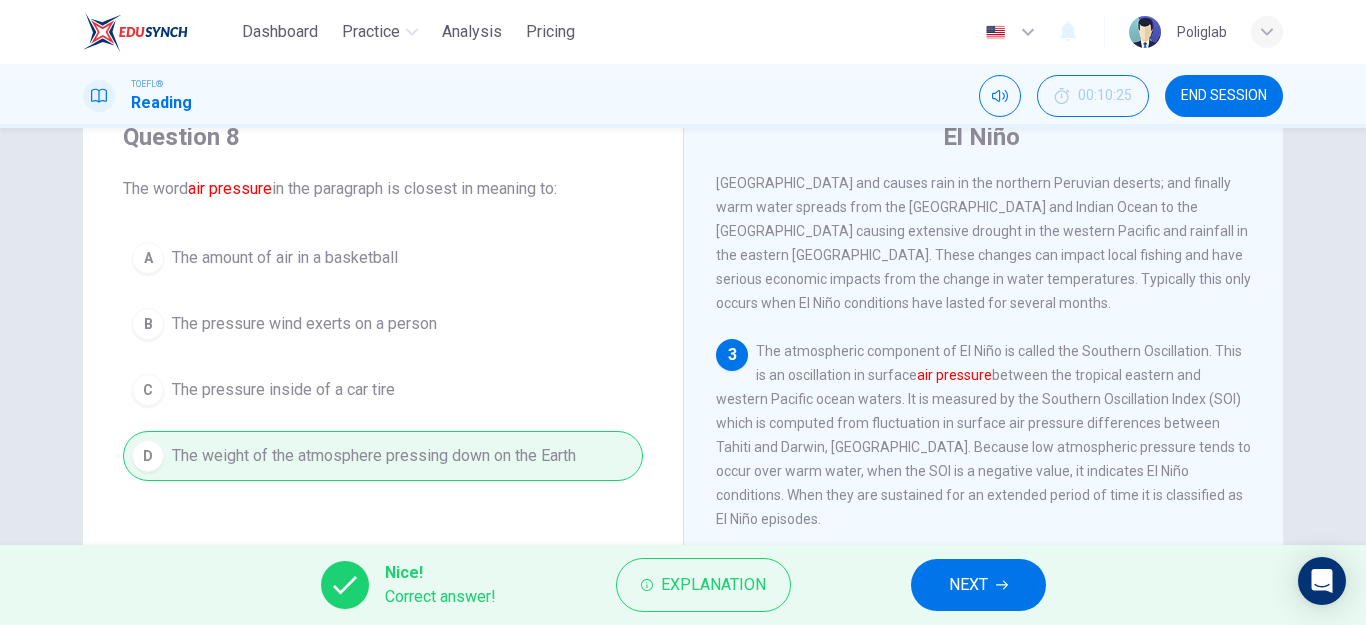 click on "NEXT" at bounding box center [978, 585] 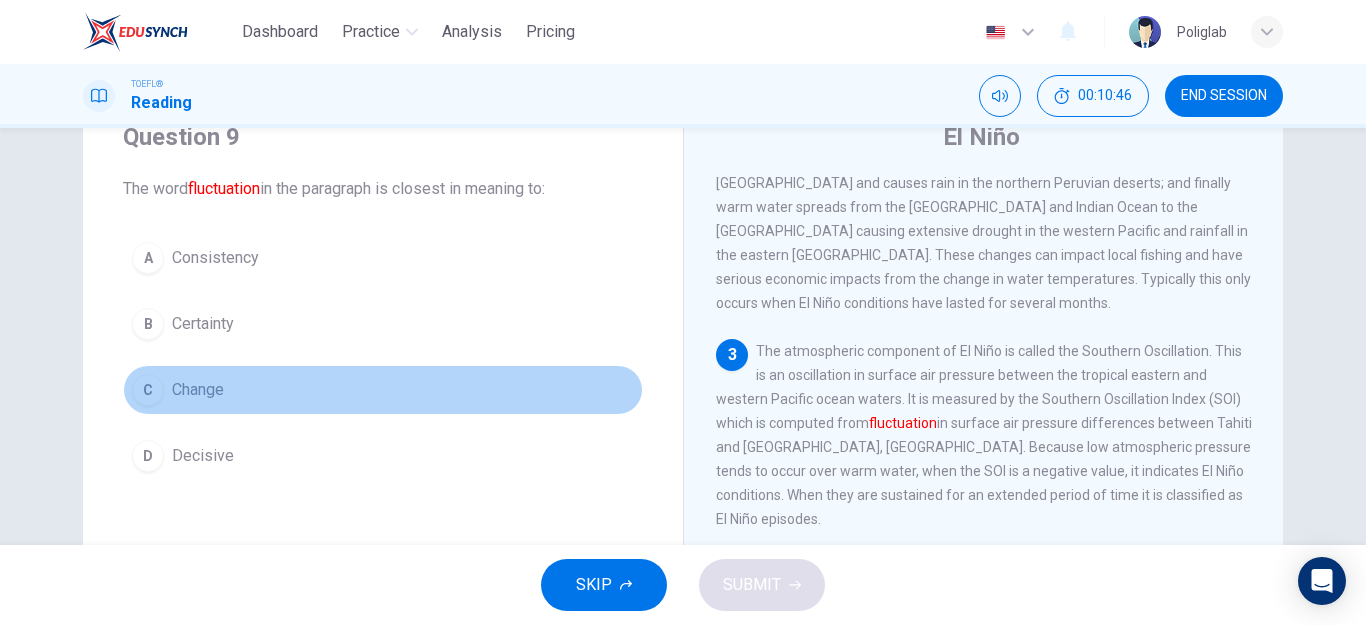 click on "Change" at bounding box center (198, 390) 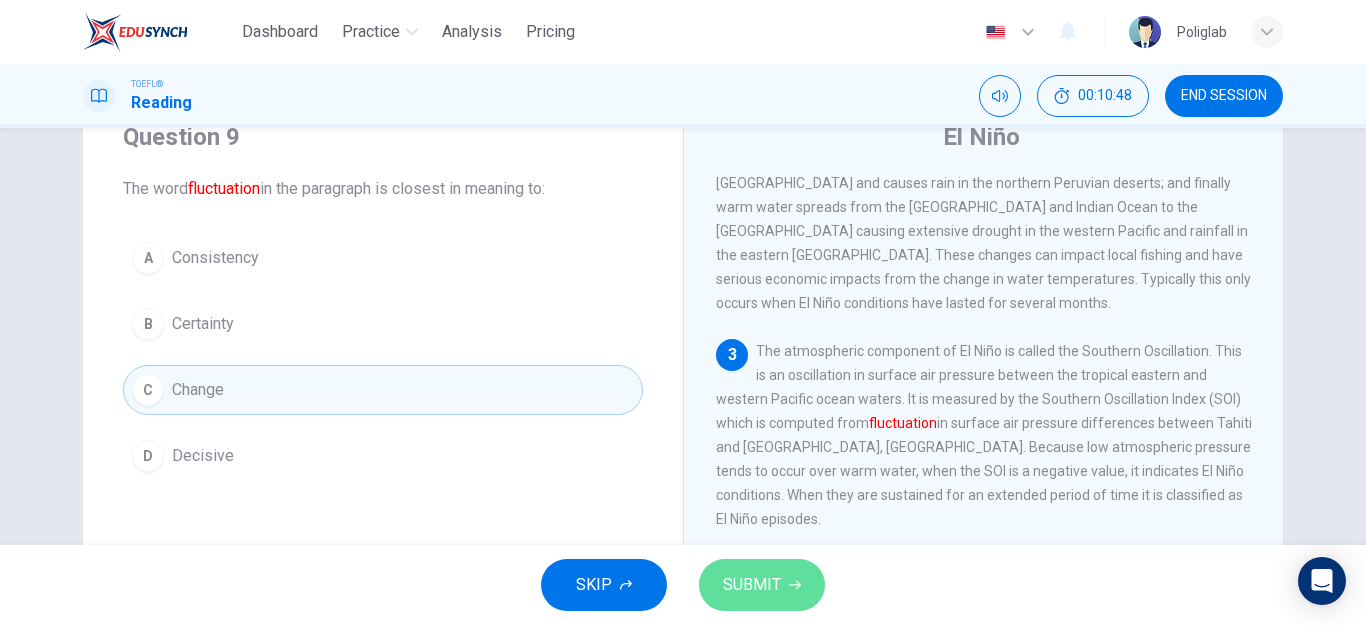 click on "SUBMIT" at bounding box center [762, 585] 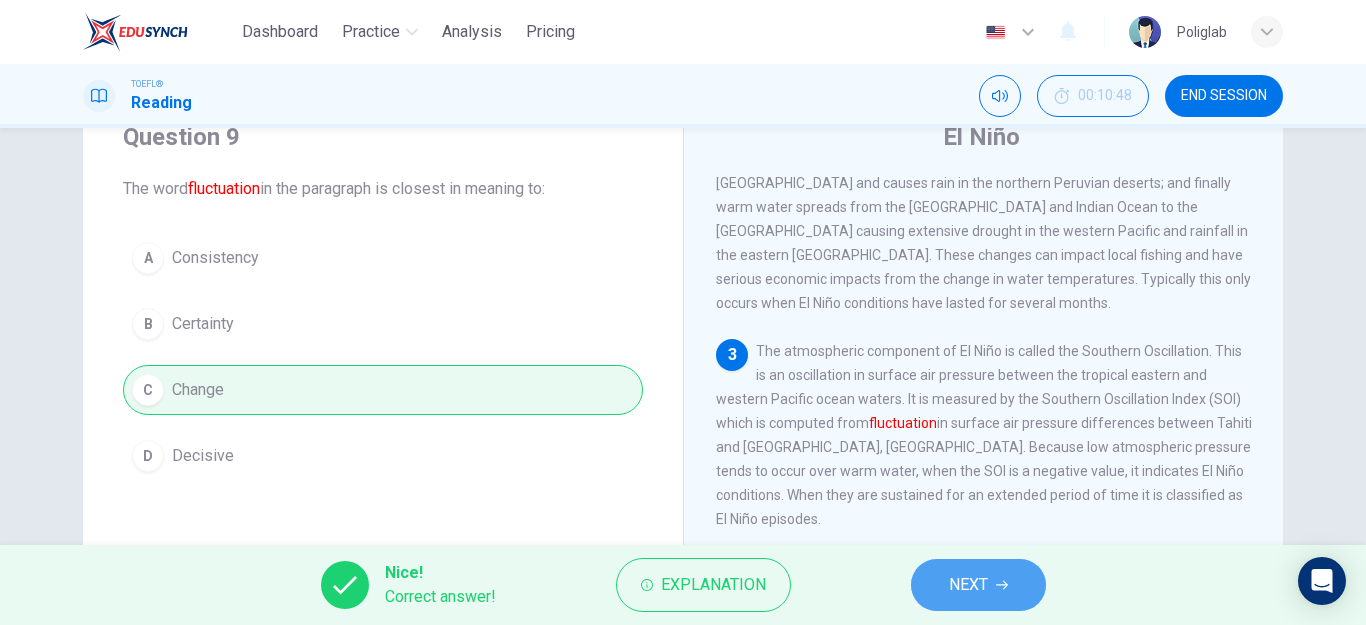 click on "NEXT" at bounding box center [978, 585] 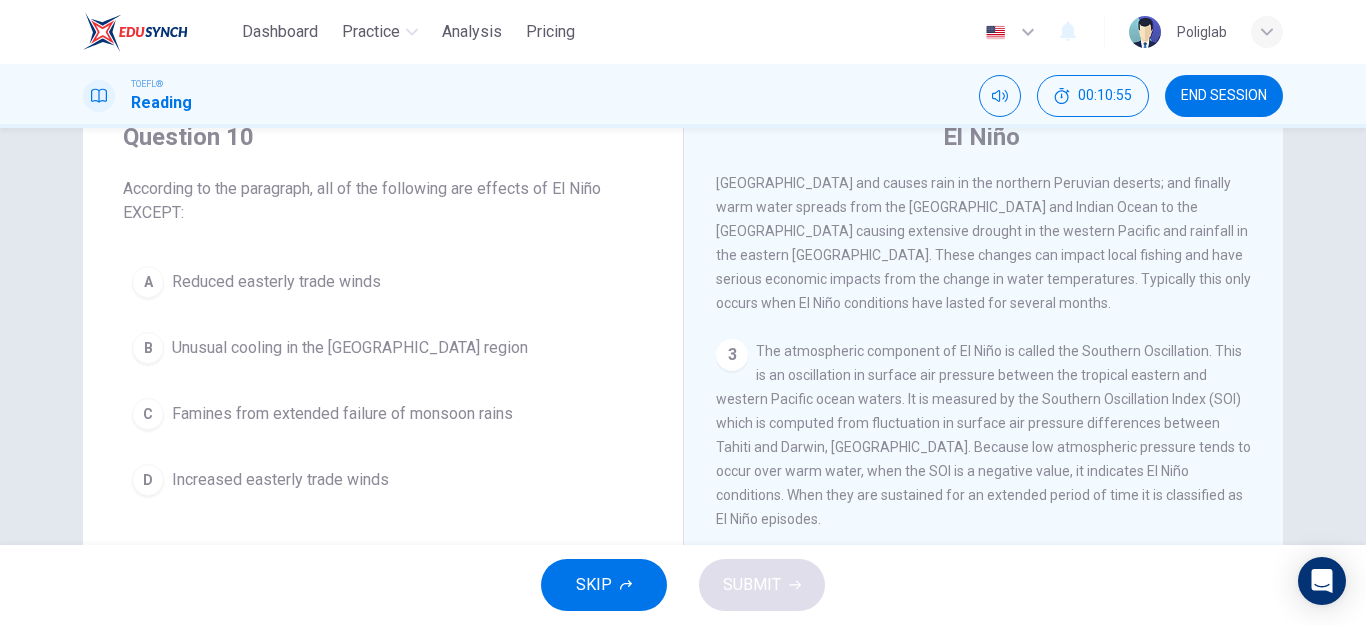 drag, startPoint x: 1269, startPoint y: 362, endPoint x: 1294, endPoint y: 535, distance: 174.79703 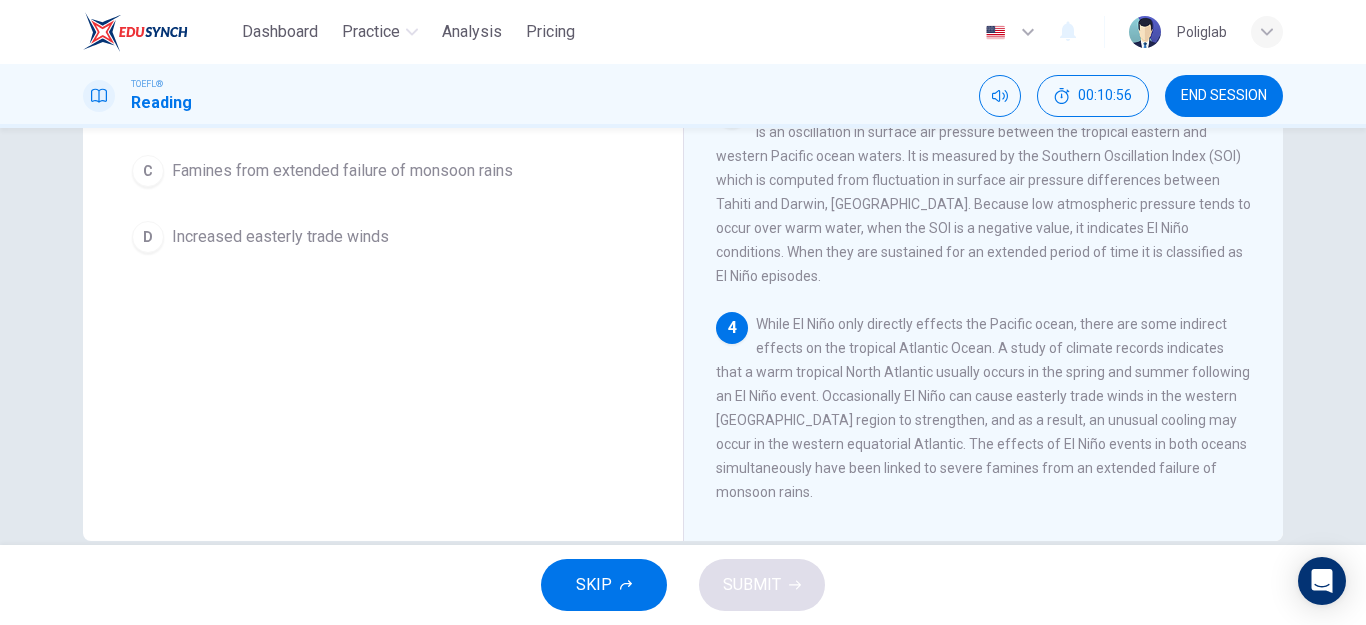 scroll, scrollTop: 320, scrollLeft: 0, axis: vertical 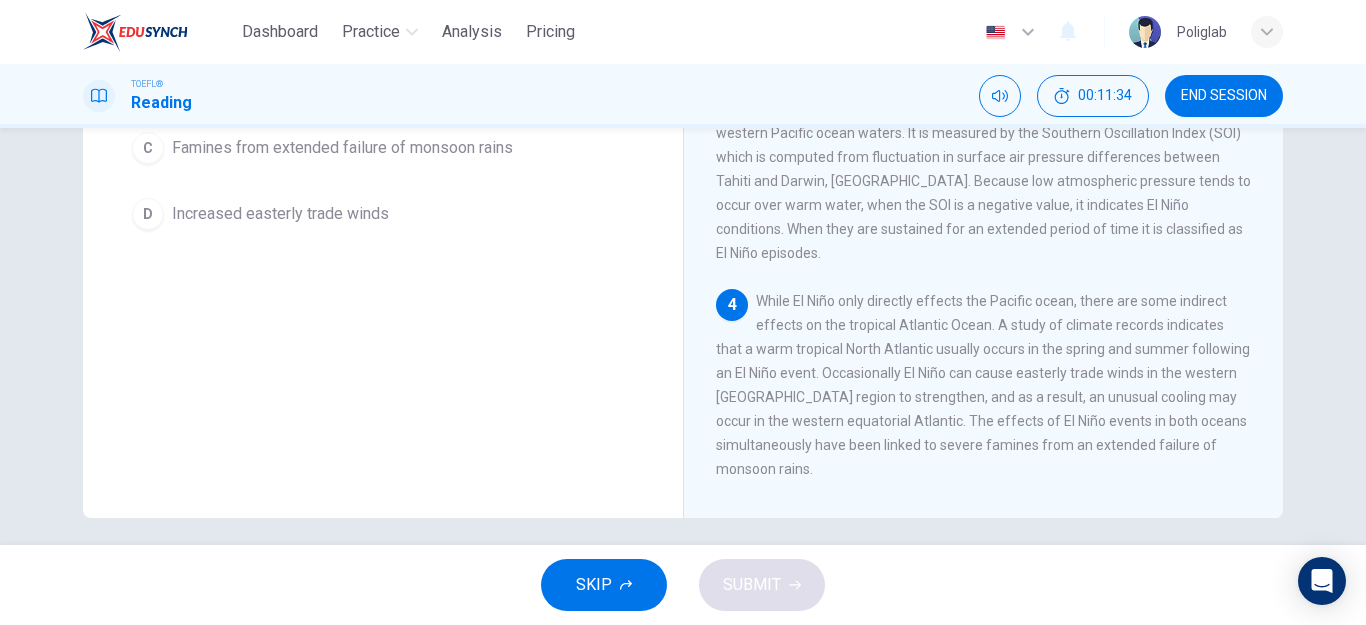 drag, startPoint x: 1360, startPoint y: 413, endPoint x: 1360, endPoint y: 387, distance: 26 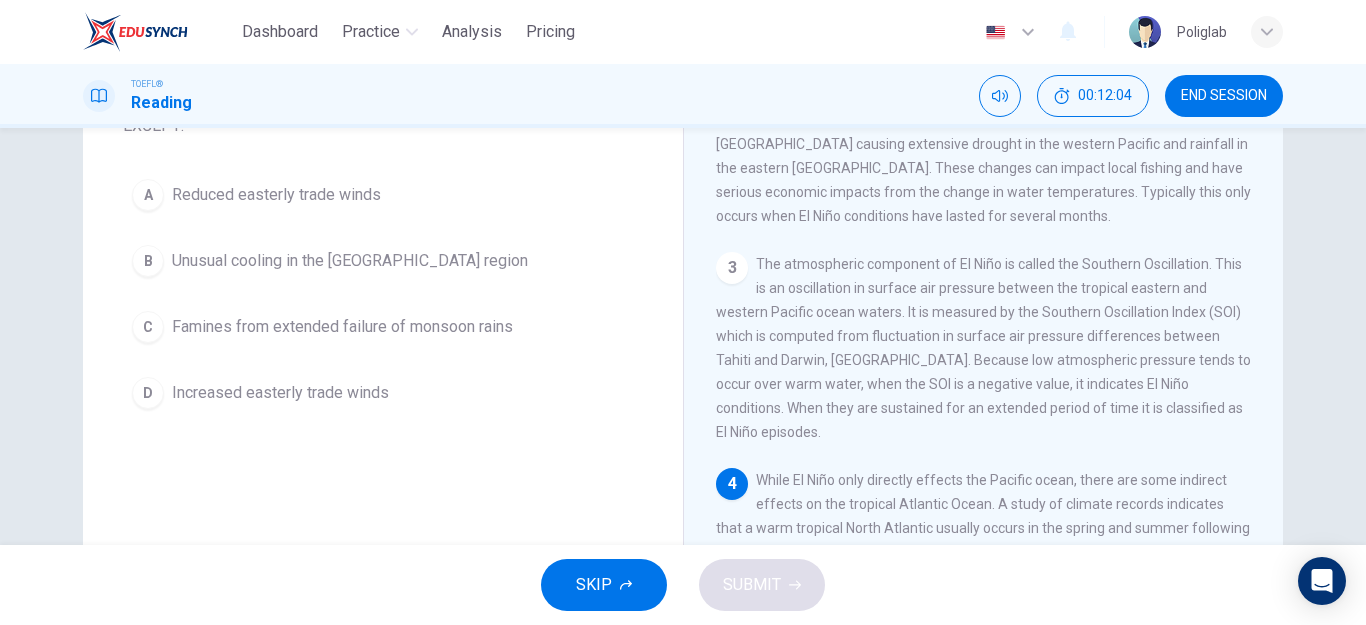 scroll, scrollTop: 163, scrollLeft: 0, axis: vertical 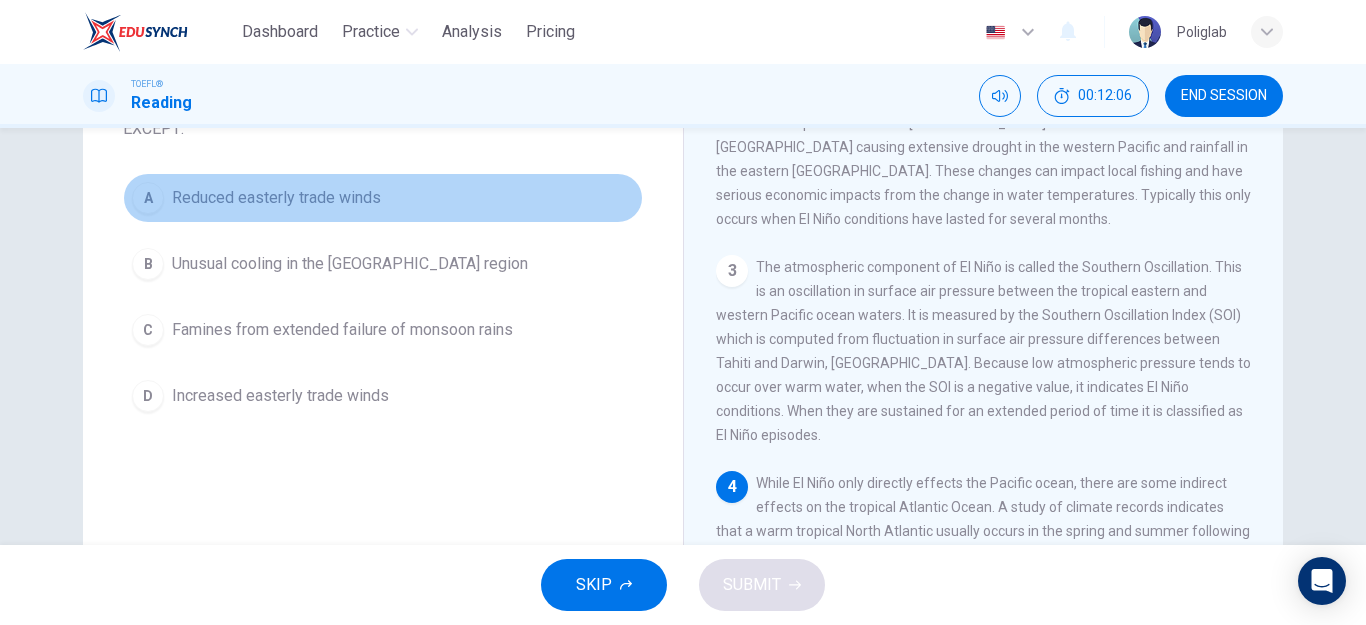 click on "Reduced easterly trade winds" at bounding box center [276, 198] 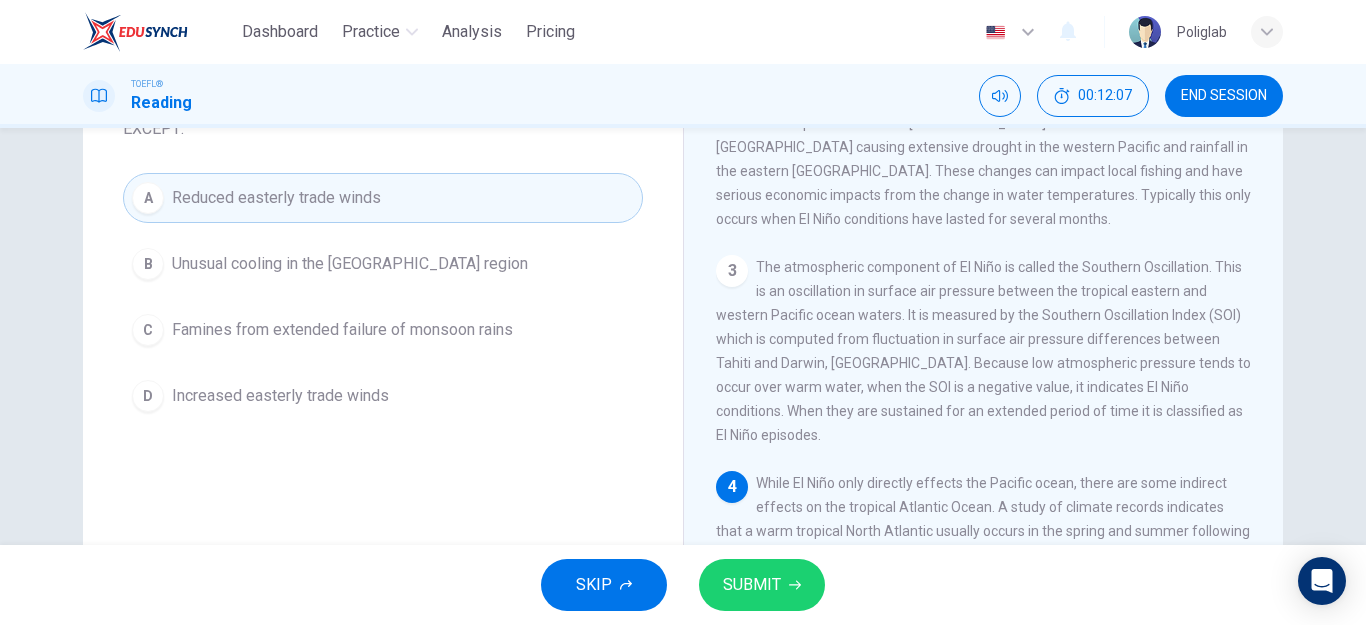 click on "SUBMIT" at bounding box center (752, 585) 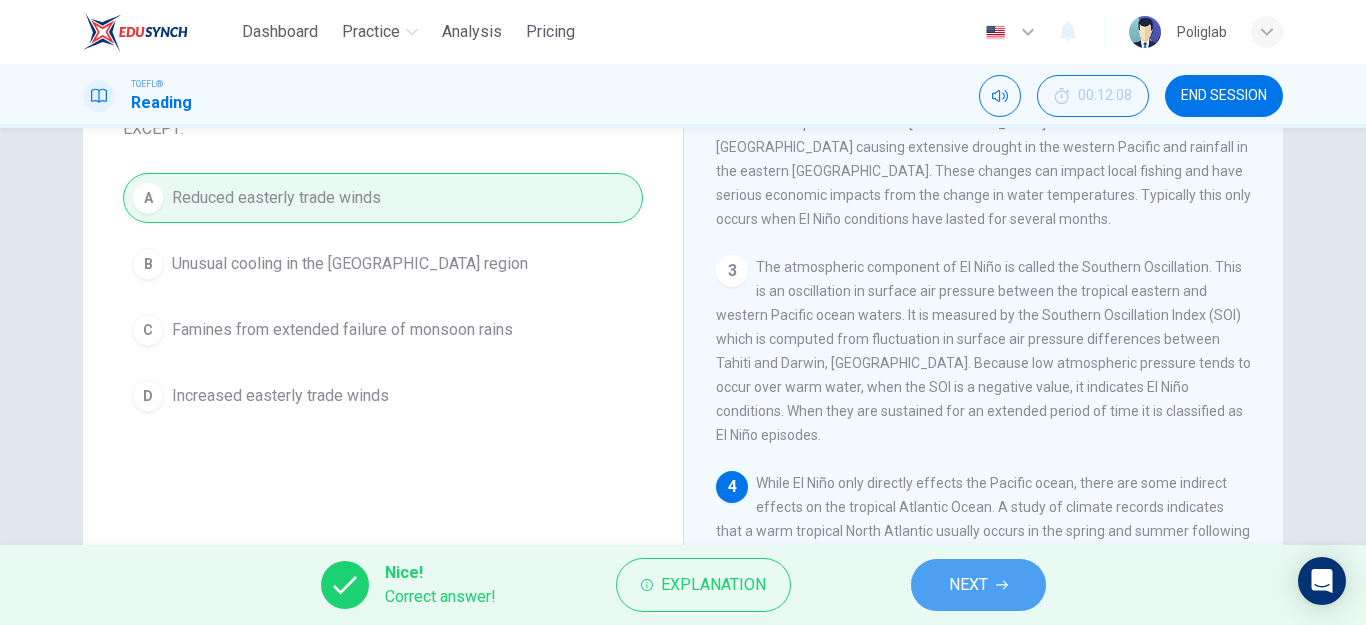 click on "NEXT" at bounding box center [978, 585] 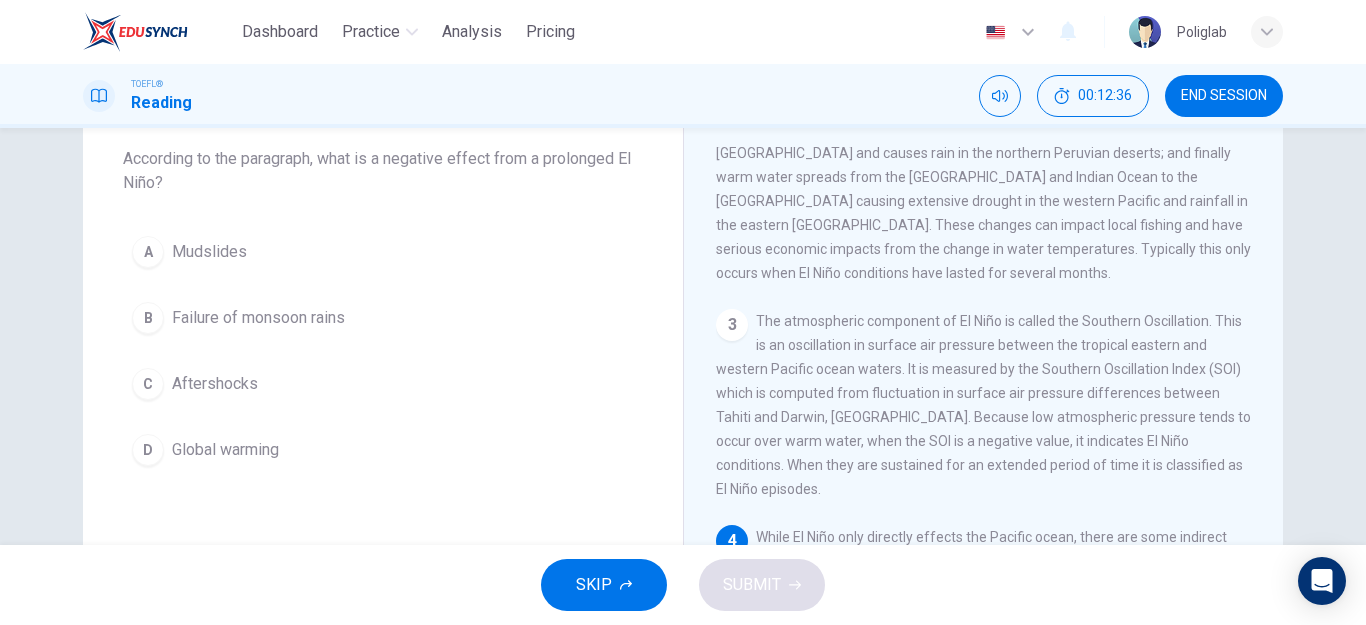 scroll, scrollTop: 98, scrollLeft: 0, axis: vertical 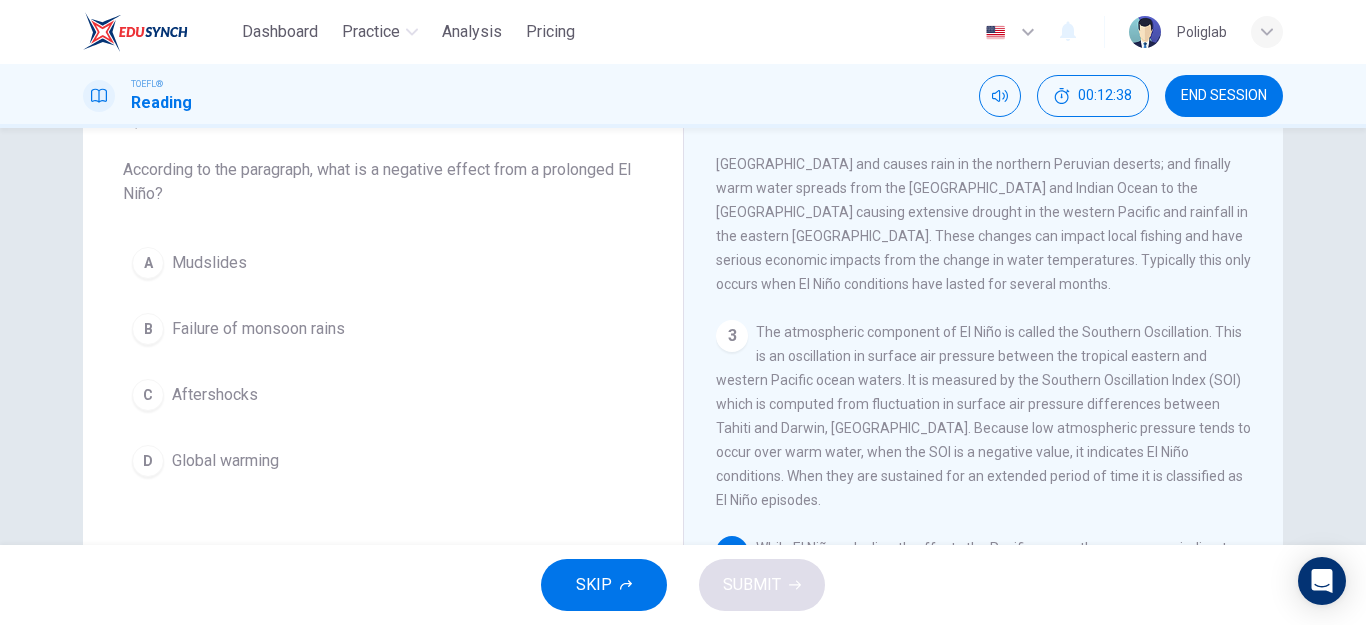 click on "Failure of monsoon rains" at bounding box center (258, 329) 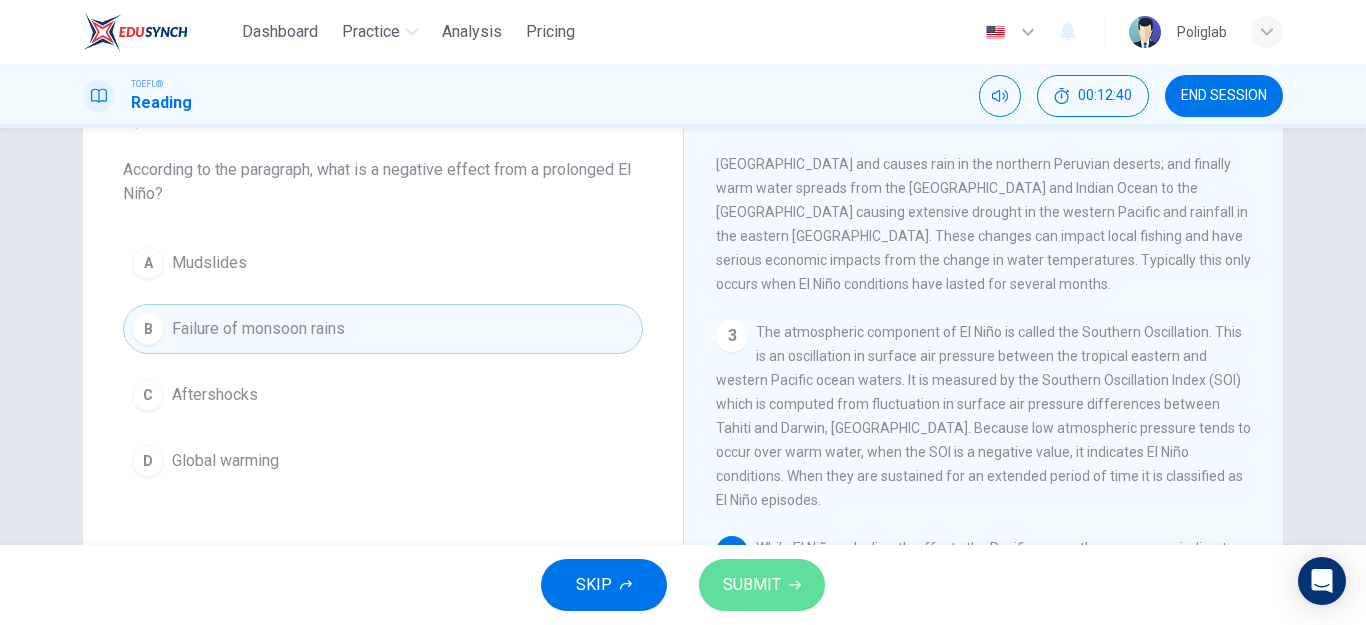 click on "SUBMIT" at bounding box center (762, 585) 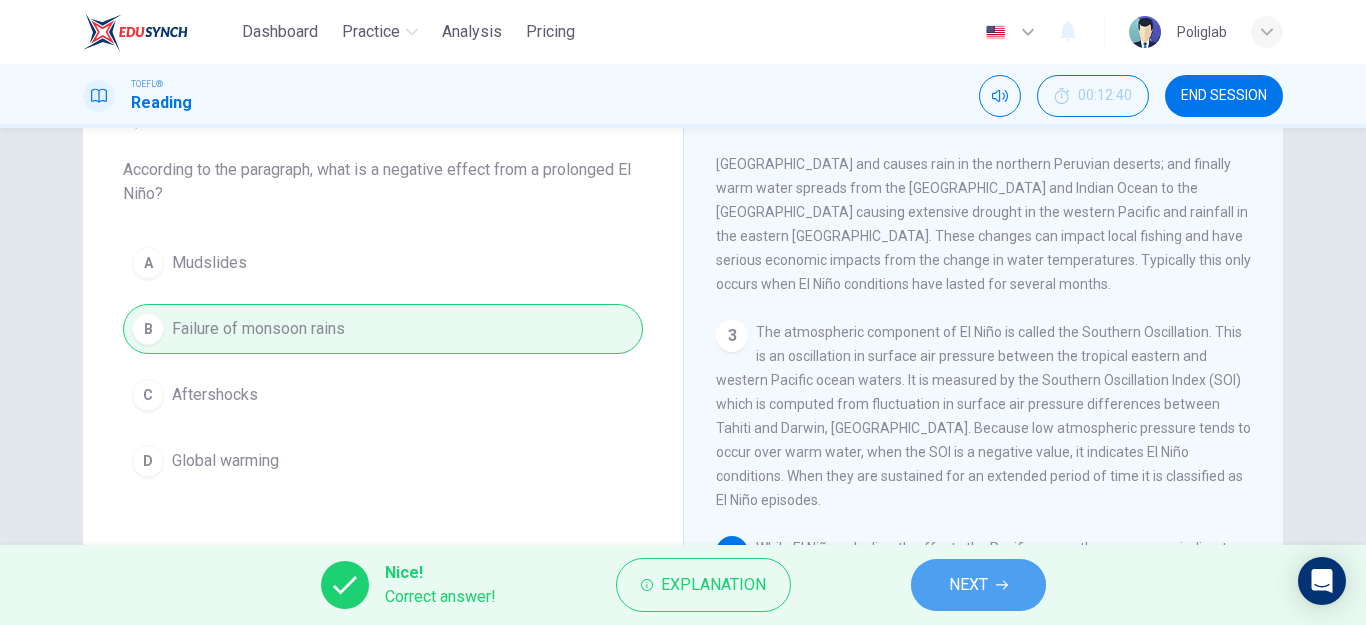 click on "NEXT" at bounding box center (978, 585) 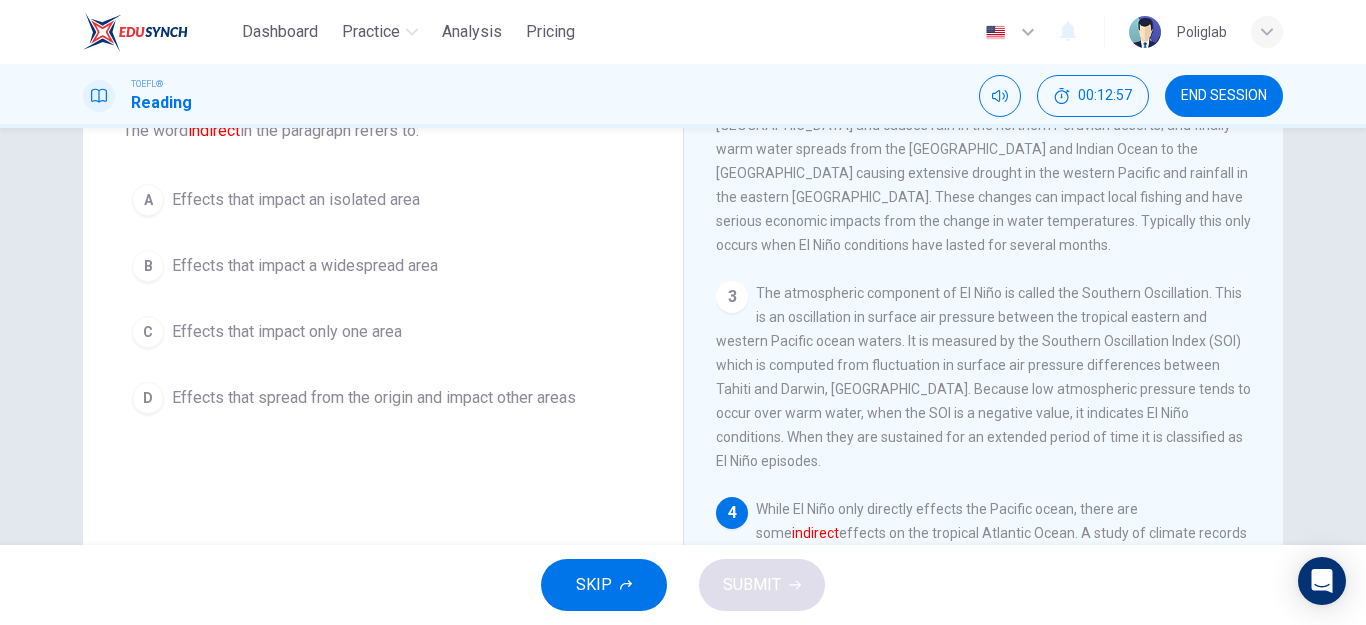 scroll, scrollTop: 142, scrollLeft: 0, axis: vertical 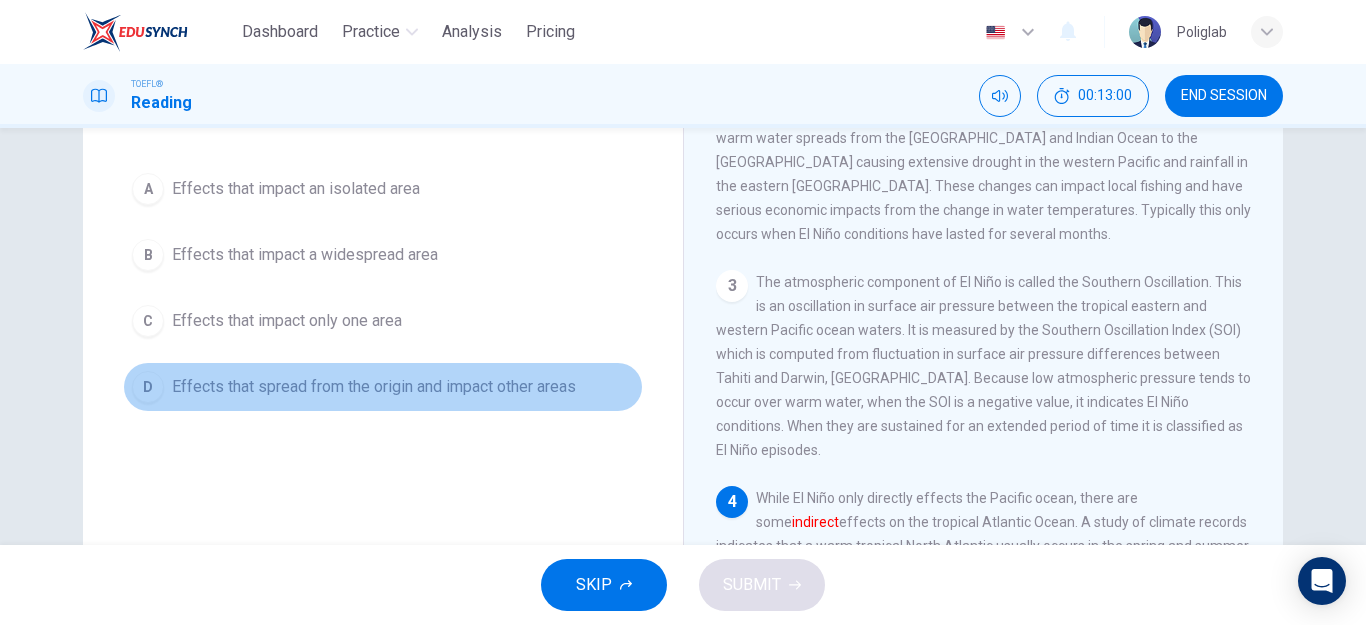 click on "Effects that spread from the origin and impact other areas" at bounding box center [374, 387] 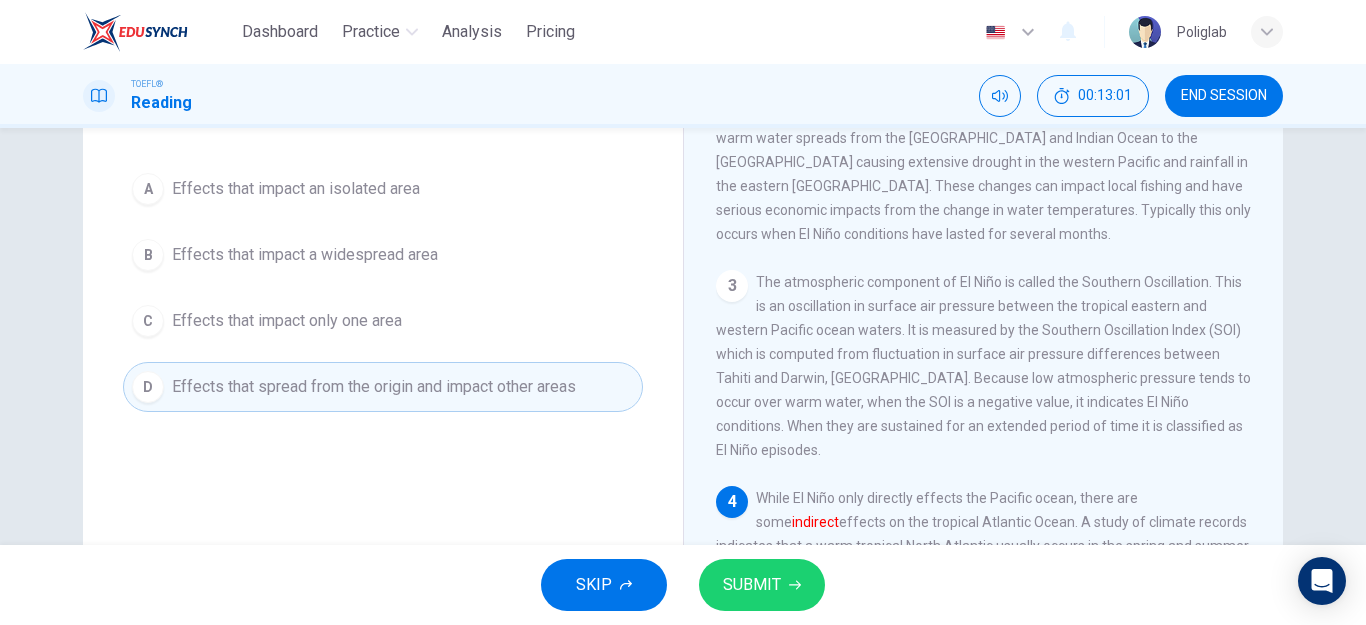 click on "SKIP SUBMIT" at bounding box center (683, 585) 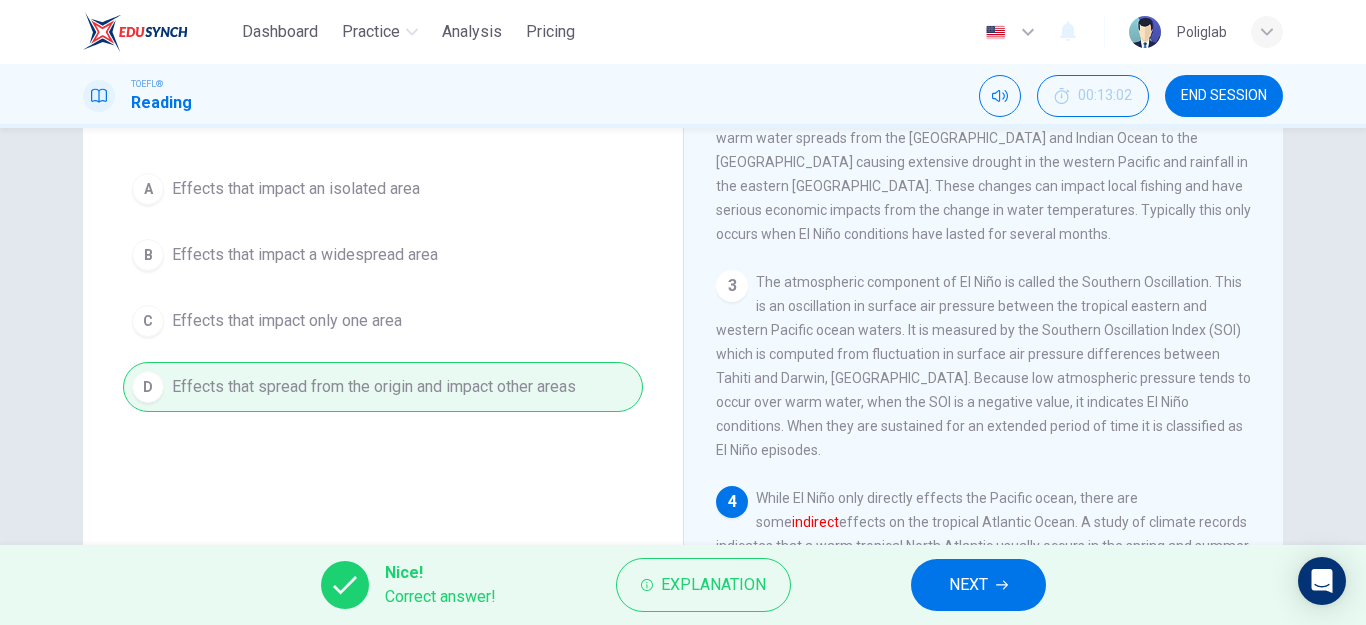drag, startPoint x: 1000, startPoint y: 576, endPoint x: 1007, endPoint y: 565, distance: 13.038404 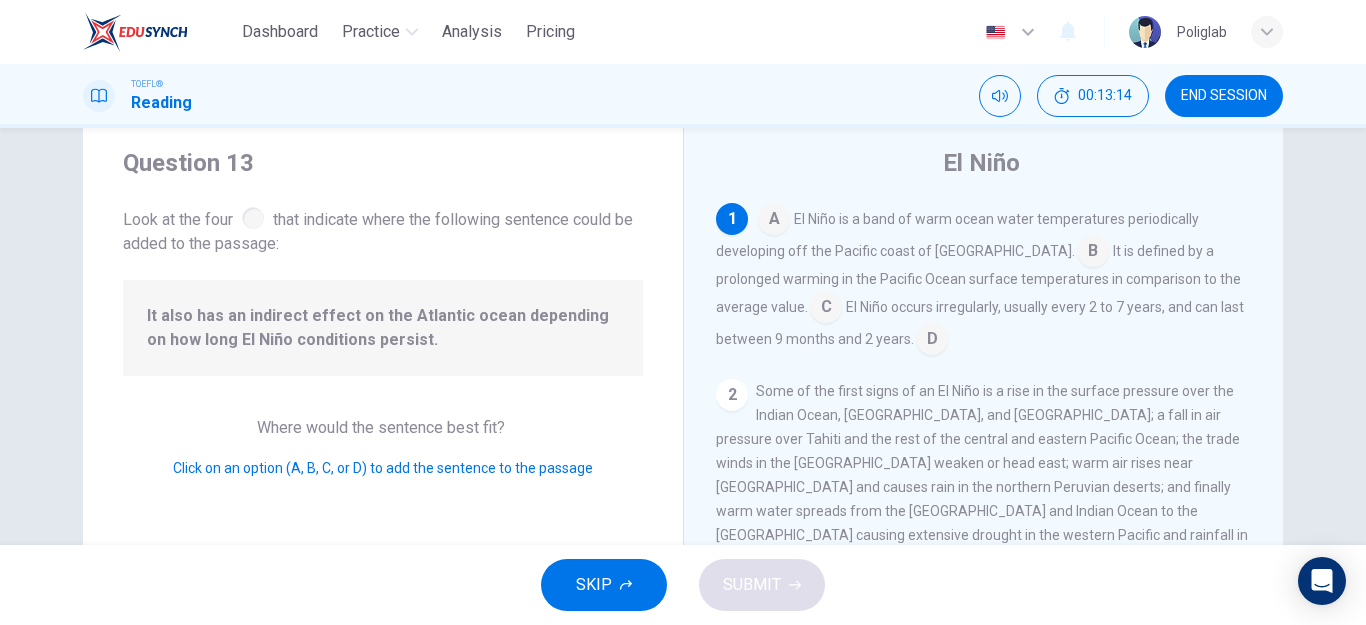 scroll, scrollTop: 66, scrollLeft: 0, axis: vertical 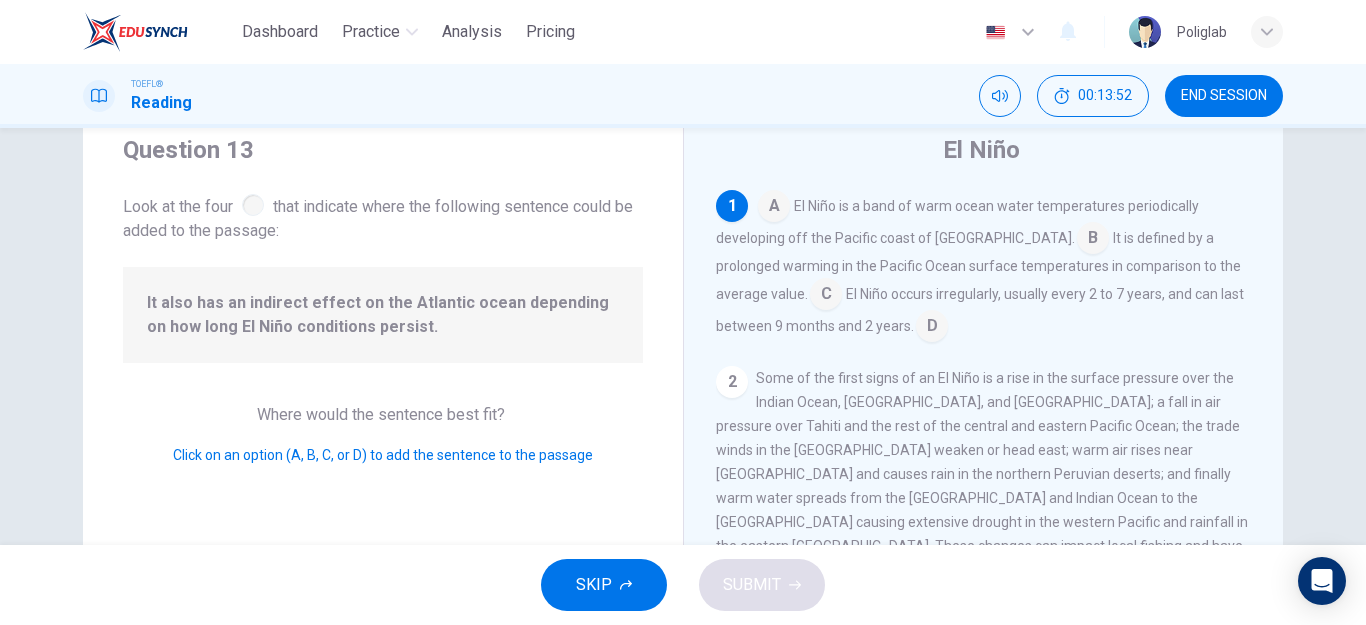 click at bounding box center (826, 296) 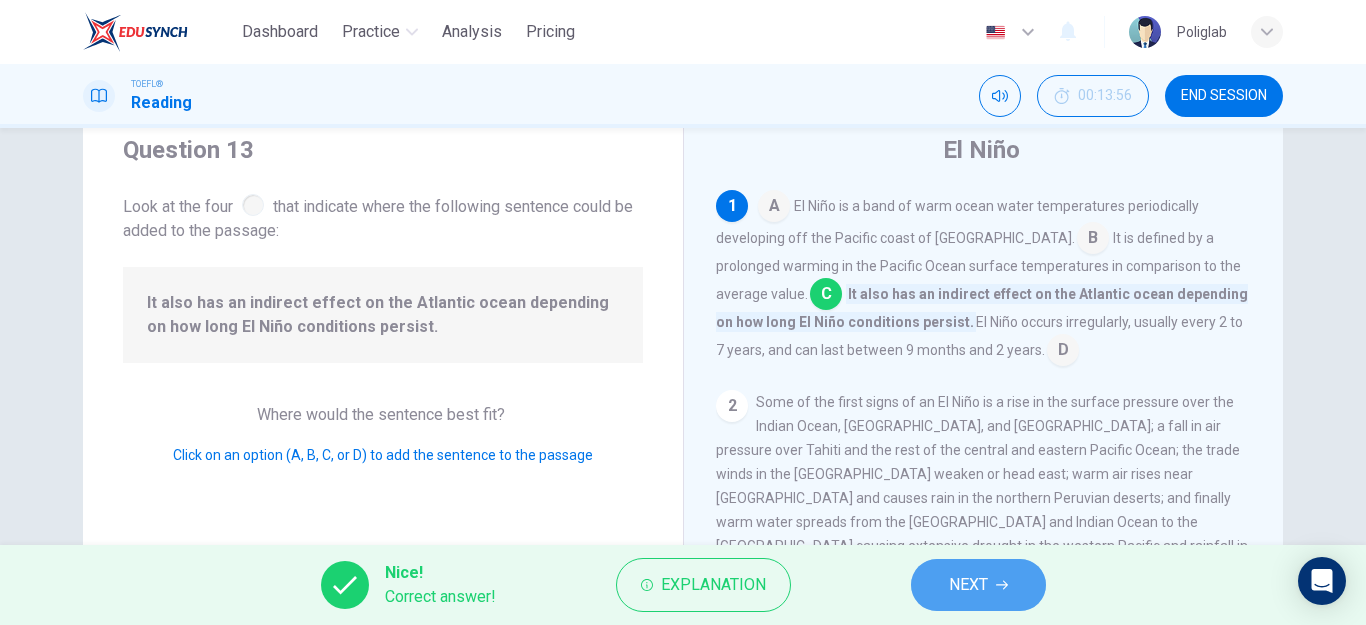 click 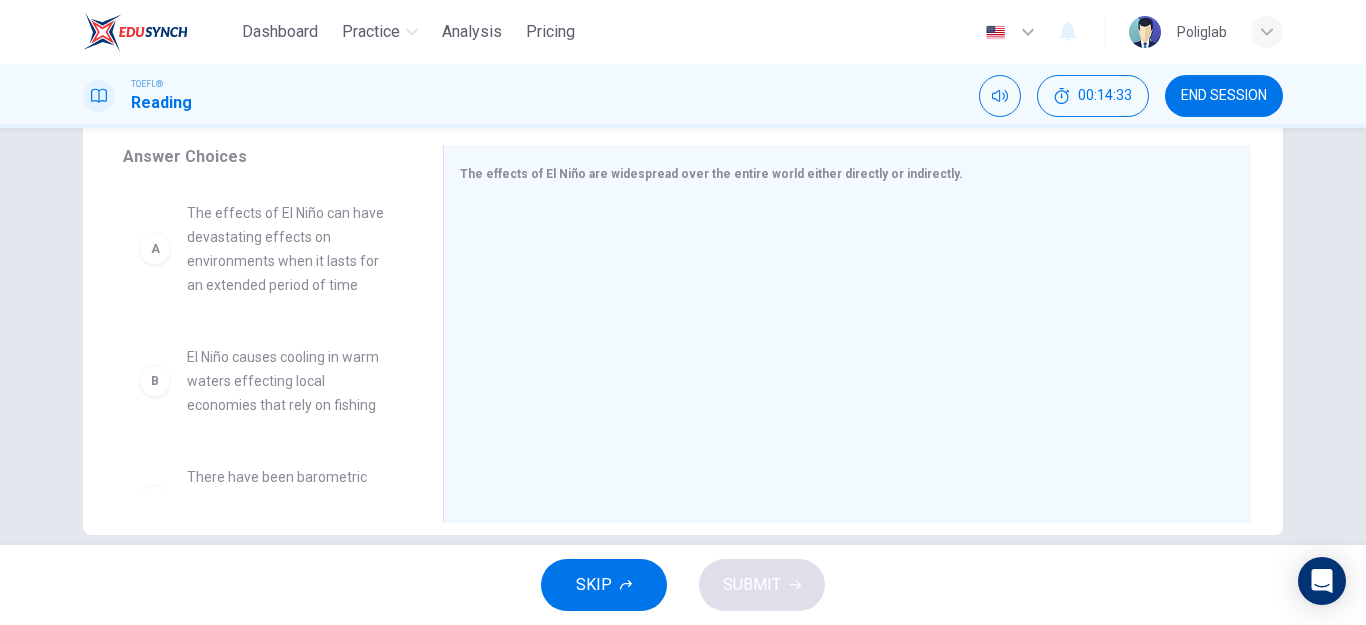 scroll, scrollTop: 330, scrollLeft: 0, axis: vertical 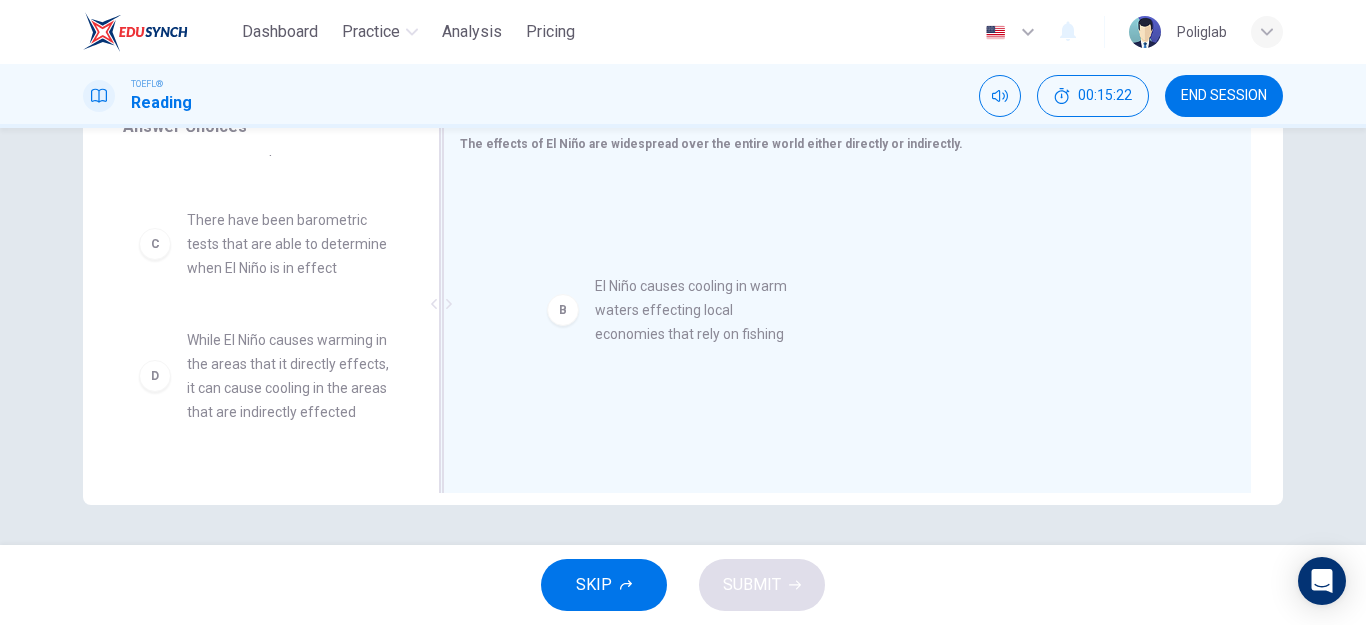 drag, startPoint x: 275, startPoint y: 260, endPoint x: 690, endPoint y: 328, distance: 420.53418 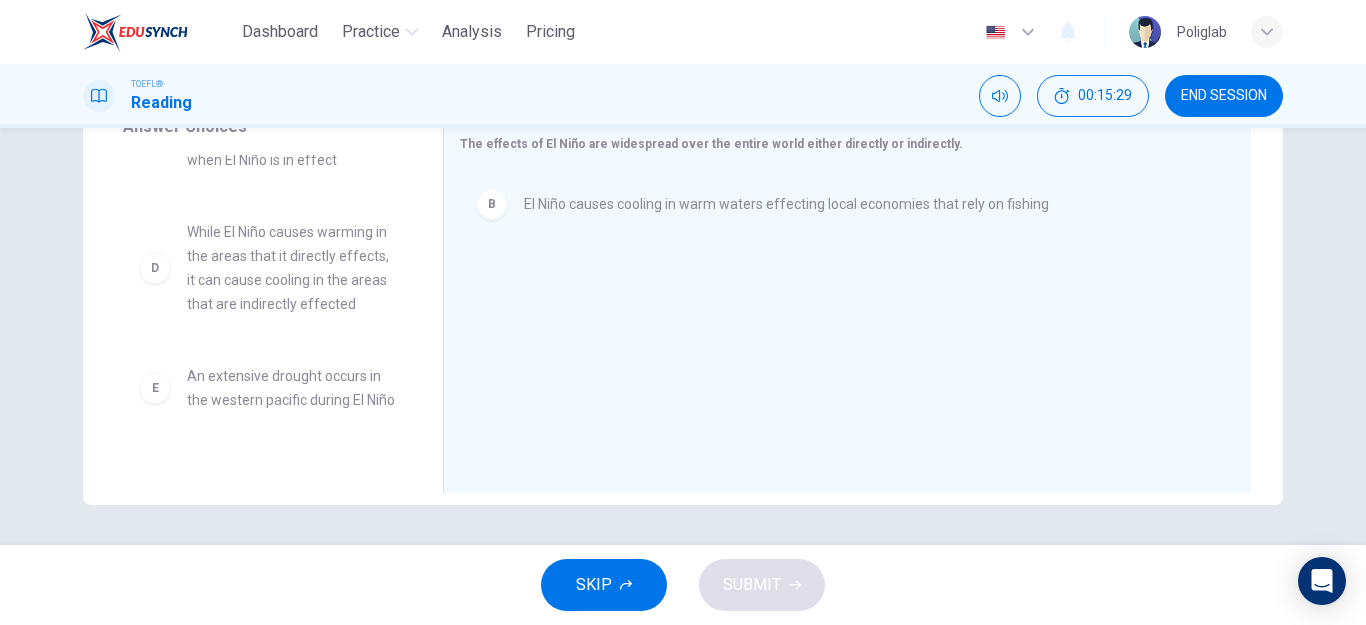 scroll, scrollTop: 217, scrollLeft: 0, axis: vertical 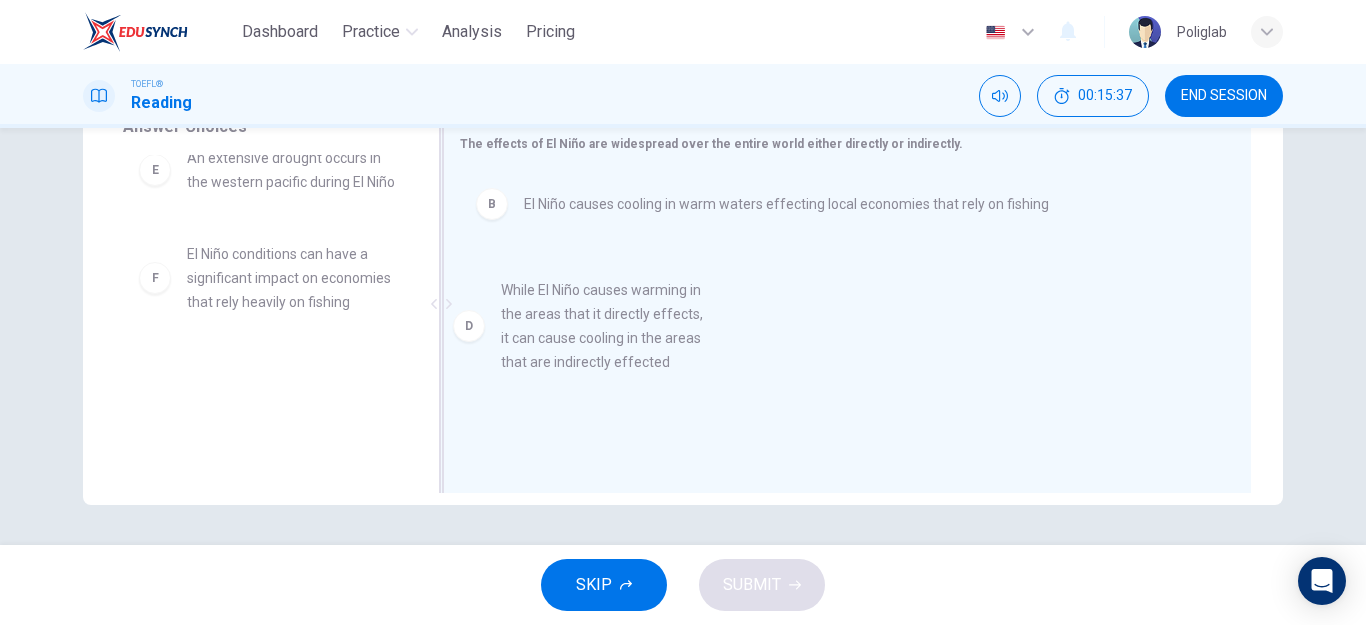 drag, startPoint x: 318, startPoint y: 201, endPoint x: 641, endPoint y: 343, distance: 352.83566 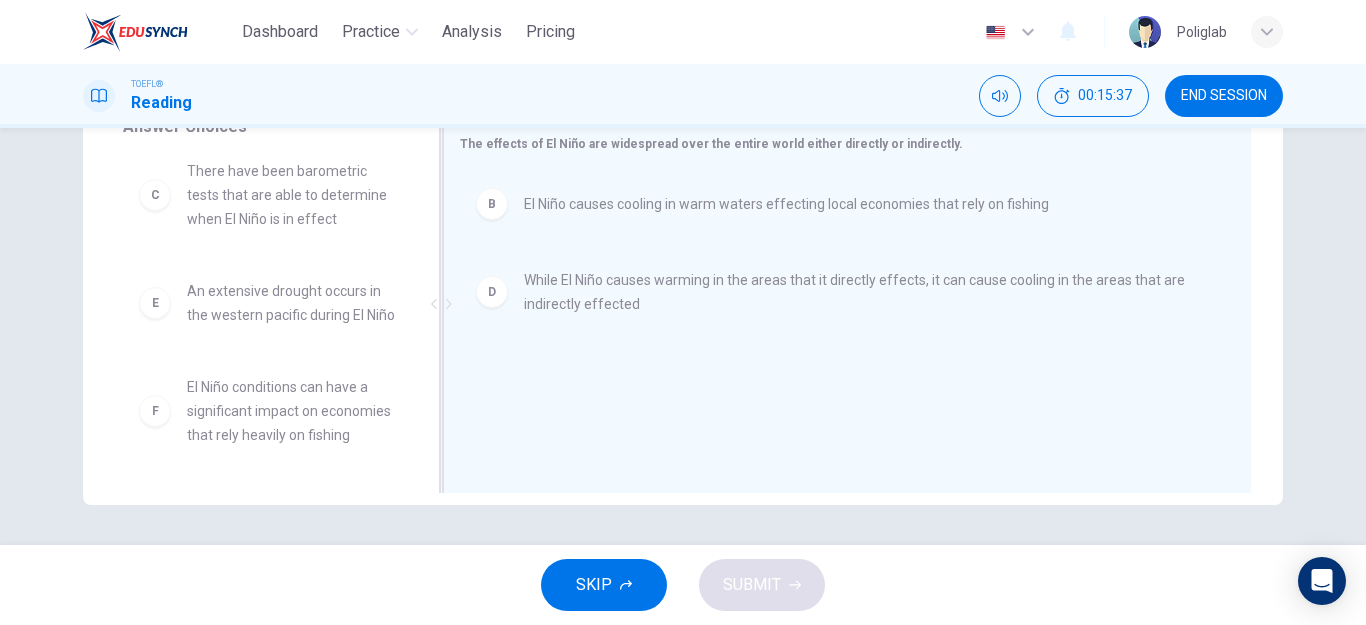 scroll, scrollTop: 180, scrollLeft: 0, axis: vertical 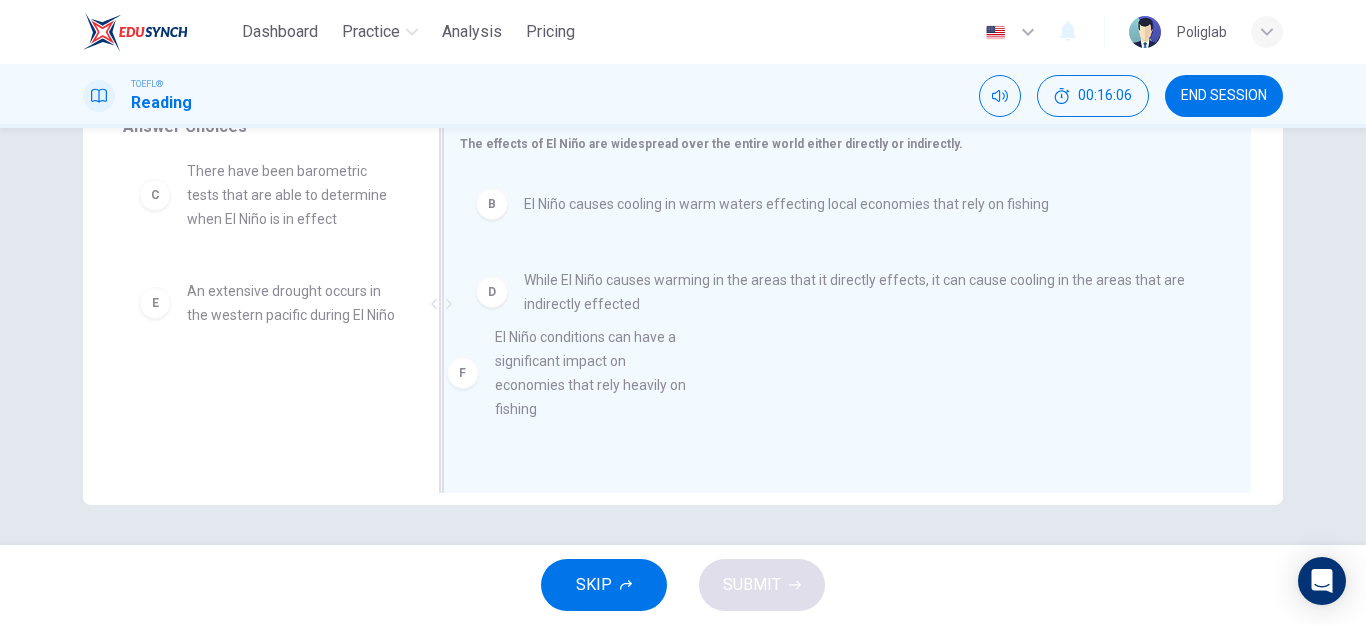 drag, startPoint x: 311, startPoint y: 426, endPoint x: 637, endPoint y: 376, distance: 329.81207 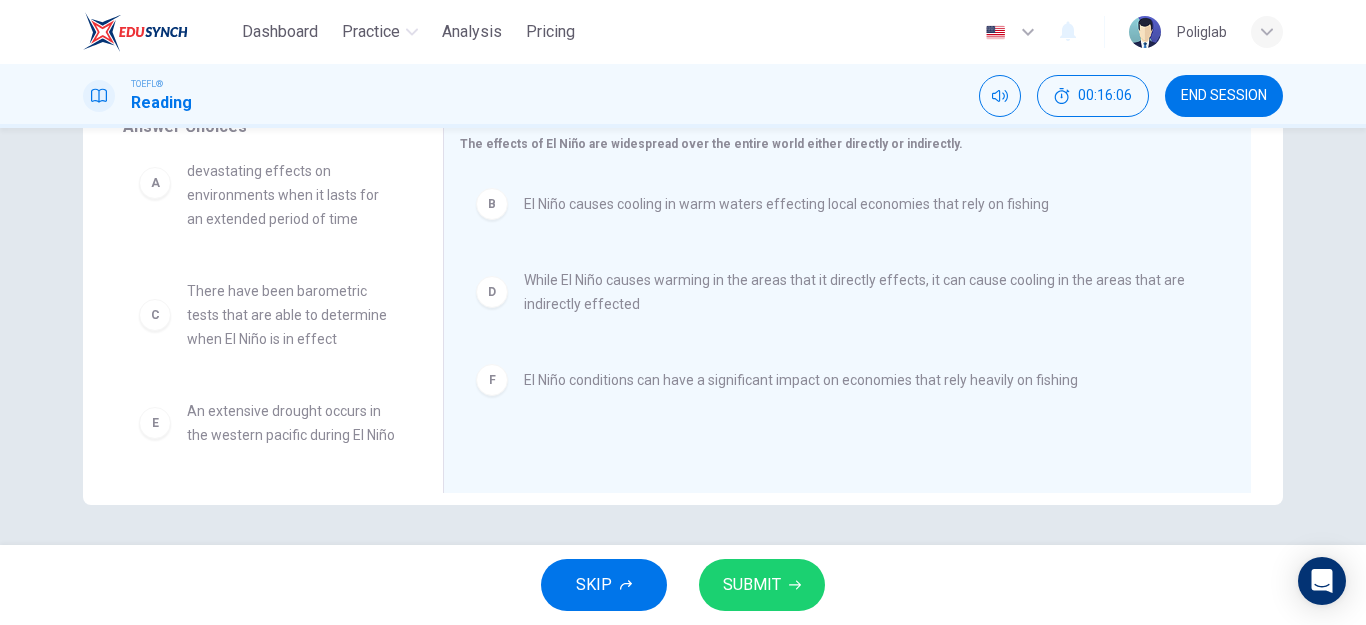 scroll, scrollTop: 60, scrollLeft: 0, axis: vertical 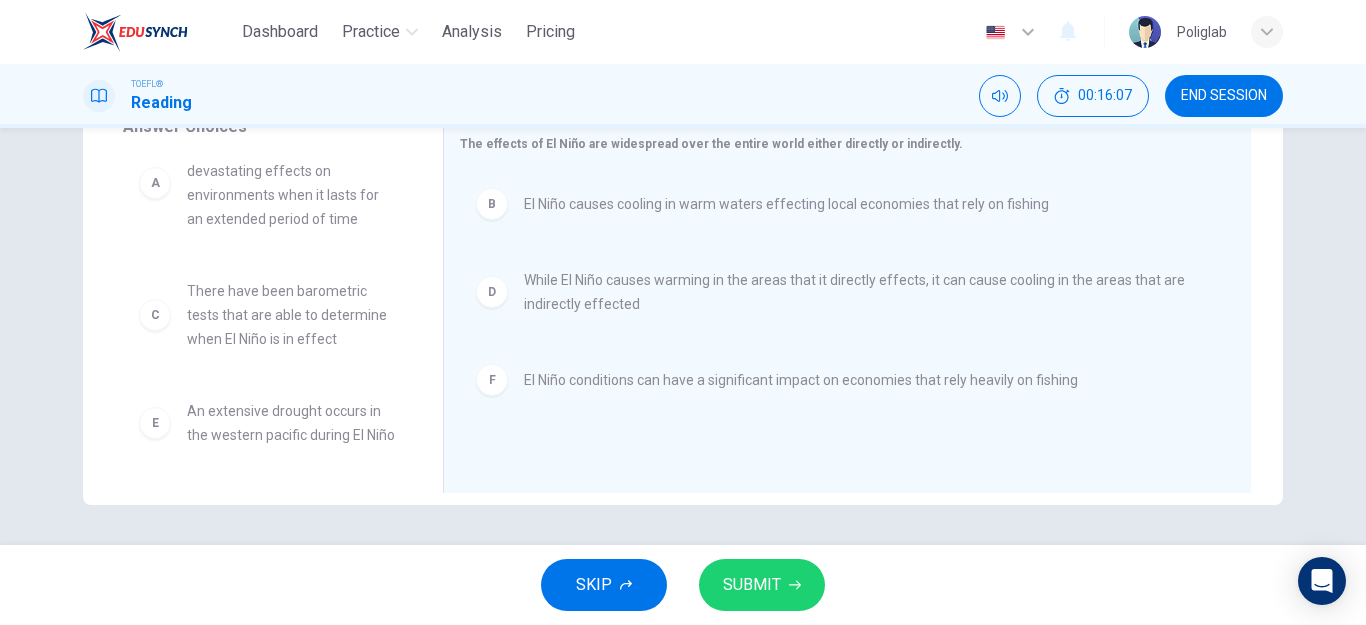 click on "SUBMIT" at bounding box center (762, 585) 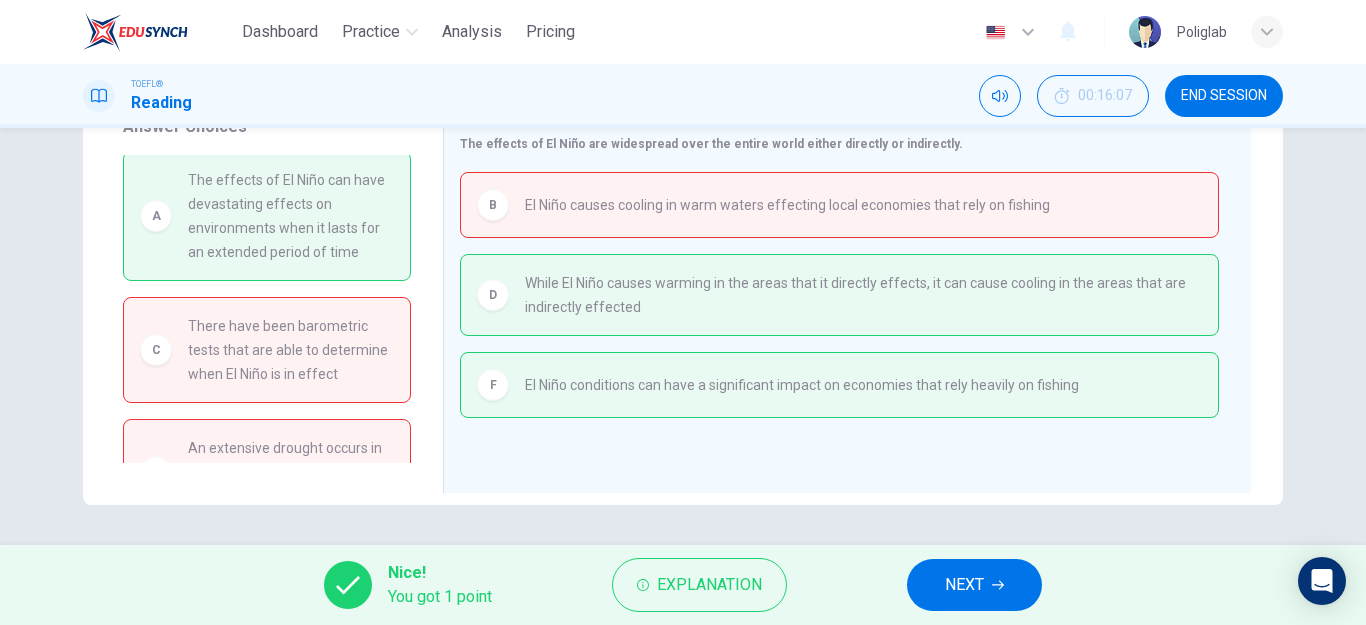 scroll, scrollTop: 0, scrollLeft: 0, axis: both 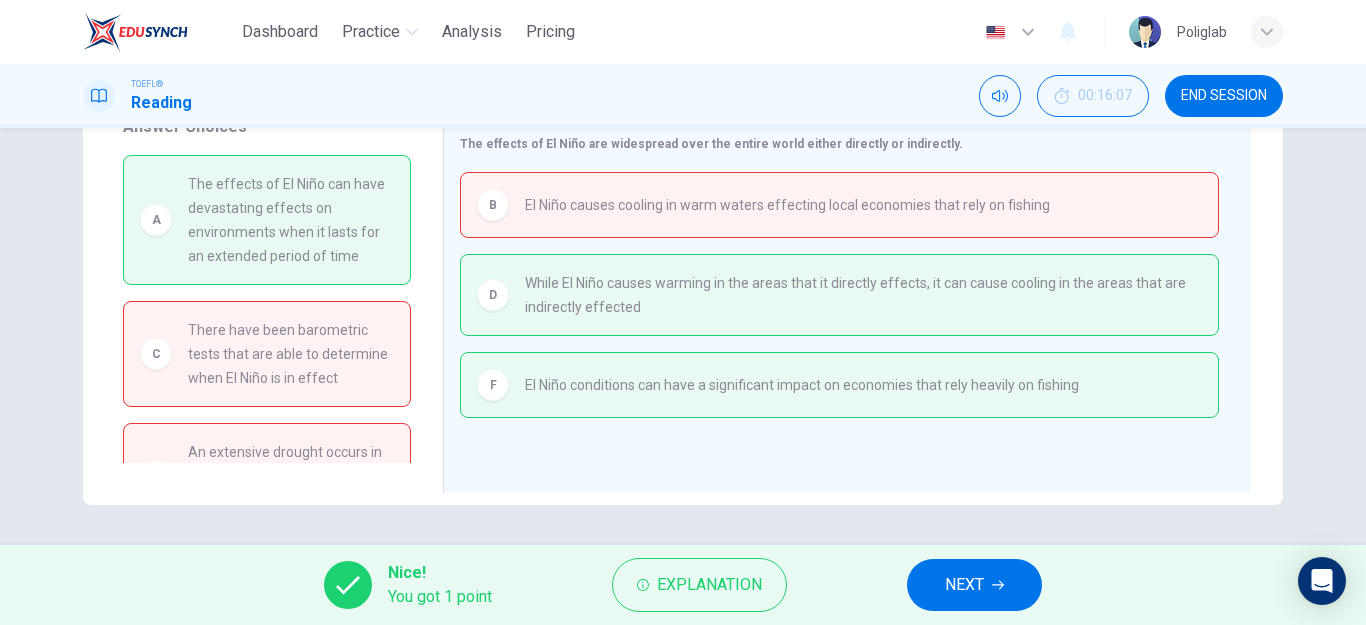 click on "NEXT" at bounding box center (964, 585) 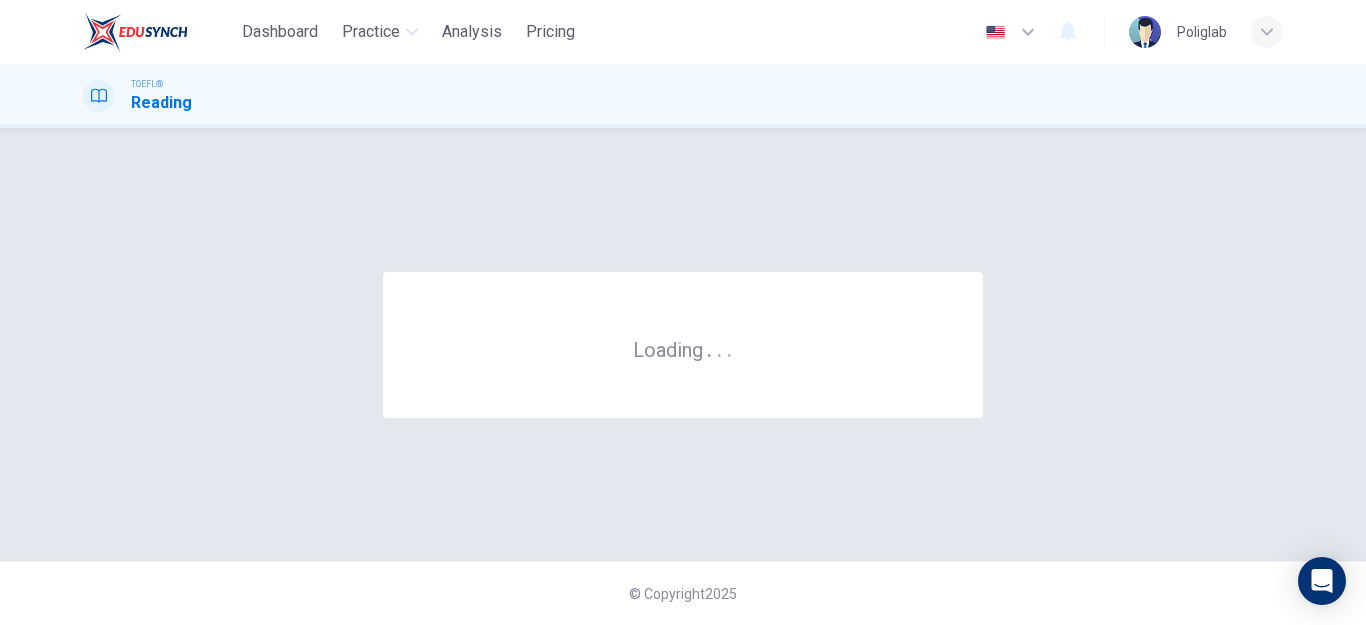 scroll, scrollTop: 0, scrollLeft: 0, axis: both 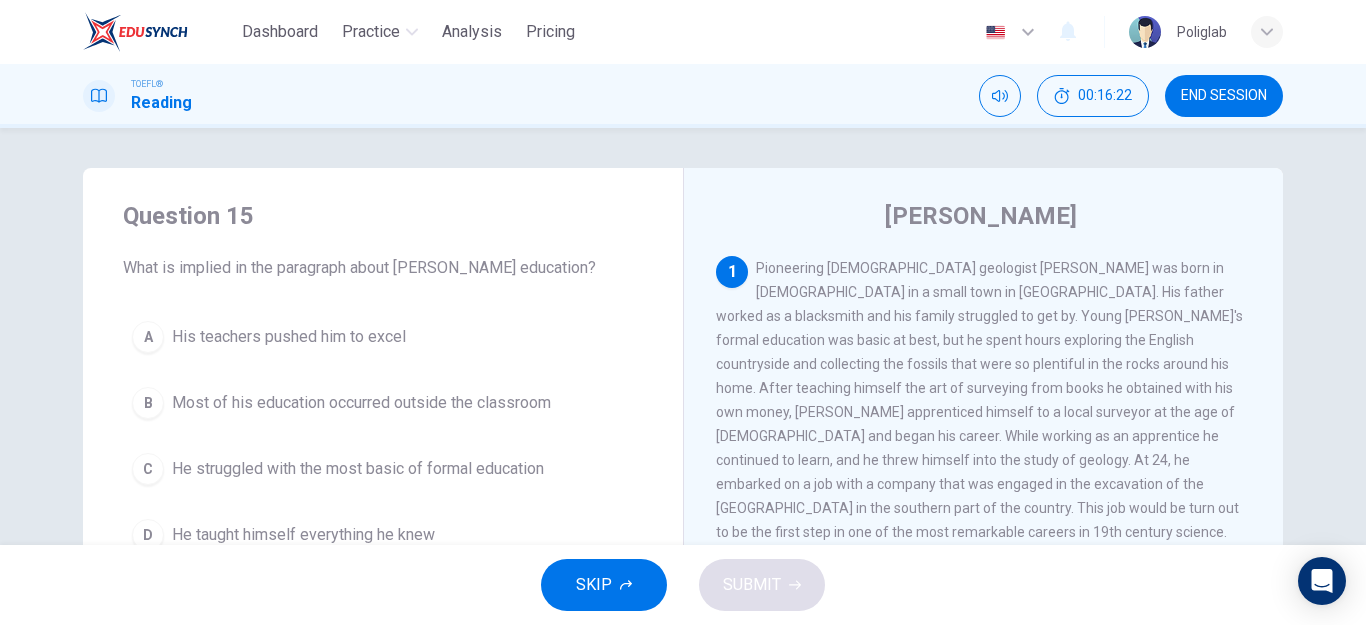 click on "END SESSION" at bounding box center [1224, 96] 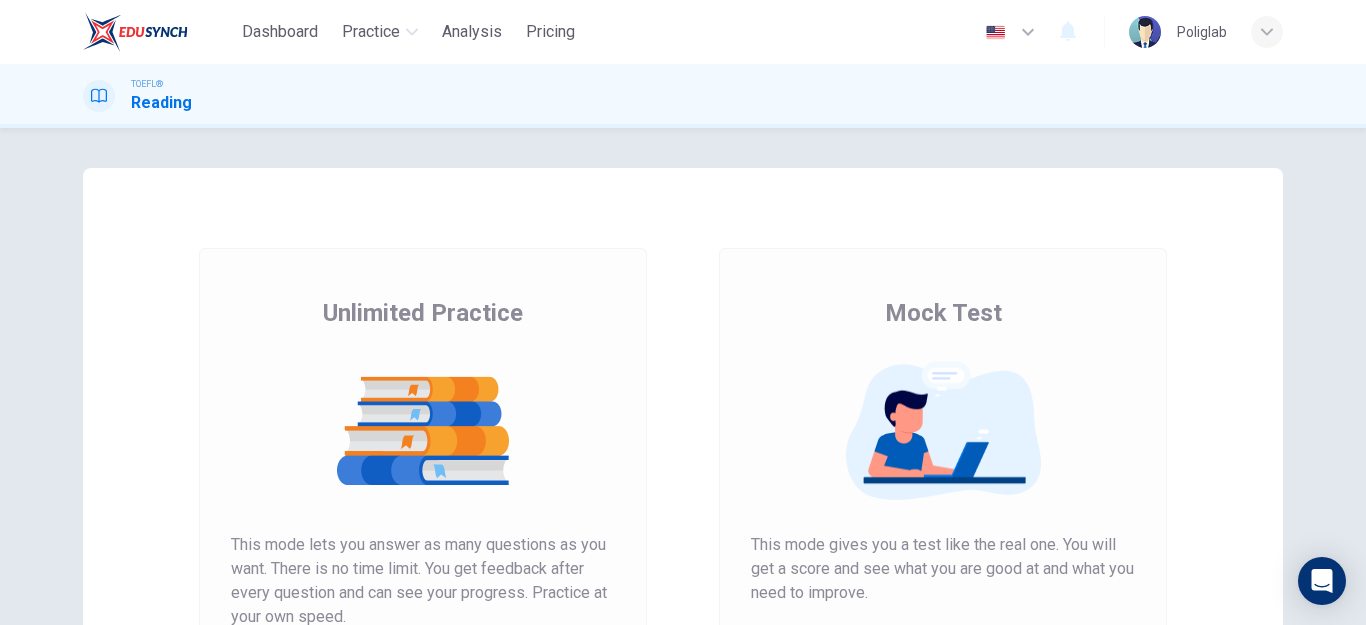 scroll, scrollTop: 0, scrollLeft: 0, axis: both 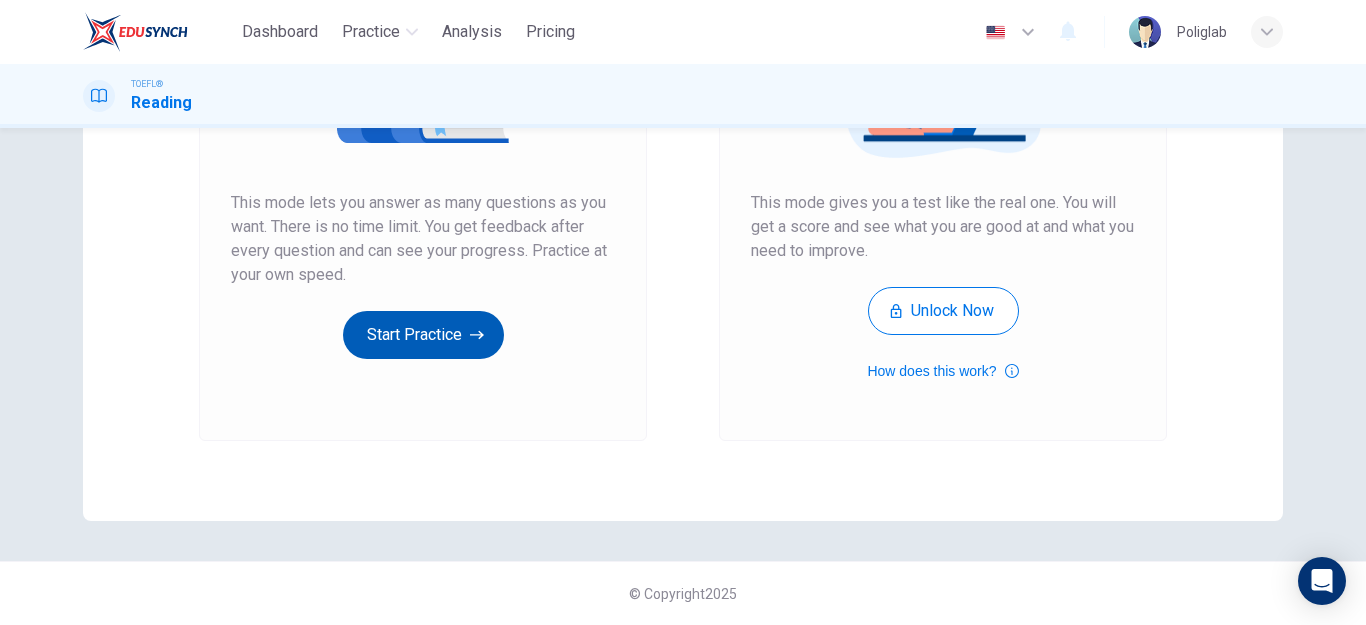 click on "Start Practice" at bounding box center (423, 335) 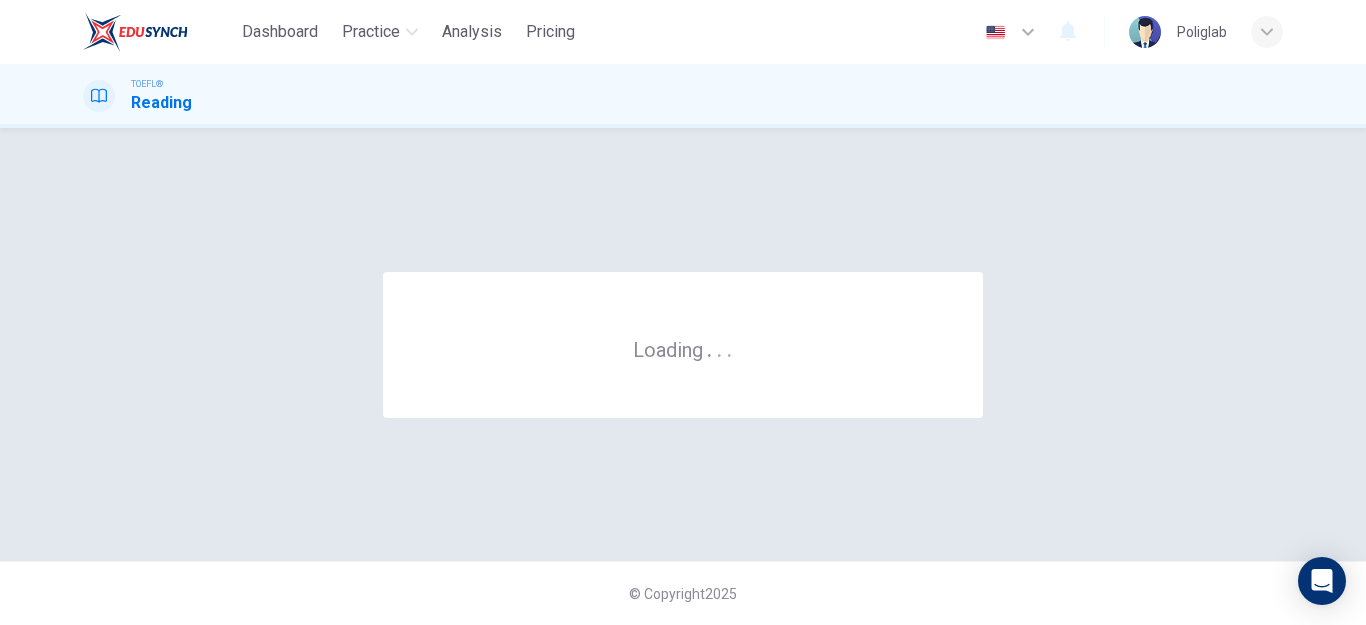 scroll, scrollTop: 0, scrollLeft: 0, axis: both 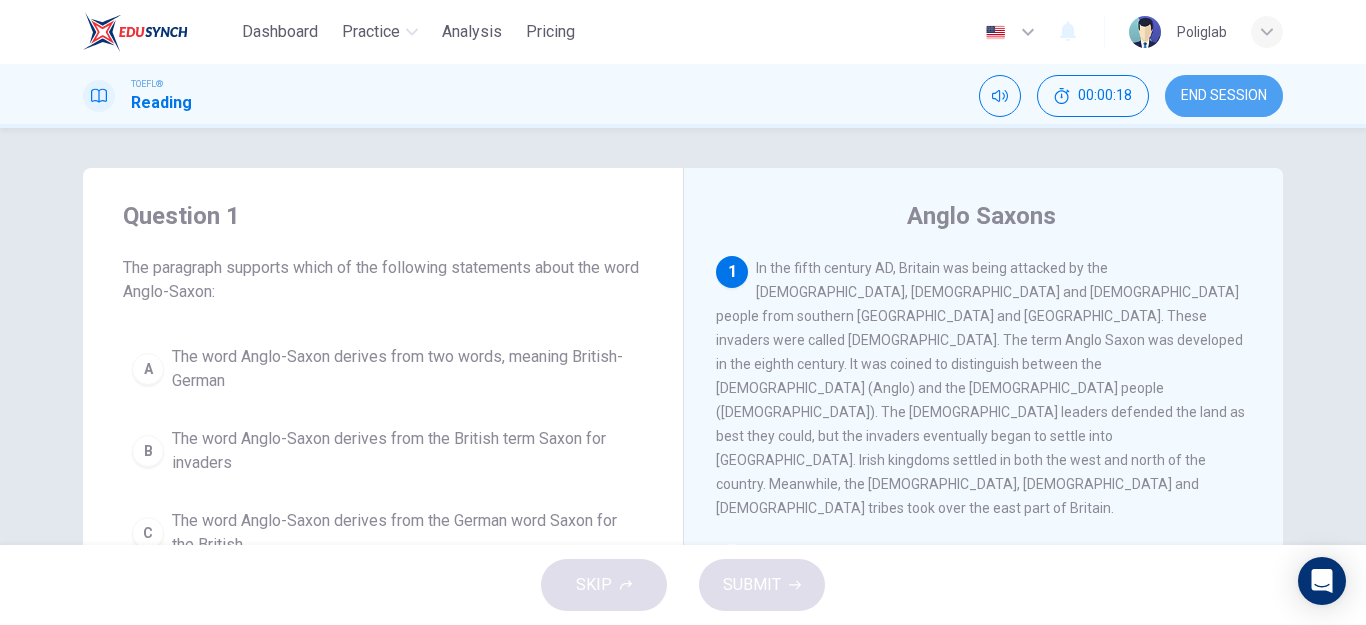 click on "END SESSION" at bounding box center [1224, 96] 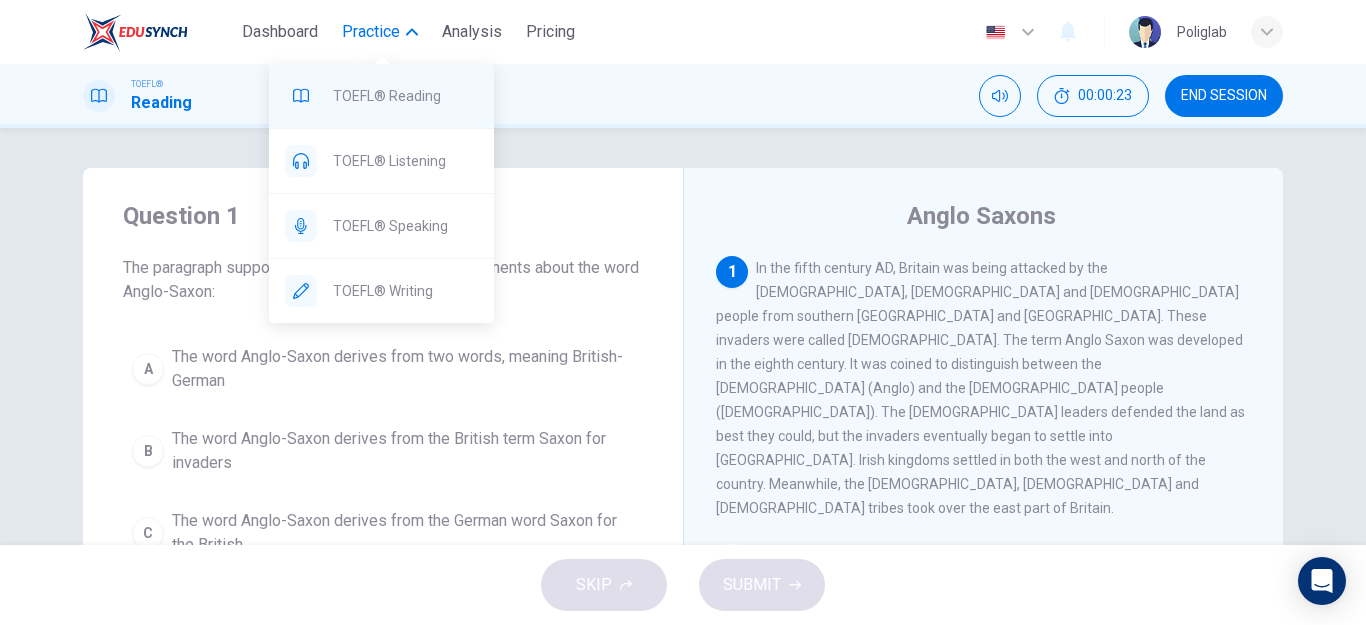 click on "TOEFL® Reading" at bounding box center [405, 96] 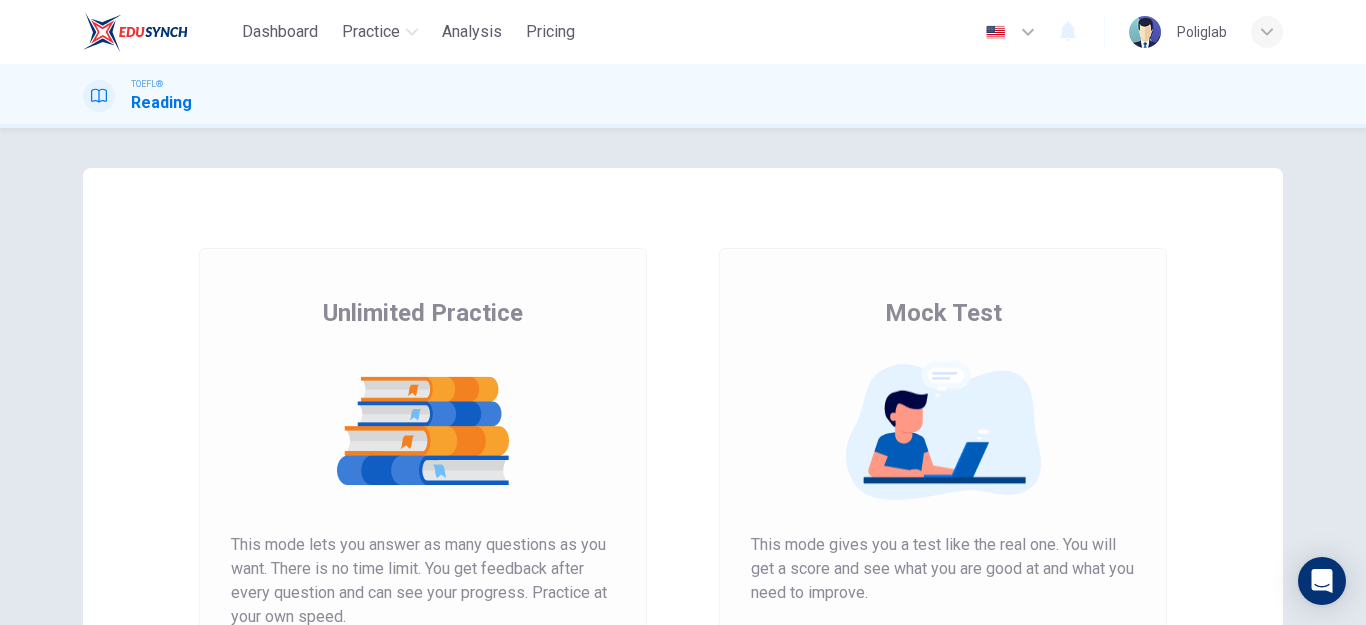 scroll, scrollTop: 0, scrollLeft: 0, axis: both 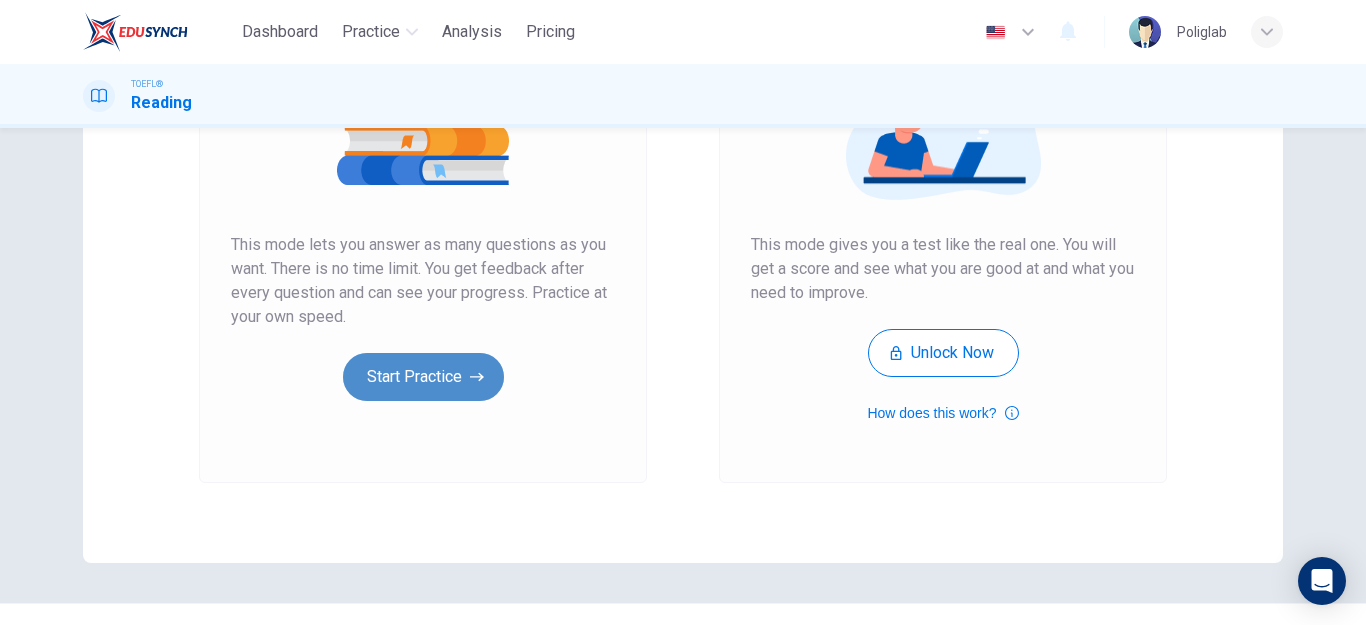 click on "Start Practice" at bounding box center [423, 377] 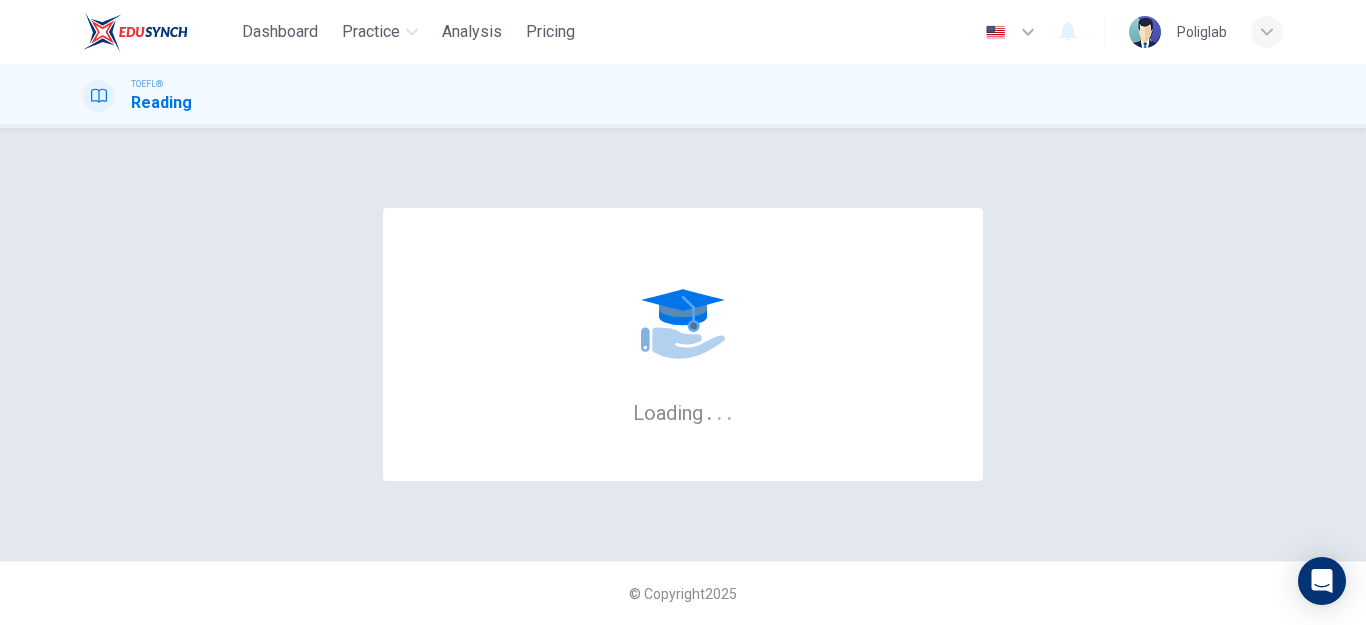 scroll, scrollTop: 0, scrollLeft: 0, axis: both 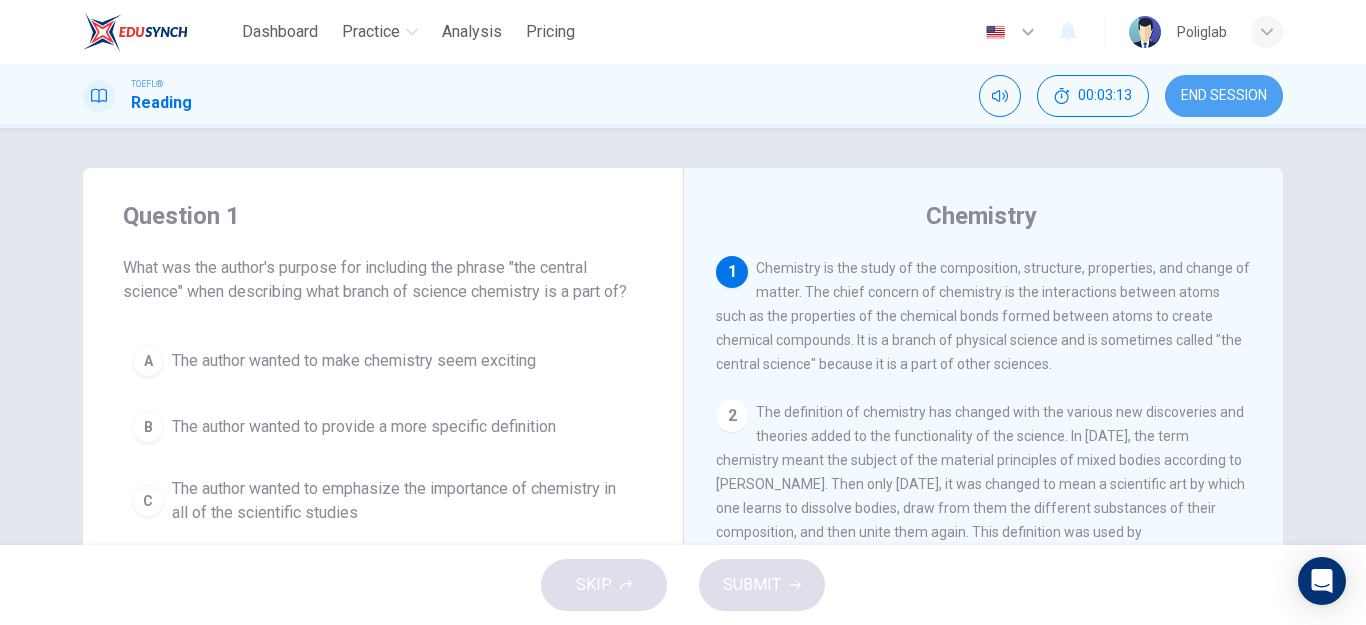 click on "END SESSION" at bounding box center [1224, 96] 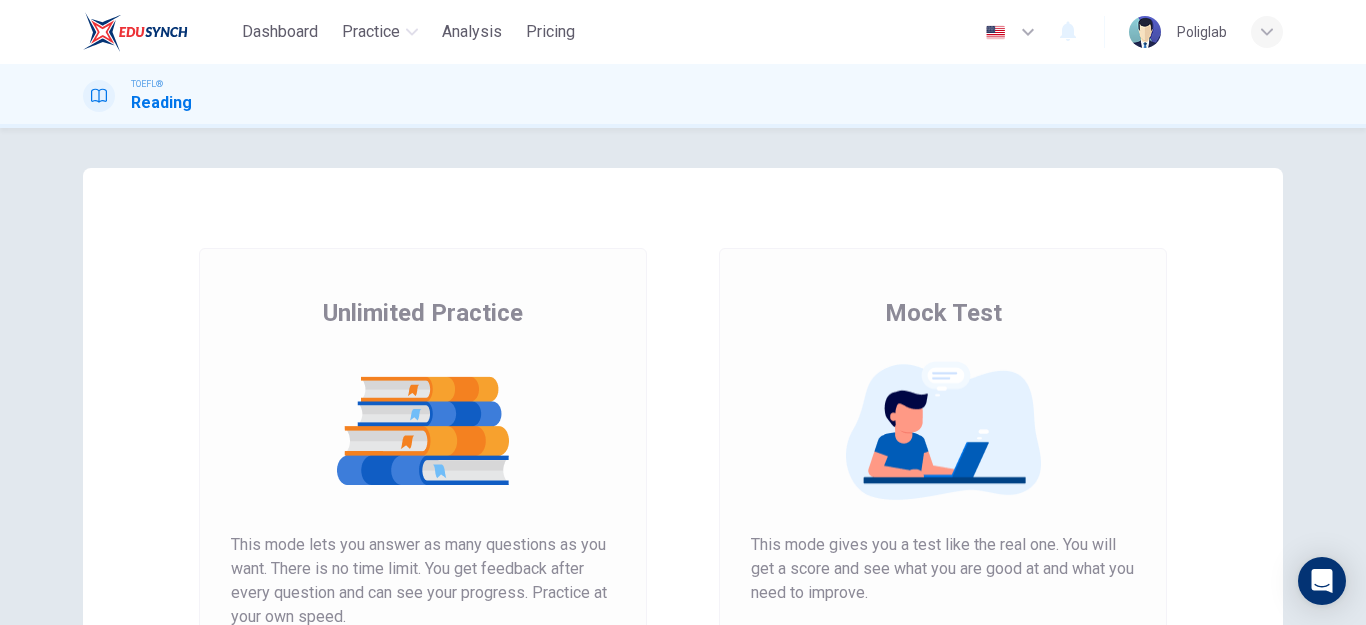 scroll, scrollTop: 0, scrollLeft: 0, axis: both 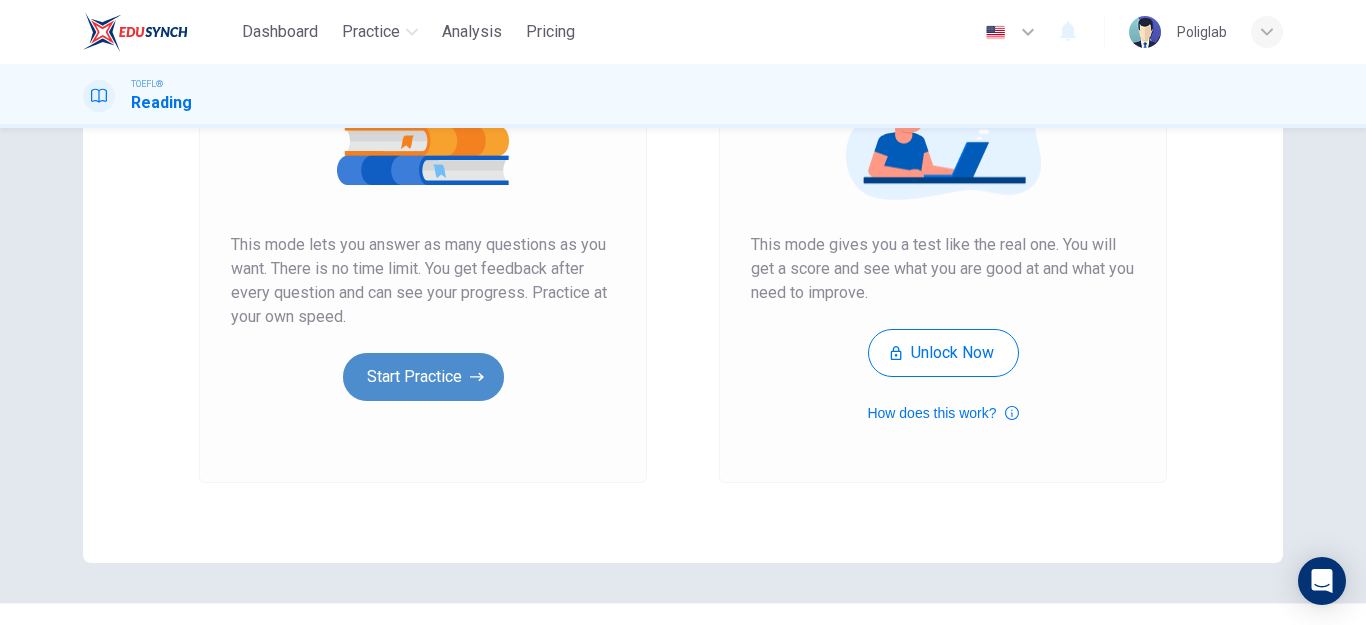 click on "Start Practice" at bounding box center (423, 377) 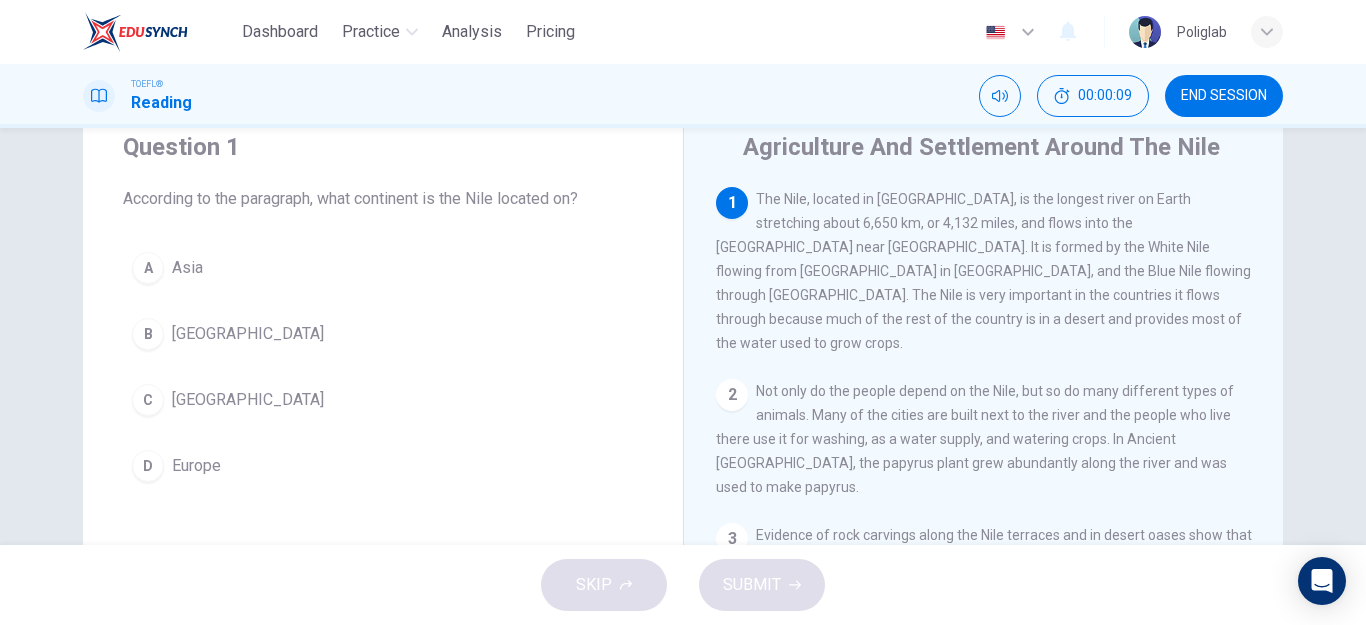 scroll, scrollTop: 100, scrollLeft: 0, axis: vertical 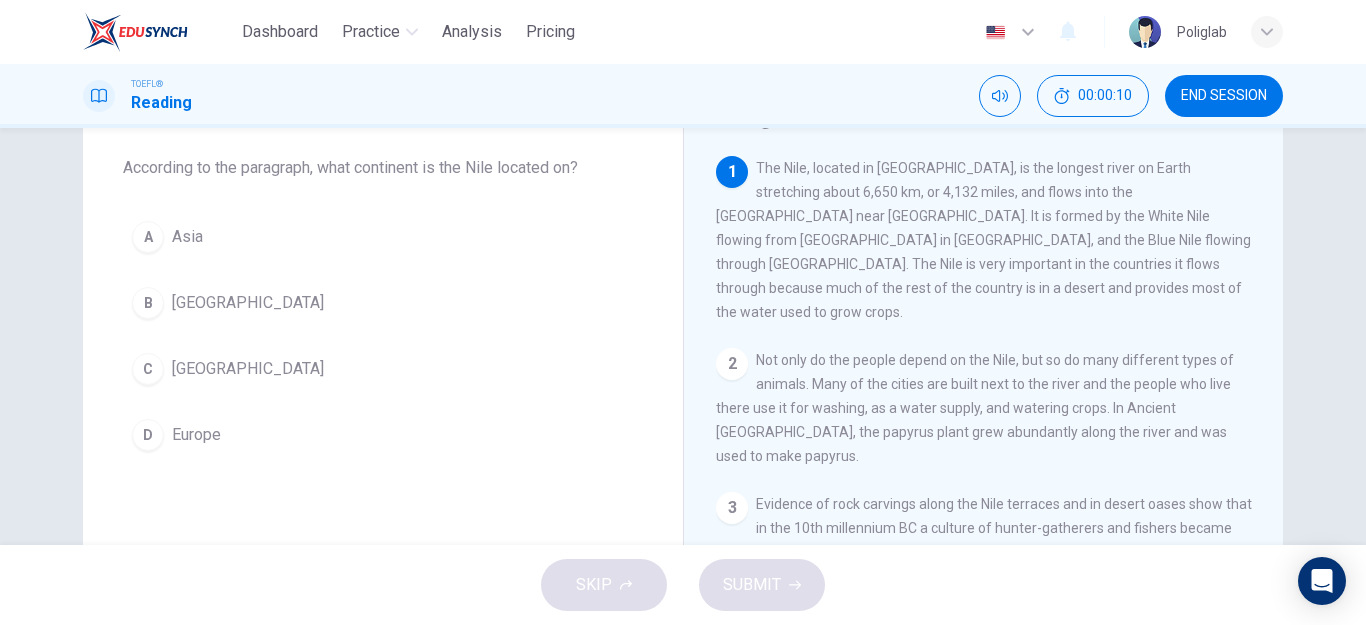 click on "[GEOGRAPHIC_DATA]" at bounding box center (248, 369) 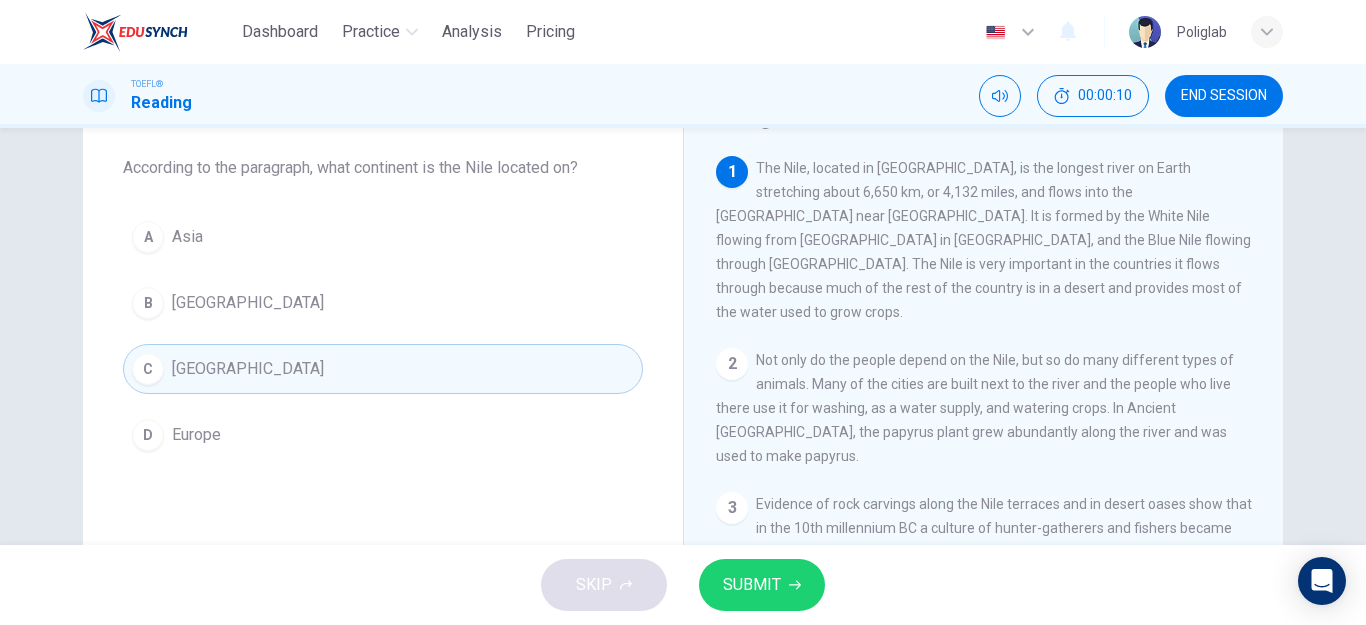 click on "SUBMIT" at bounding box center (752, 585) 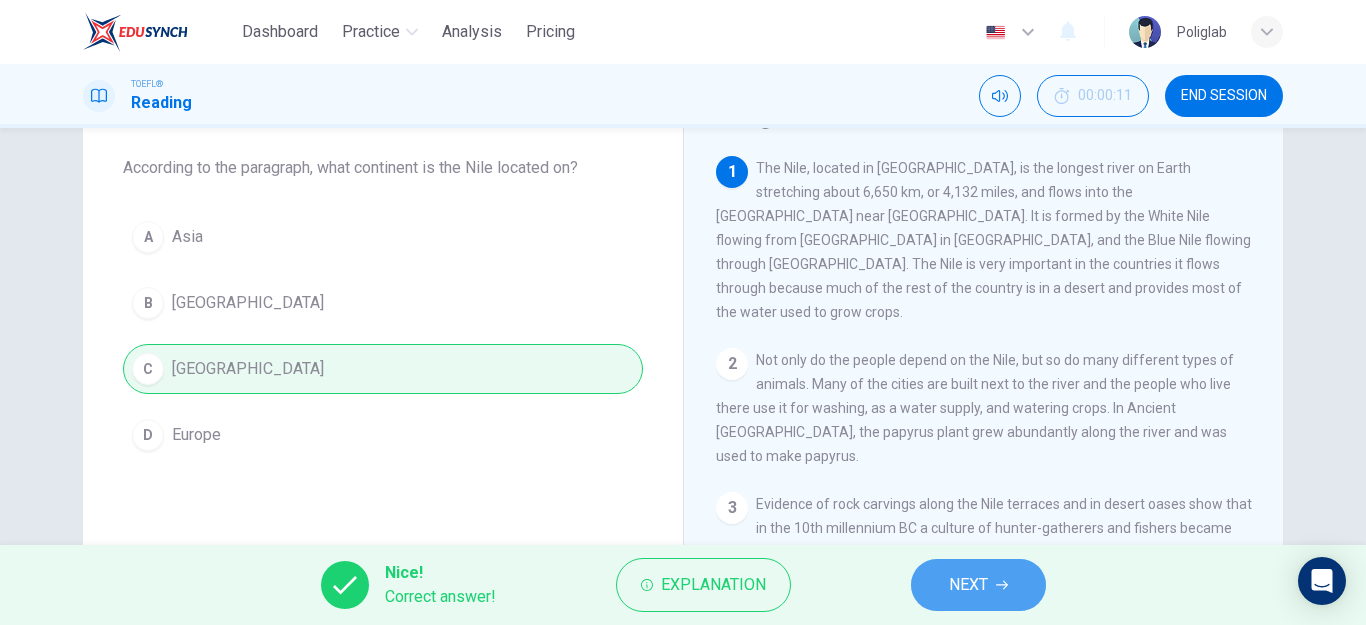 click 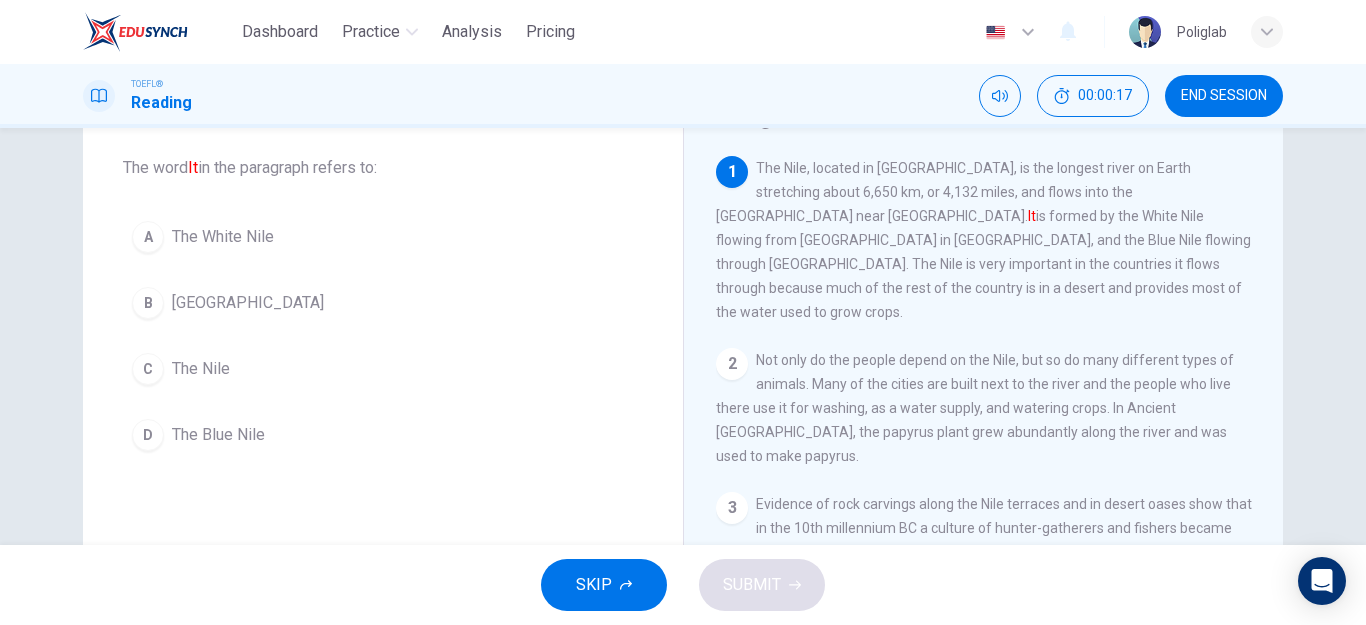 drag, startPoint x: 794, startPoint y: 167, endPoint x: 980, endPoint y: 165, distance: 186.01076 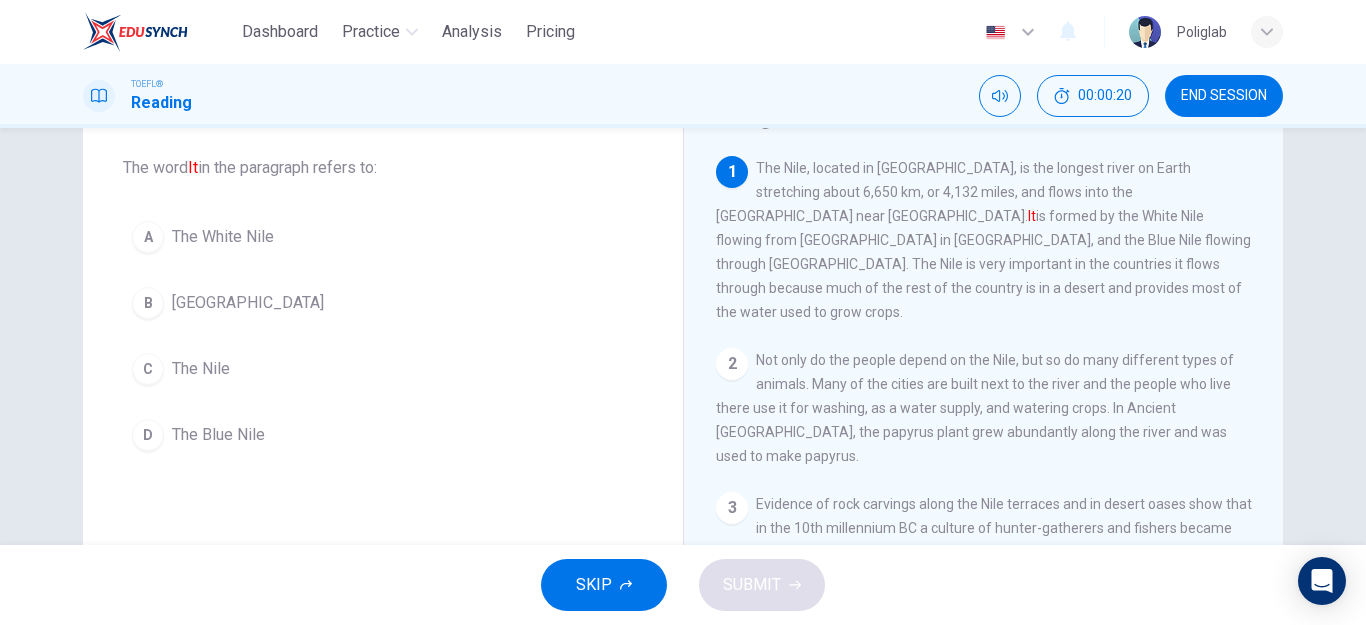 drag, startPoint x: 969, startPoint y: 167, endPoint x: 918, endPoint y: 196, distance: 58.66856 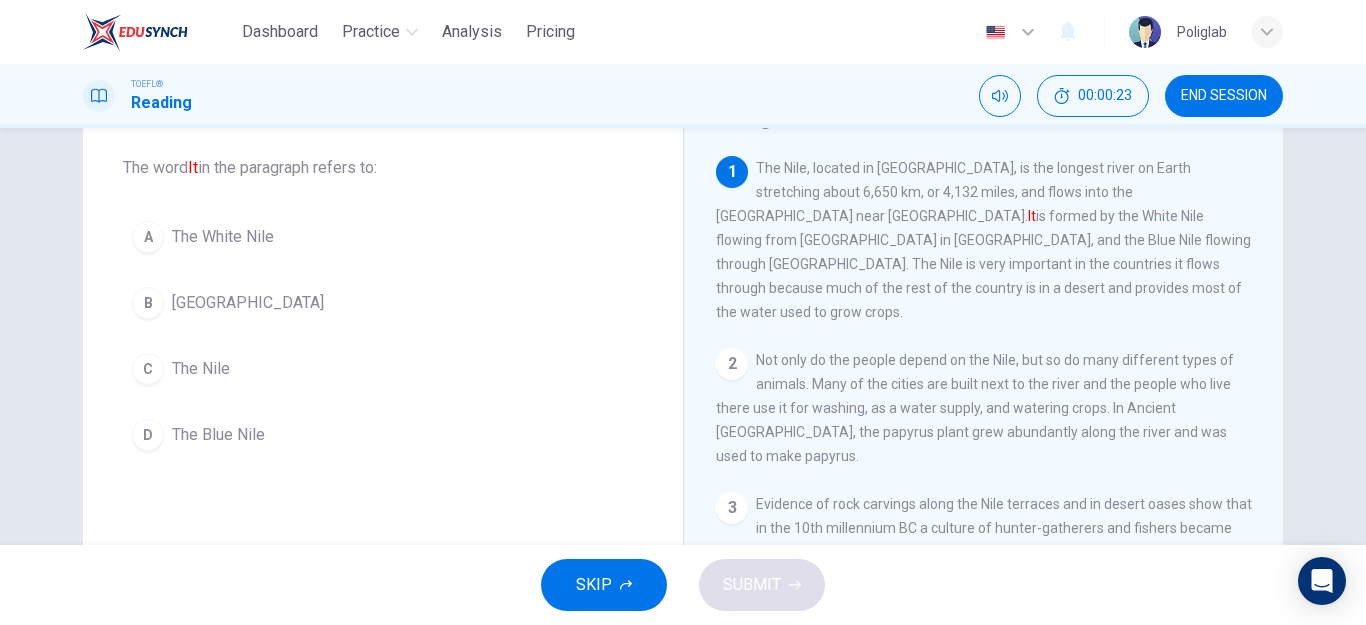 drag, startPoint x: 902, startPoint y: 194, endPoint x: 1225, endPoint y: 191, distance: 323.01395 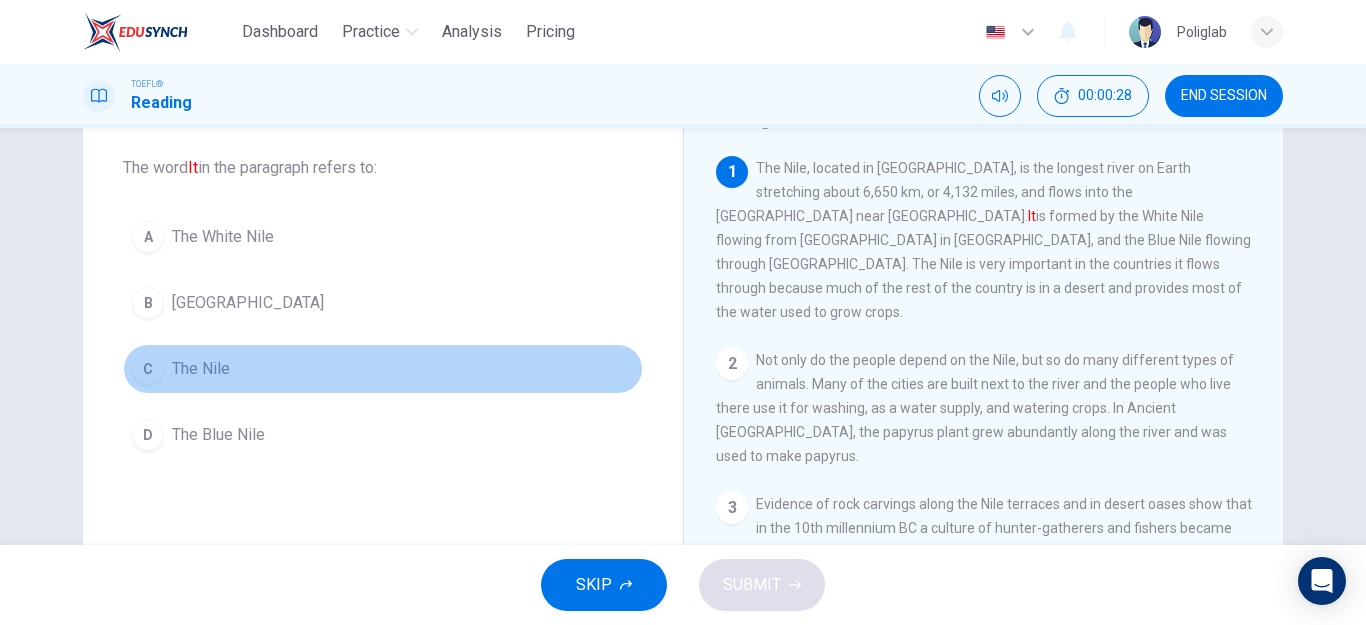 click on "The Nile" at bounding box center [201, 369] 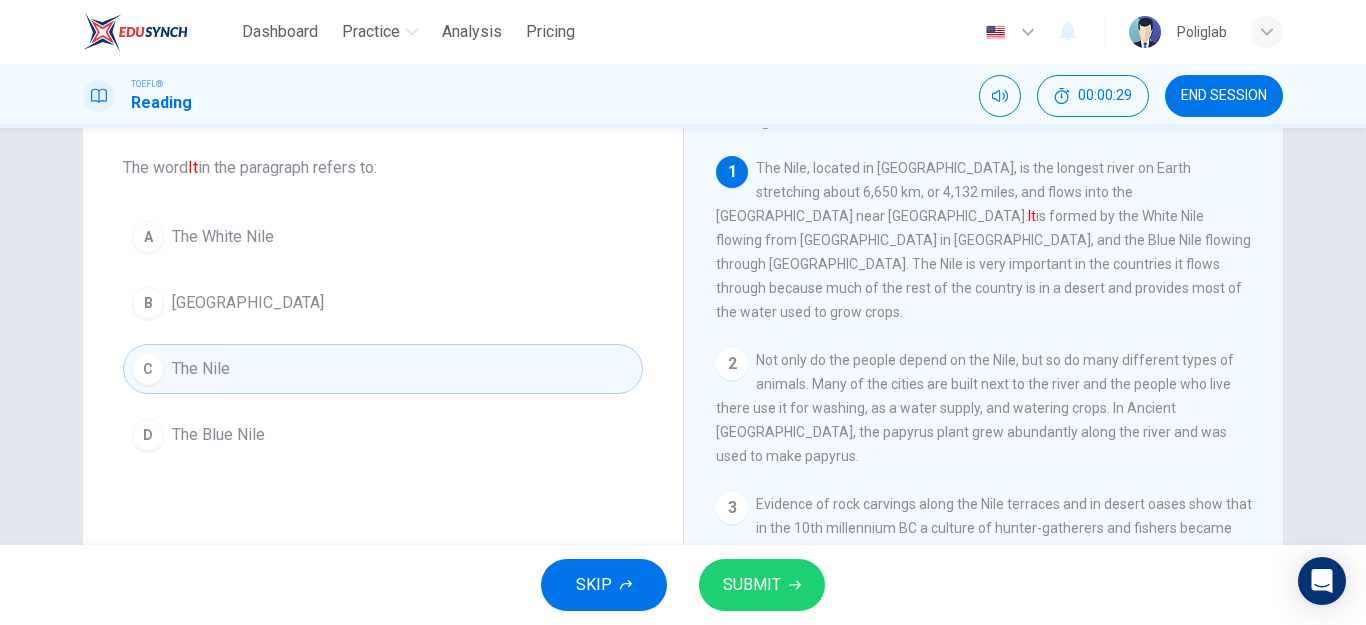 click on "SUBMIT" at bounding box center [762, 585] 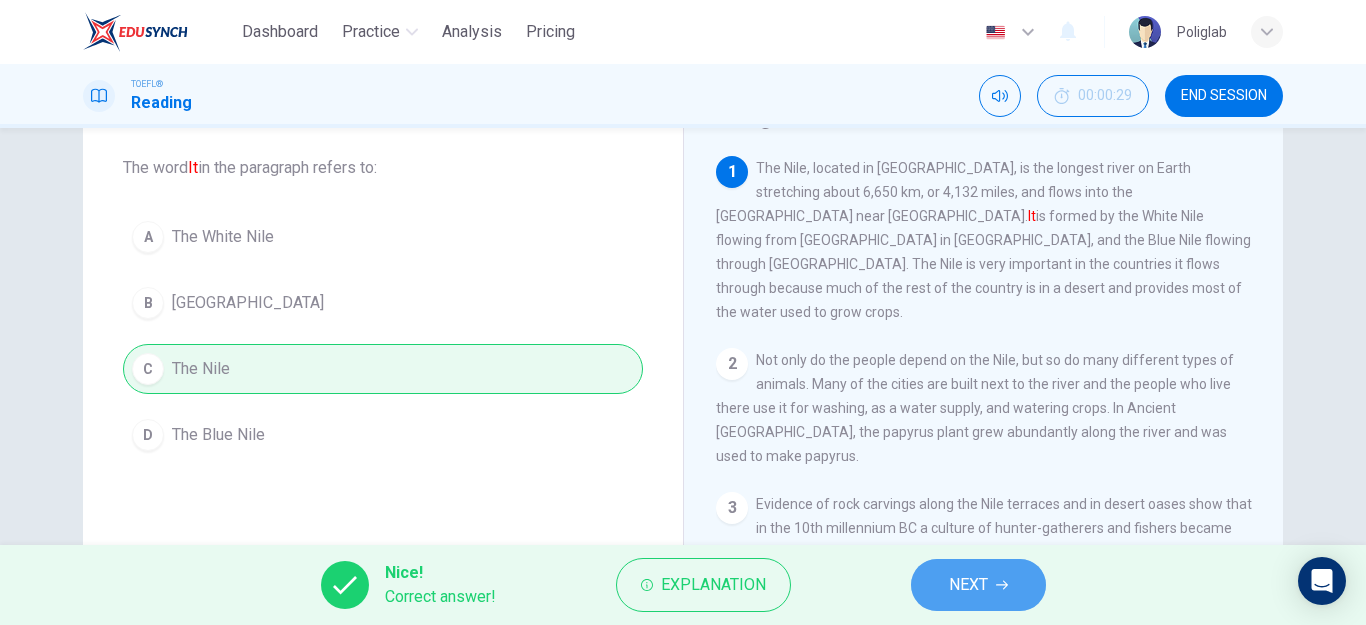 click on "NEXT" at bounding box center (978, 585) 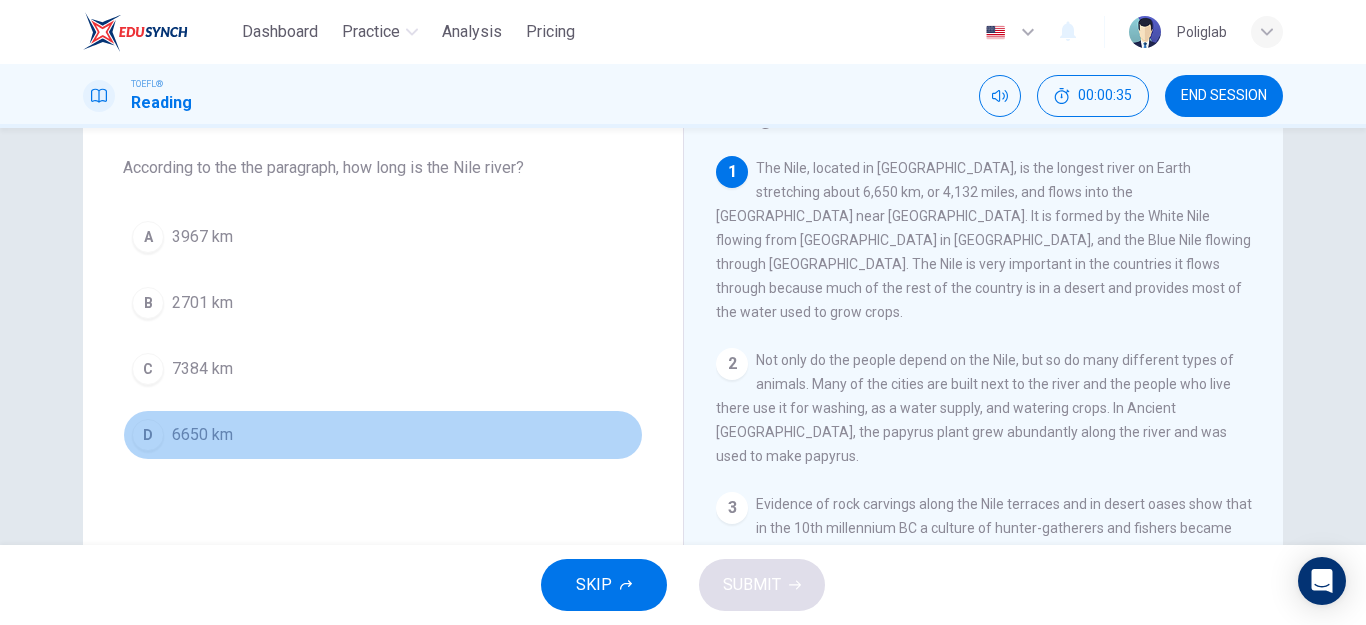 click on "6650 km" at bounding box center [202, 435] 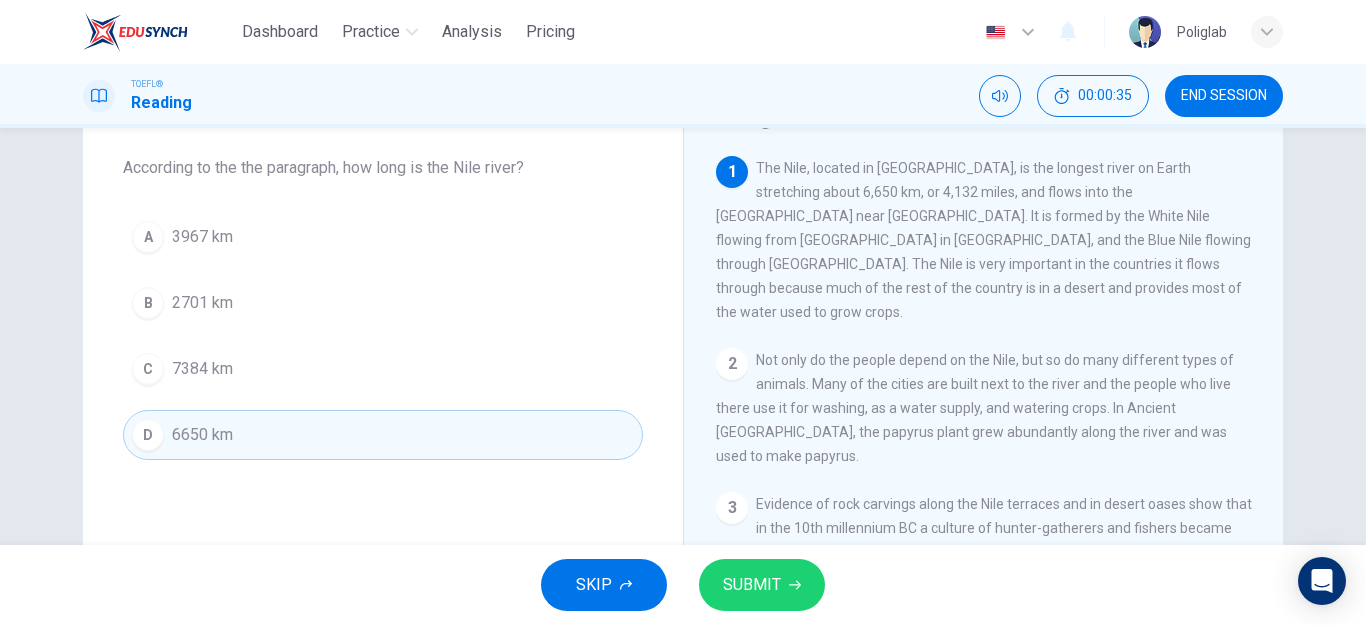 click on "SUBMIT" at bounding box center [752, 585] 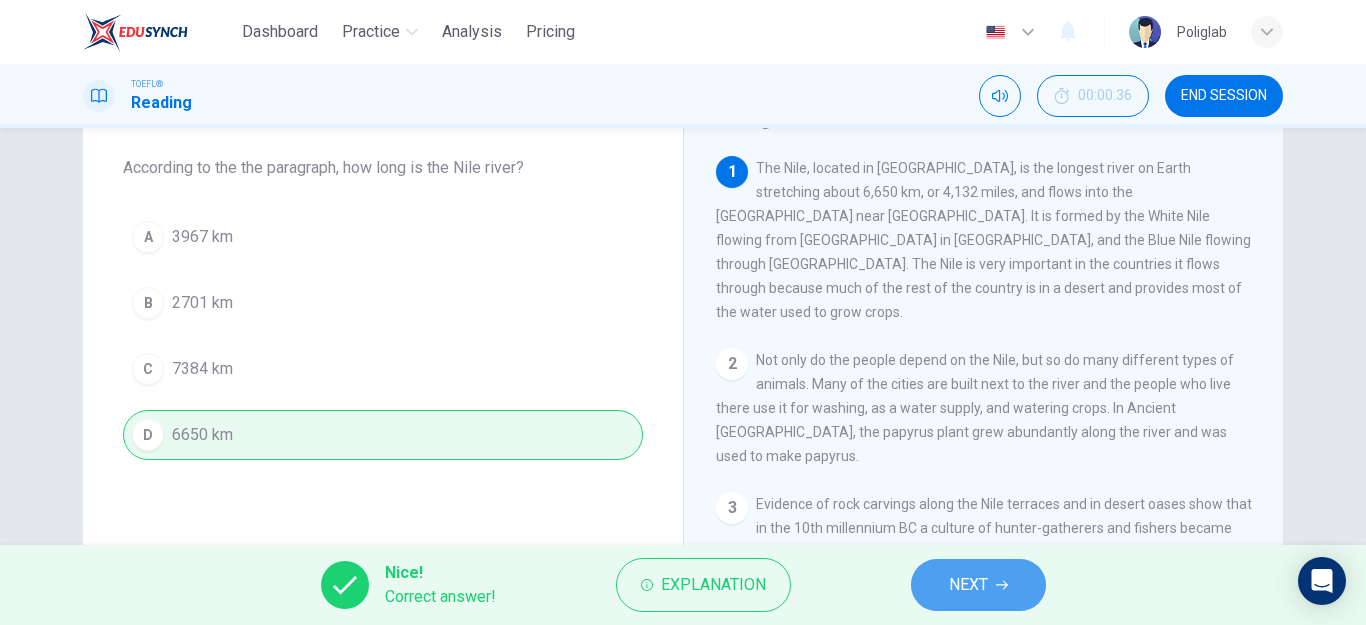 click on "NEXT" at bounding box center (978, 585) 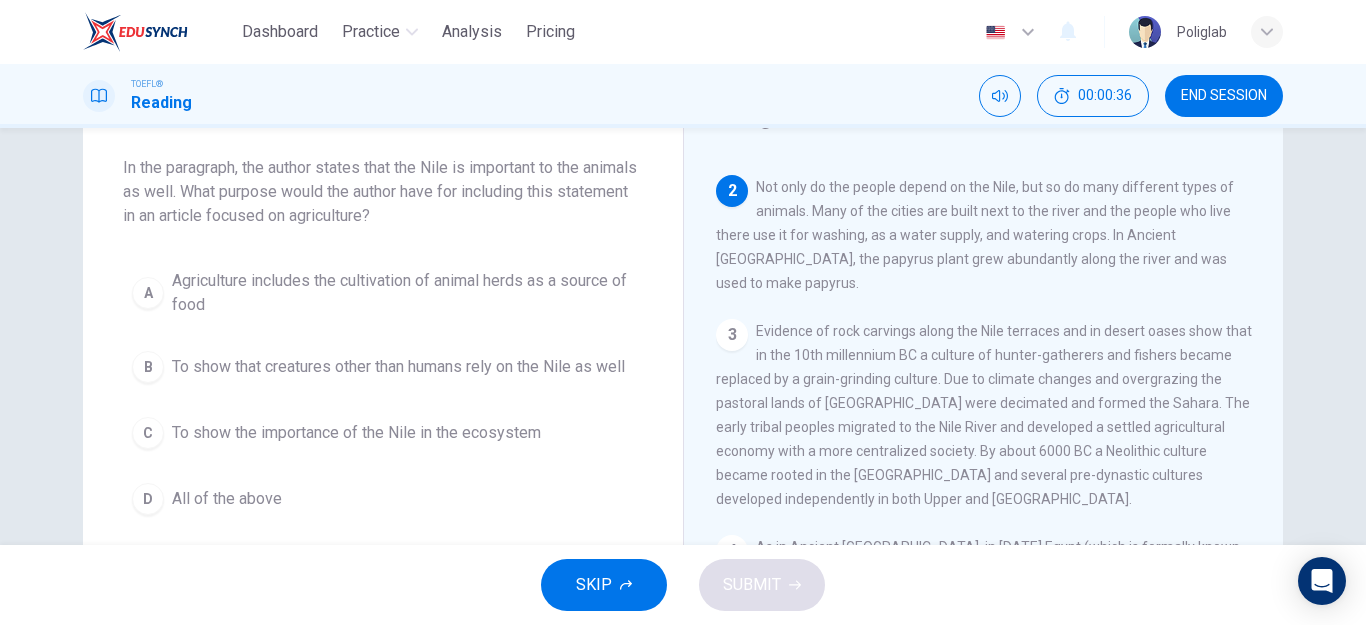 scroll, scrollTop: 174, scrollLeft: 0, axis: vertical 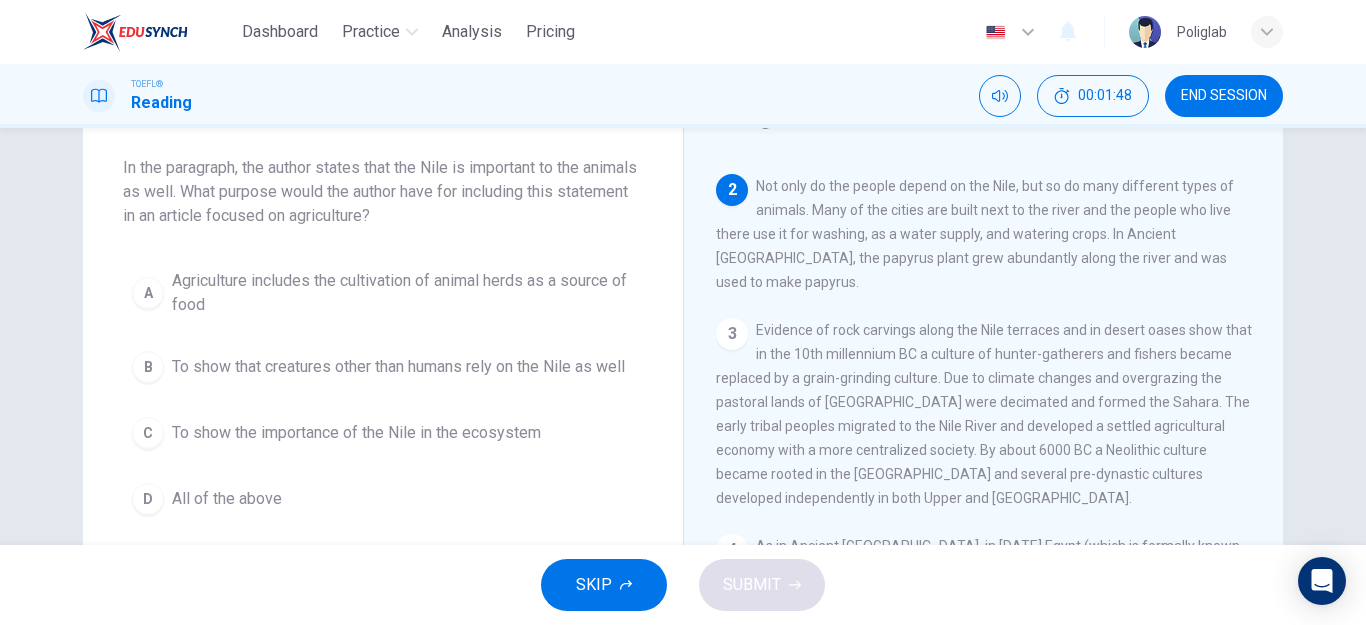 click on "All of the above" at bounding box center (227, 499) 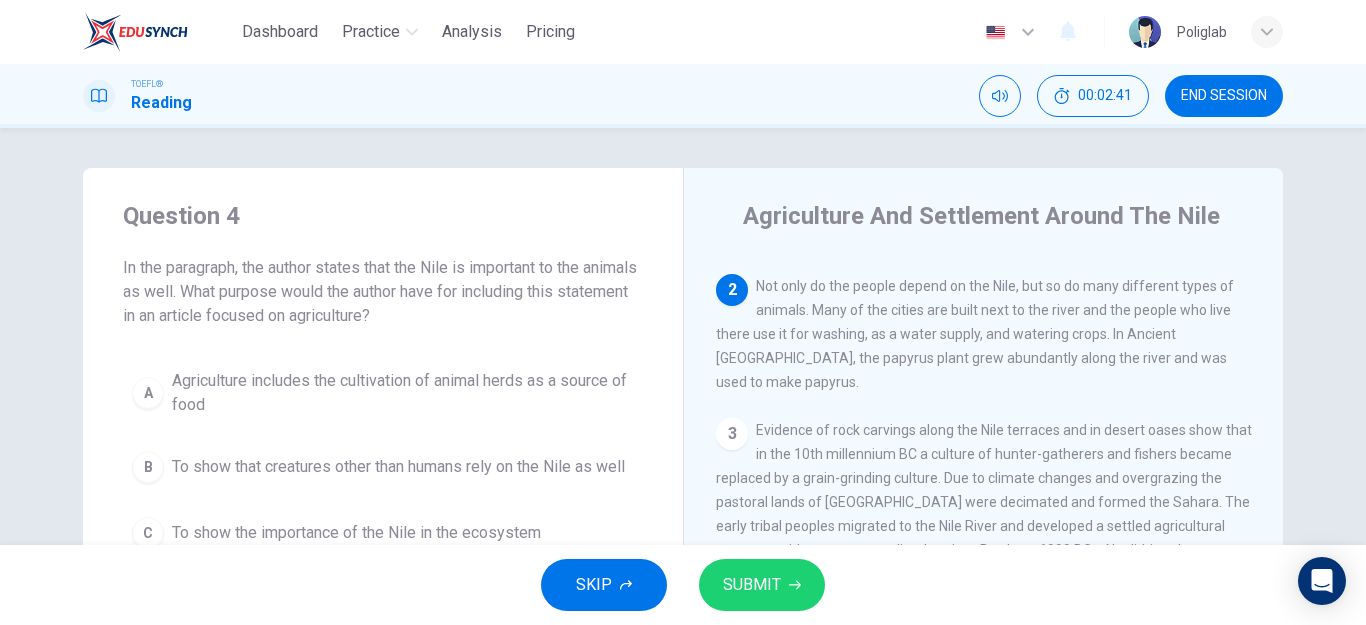 scroll, scrollTop: 100, scrollLeft: 0, axis: vertical 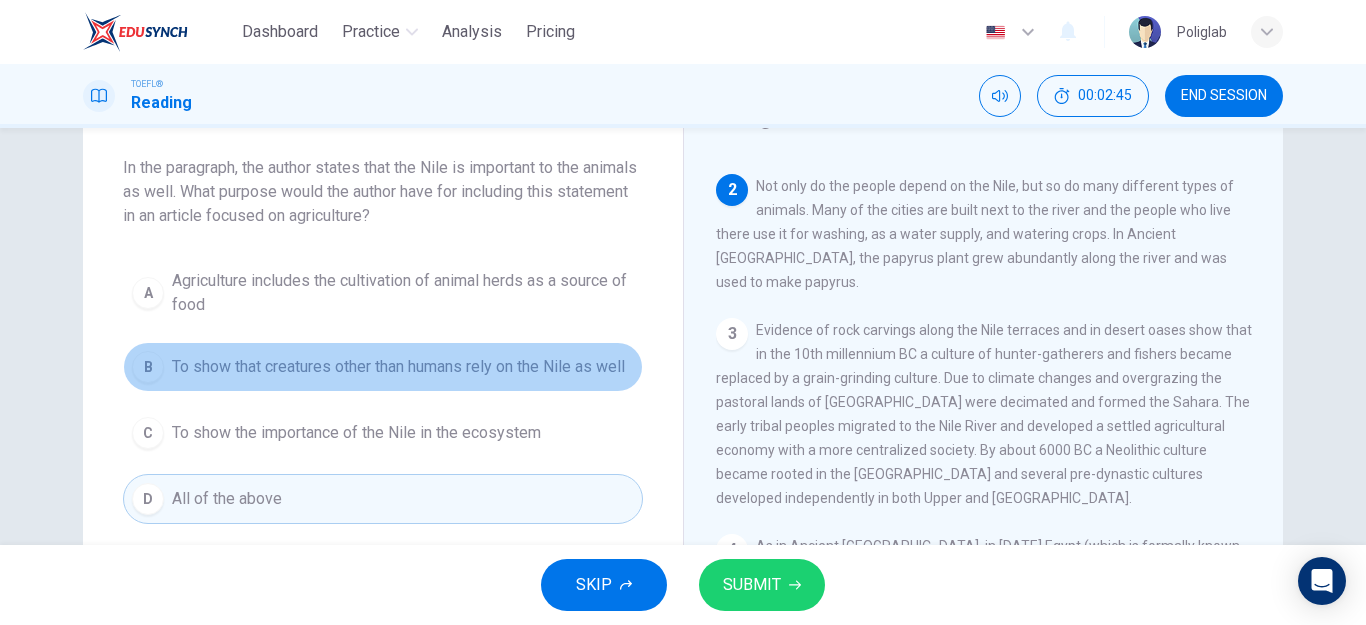 click on "To show that creatures other than humans rely on the Nile as well" at bounding box center [398, 367] 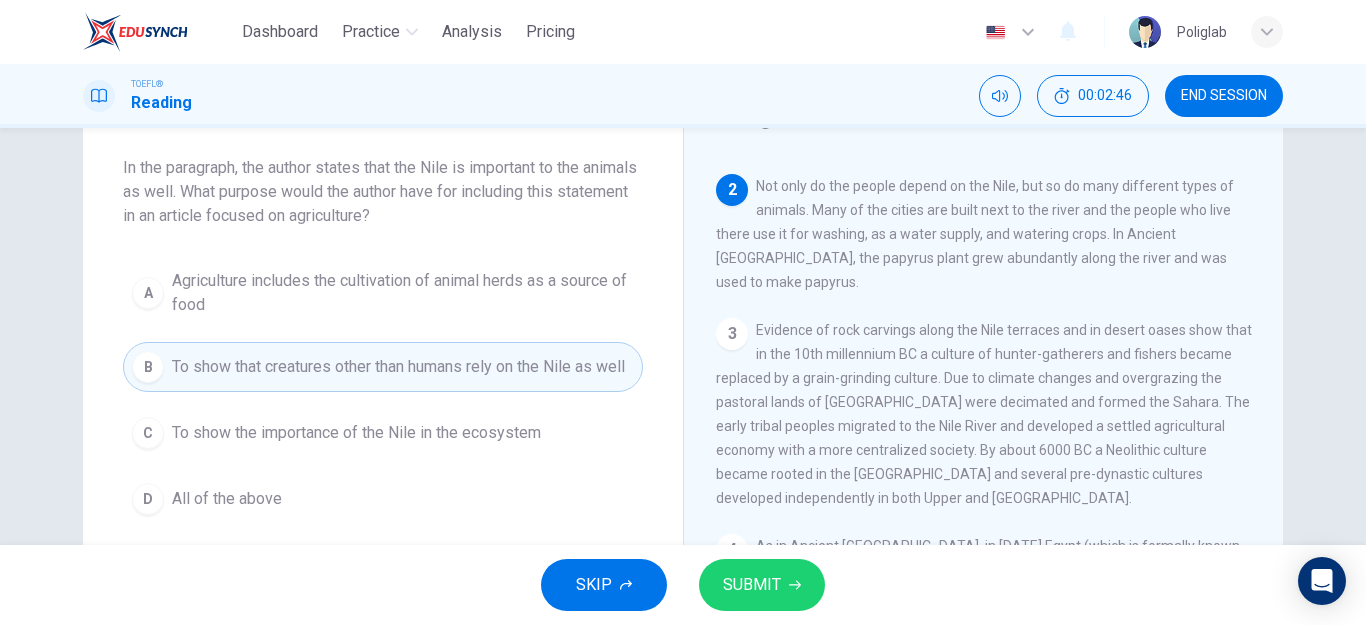 click on "SUBMIT" at bounding box center (752, 585) 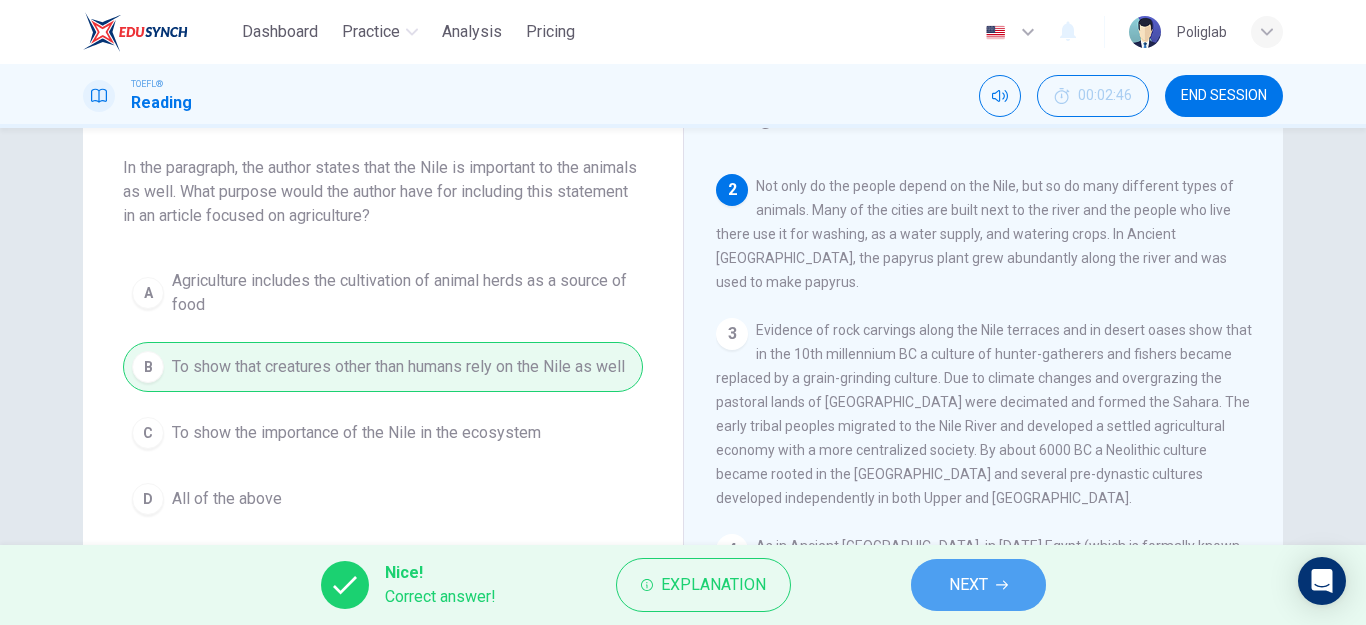 click on "NEXT" at bounding box center [978, 585] 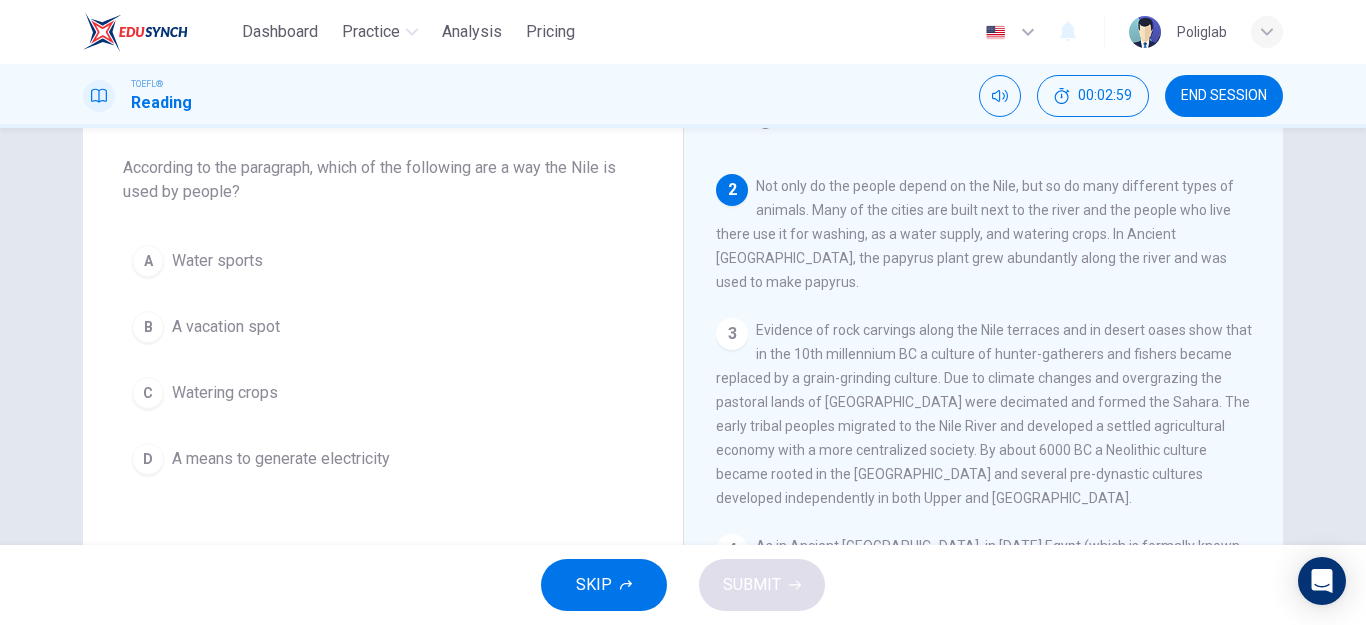 scroll, scrollTop: 74, scrollLeft: 0, axis: vertical 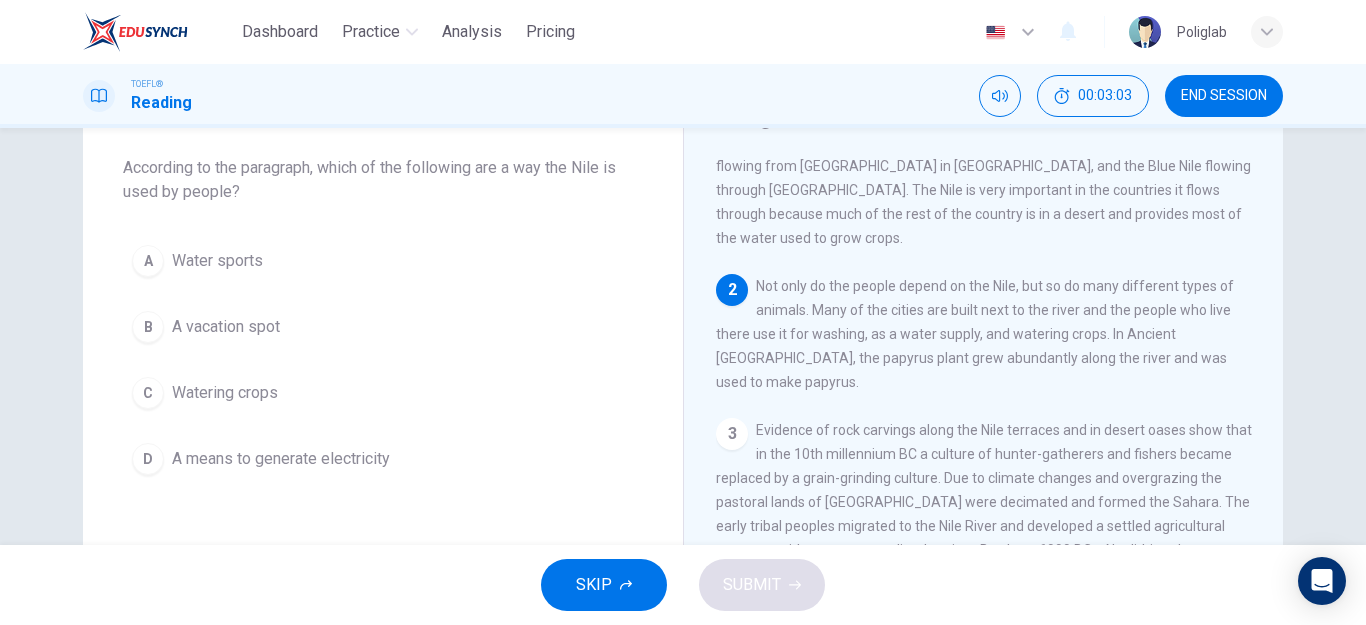 drag, startPoint x: 851, startPoint y: 271, endPoint x: 867, endPoint y: 295, distance: 28.84441 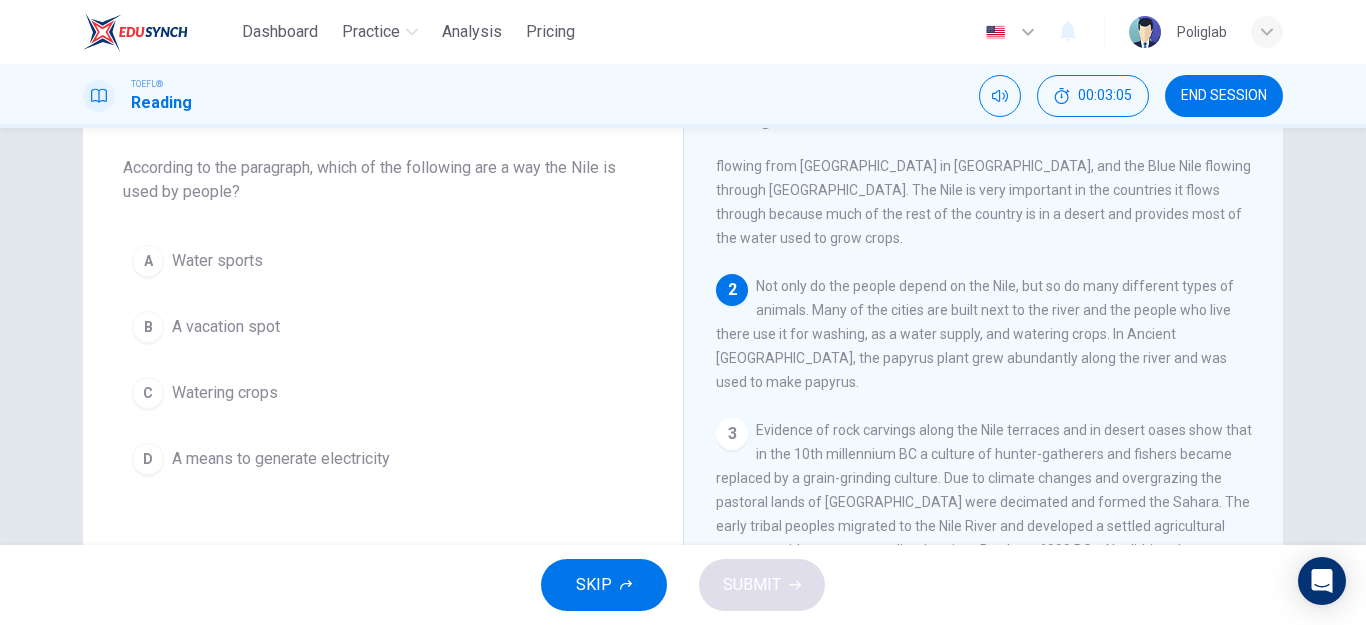 drag, startPoint x: 831, startPoint y: 283, endPoint x: 1089, endPoint y: 301, distance: 258.62714 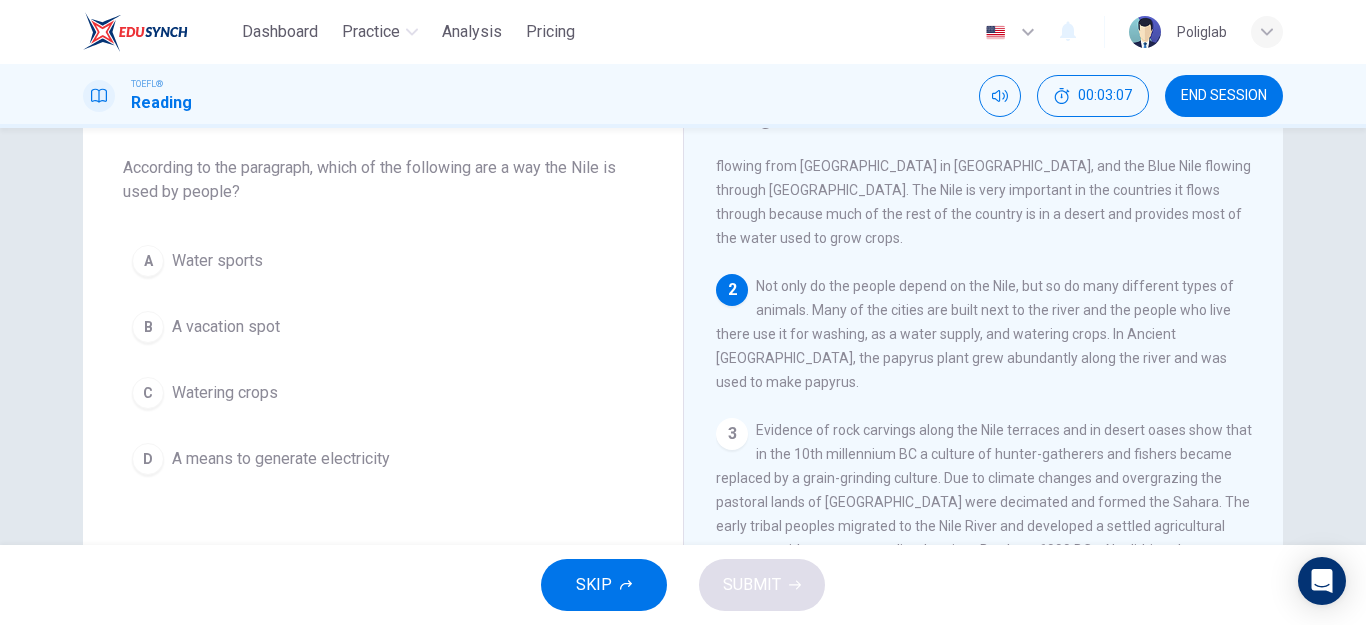 drag, startPoint x: 1185, startPoint y: 292, endPoint x: 993, endPoint y: 321, distance: 194.17775 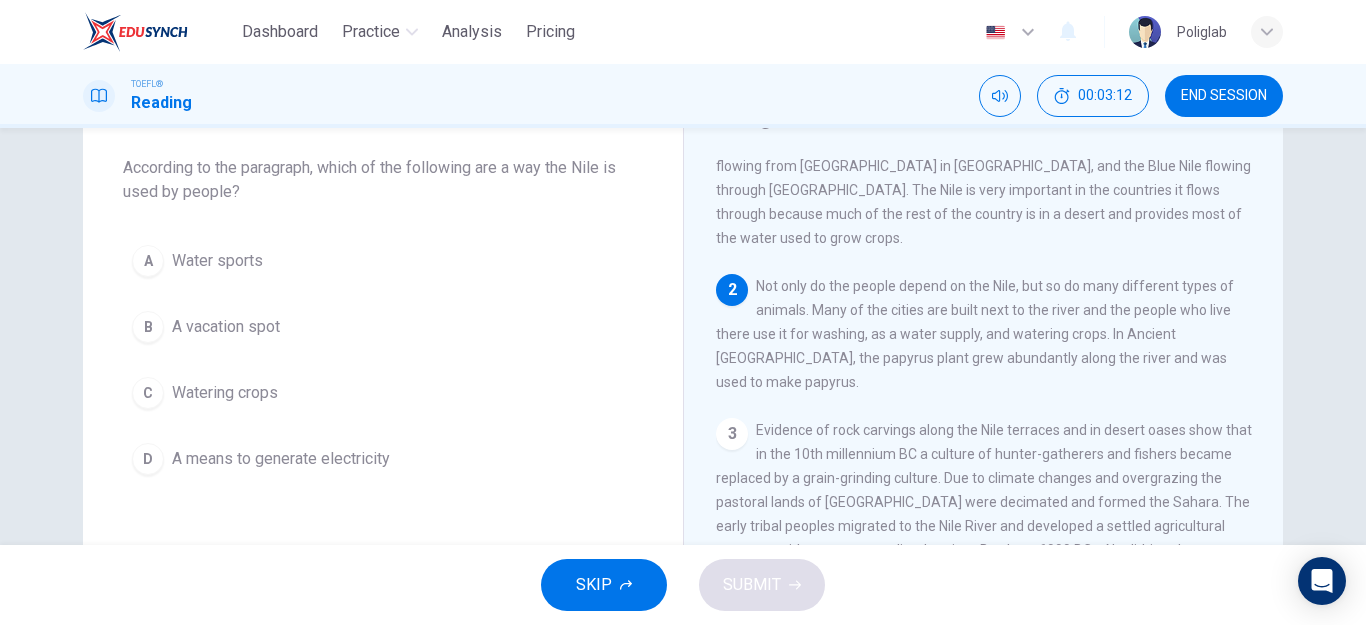 click on "Watering crops" at bounding box center (225, 393) 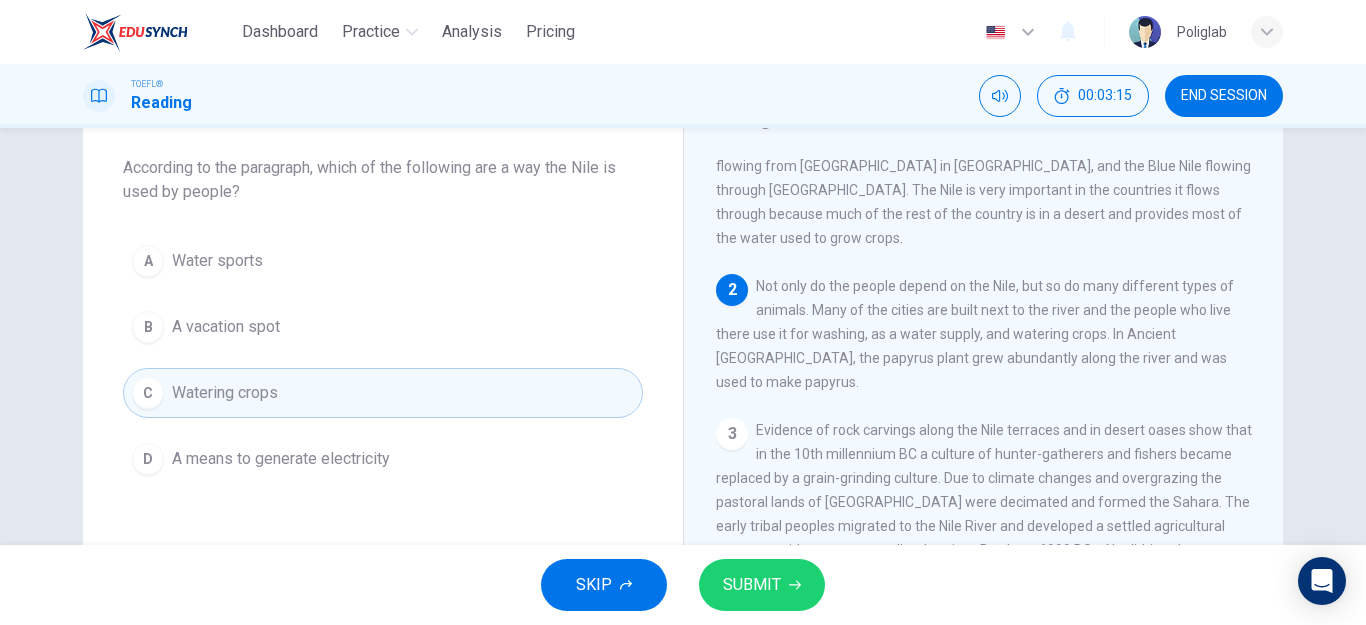 click on "SUBMIT" at bounding box center [762, 585] 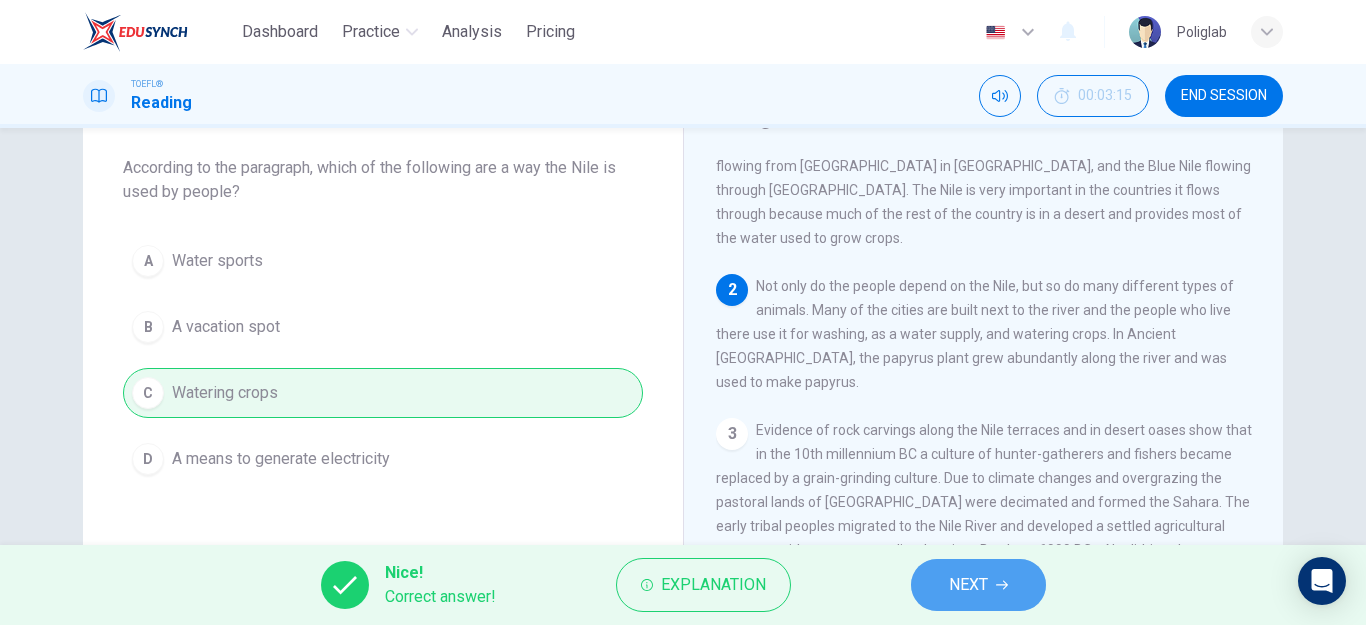 click on "NEXT" at bounding box center [978, 585] 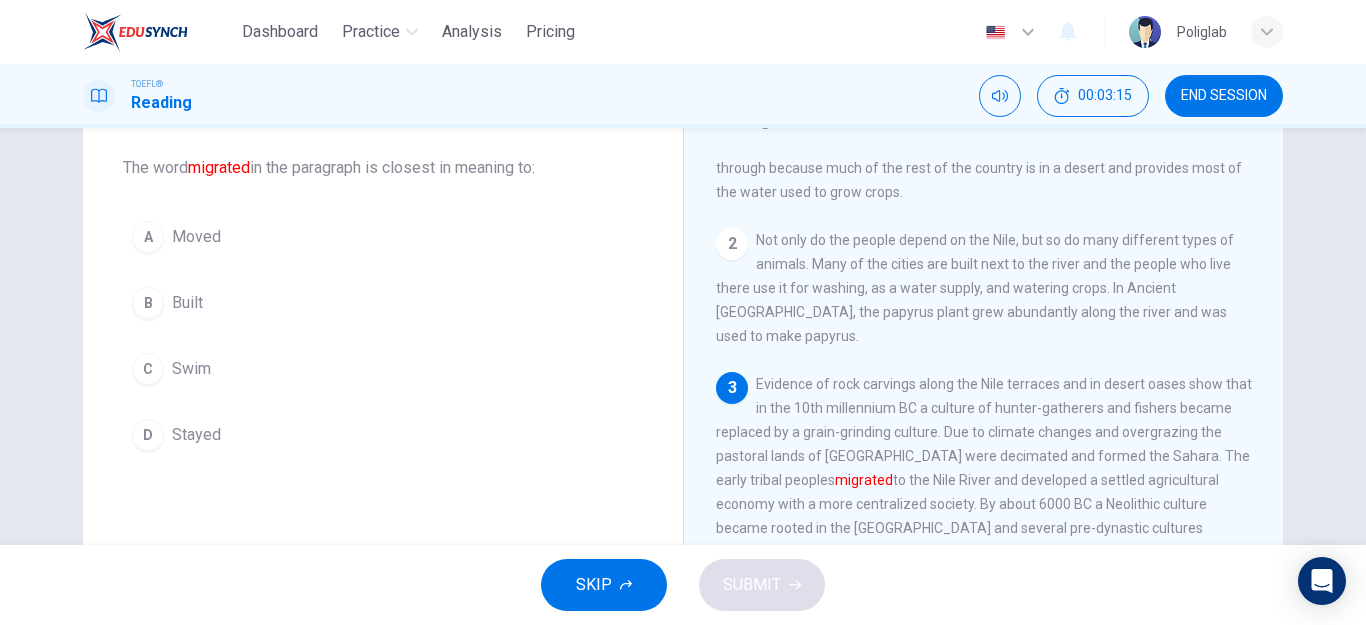 scroll, scrollTop: 123, scrollLeft: 0, axis: vertical 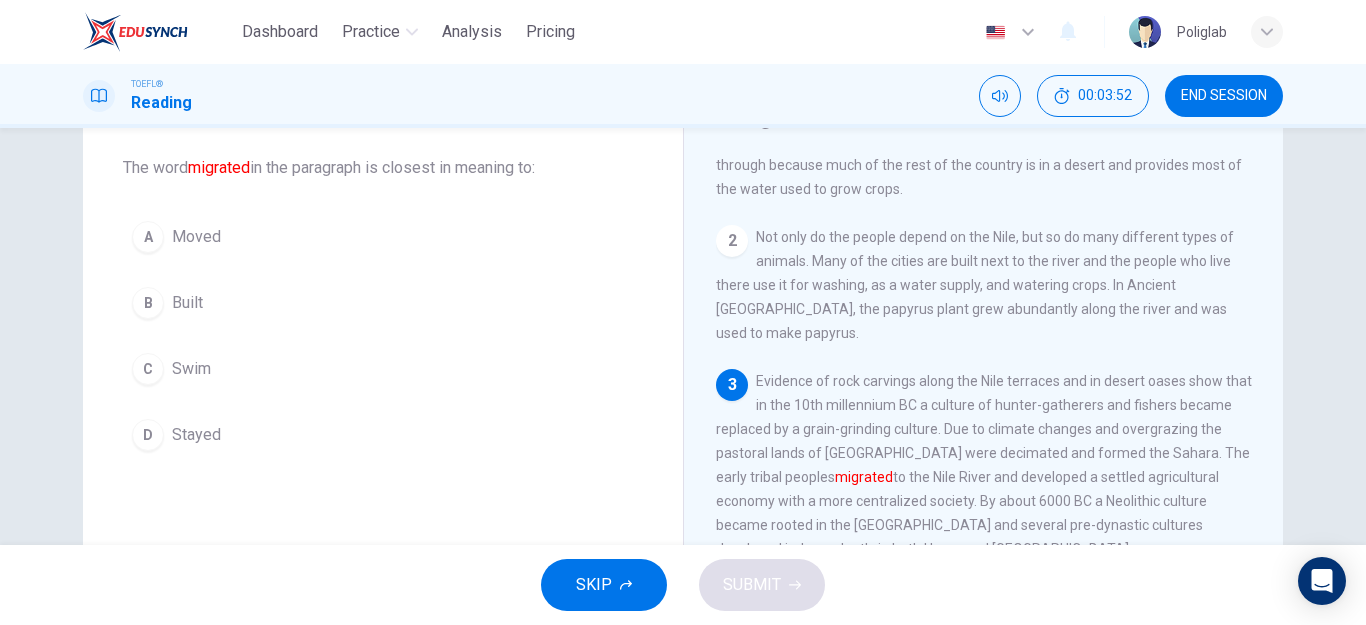 click on "A Moved" at bounding box center (383, 237) 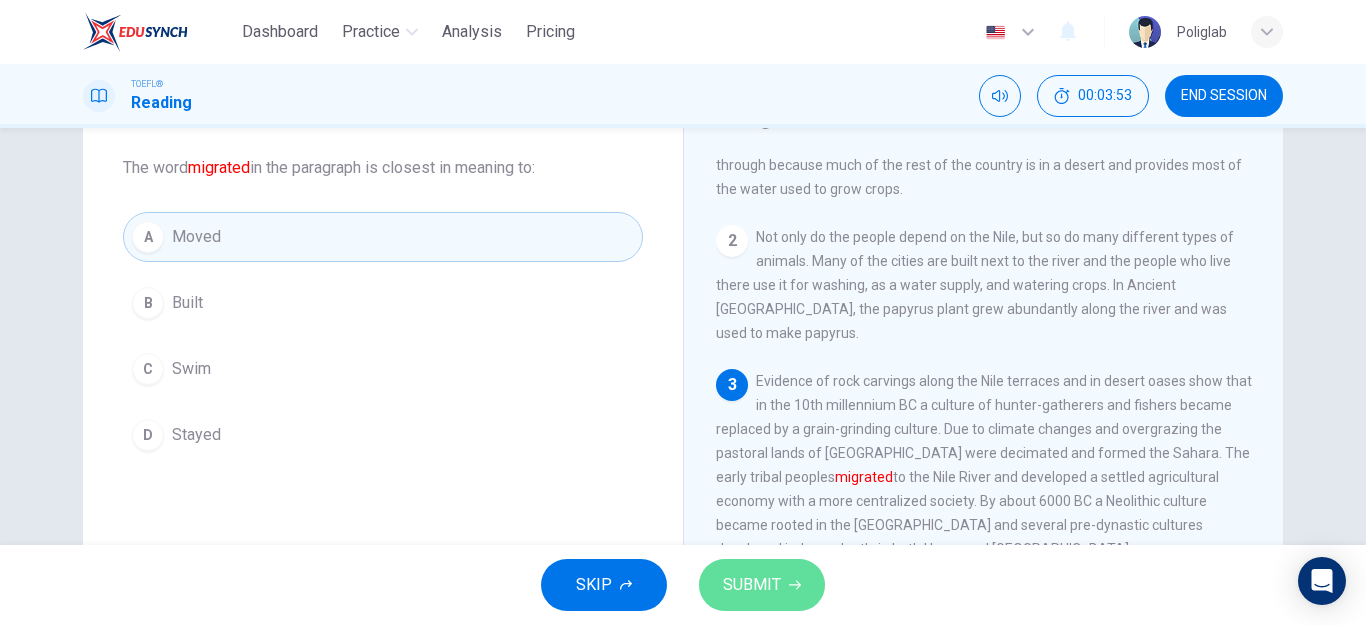 click on "SUBMIT" at bounding box center (752, 585) 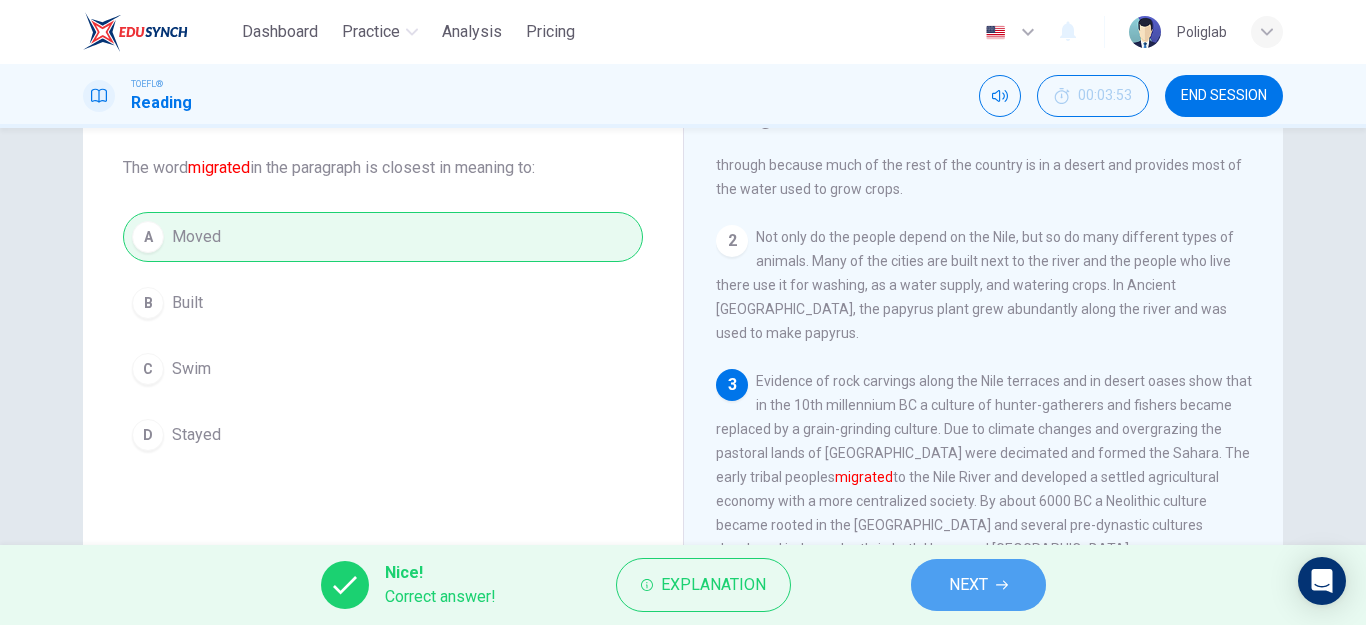 click on "NEXT" at bounding box center [968, 585] 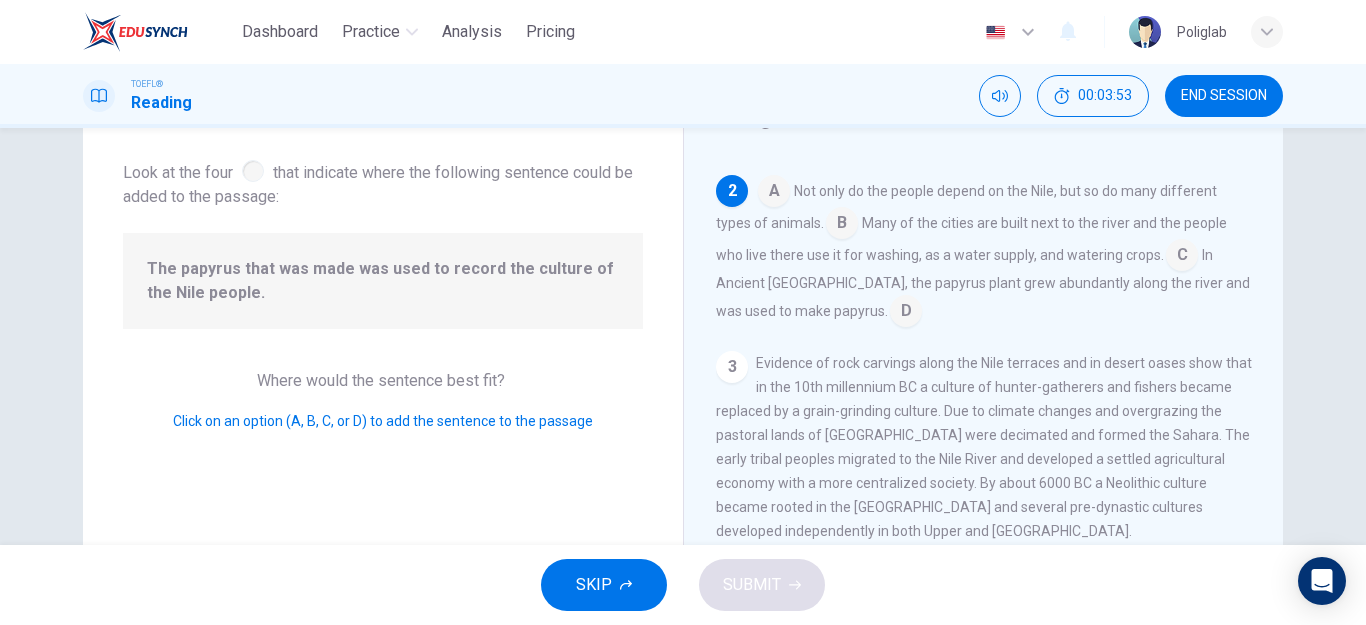 scroll, scrollTop: 174, scrollLeft: 0, axis: vertical 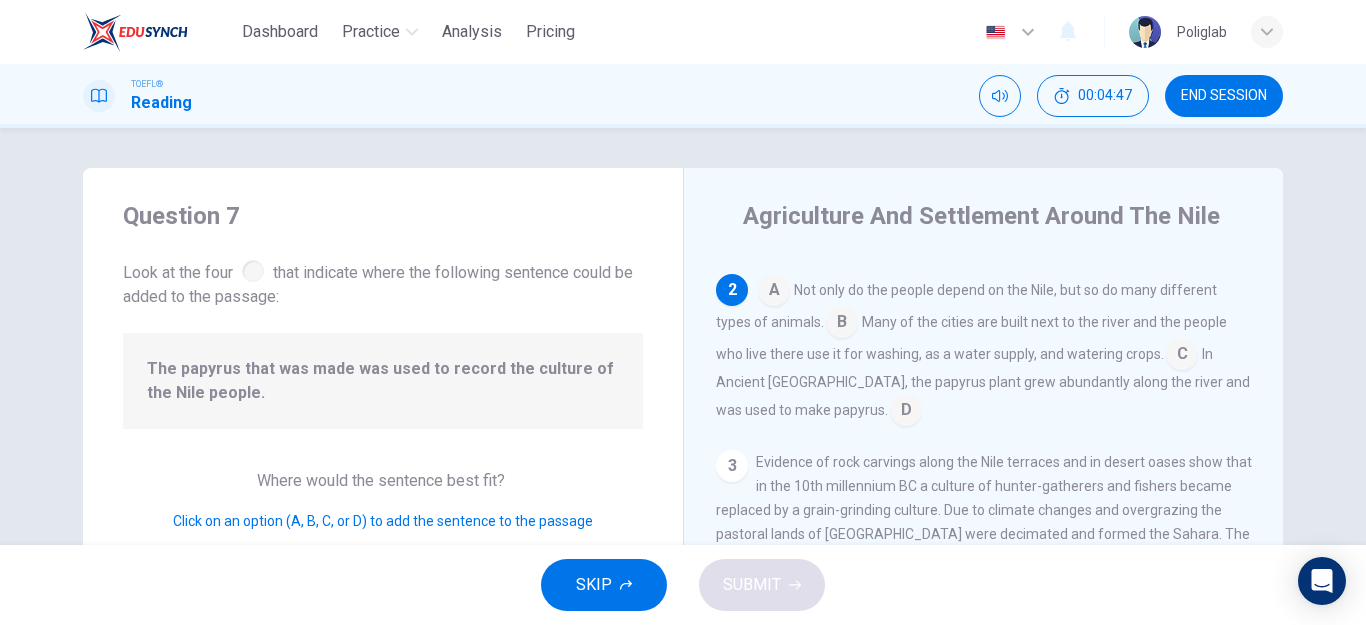 click at bounding box center (906, 412) 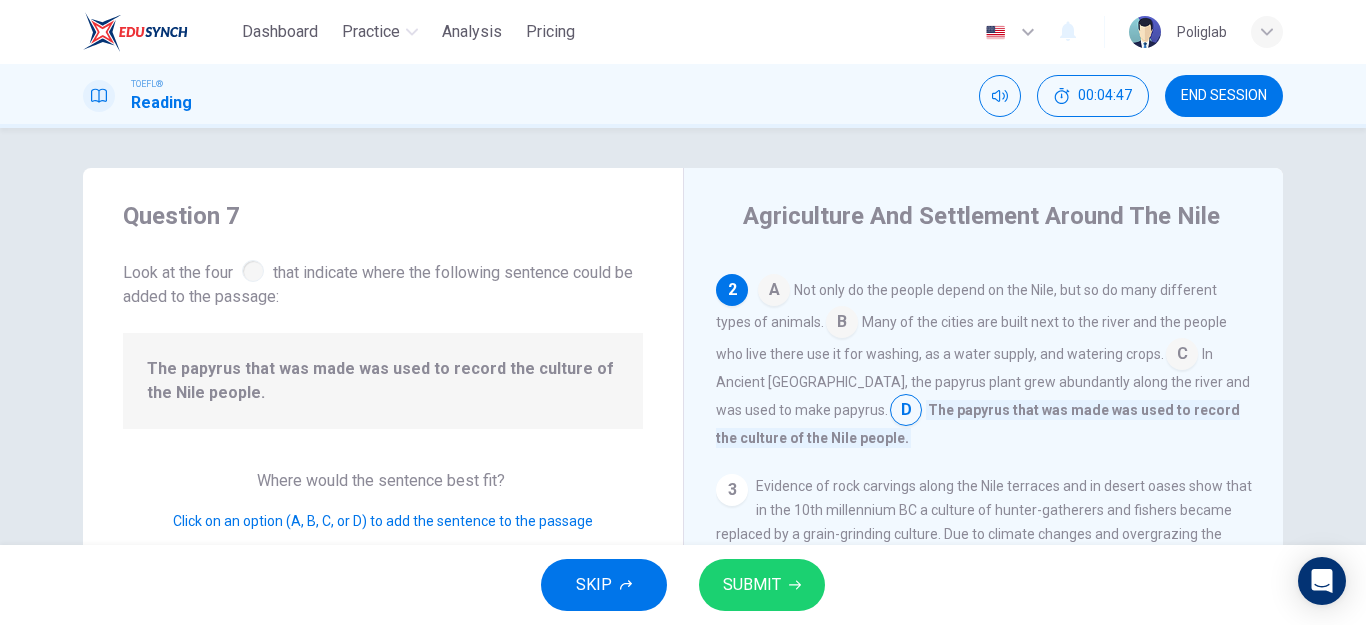 click on "SUBMIT" at bounding box center (762, 585) 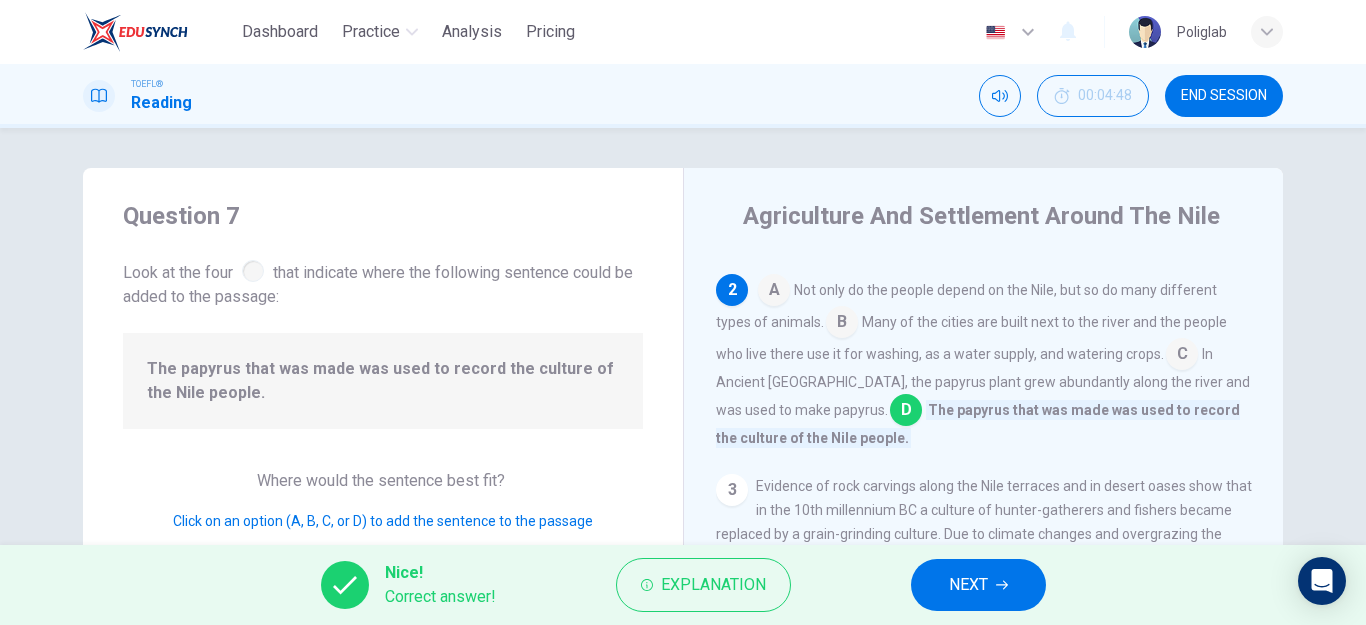 click on "NEXT" at bounding box center [968, 585] 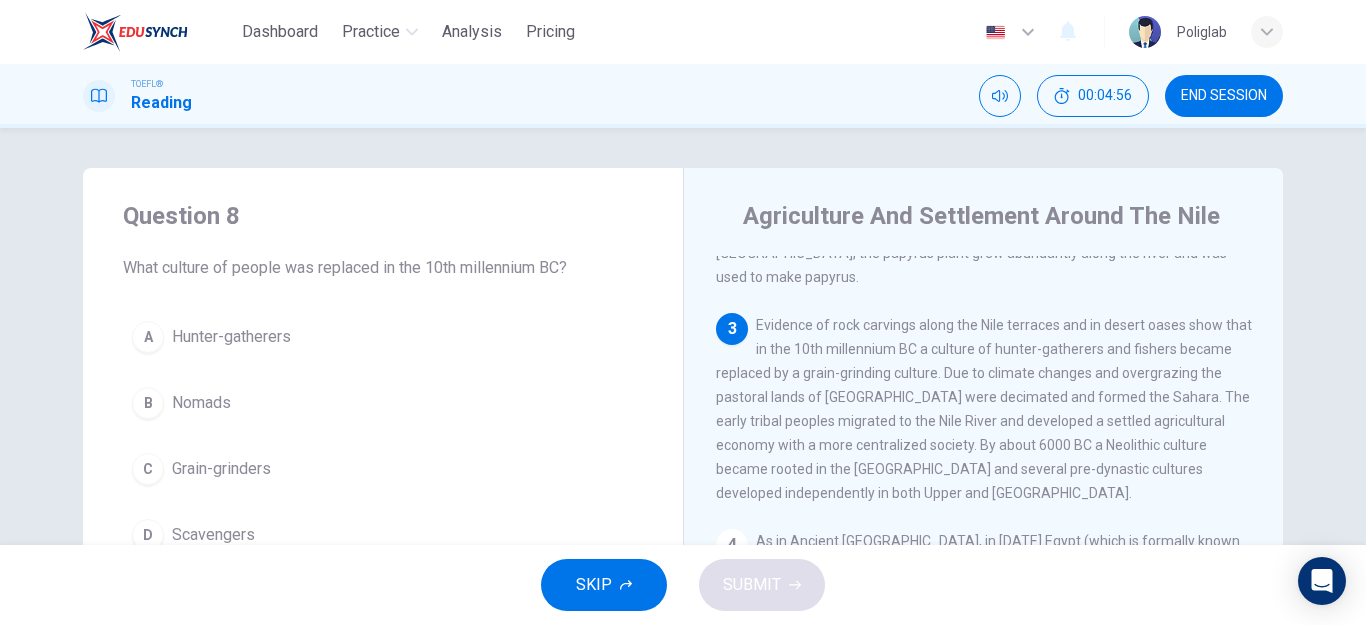 scroll, scrollTop: 295, scrollLeft: 0, axis: vertical 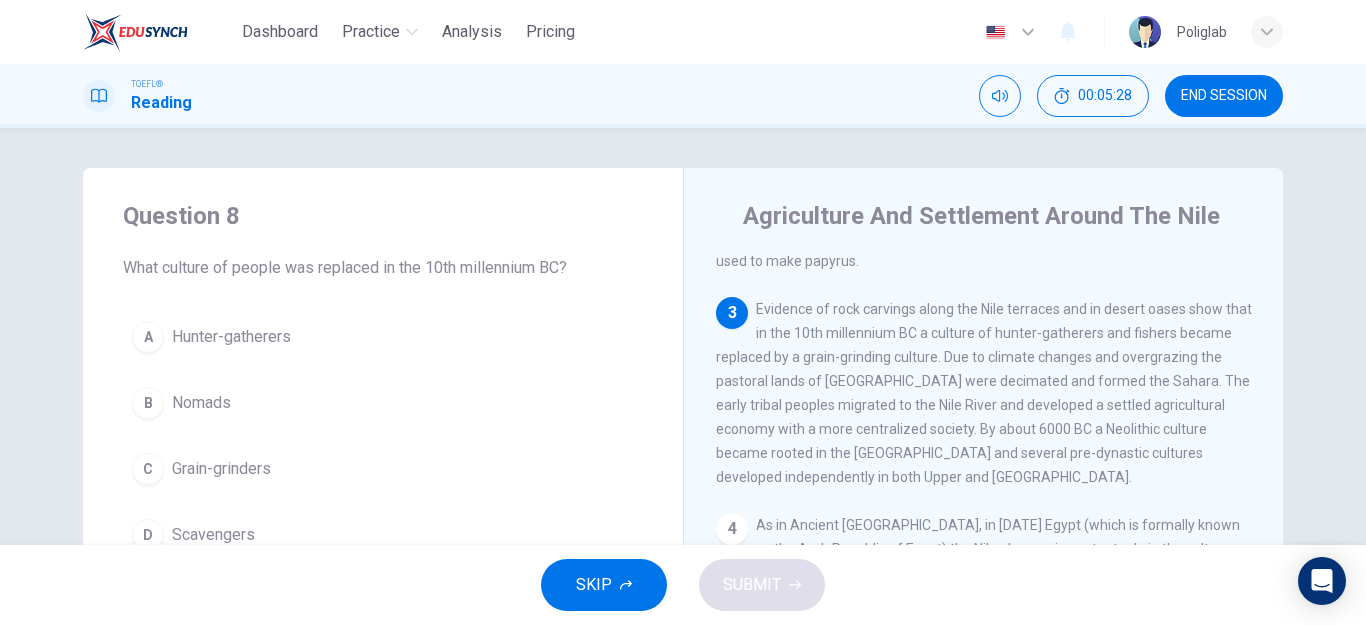 click on "Hunter-gatherers" at bounding box center (231, 337) 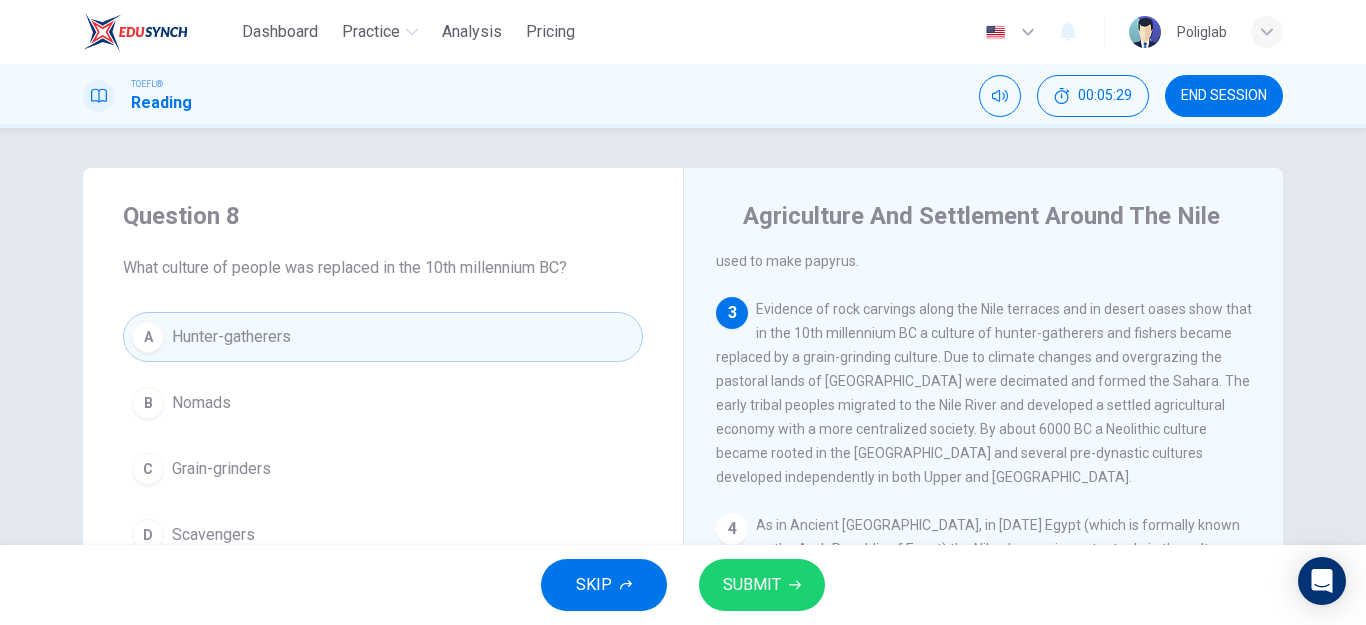 click on "SUBMIT" at bounding box center (762, 585) 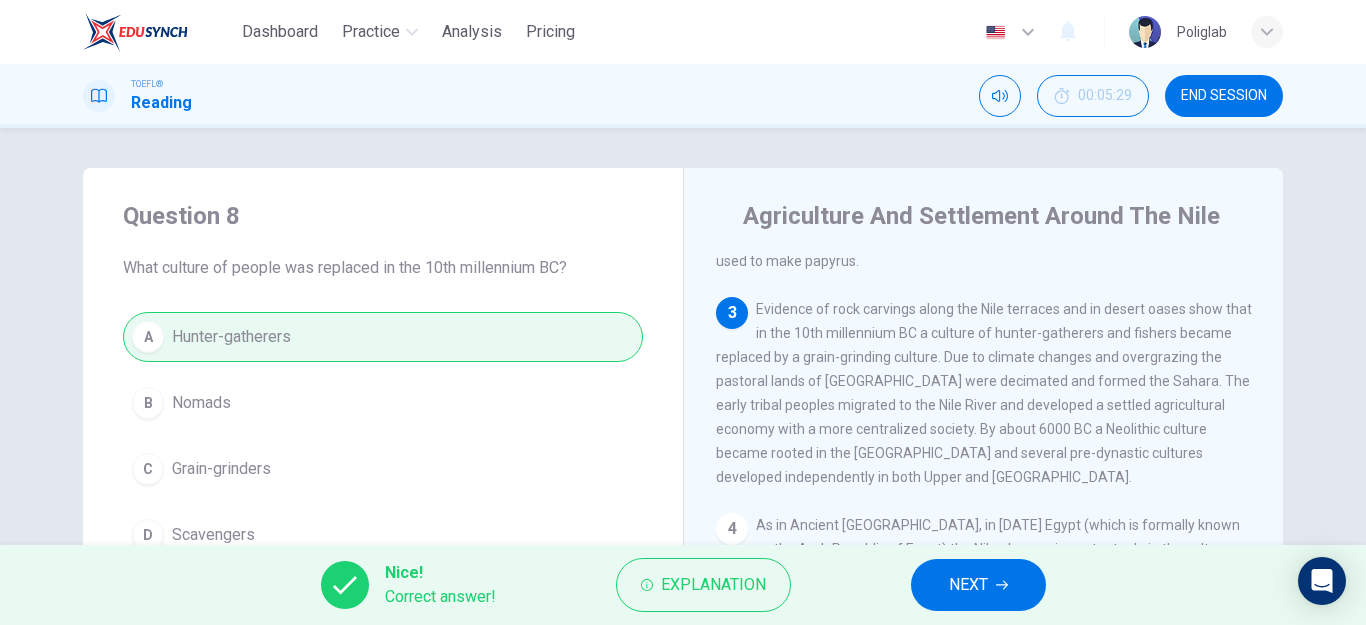 click on "NEXT" at bounding box center (978, 585) 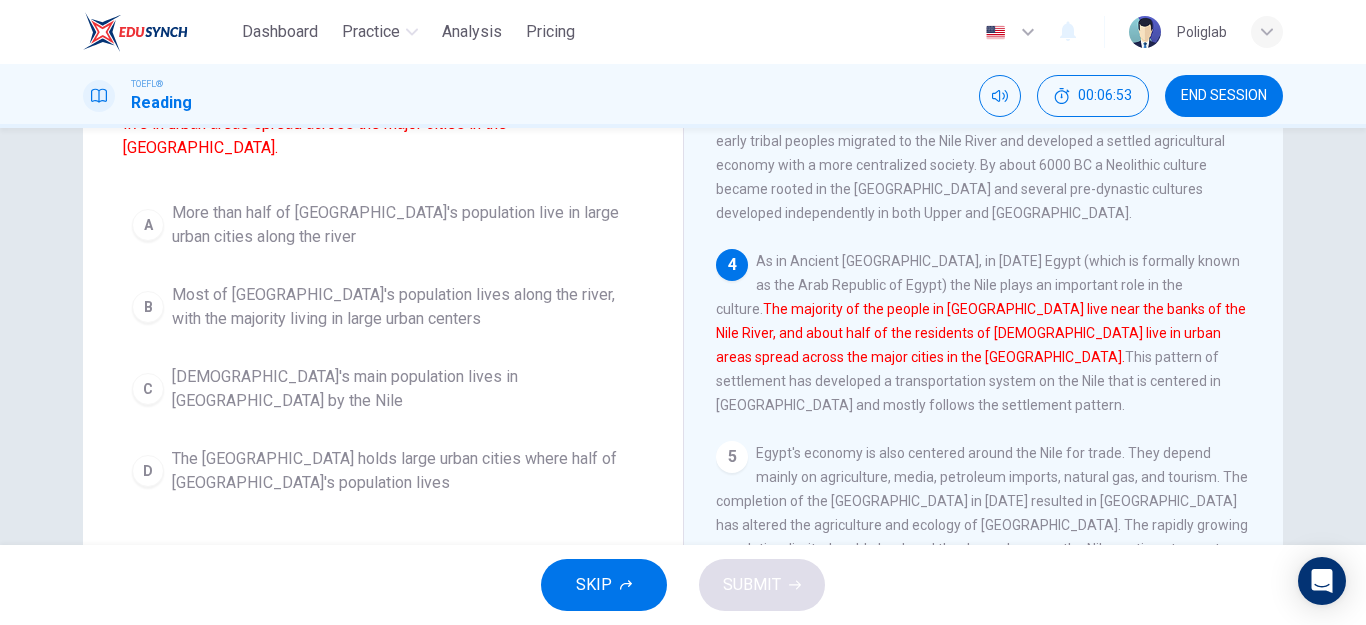 scroll, scrollTop: 300, scrollLeft: 0, axis: vertical 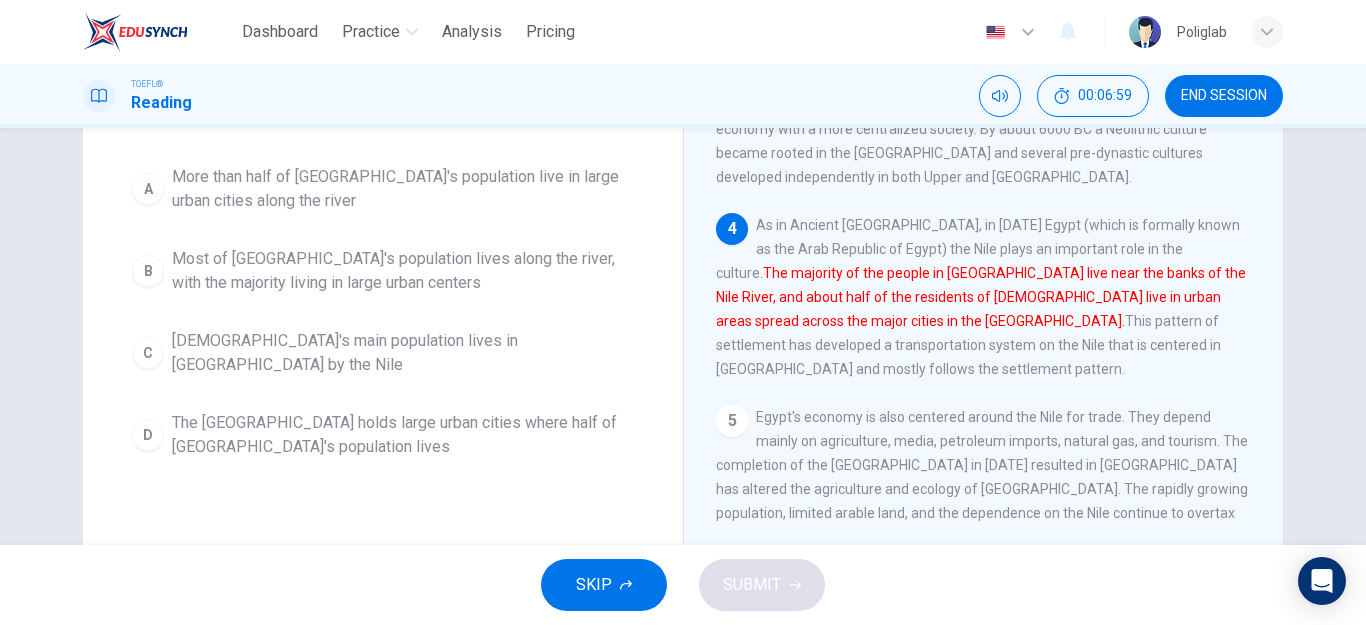 click on "Most of Egypt's population lives along the river, with the majority living in large urban centers" at bounding box center [403, 271] 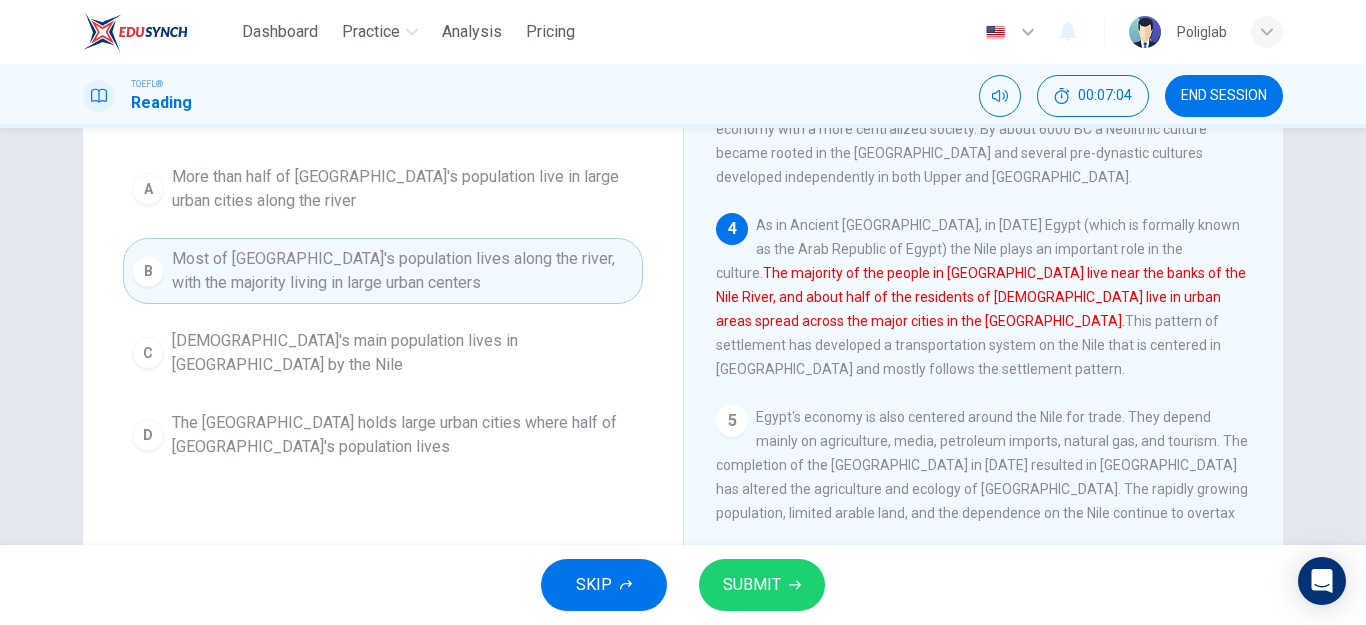 click on "SUBMIT" at bounding box center (752, 585) 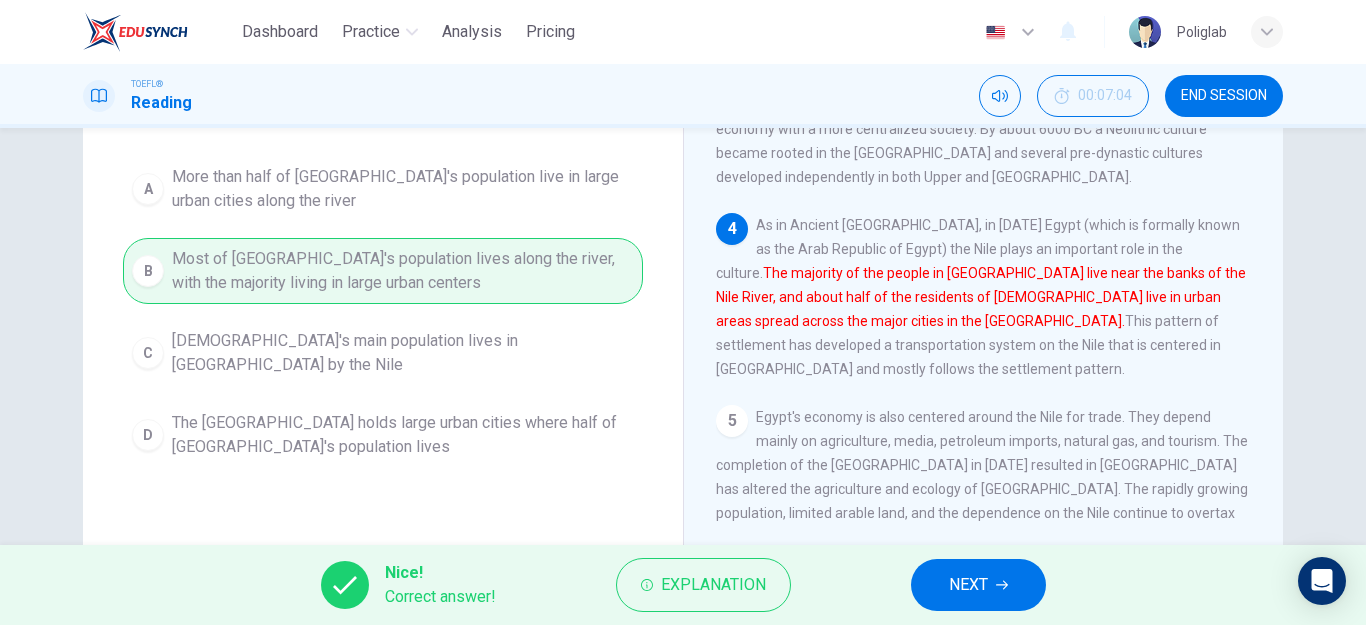 click on "NEXT" at bounding box center (978, 585) 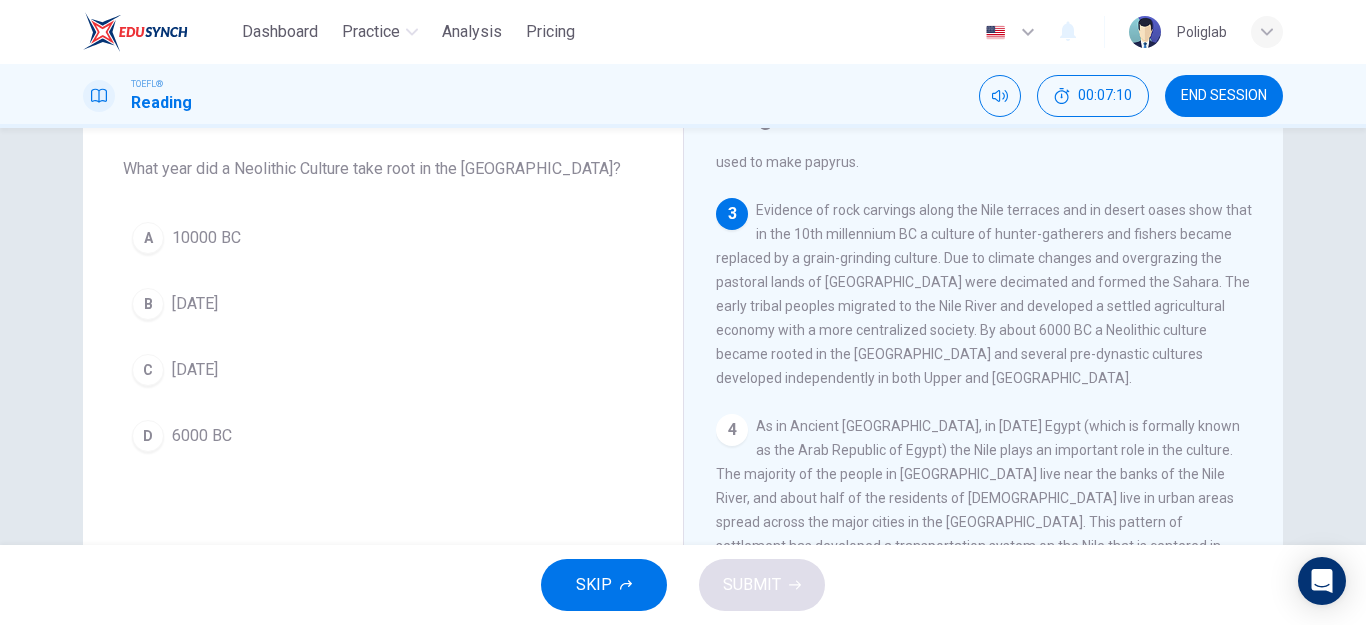 scroll, scrollTop: 100, scrollLeft: 0, axis: vertical 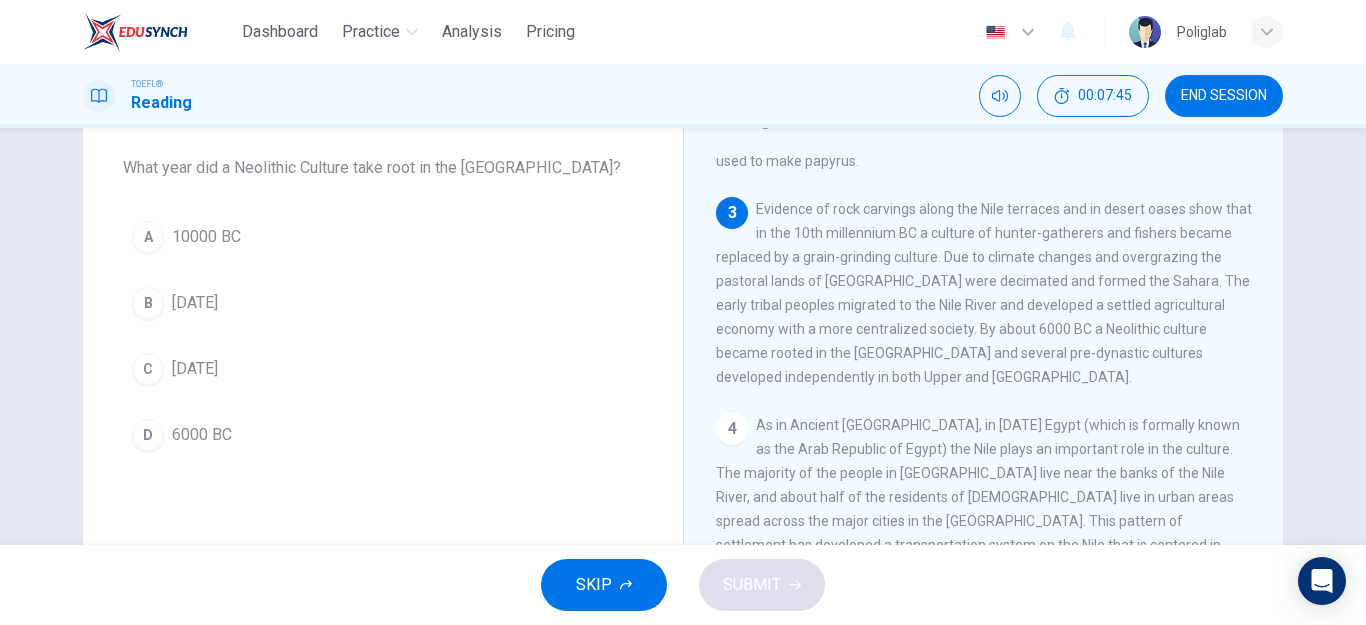 click on "6000 BC" at bounding box center [202, 435] 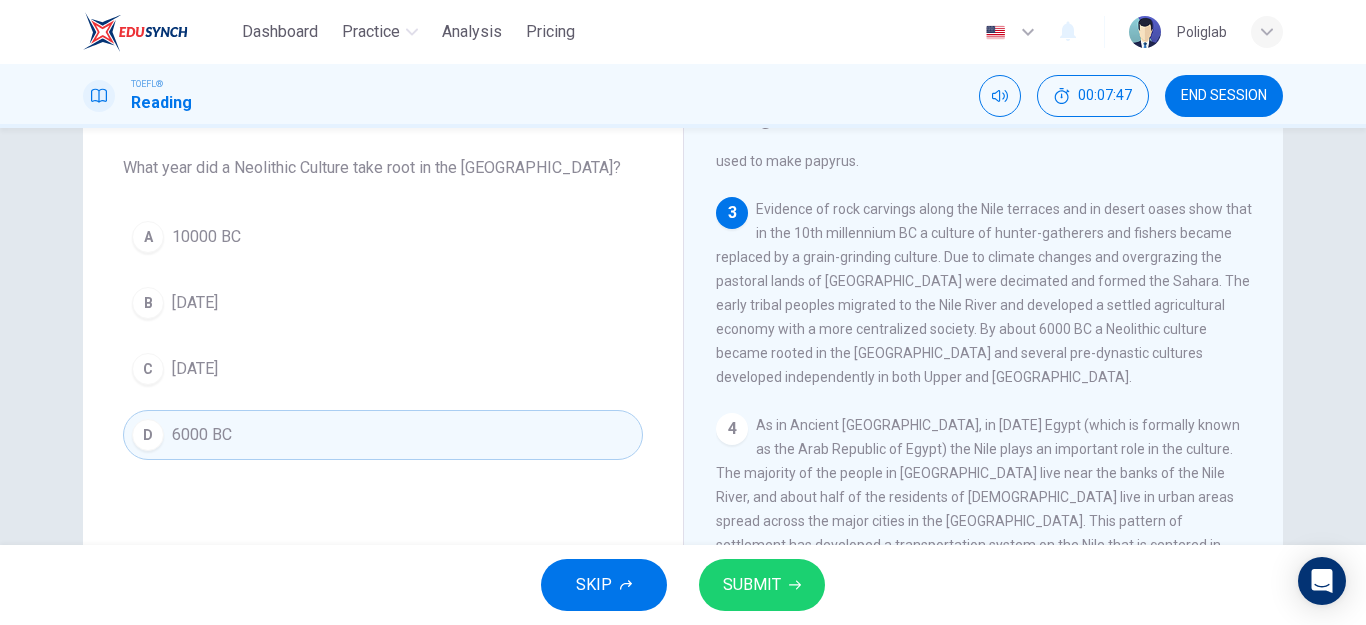 click on "SUBMIT" at bounding box center (752, 585) 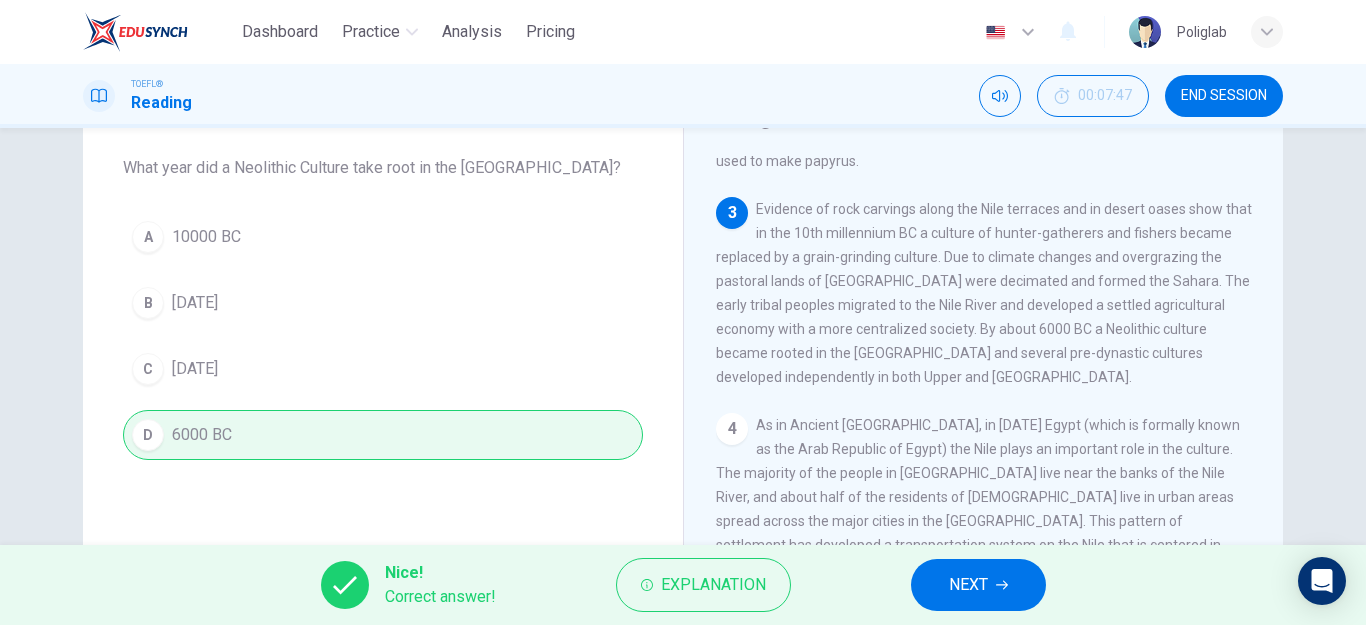 click on "NEXT" at bounding box center [968, 585] 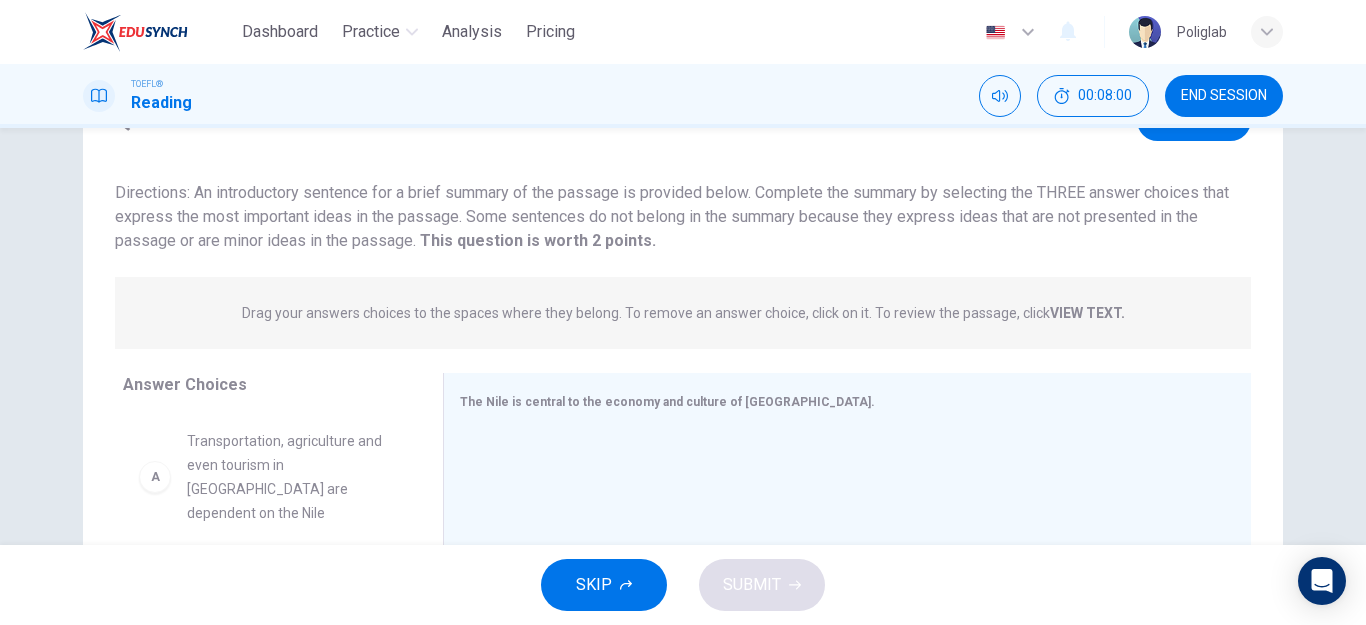 scroll, scrollTop: 200, scrollLeft: 0, axis: vertical 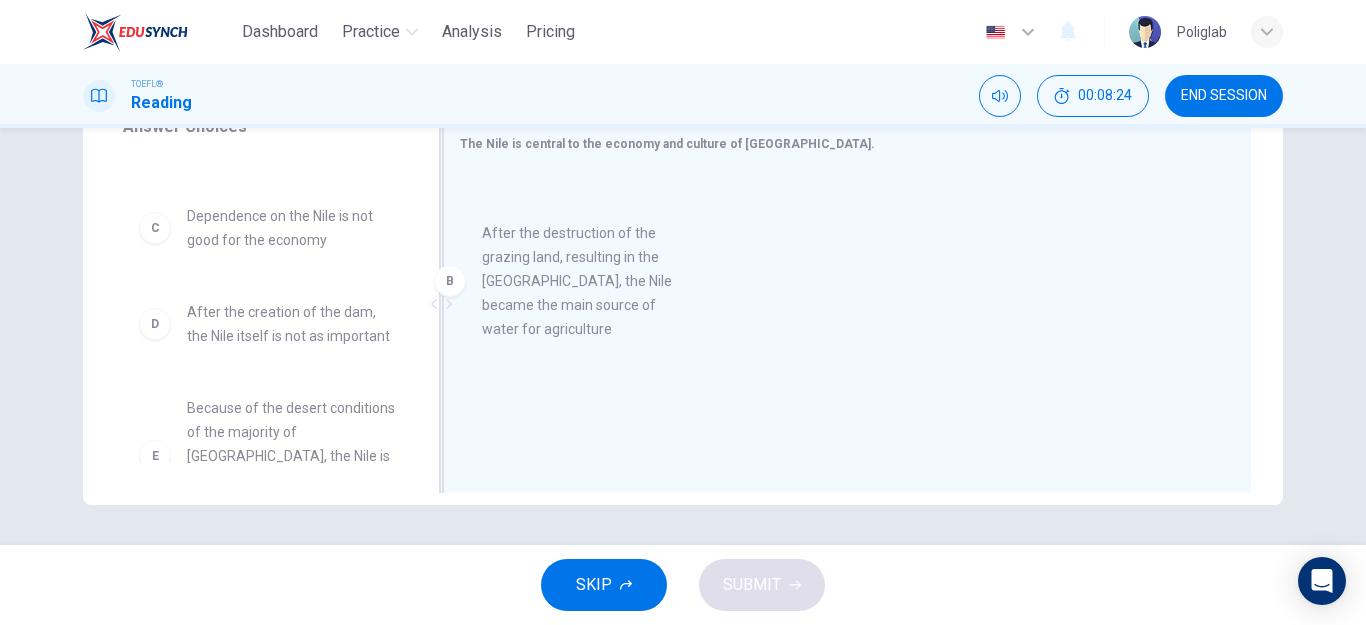 drag, startPoint x: 322, startPoint y: 214, endPoint x: 628, endPoint y: 259, distance: 309.29114 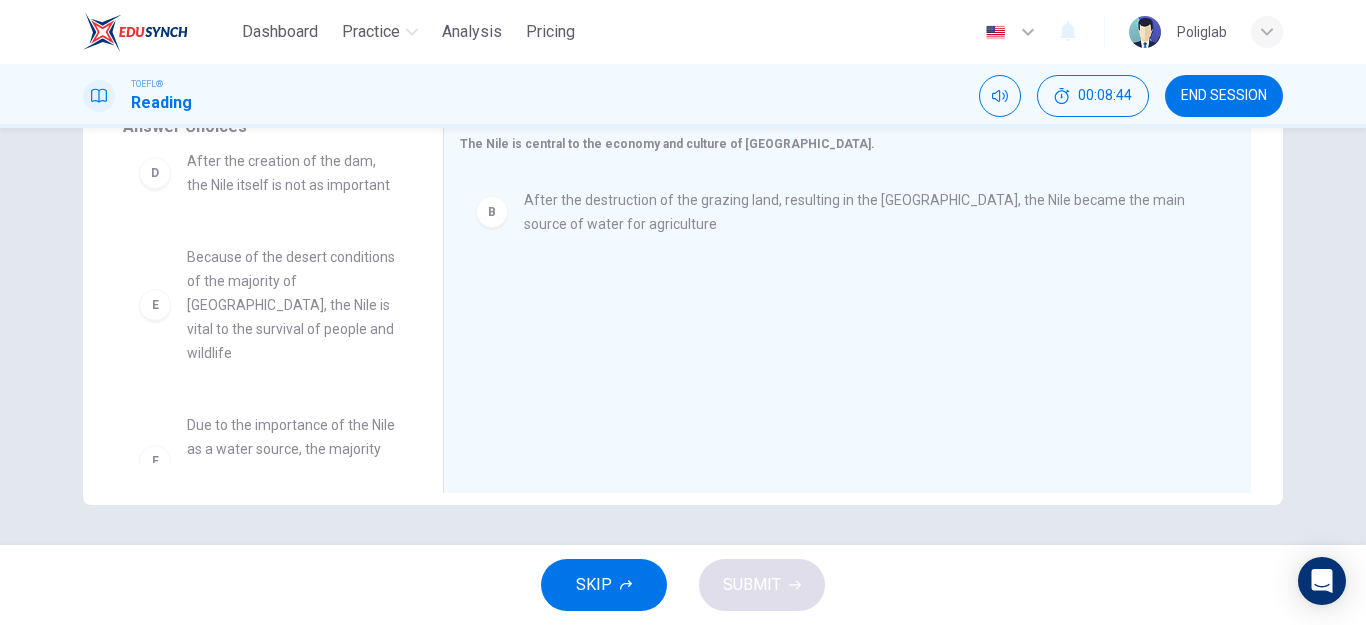 scroll, scrollTop: 276, scrollLeft: 0, axis: vertical 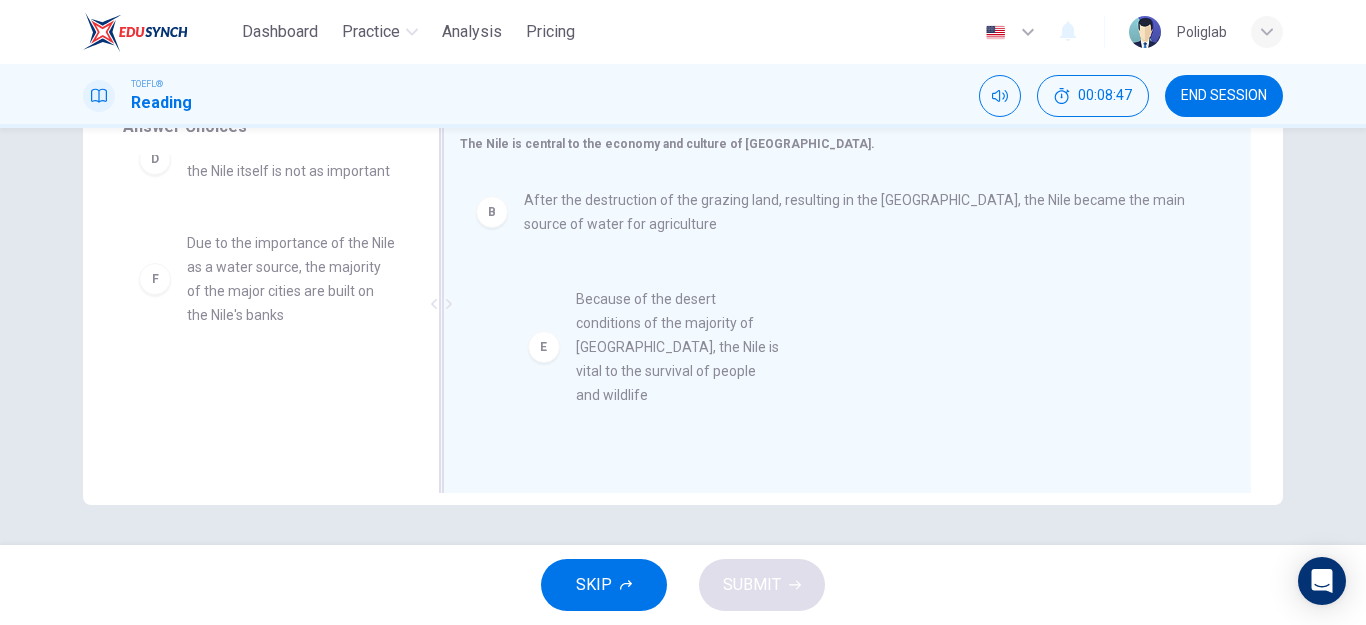 drag, startPoint x: 256, startPoint y: 267, endPoint x: 666, endPoint y: 353, distance: 418.92242 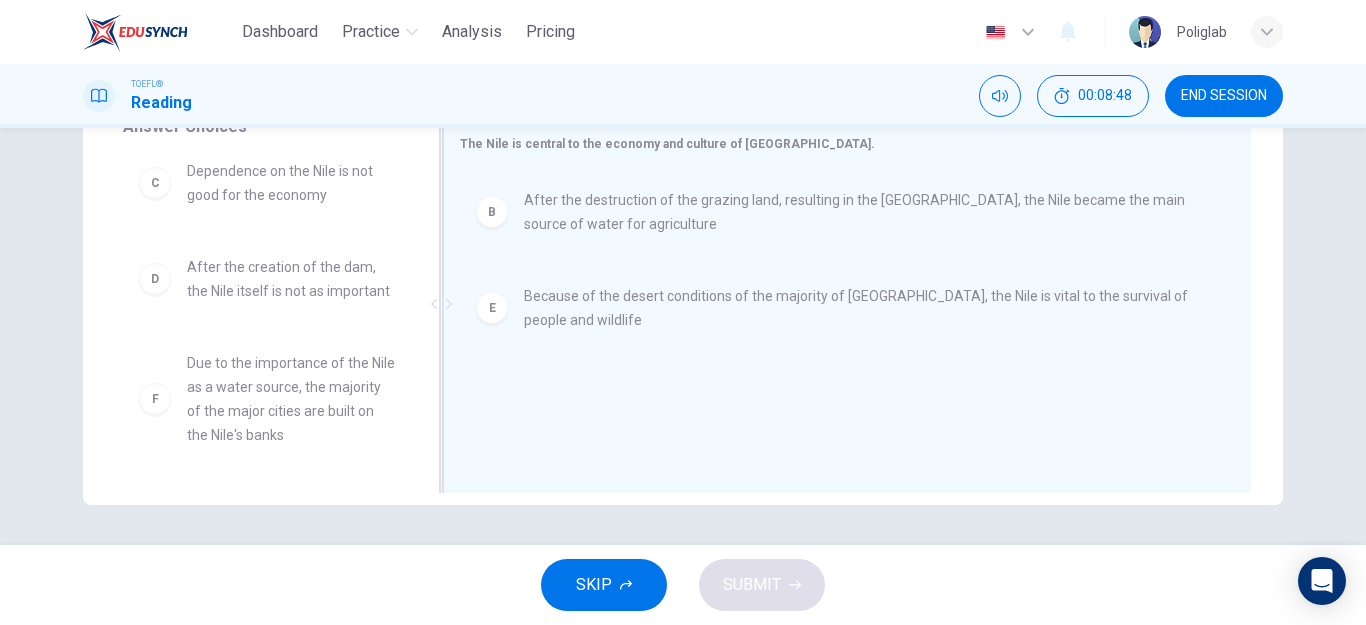scroll, scrollTop: 132, scrollLeft: 0, axis: vertical 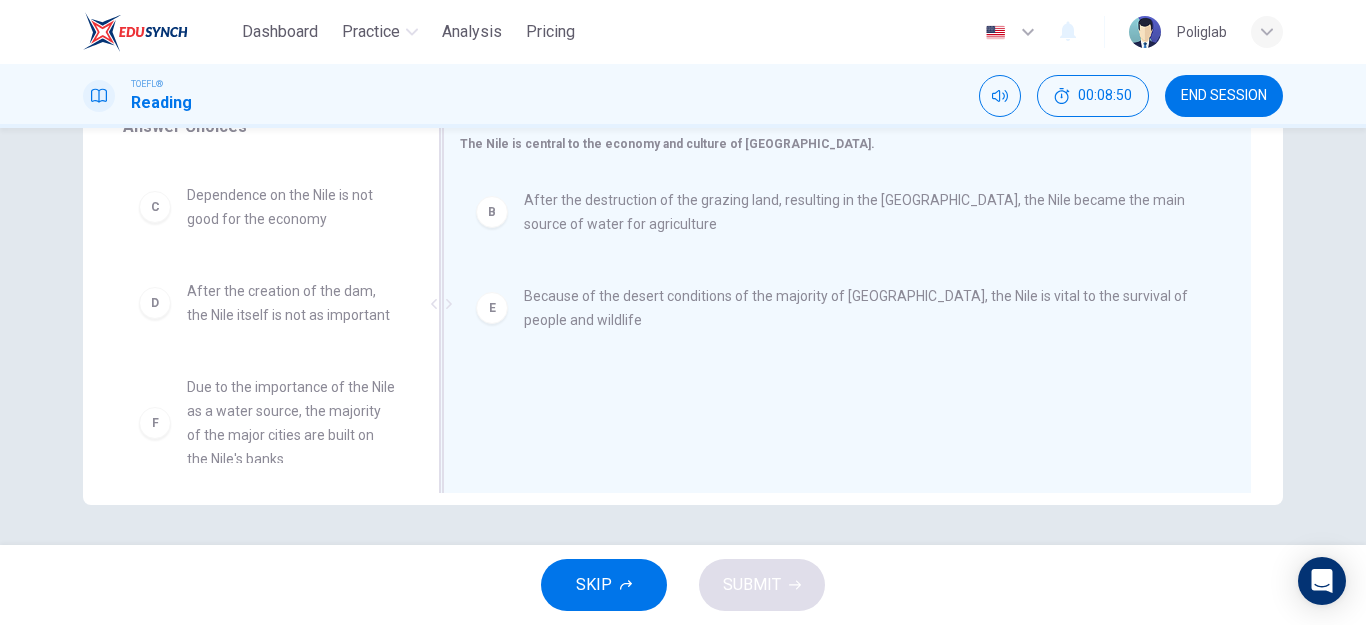 drag, startPoint x: 425, startPoint y: 296, endPoint x: 434, endPoint y: 333, distance: 38.078865 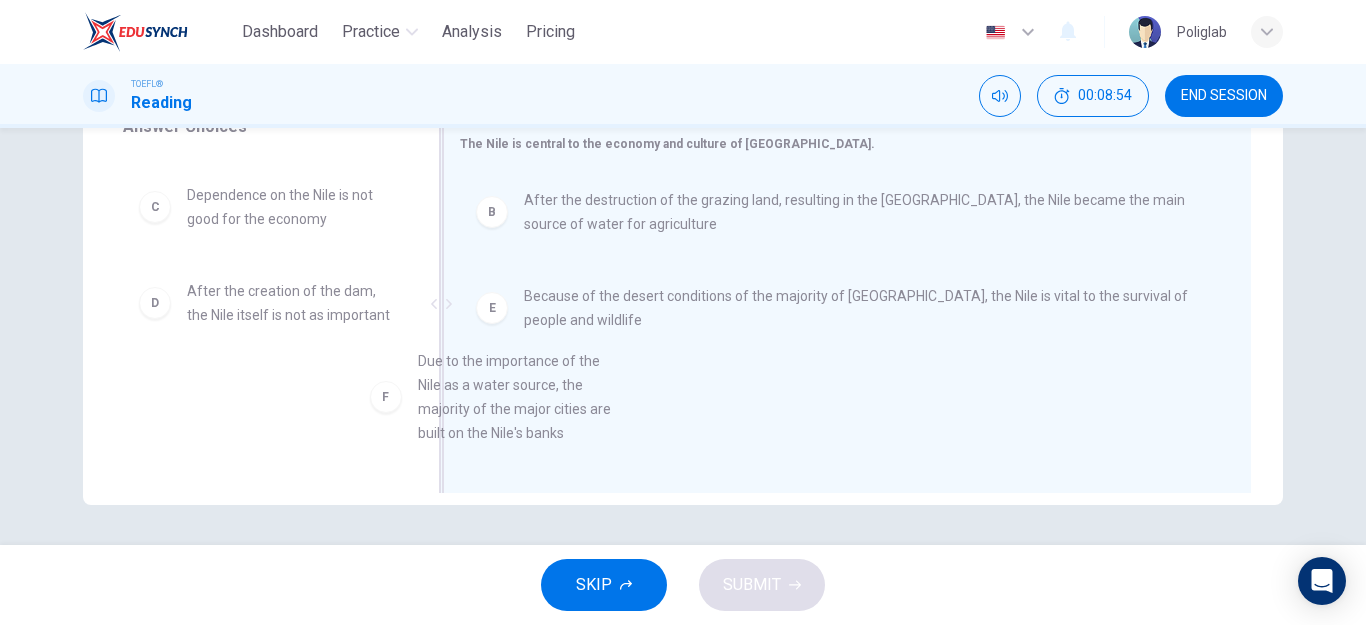 scroll, scrollTop: 21, scrollLeft: 0, axis: vertical 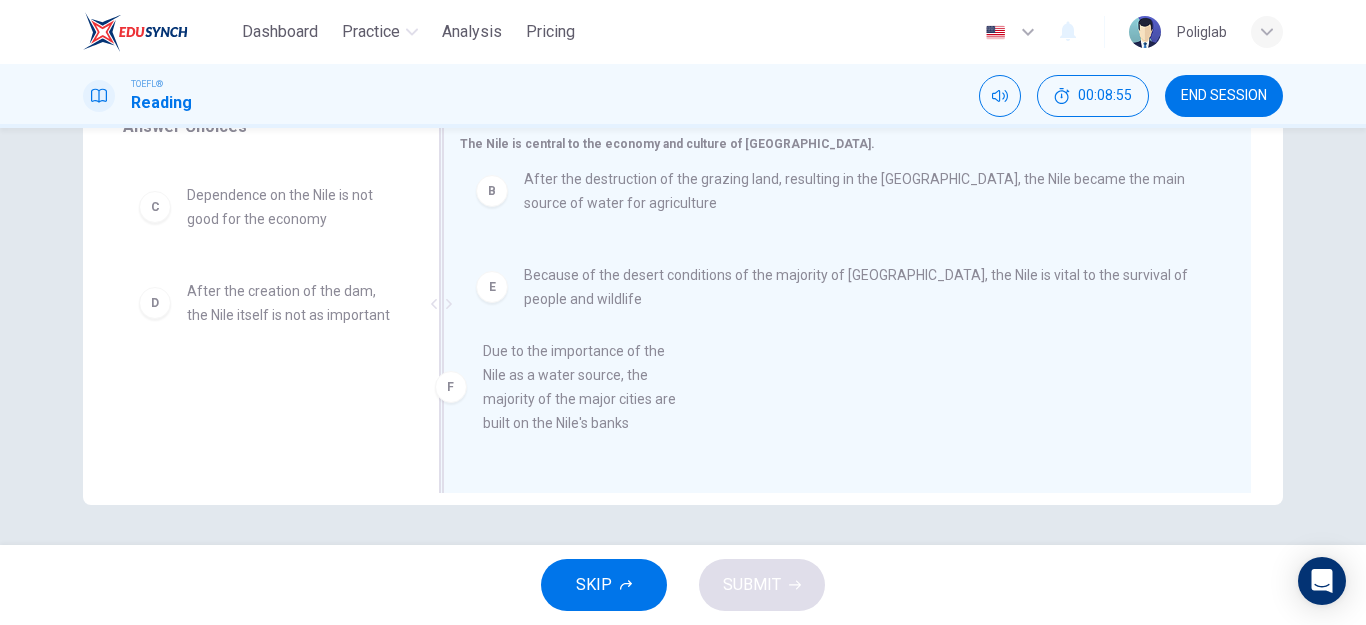drag, startPoint x: 306, startPoint y: 384, endPoint x: 612, endPoint y: 373, distance: 306.19766 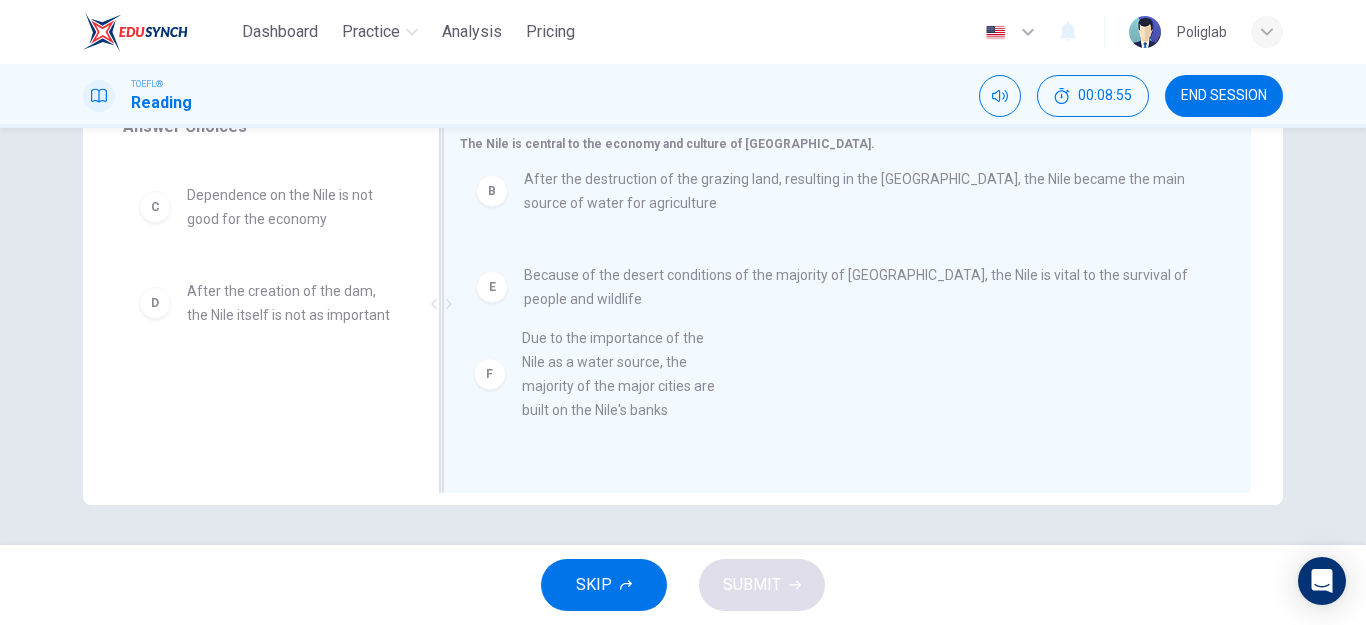 scroll, scrollTop: 4, scrollLeft: 0, axis: vertical 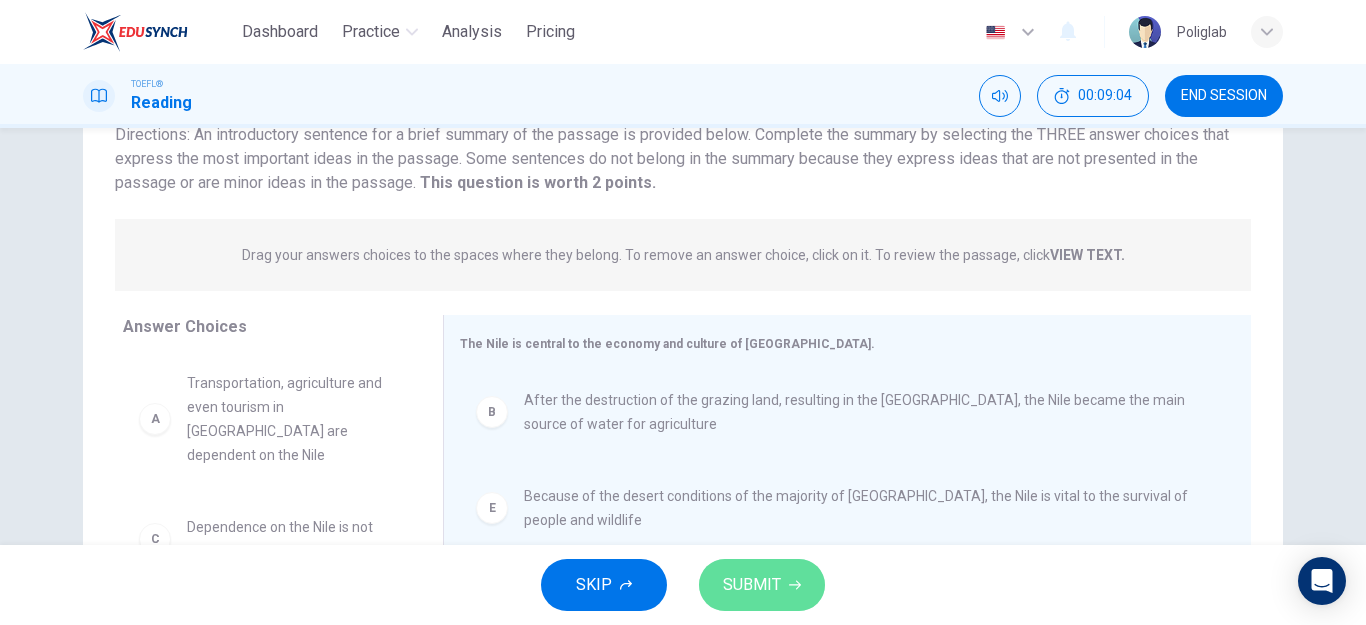 click on "SUBMIT" at bounding box center [762, 585] 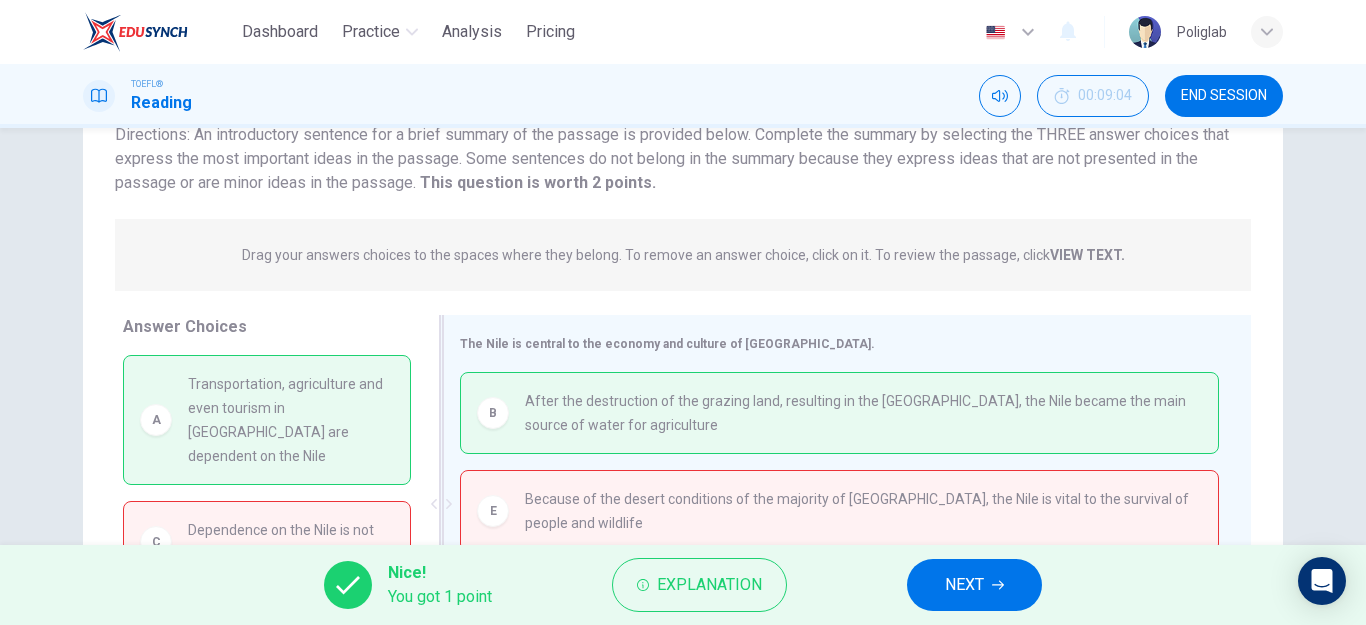 scroll, scrollTop: 10, scrollLeft: 0, axis: vertical 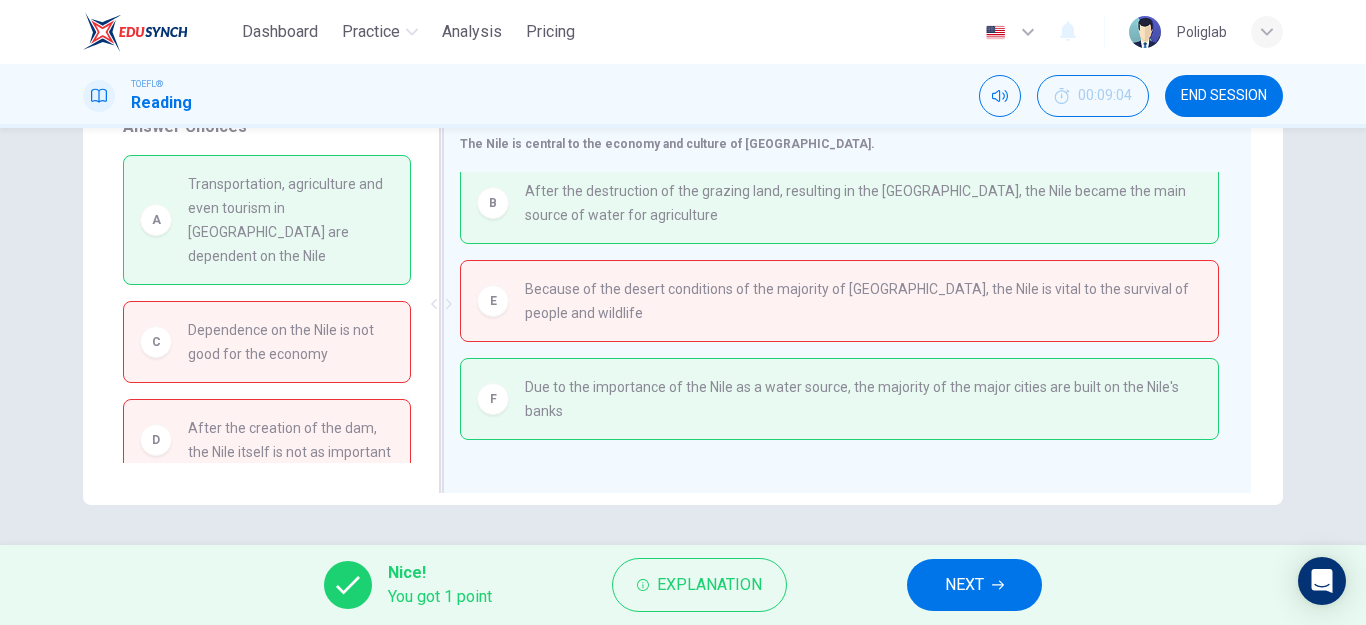 drag, startPoint x: 943, startPoint y: 293, endPoint x: 1083, endPoint y: 292, distance: 140.00357 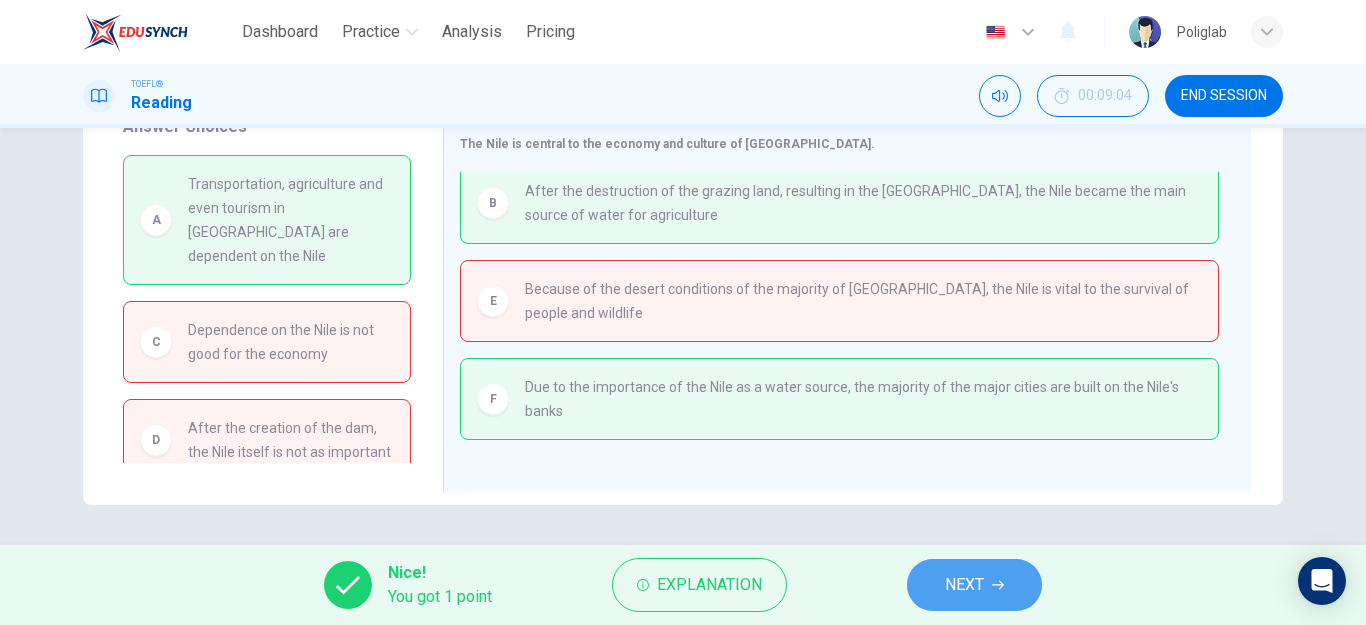 click on "NEXT" at bounding box center [974, 585] 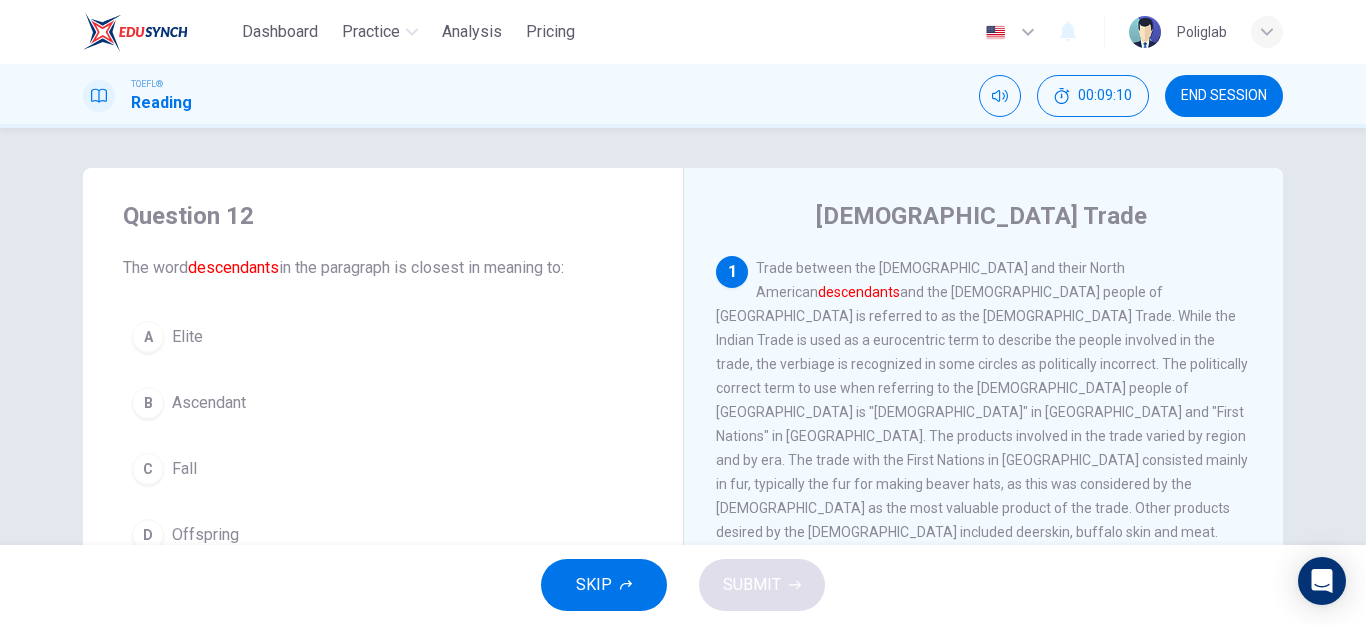 drag, startPoint x: 806, startPoint y: 270, endPoint x: 1036, endPoint y: 267, distance: 230.01956 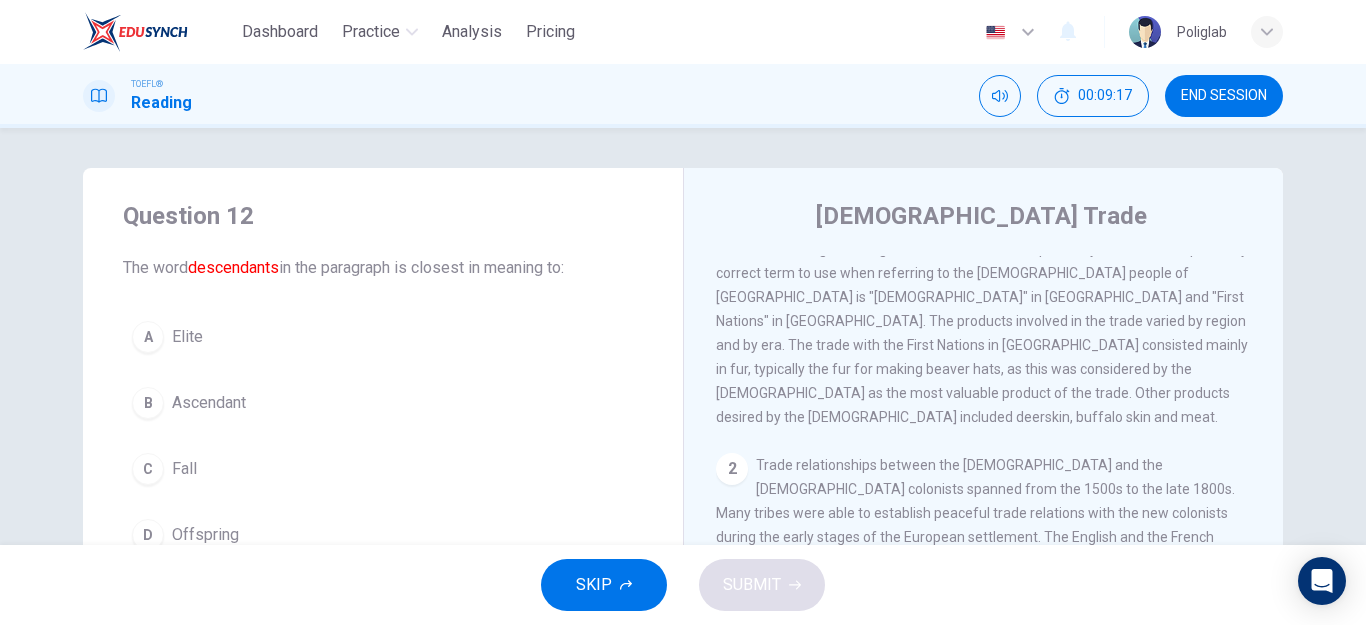 scroll, scrollTop: 0, scrollLeft: 0, axis: both 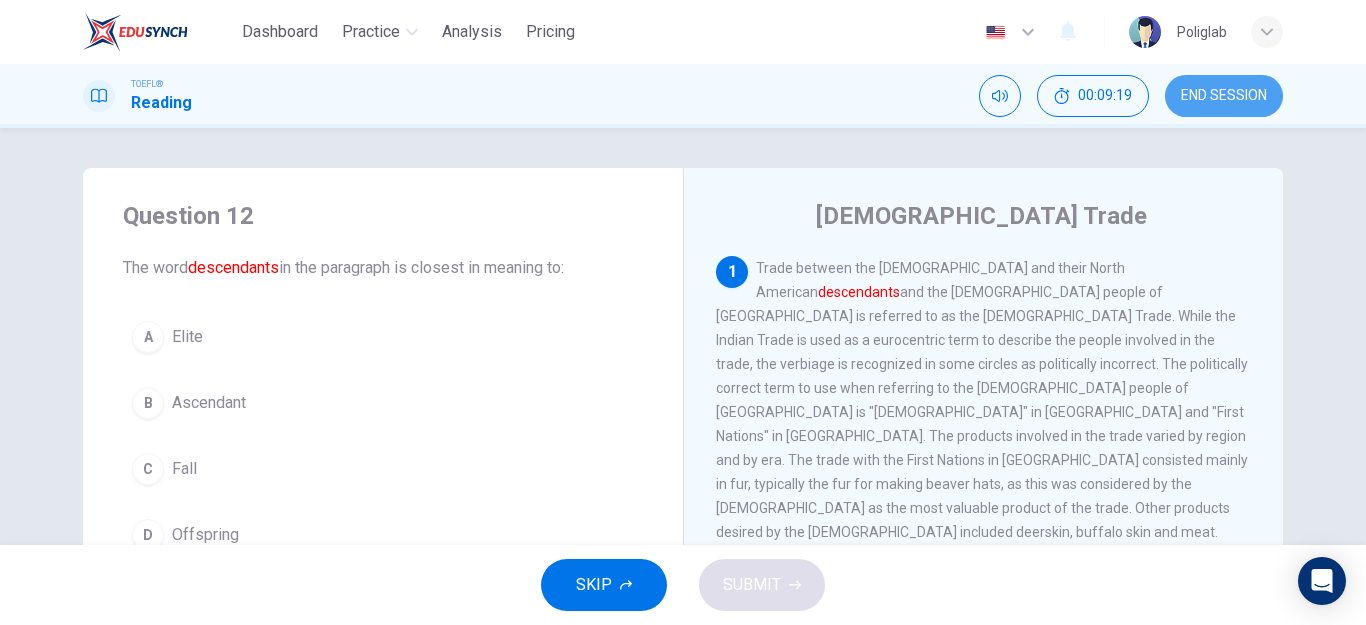 click on "END SESSION" at bounding box center (1224, 96) 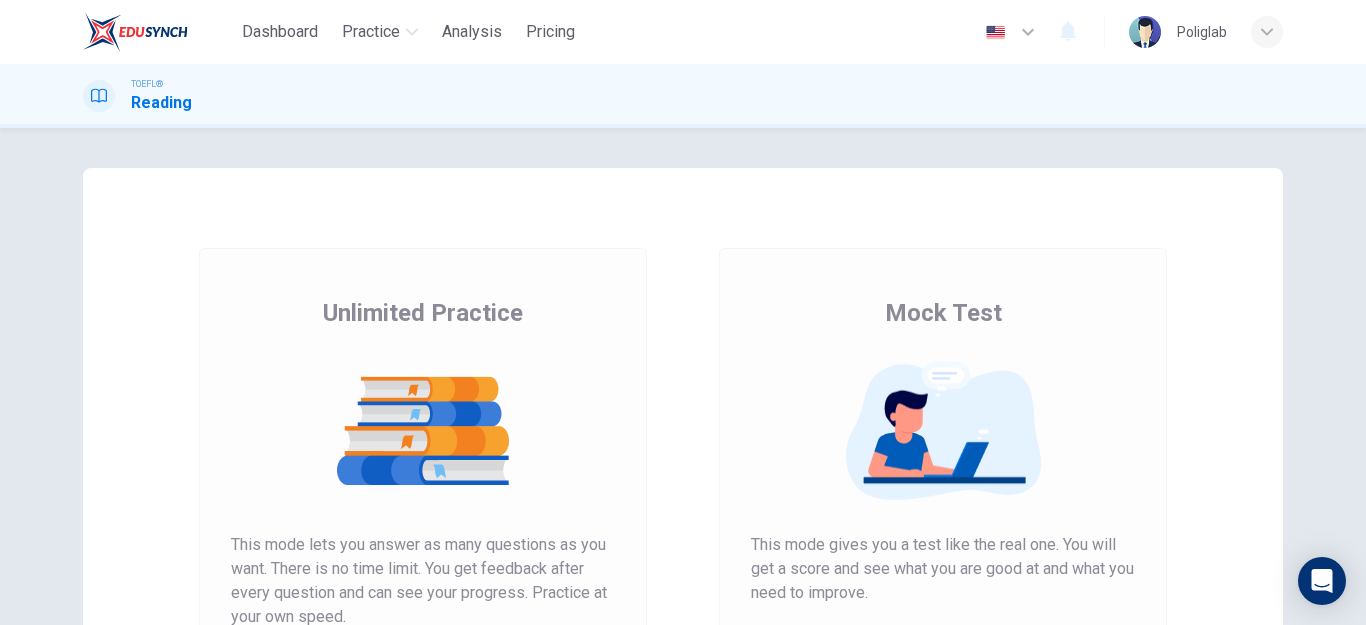scroll, scrollTop: 0, scrollLeft: 0, axis: both 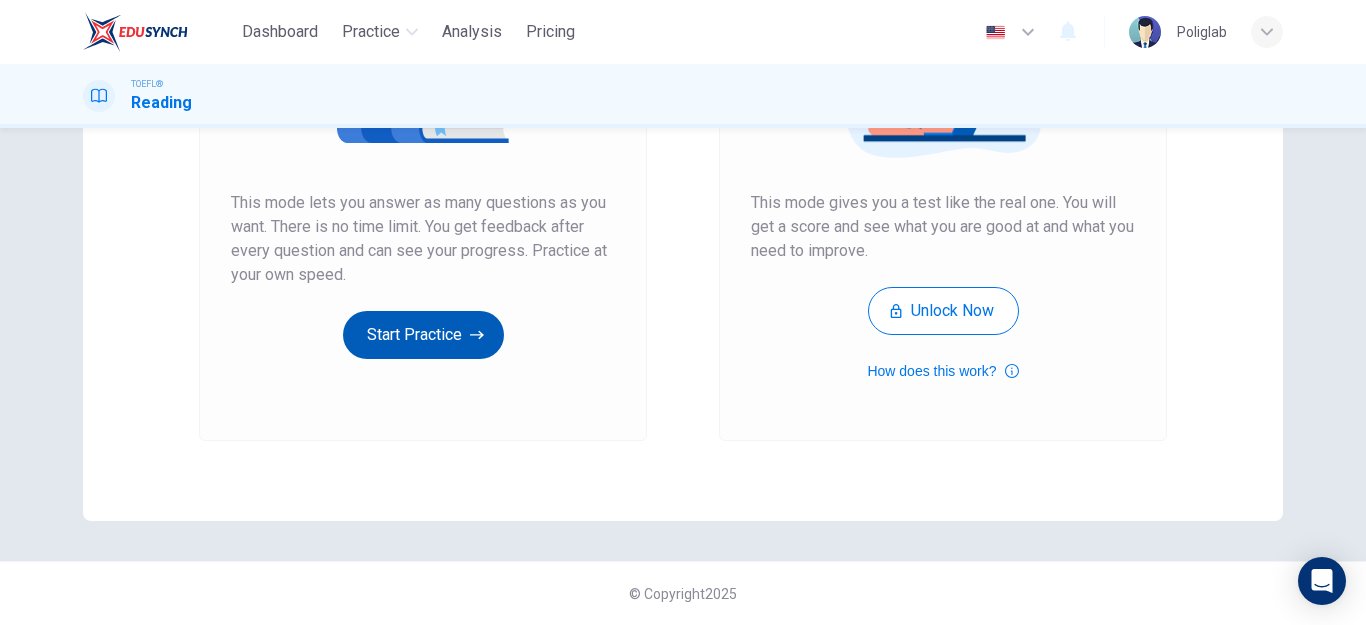 click on "Start Practice" at bounding box center [423, 335] 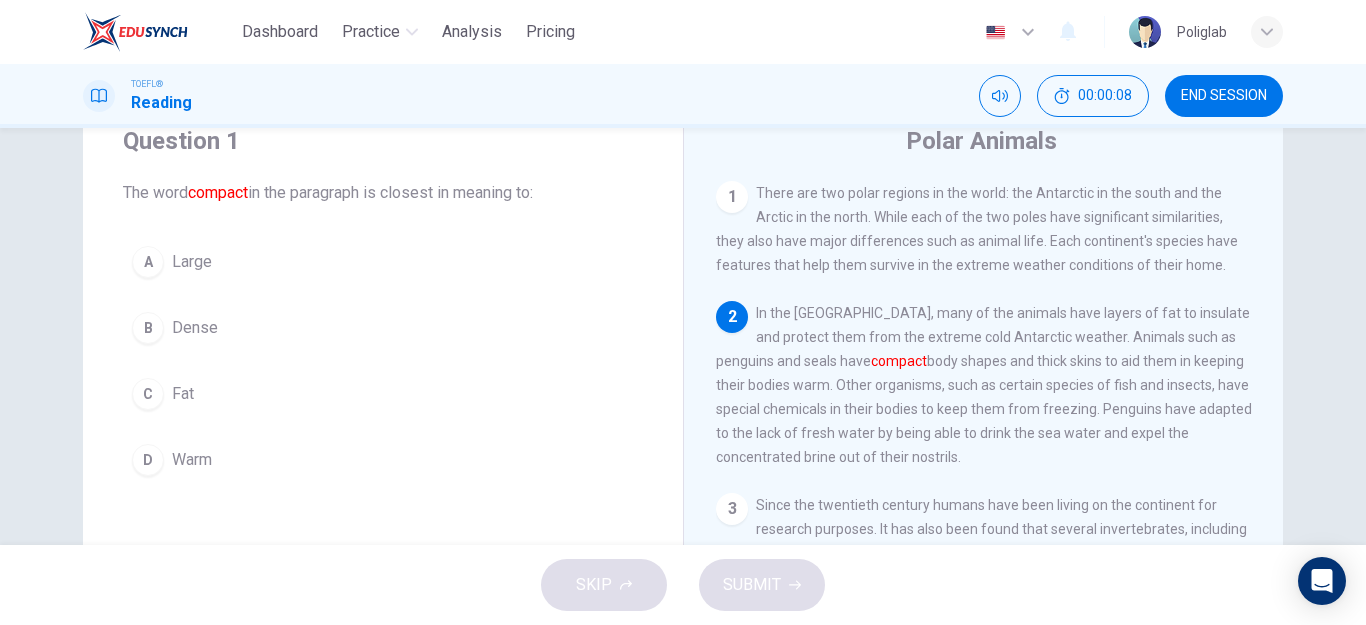 scroll, scrollTop: 100, scrollLeft: 0, axis: vertical 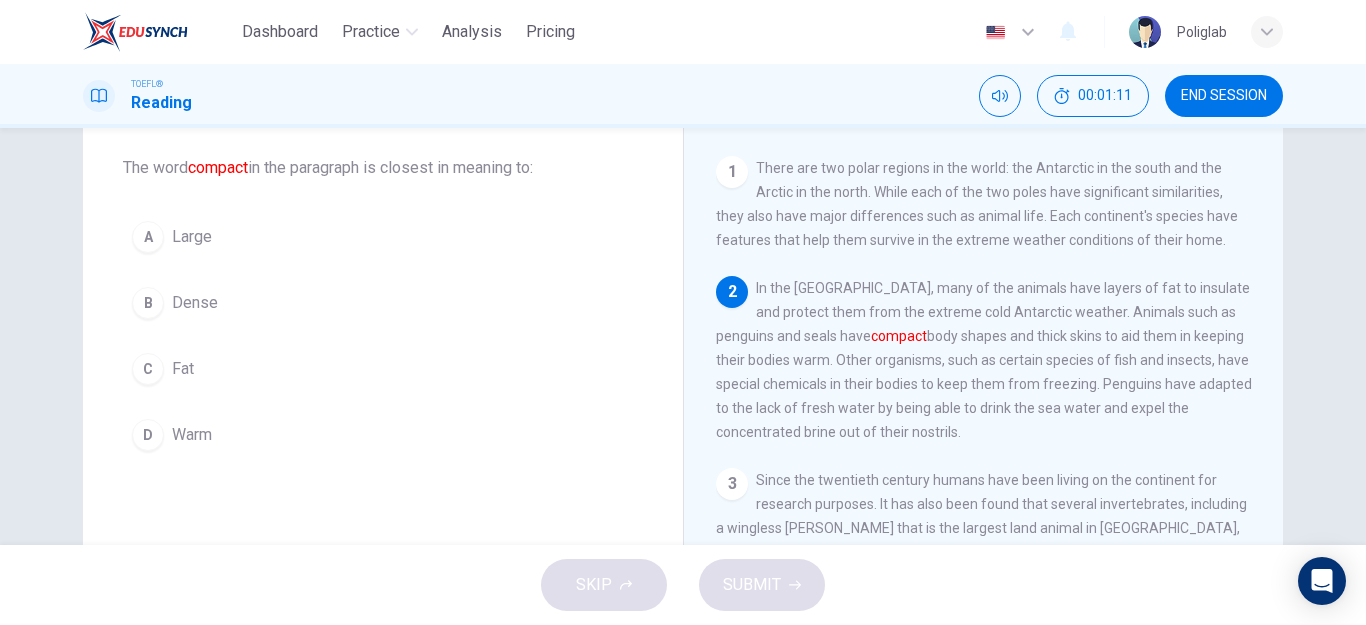 click on "Dense" at bounding box center [195, 303] 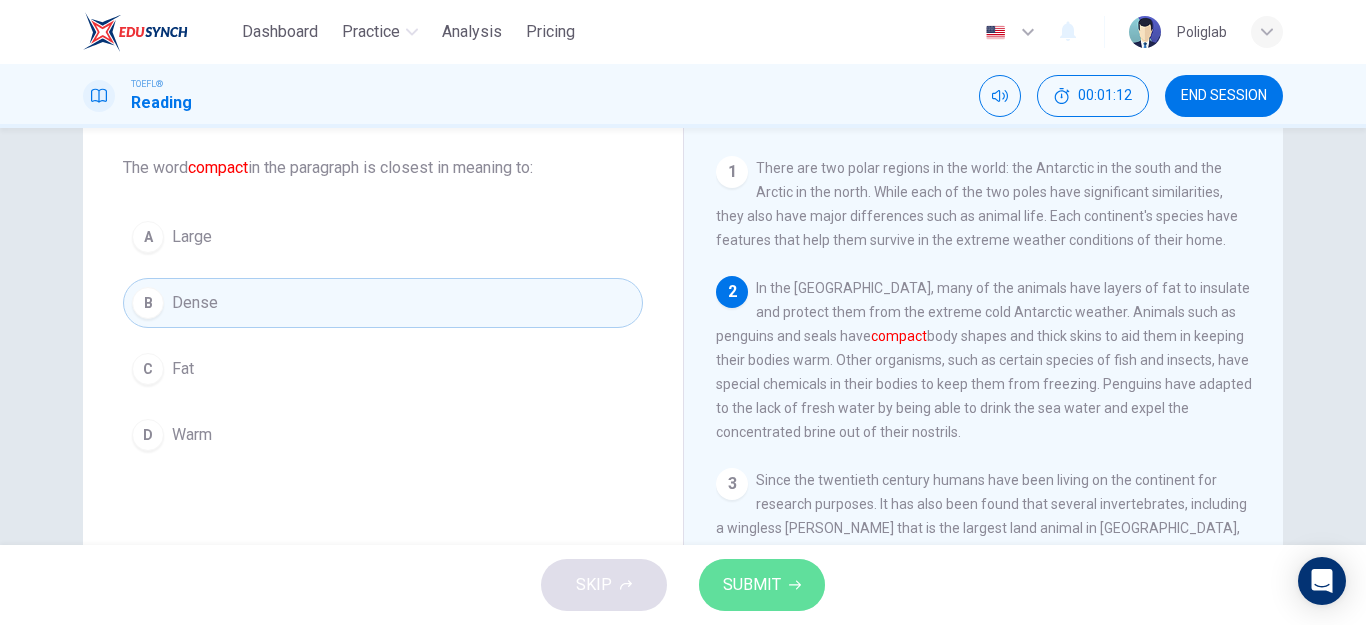 click on "SUBMIT" at bounding box center (762, 585) 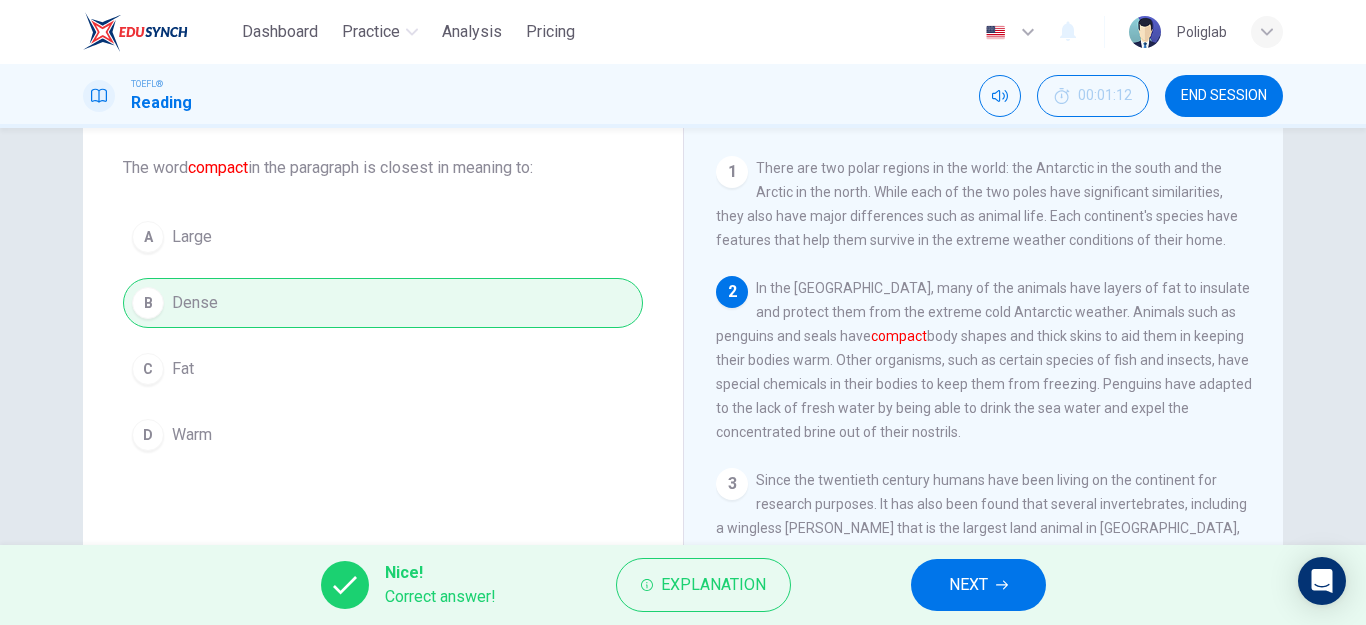 click on "NEXT" at bounding box center [978, 585] 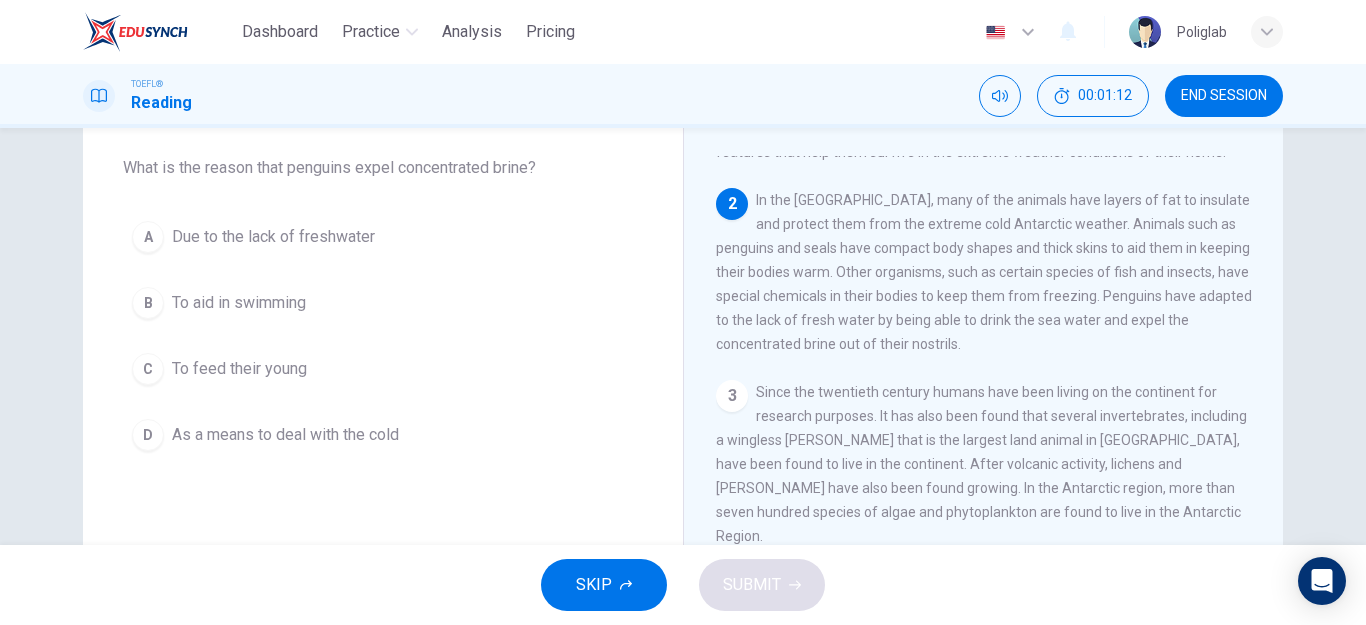 scroll, scrollTop: 124, scrollLeft: 0, axis: vertical 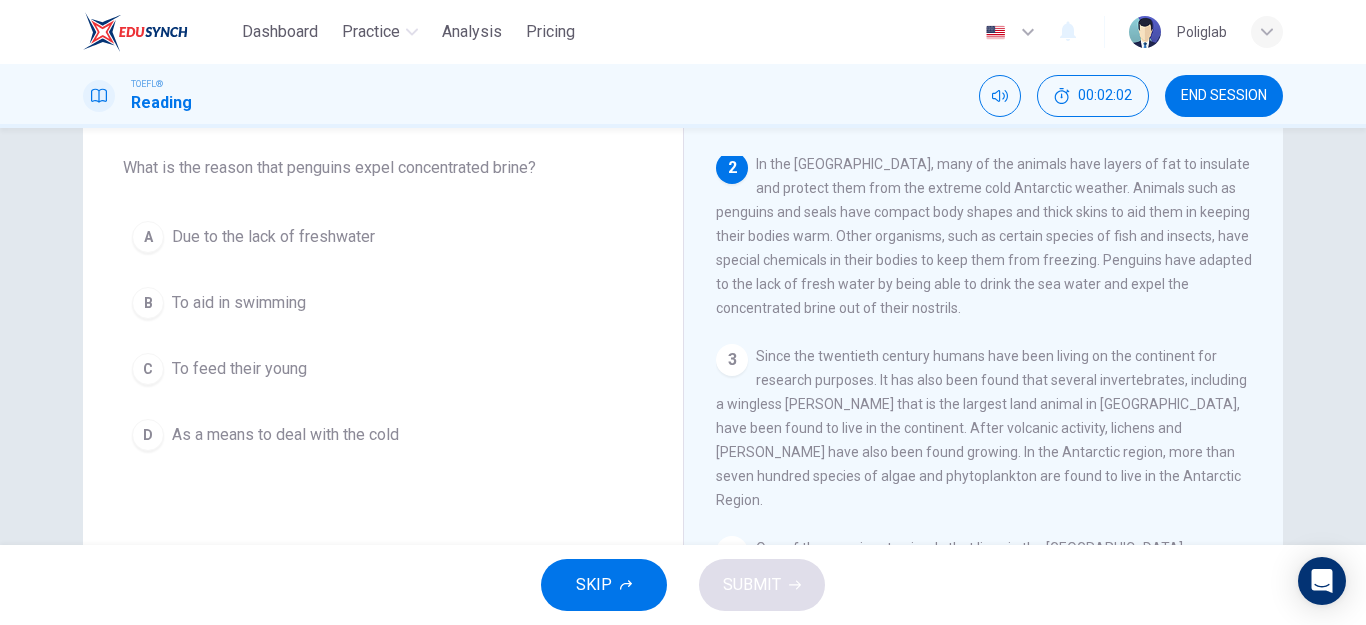 drag, startPoint x: 878, startPoint y: 319, endPoint x: 814, endPoint y: 288, distance: 71.11259 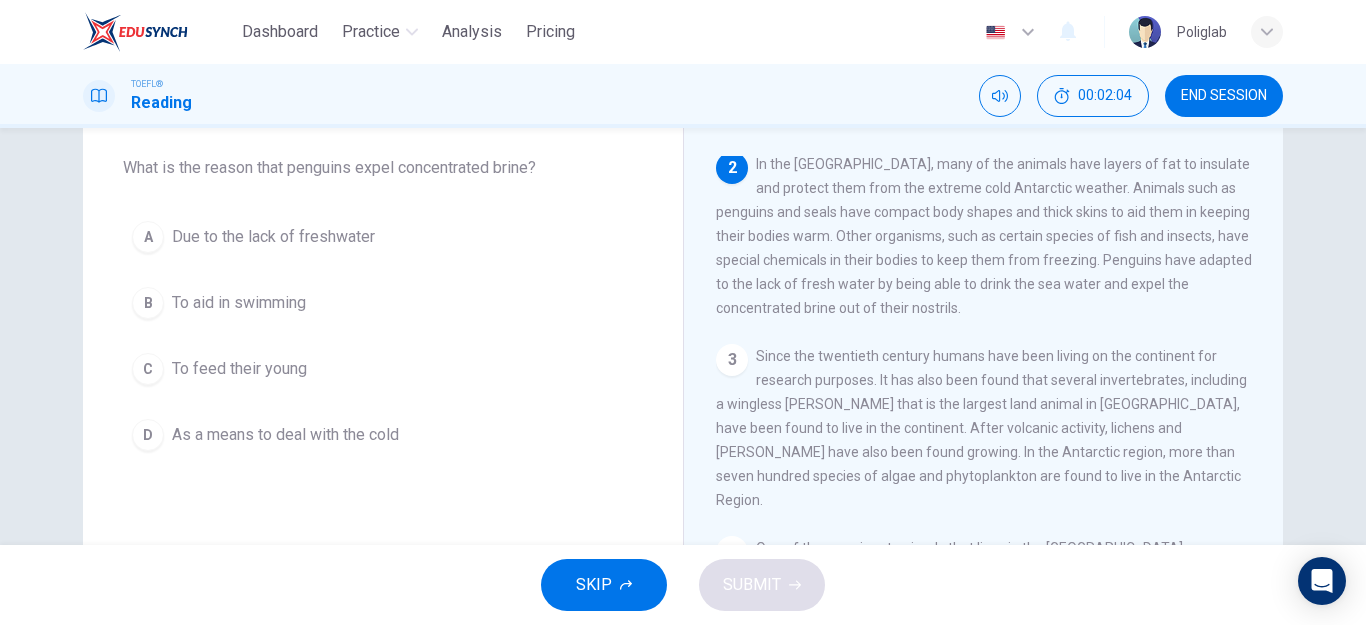 drag, startPoint x: 1094, startPoint y: 263, endPoint x: 844, endPoint y: 279, distance: 250.51147 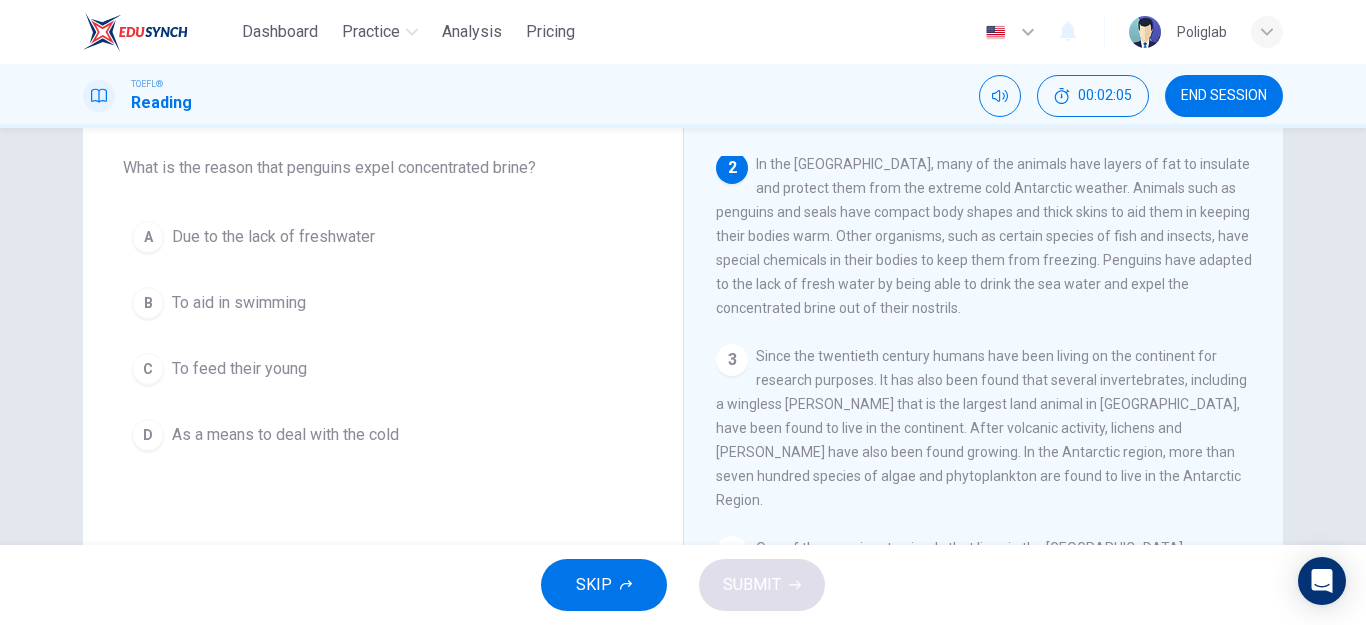 drag, startPoint x: 740, startPoint y: 292, endPoint x: 845, endPoint y: 291, distance: 105.00476 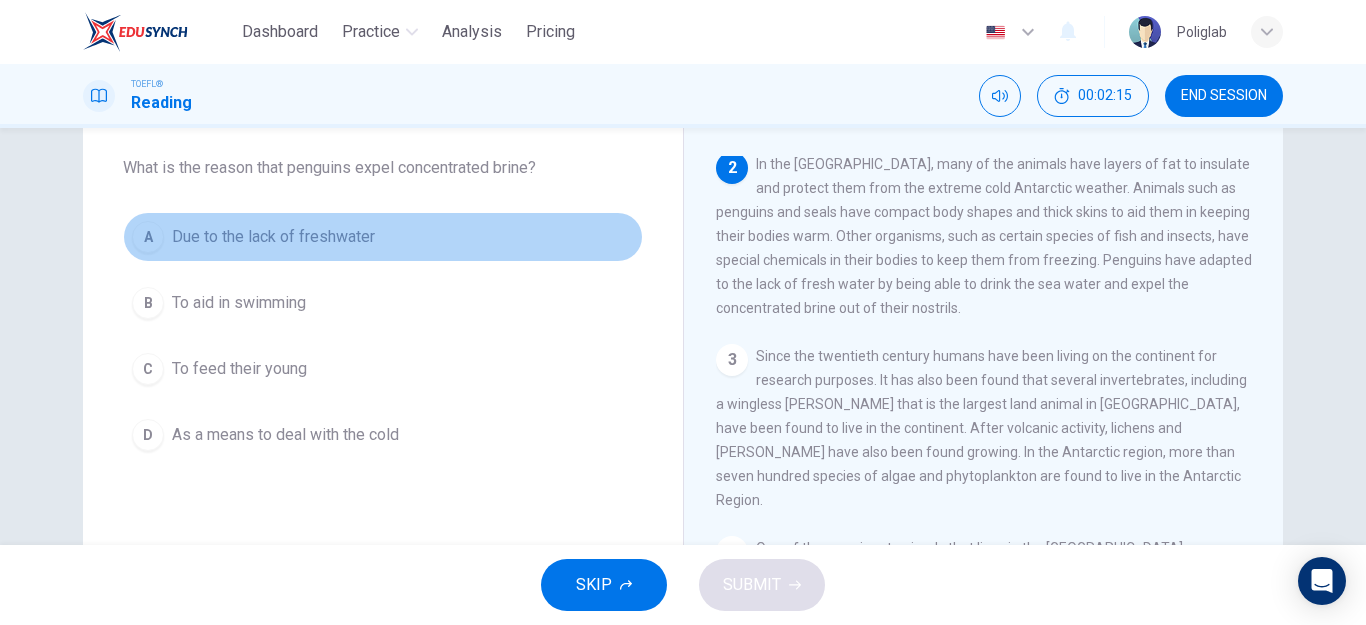 click on "Due to the lack of freshwater" at bounding box center (273, 237) 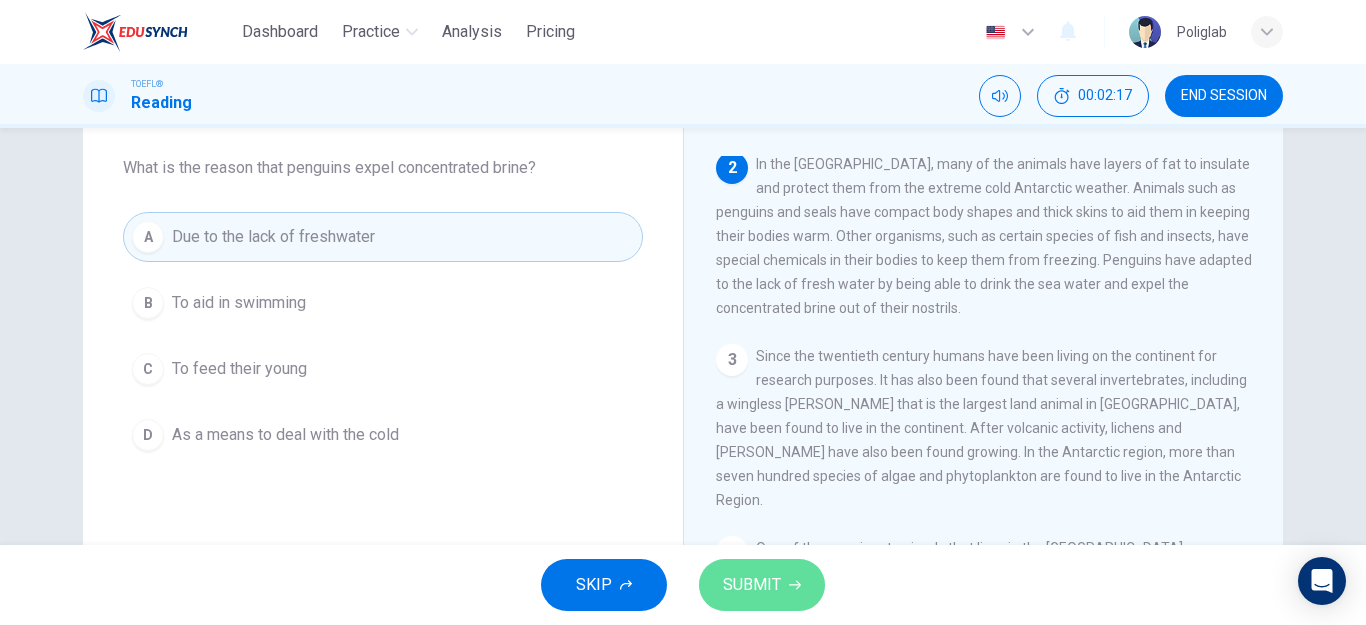 click on "SUBMIT" at bounding box center [752, 585] 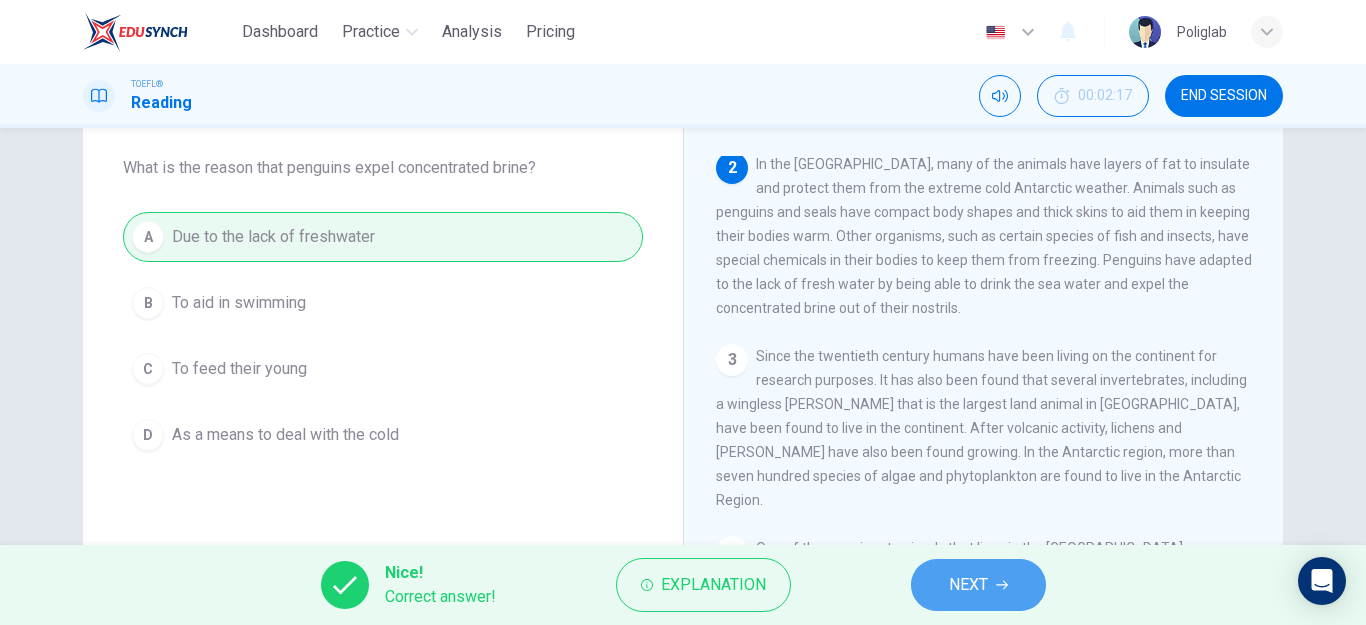 click on "NEXT" at bounding box center (978, 585) 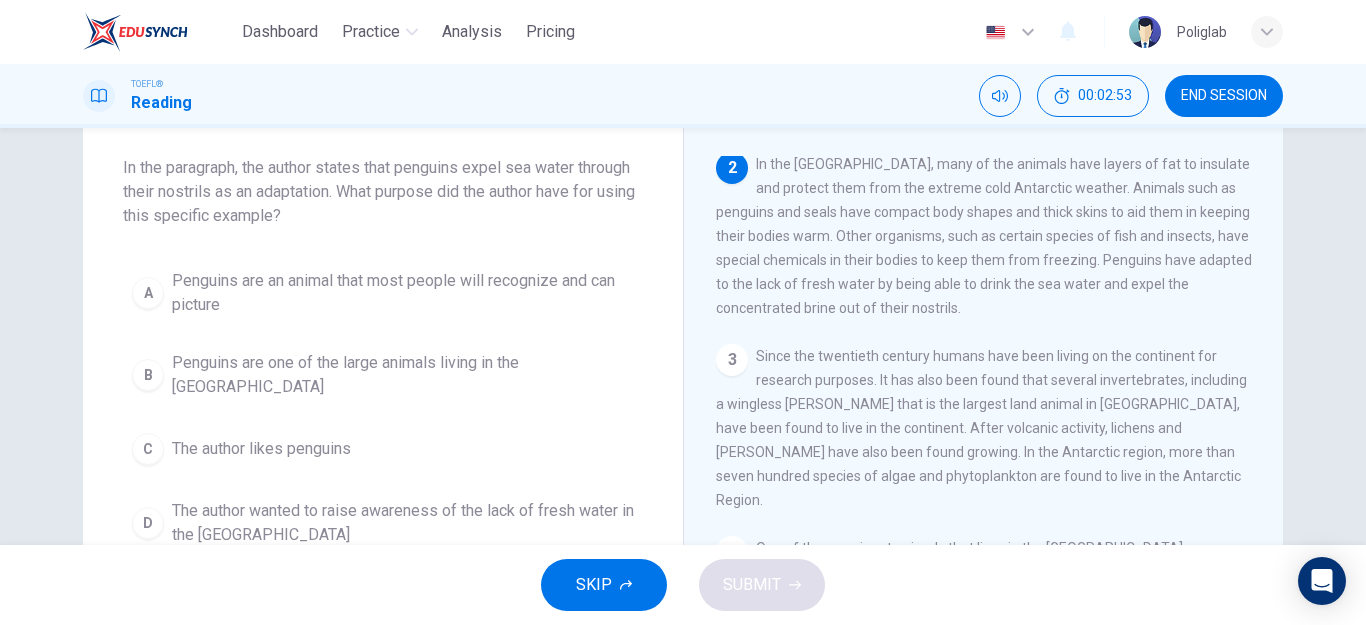 scroll, scrollTop: 200, scrollLeft: 0, axis: vertical 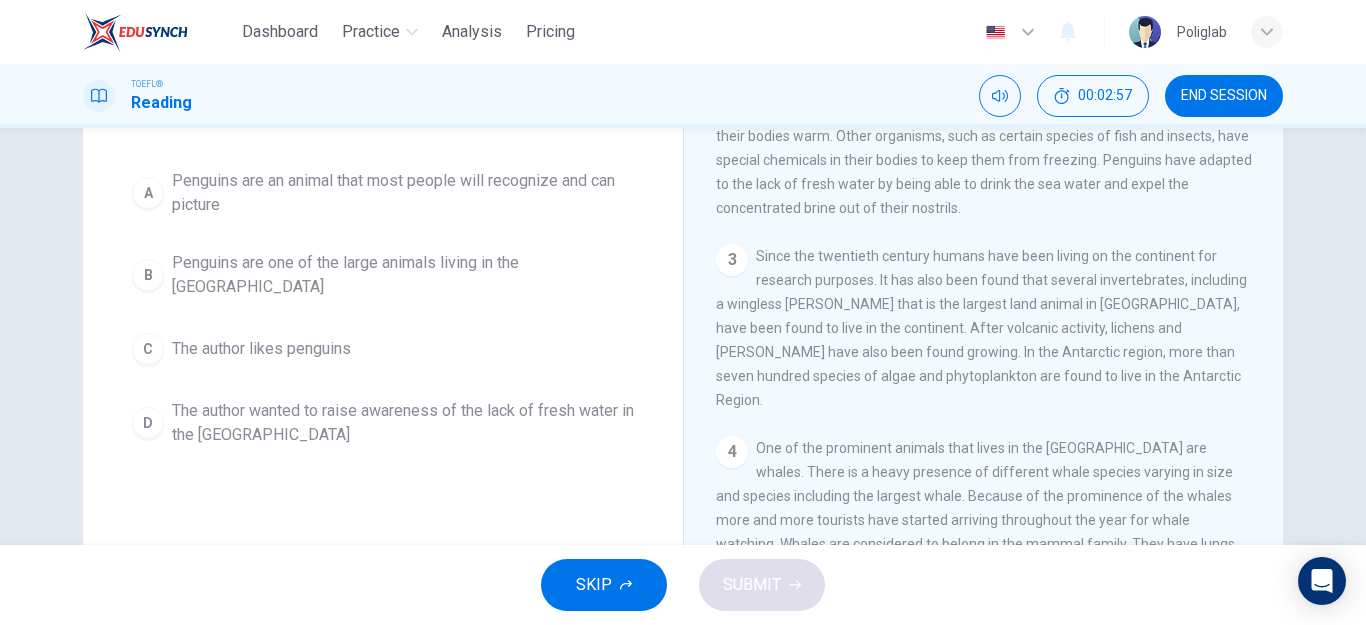 click on "Penguins are one of the large animals living in the Antarctic" at bounding box center [403, 275] 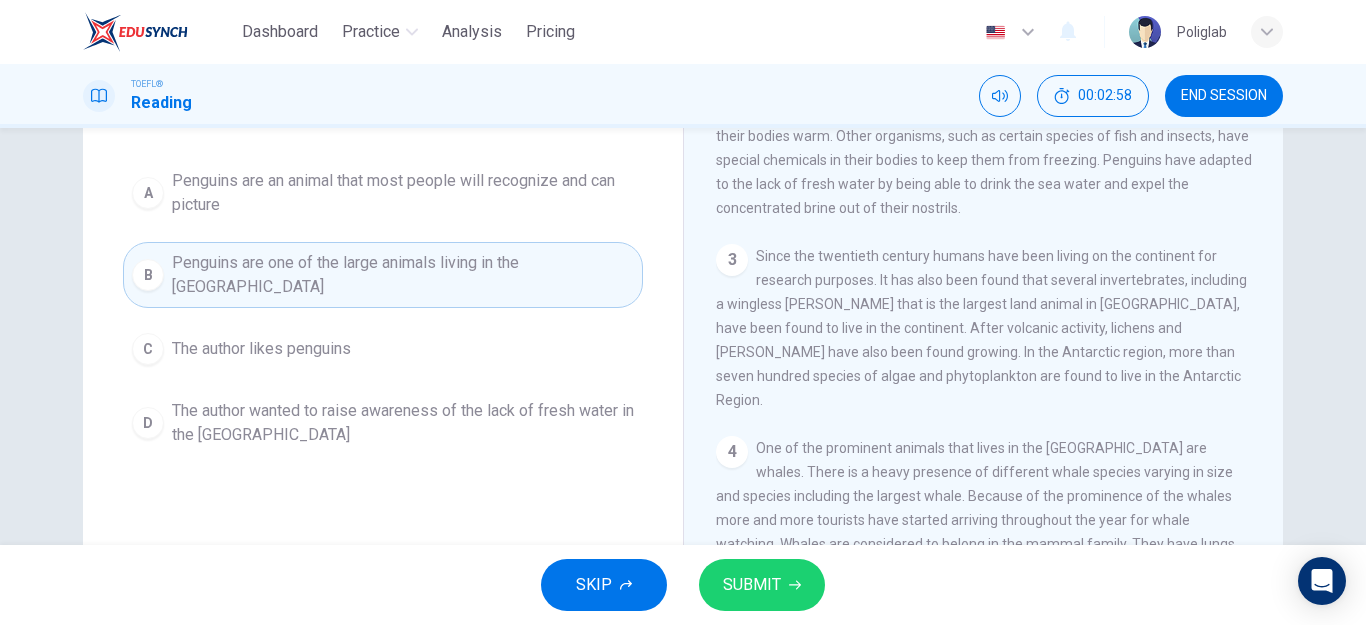 click on "SUBMIT" at bounding box center [752, 585] 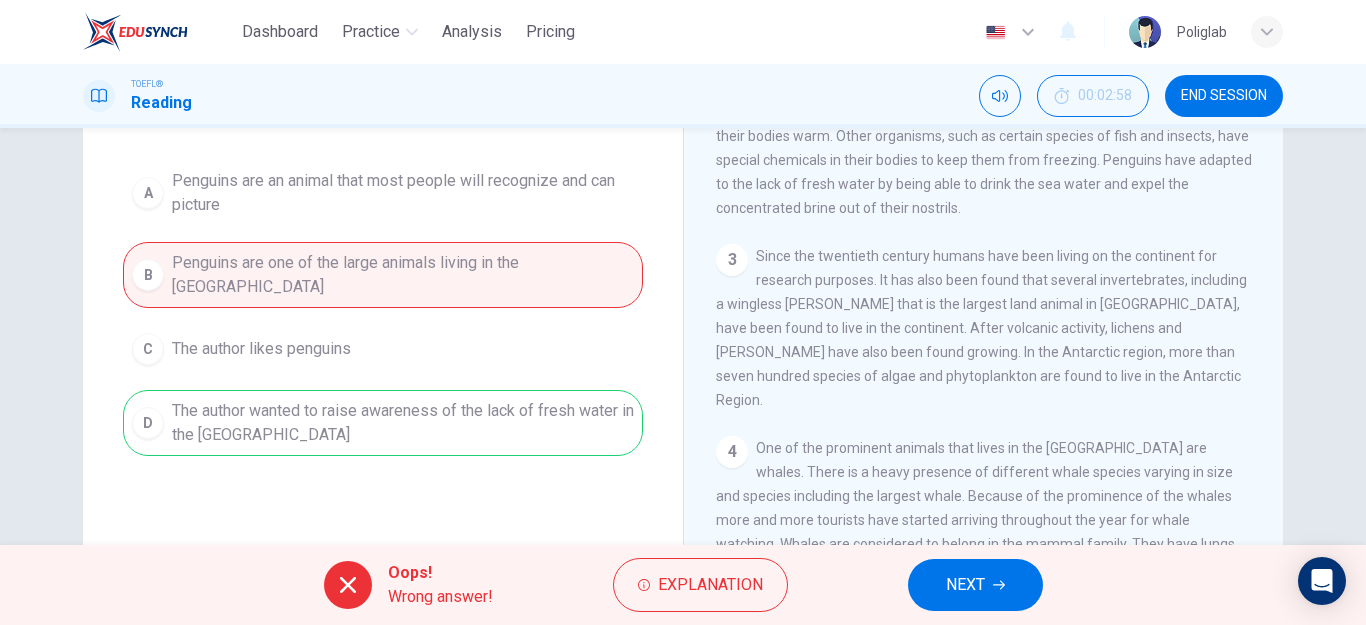 drag, startPoint x: 403, startPoint y: 411, endPoint x: 316, endPoint y: 409, distance: 87.02299 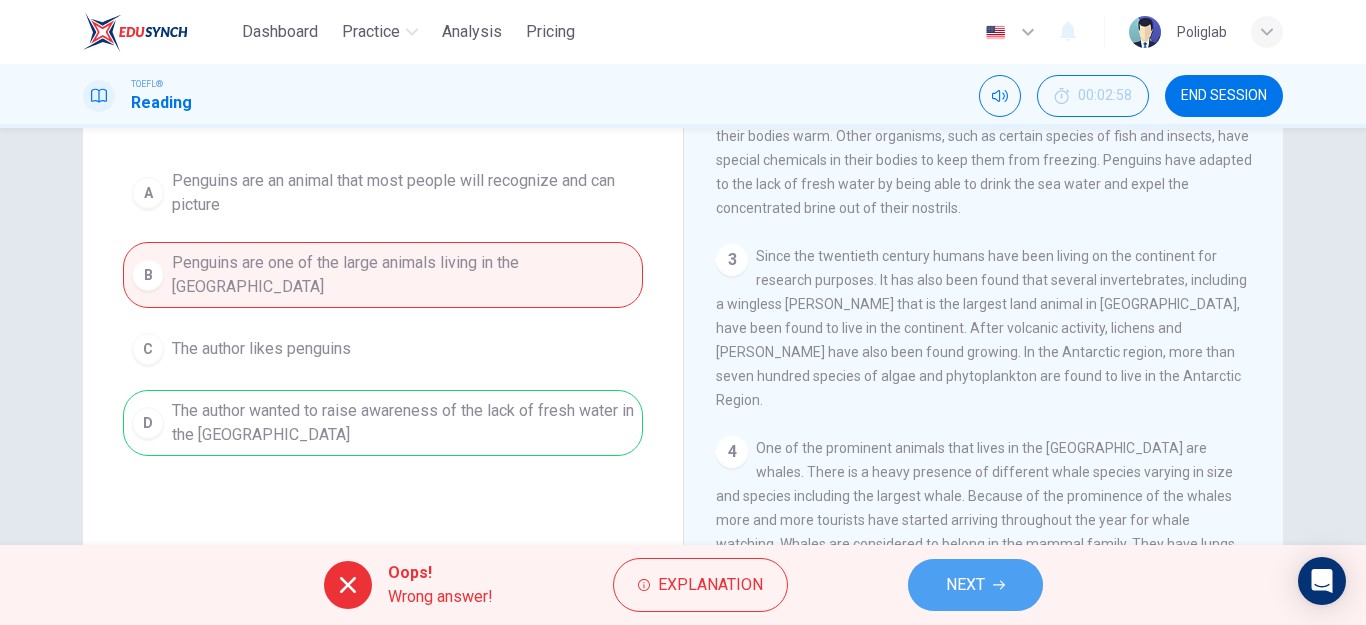click on "NEXT" at bounding box center [965, 585] 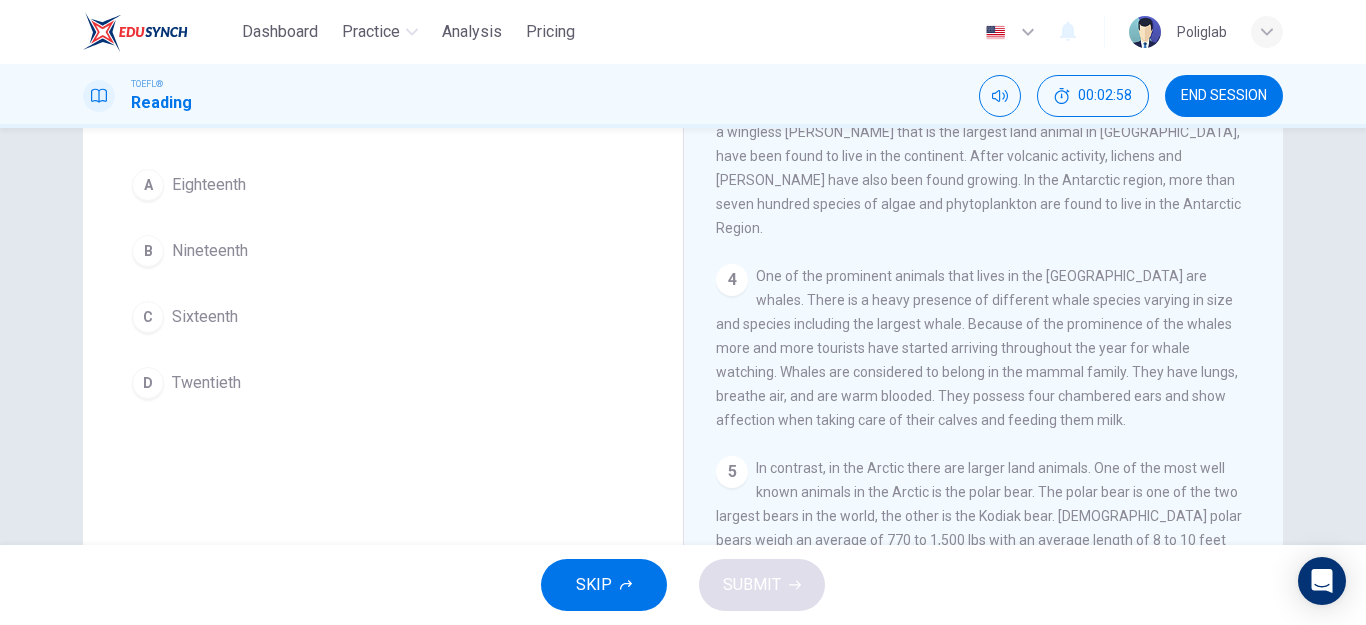 scroll, scrollTop: 323, scrollLeft: 0, axis: vertical 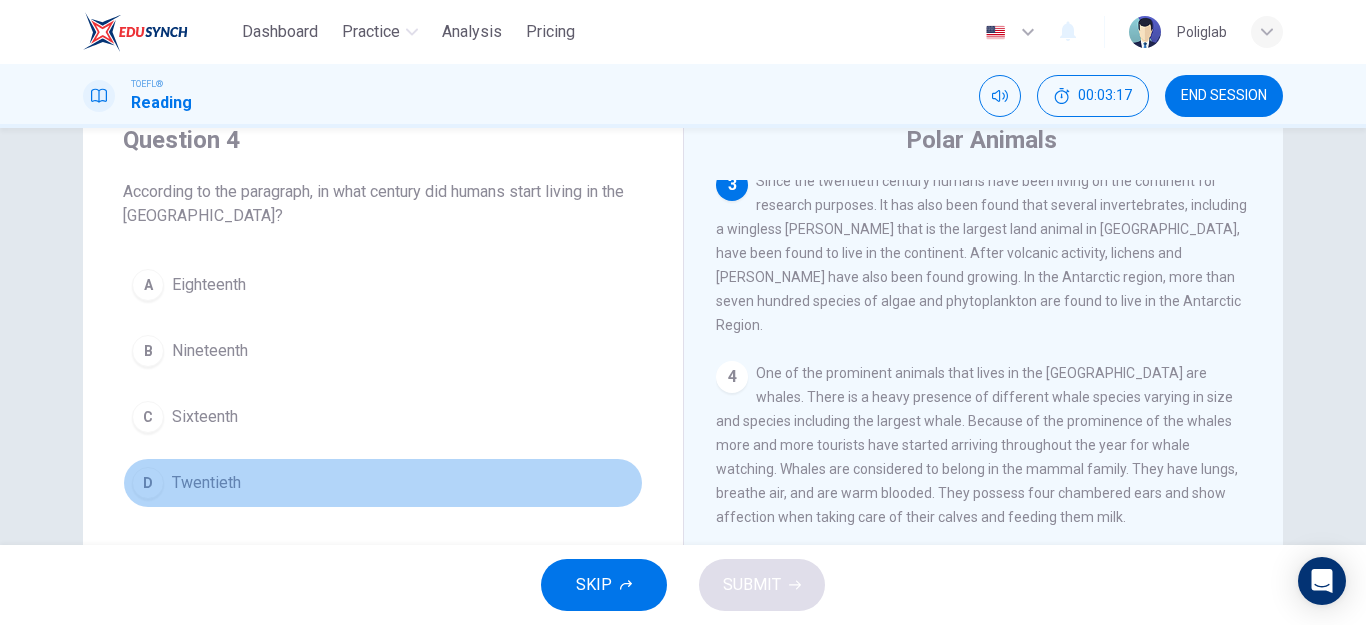 click on "Twentieth" at bounding box center [206, 483] 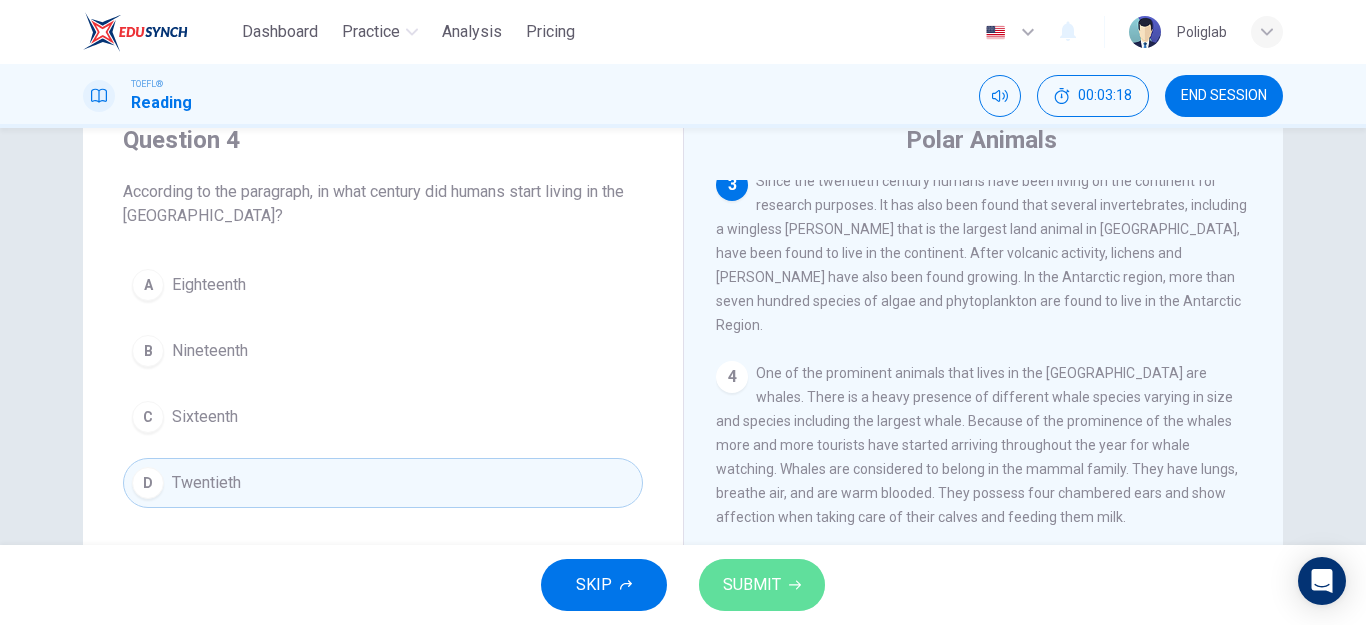 click on "SUBMIT" at bounding box center (752, 585) 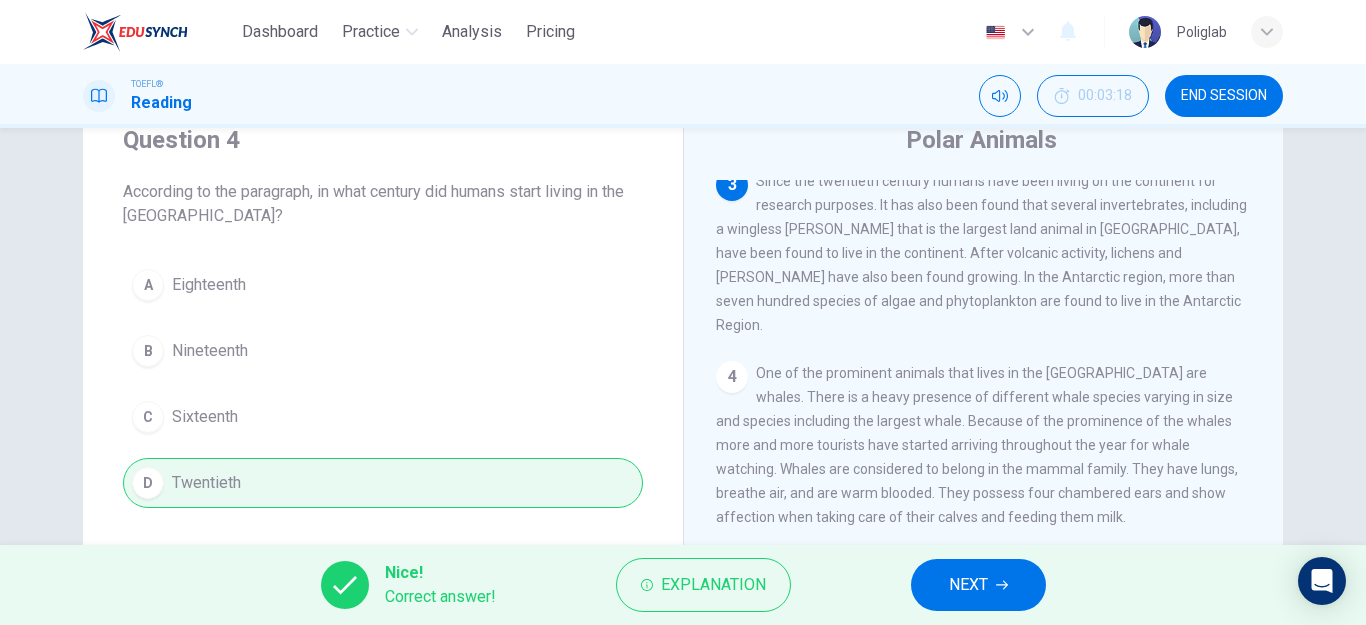 click on "NEXT" at bounding box center (968, 585) 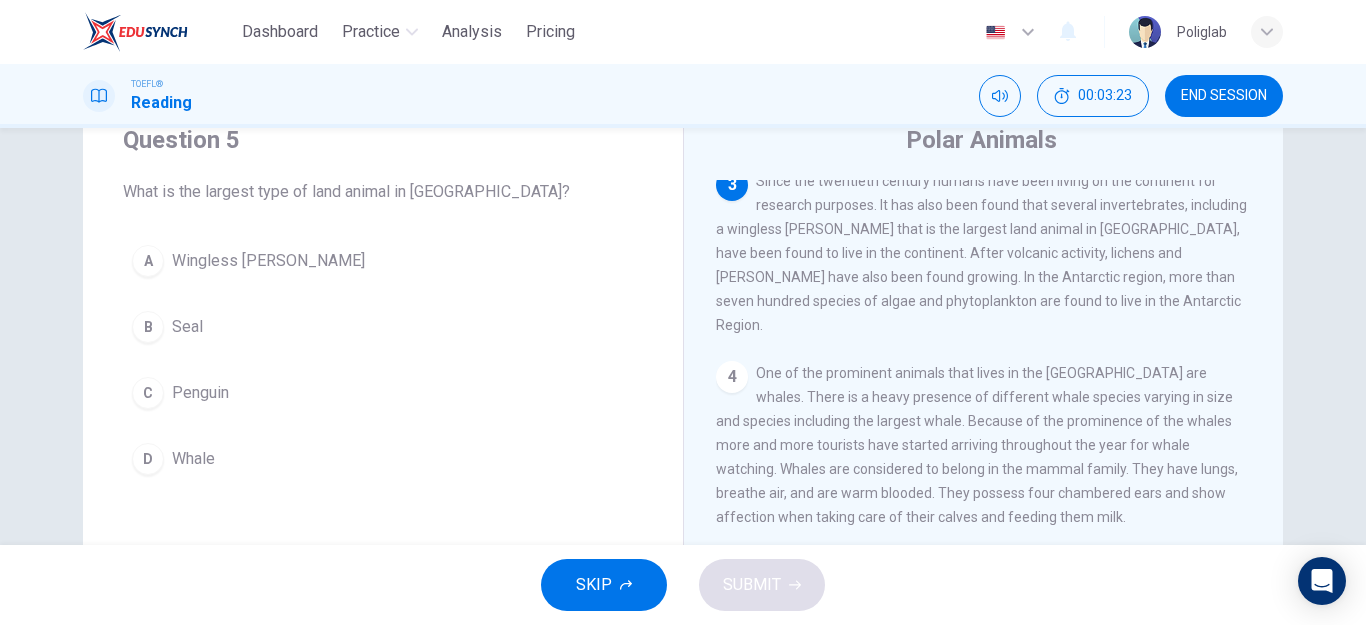 drag, startPoint x: 905, startPoint y: 221, endPoint x: 917, endPoint y: 247, distance: 28.635643 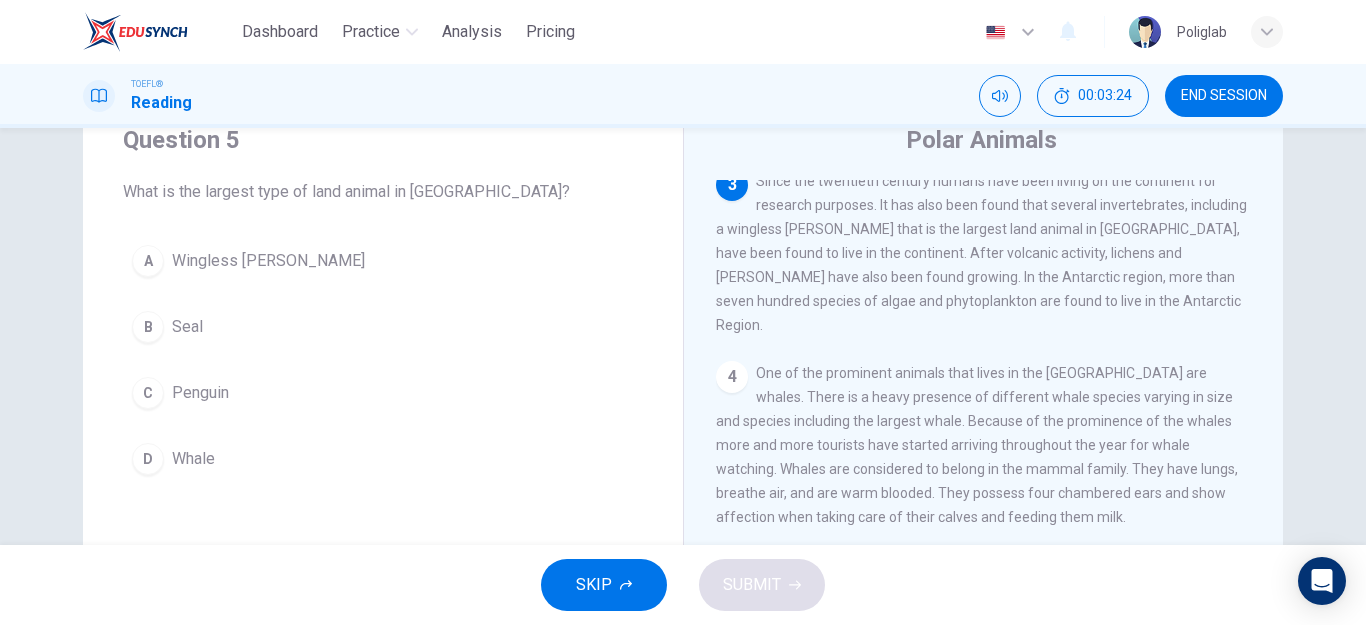 drag, startPoint x: 898, startPoint y: 245, endPoint x: 1008, endPoint y: 247, distance: 110.01818 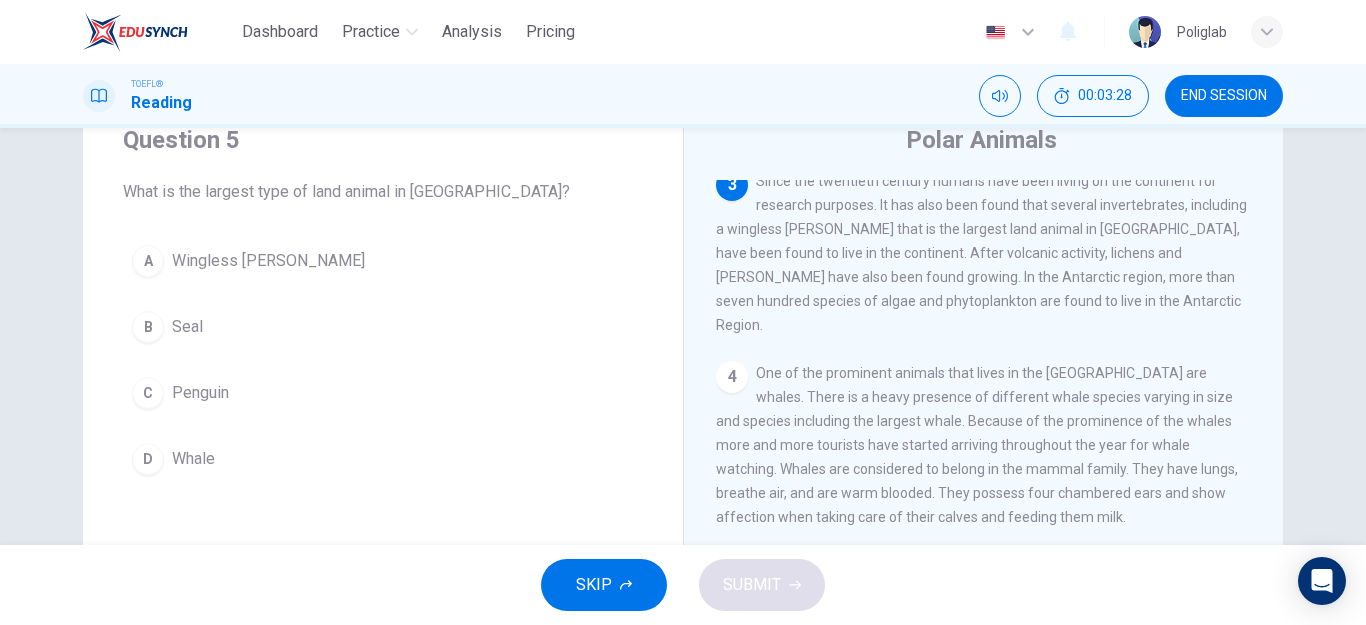 click on "Wingless midge" at bounding box center (268, 261) 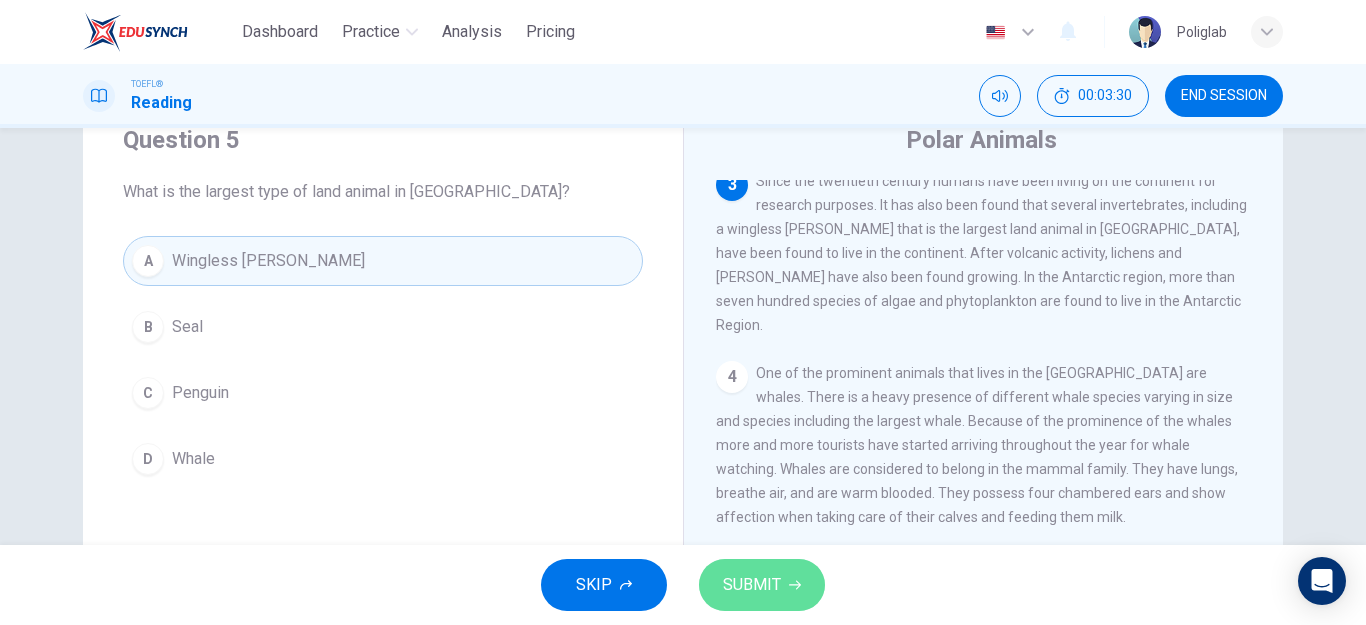 click on "SUBMIT" at bounding box center [762, 585] 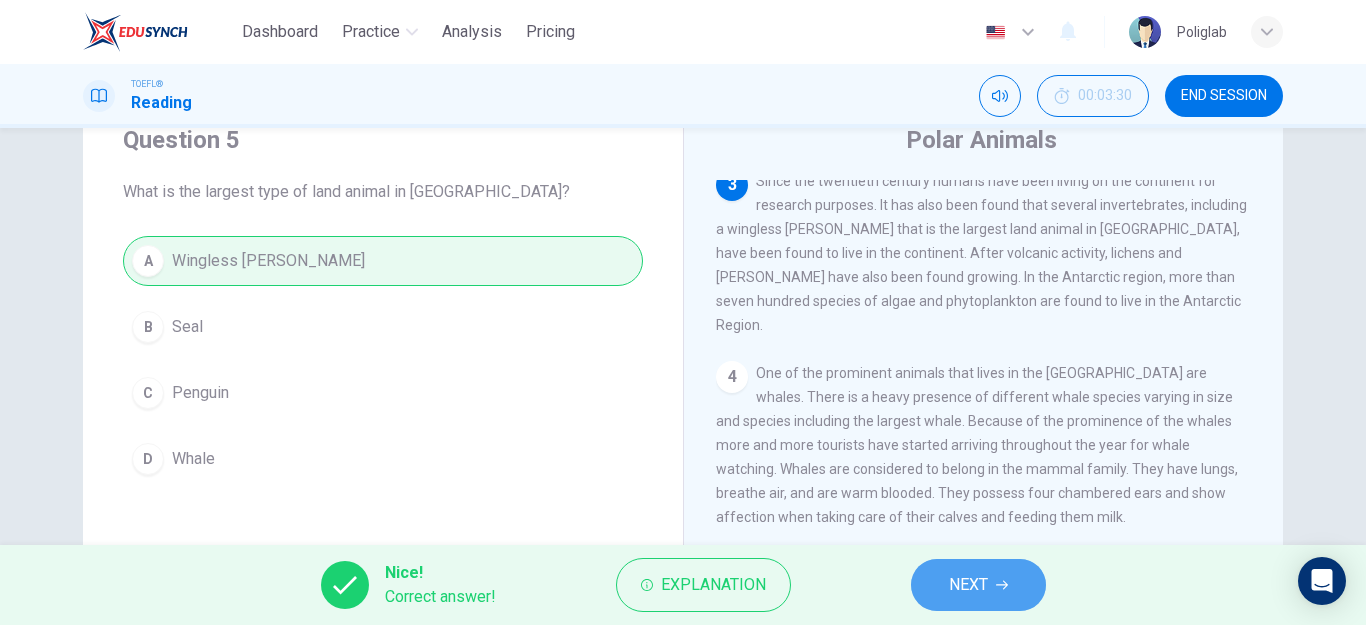 click on "NEXT" at bounding box center (978, 585) 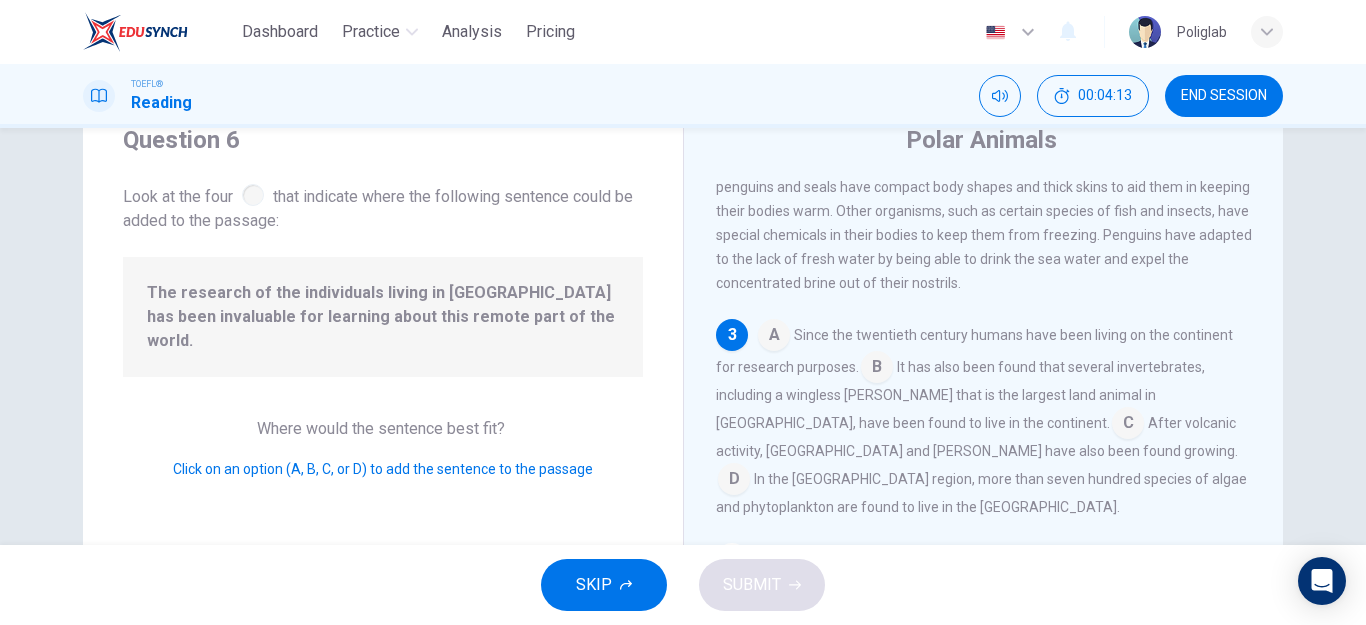 scroll, scrollTop: 224, scrollLeft: 0, axis: vertical 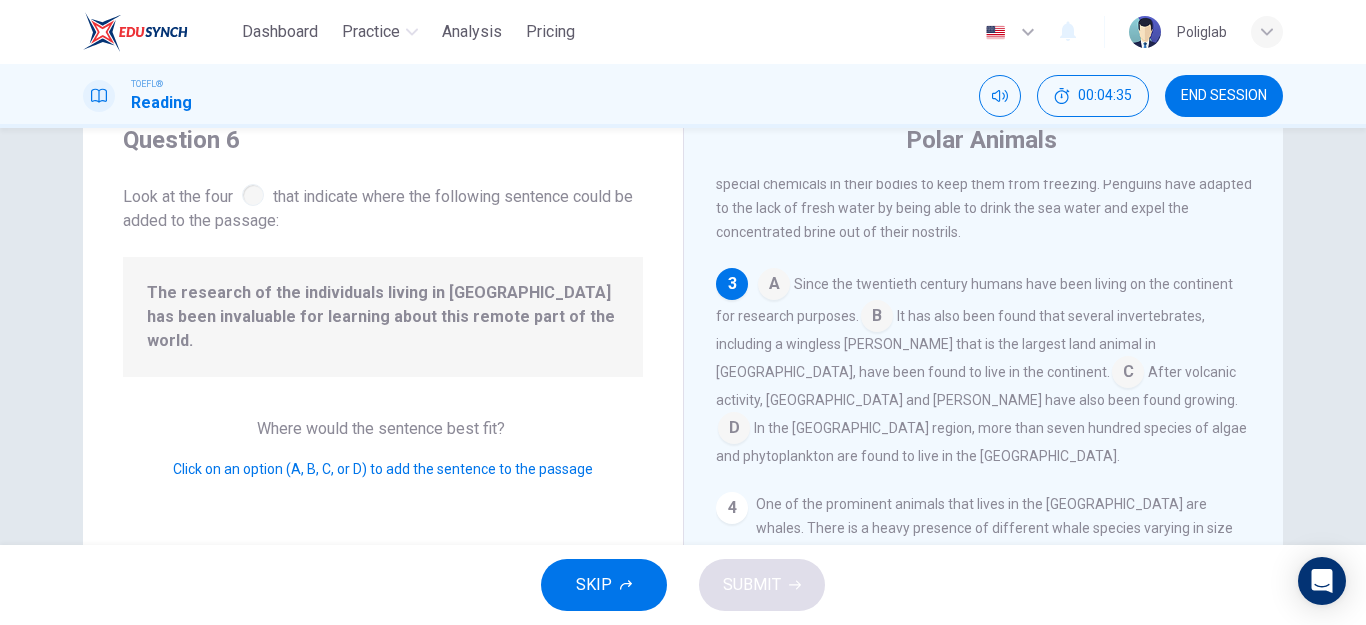 click at bounding box center [774, 286] 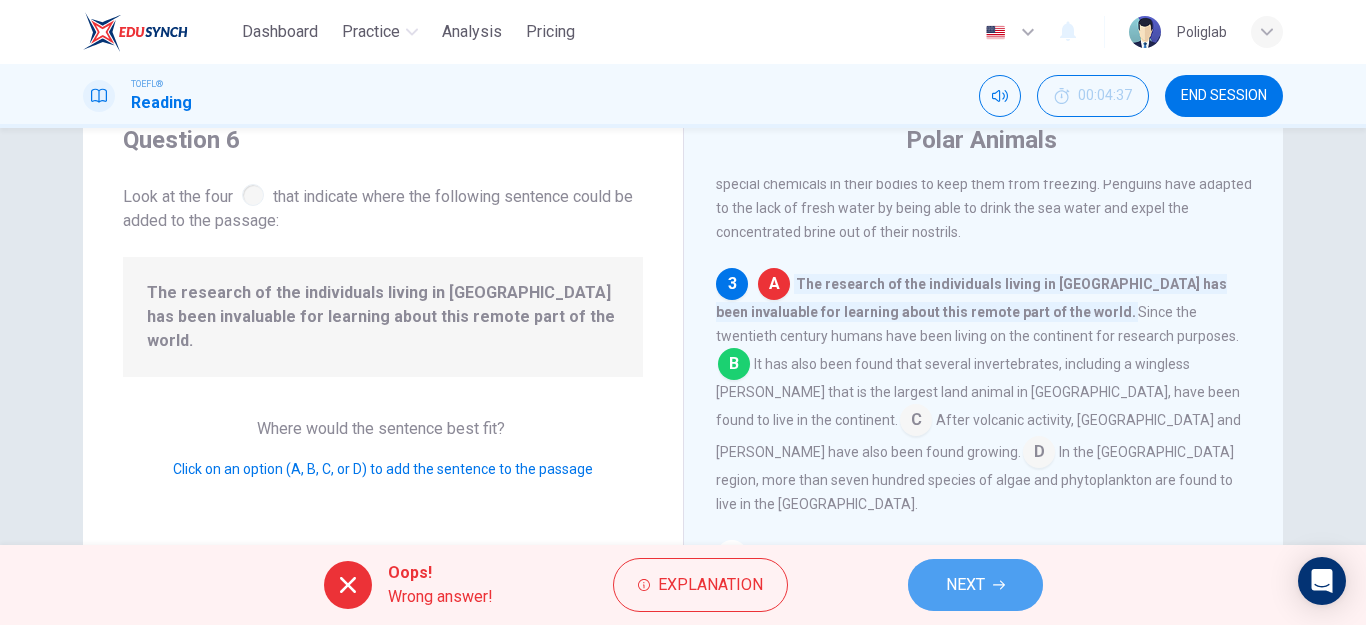click on "NEXT" at bounding box center [965, 585] 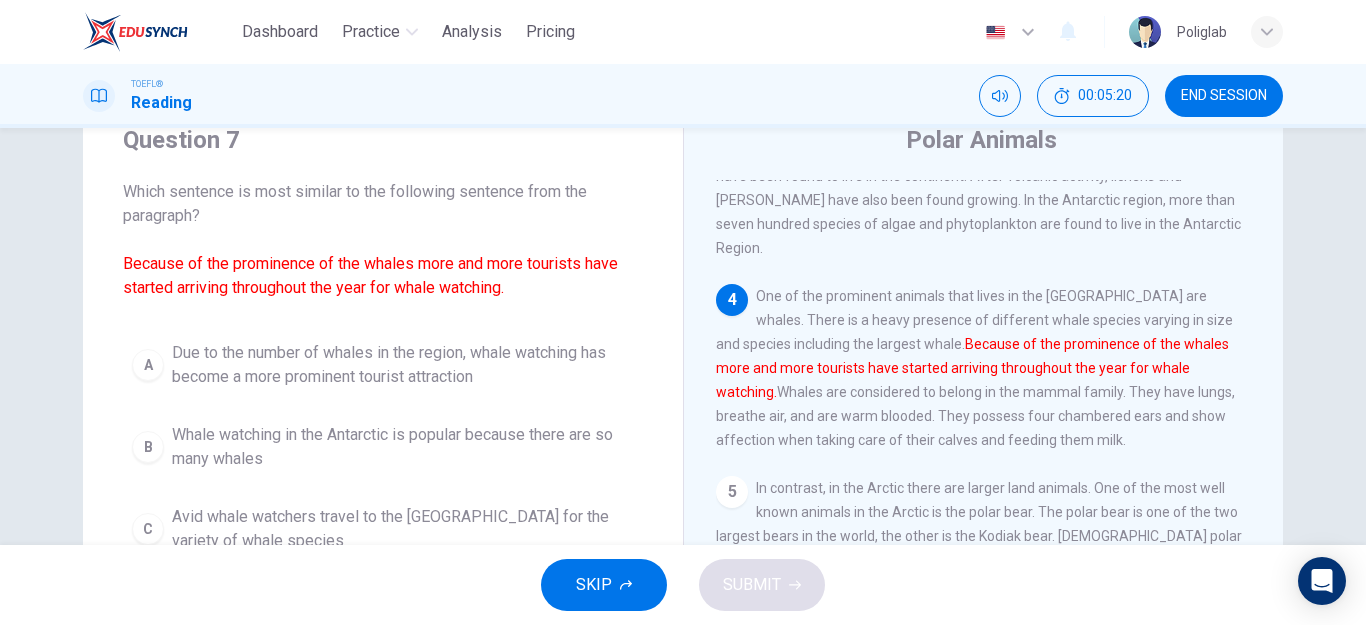scroll, scrollTop: 500, scrollLeft: 0, axis: vertical 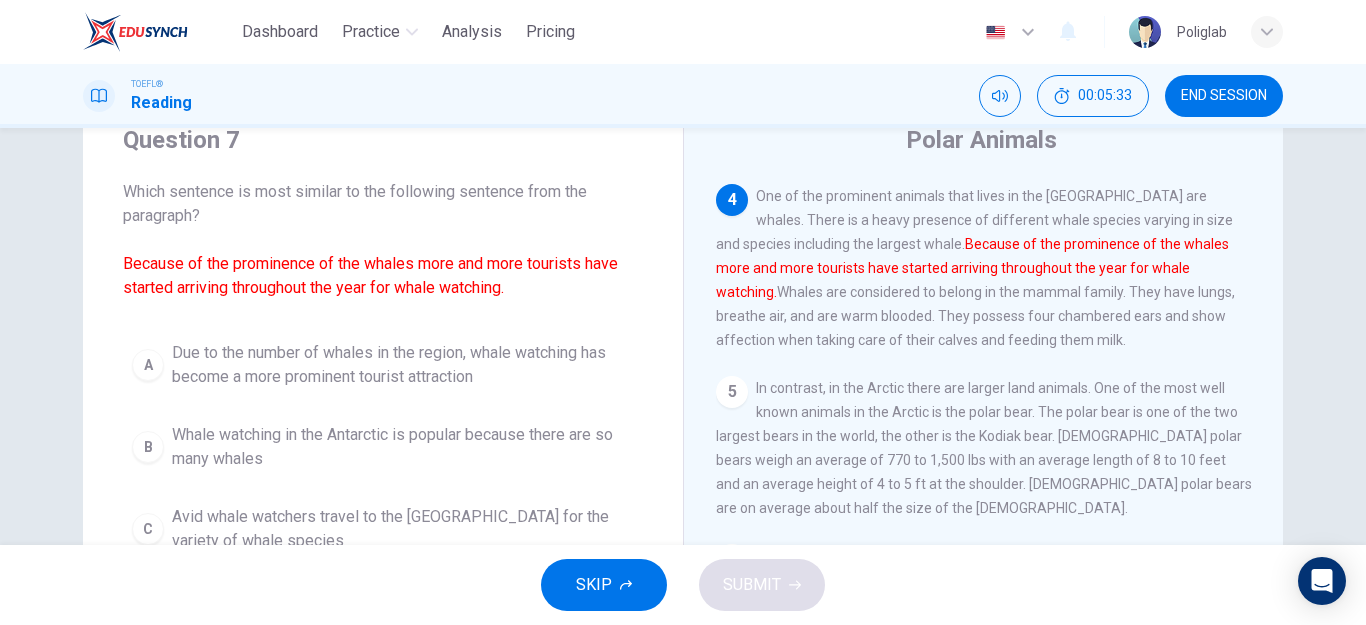 click on "Due to the number of whales in the region, whale watching has become a more prominent tourist attraction" at bounding box center (403, 365) 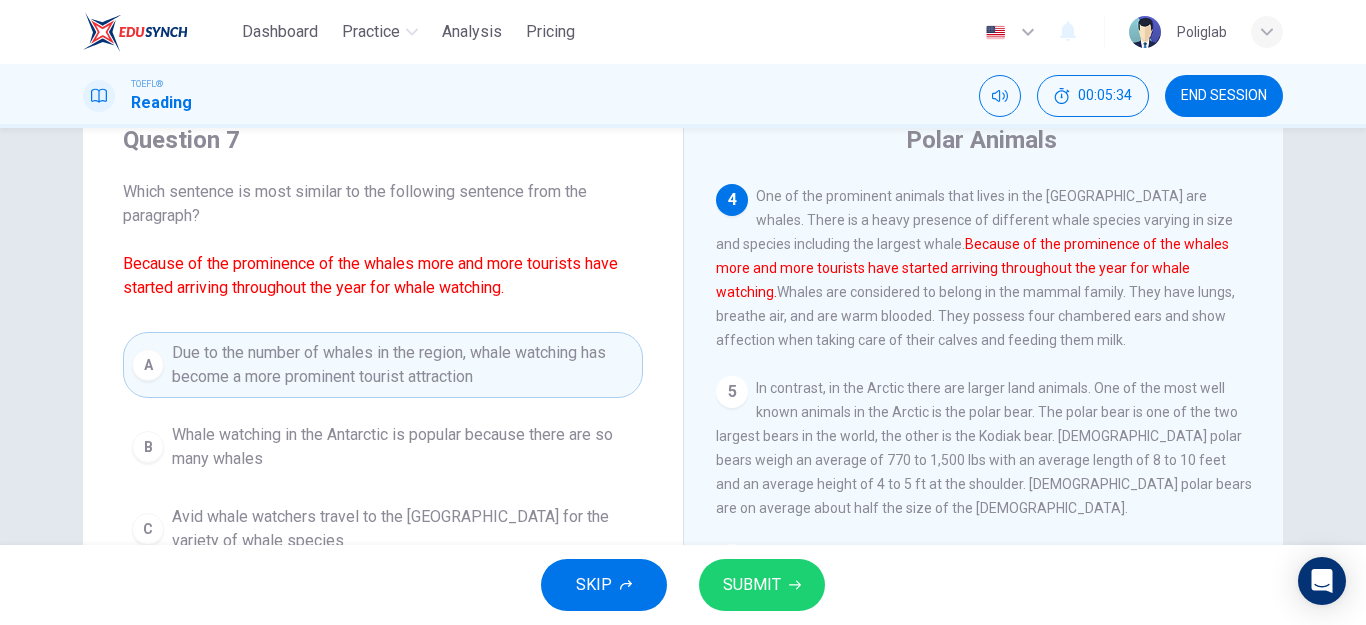 click on "SUBMIT" at bounding box center (762, 585) 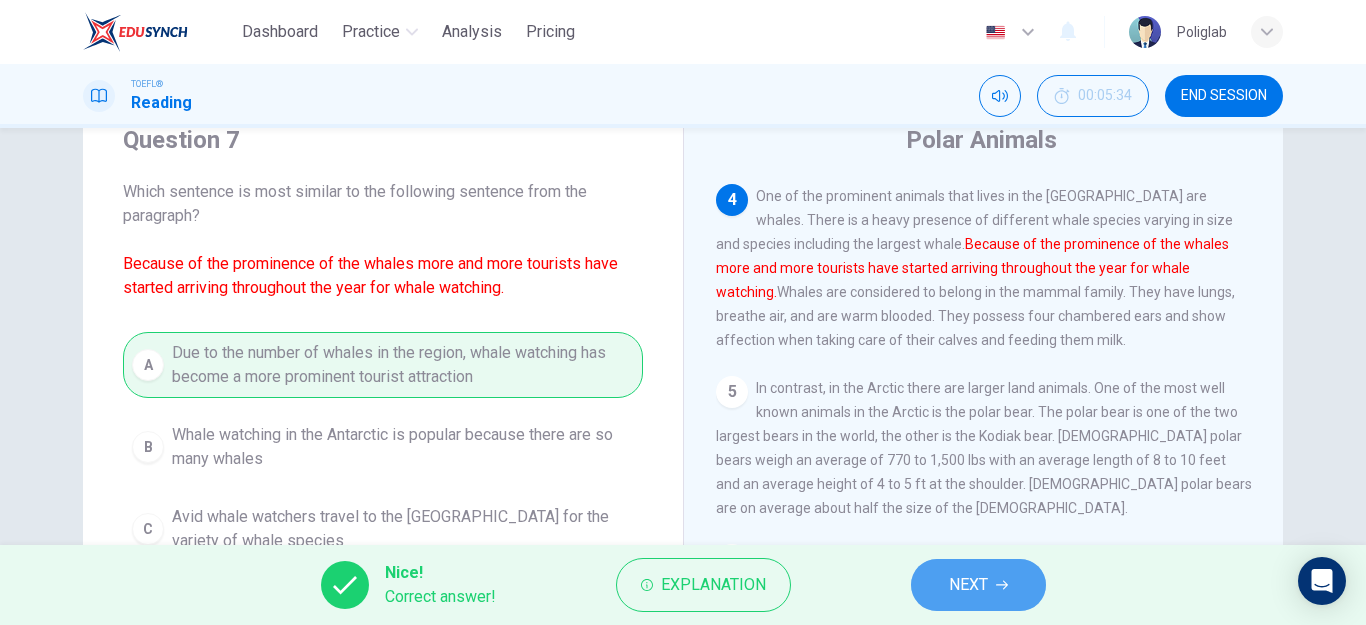 click on "NEXT" at bounding box center (968, 585) 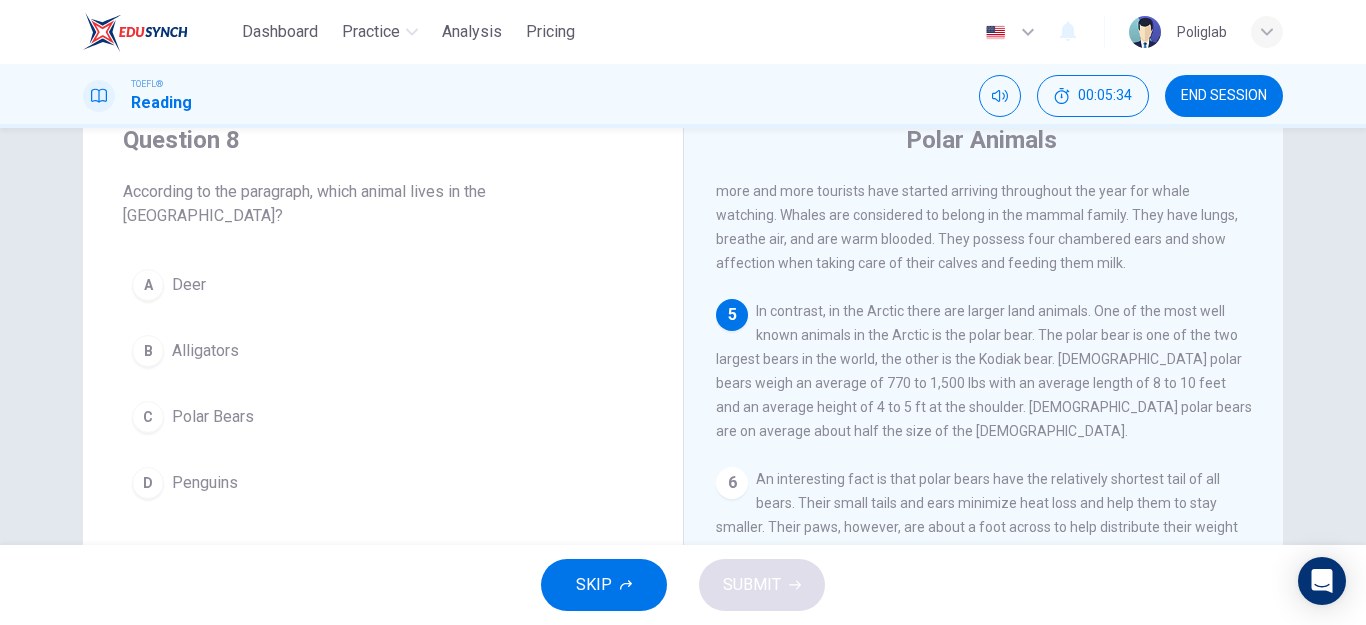scroll, scrollTop: 594, scrollLeft: 0, axis: vertical 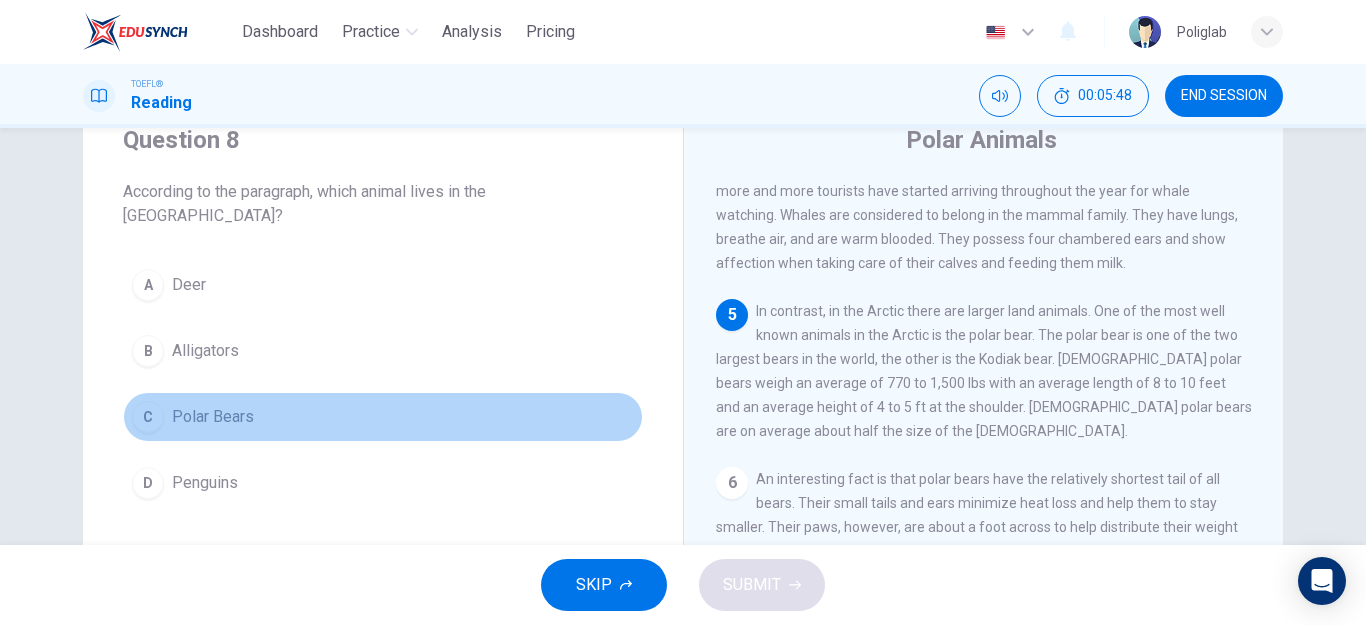 click on "Polar Bears" at bounding box center (213, 417) 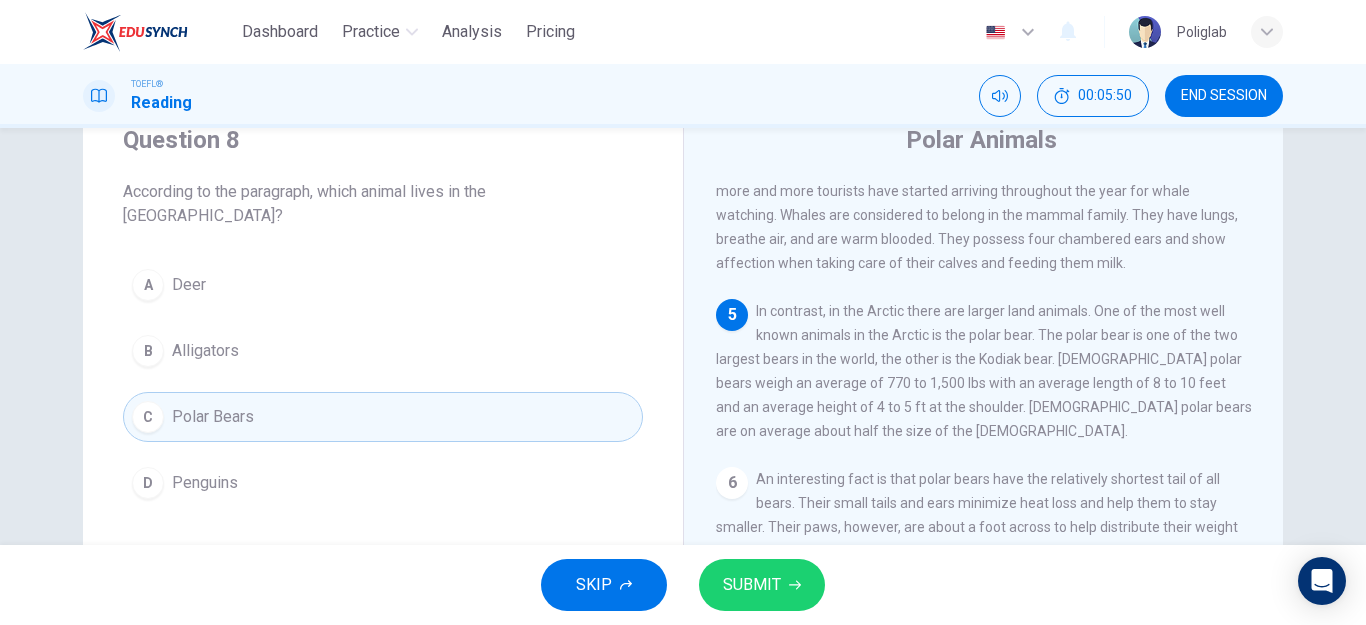 click on "SUBMIT" at bounding box center [752, 585] 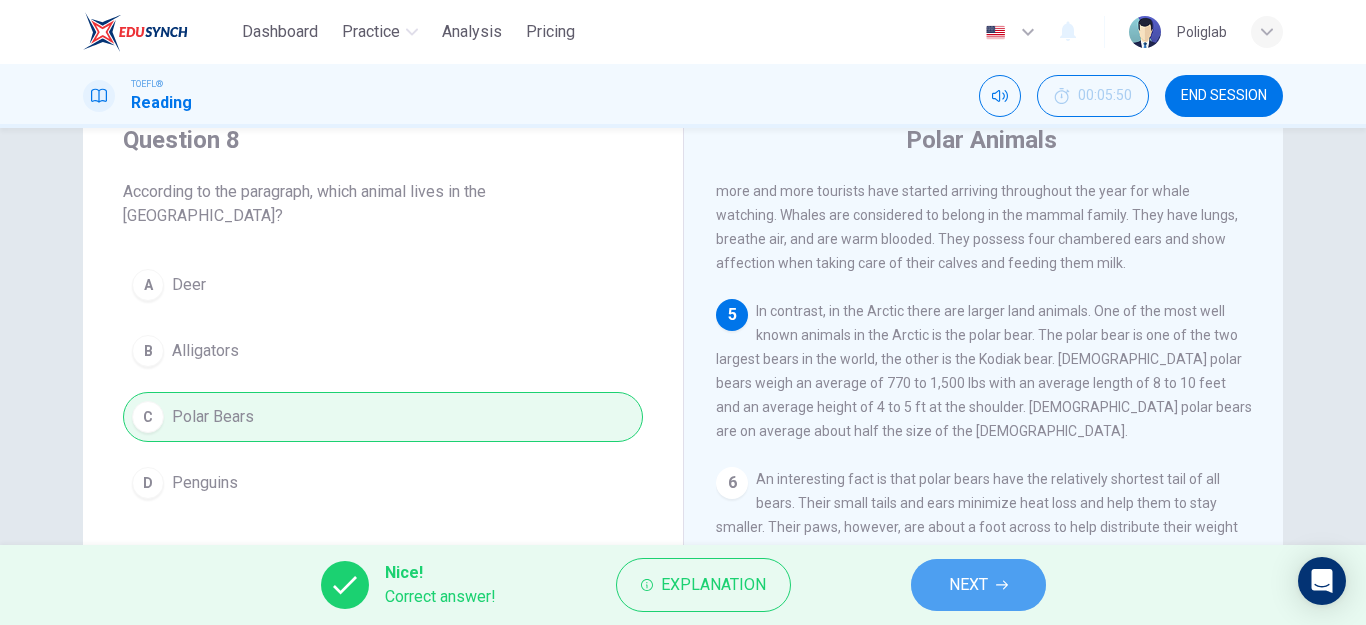 click on "NEXT" at bounding box center (978, 585) 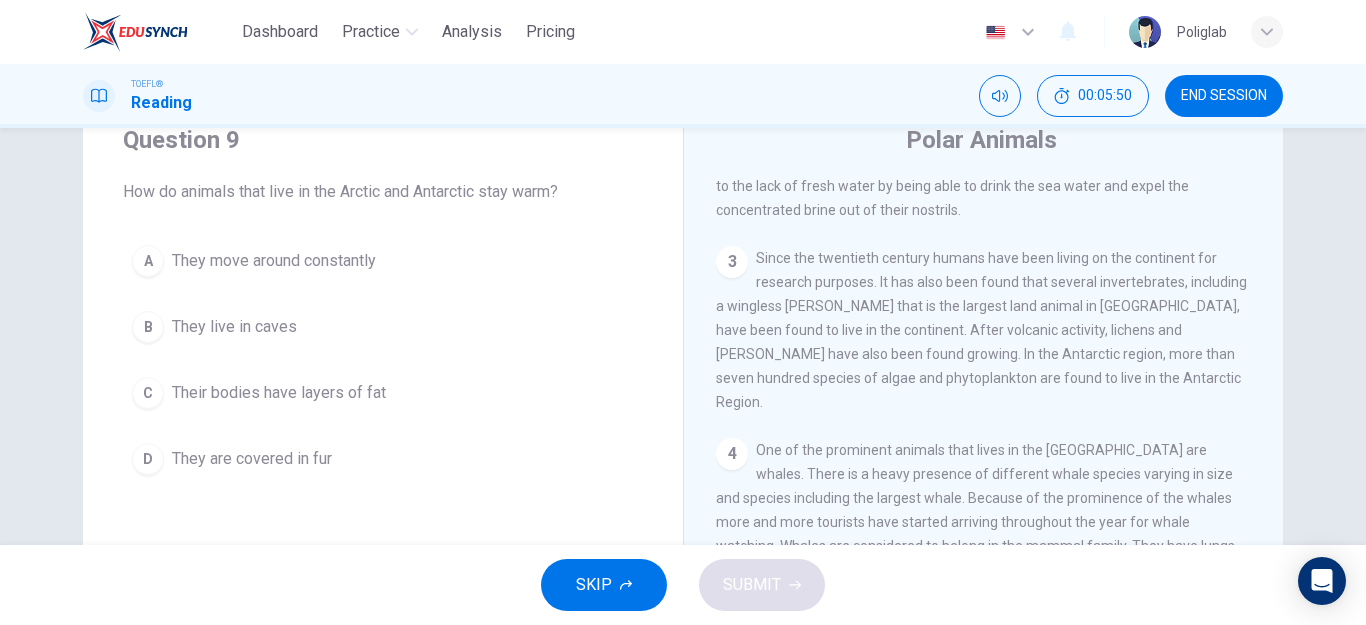 scroll, scrollTop: 124, scrollLeft: 0, axis: vertical 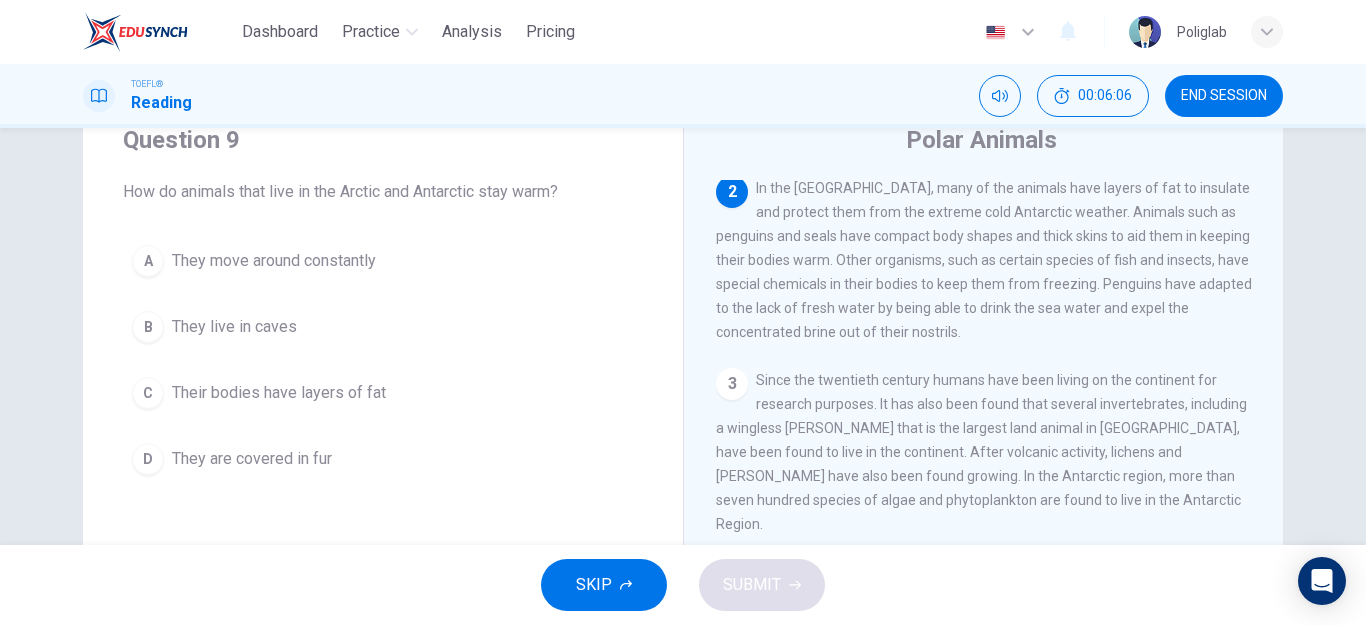 click on "Their bodies have layers of fat" at bounding box center (279, 393) 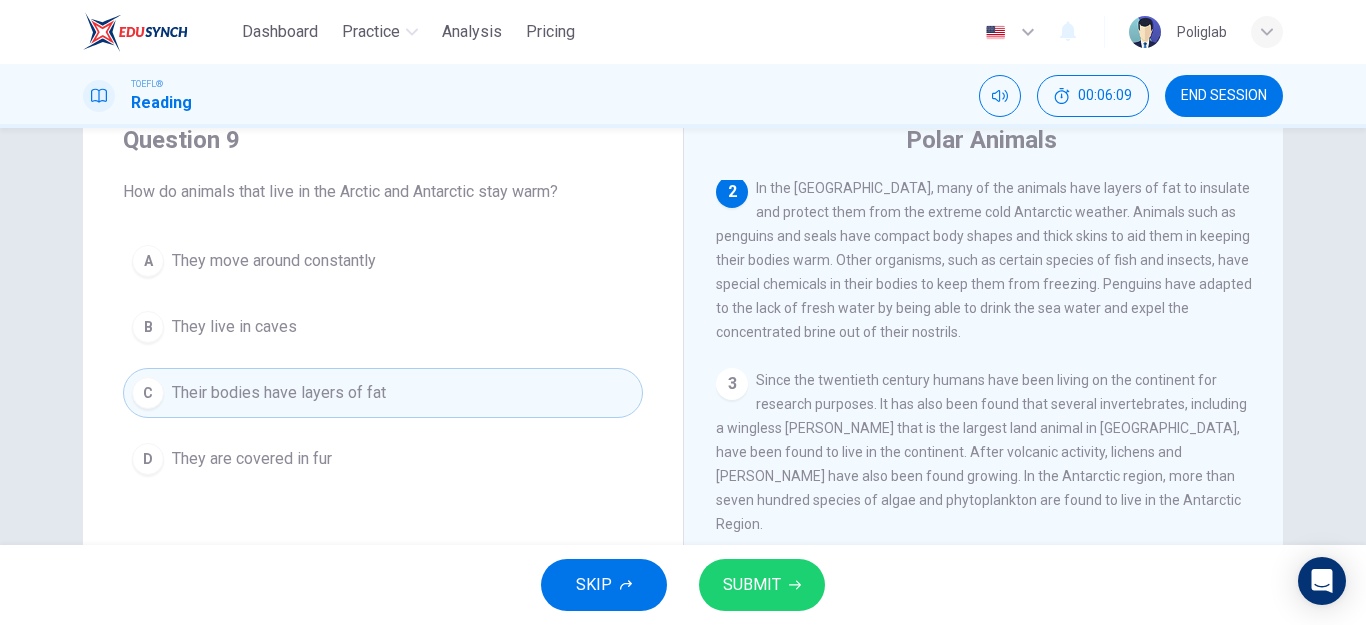 drag, startPoint x: 1012, startPoint y: 188, endPoint x: 1109, endPoint y: 189, distance: 97.00516 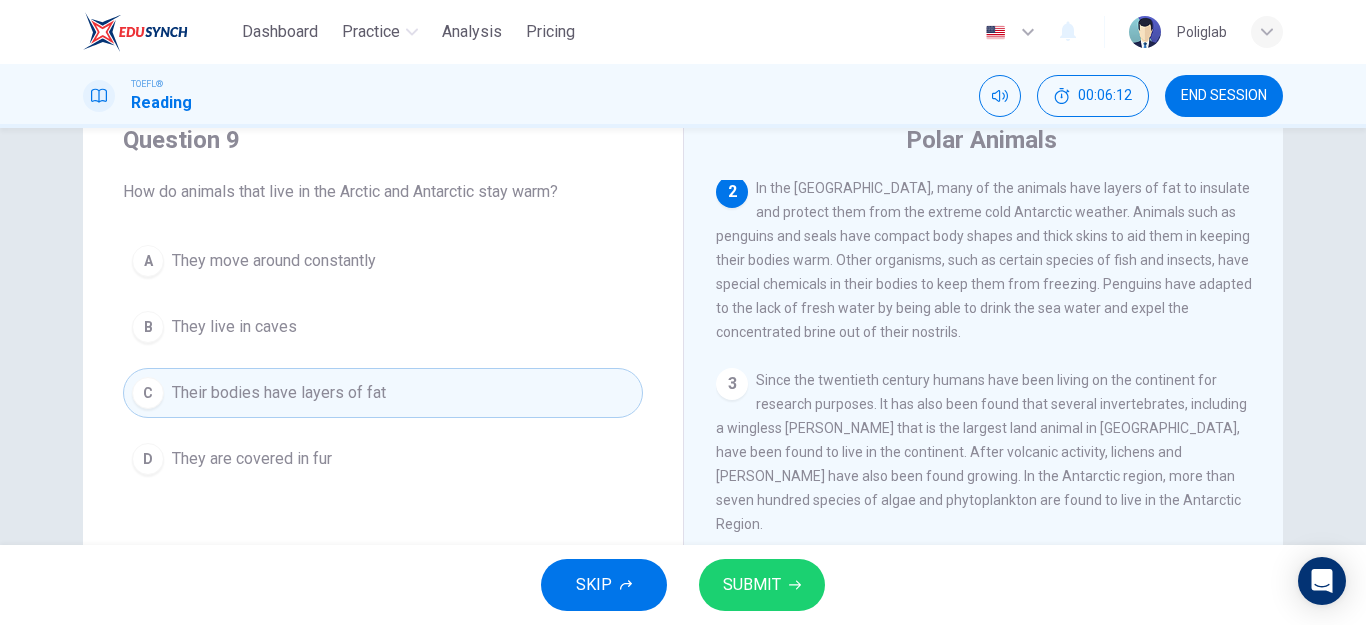 click on "SUBMIT" at bounding box center (762, 585) 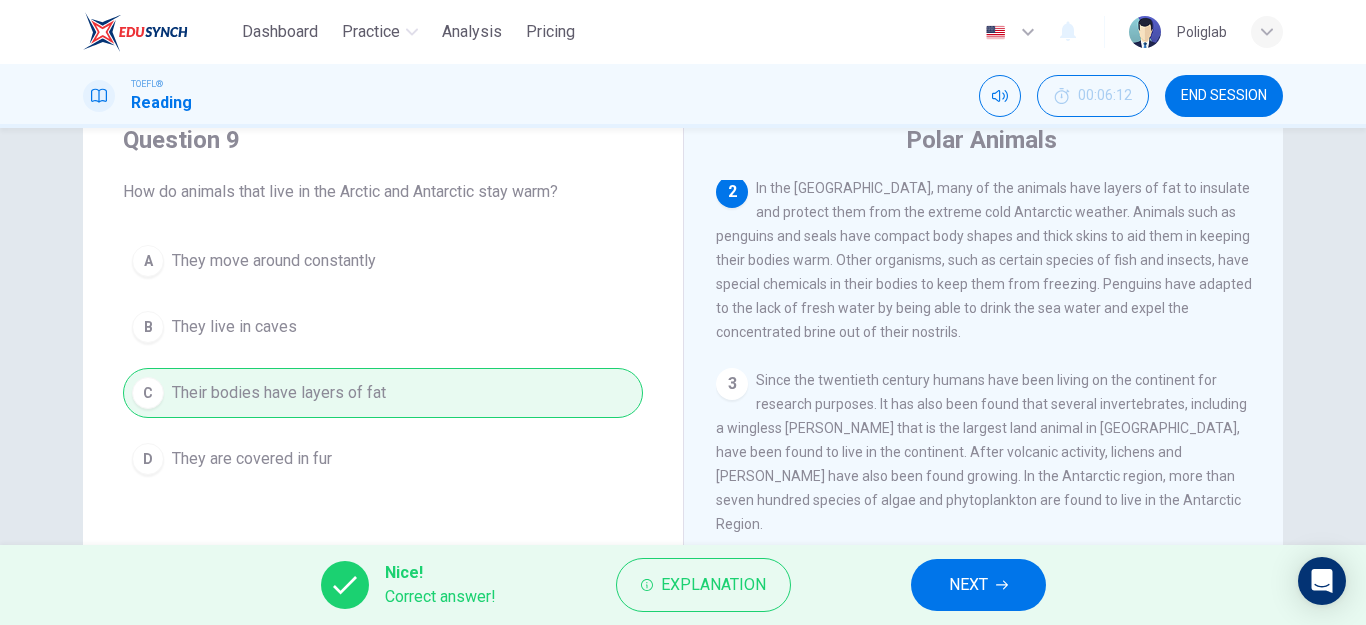 click on "NEXT" at bounding box center (978, 585) 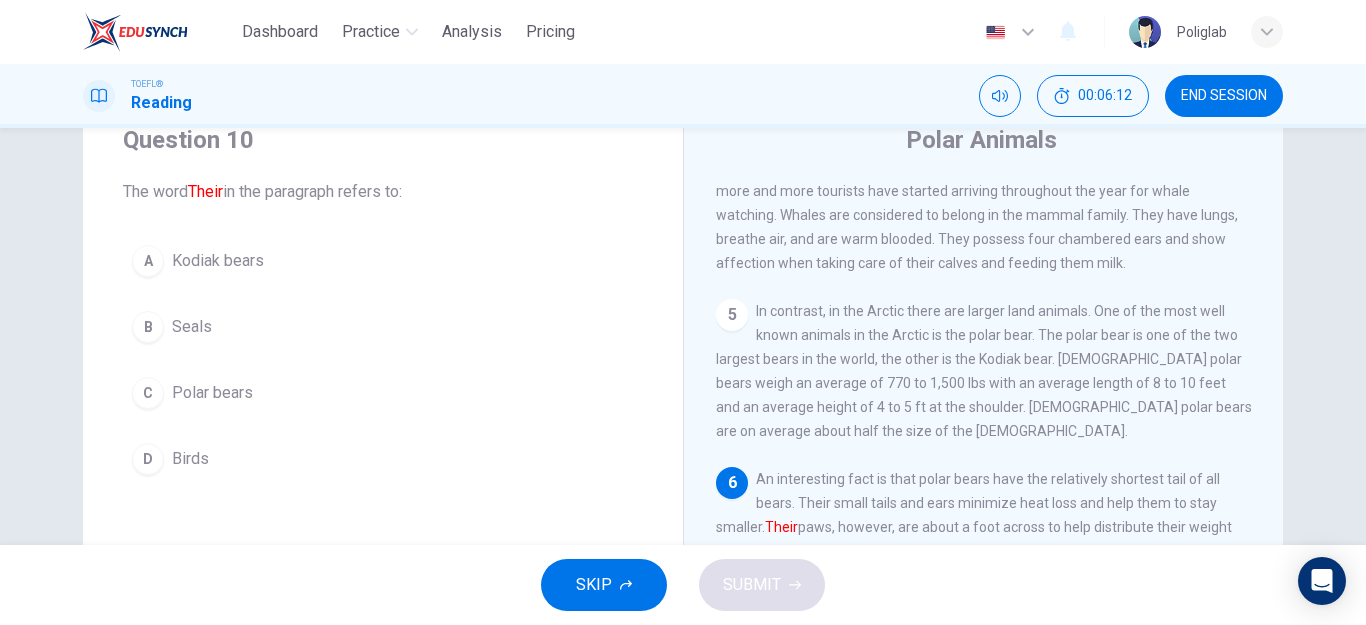 scroll, scrollTop: 594, scrollLeft: 0, axis: vertical 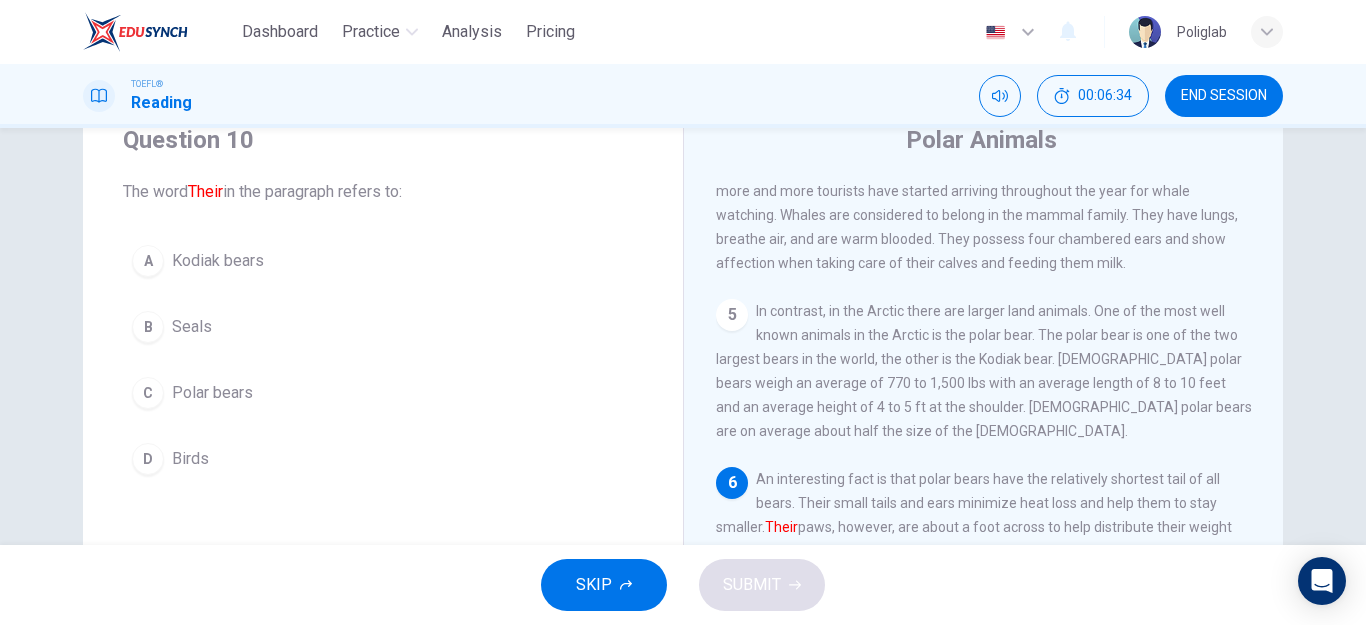 click on "Polar bears" at bounding box center [212, 393] 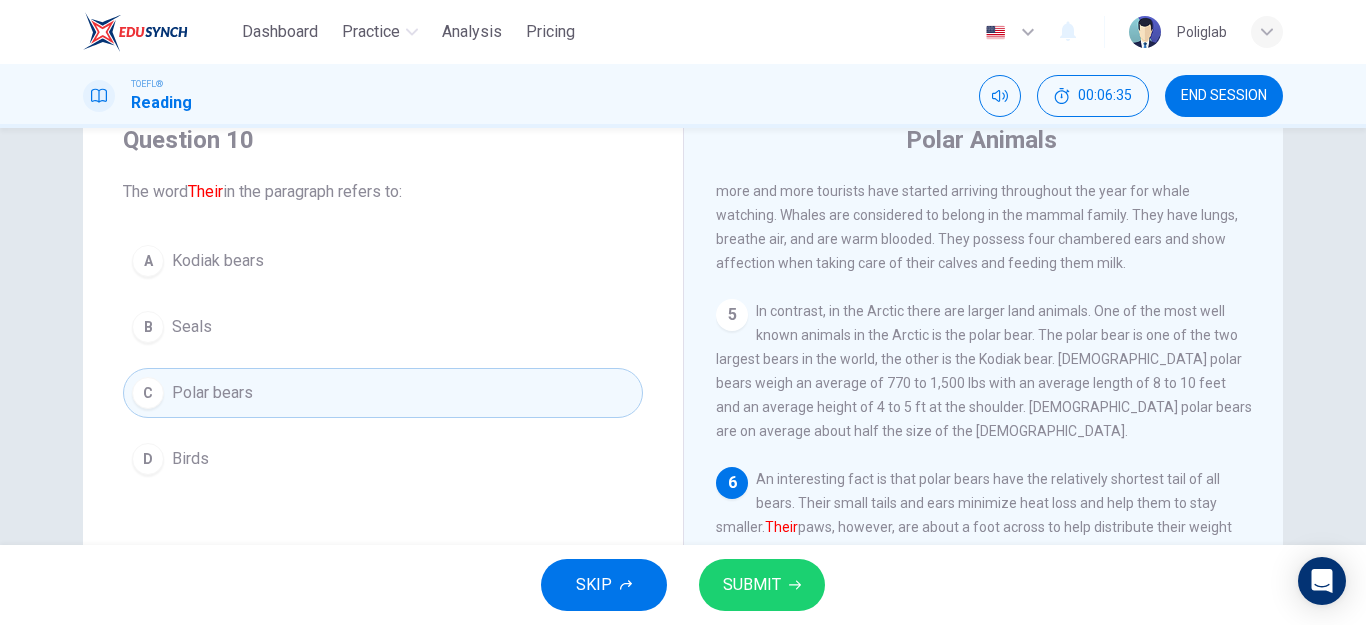 click on "SUBMIT" at bounding box center (752, 585) 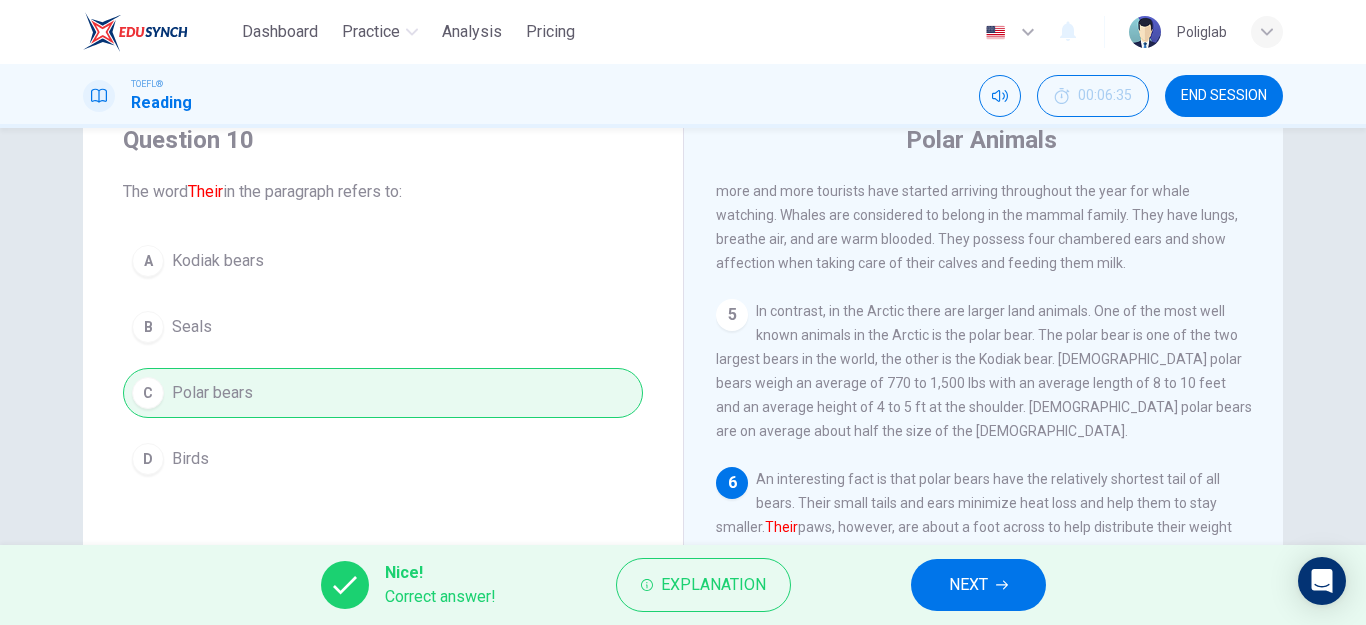 click on "NEXT" at bounding box center (978, 585) 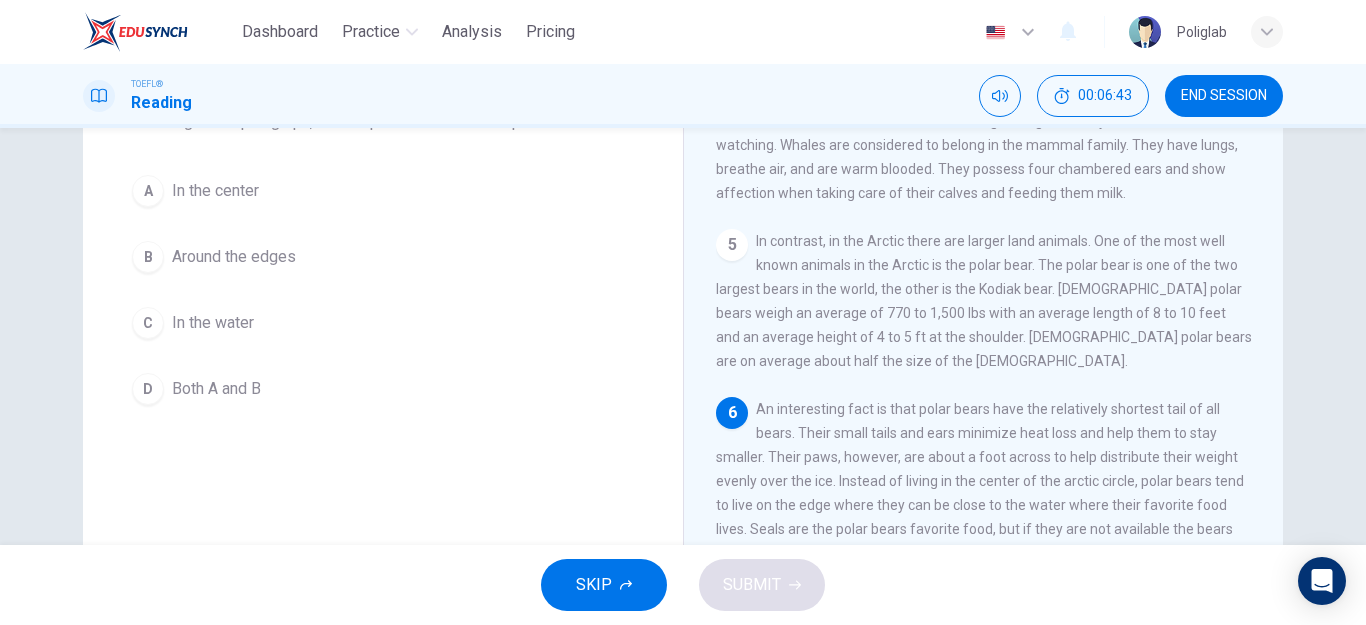 scroll, scrollTop: 176, scrollLeft: 0, axis: vertical 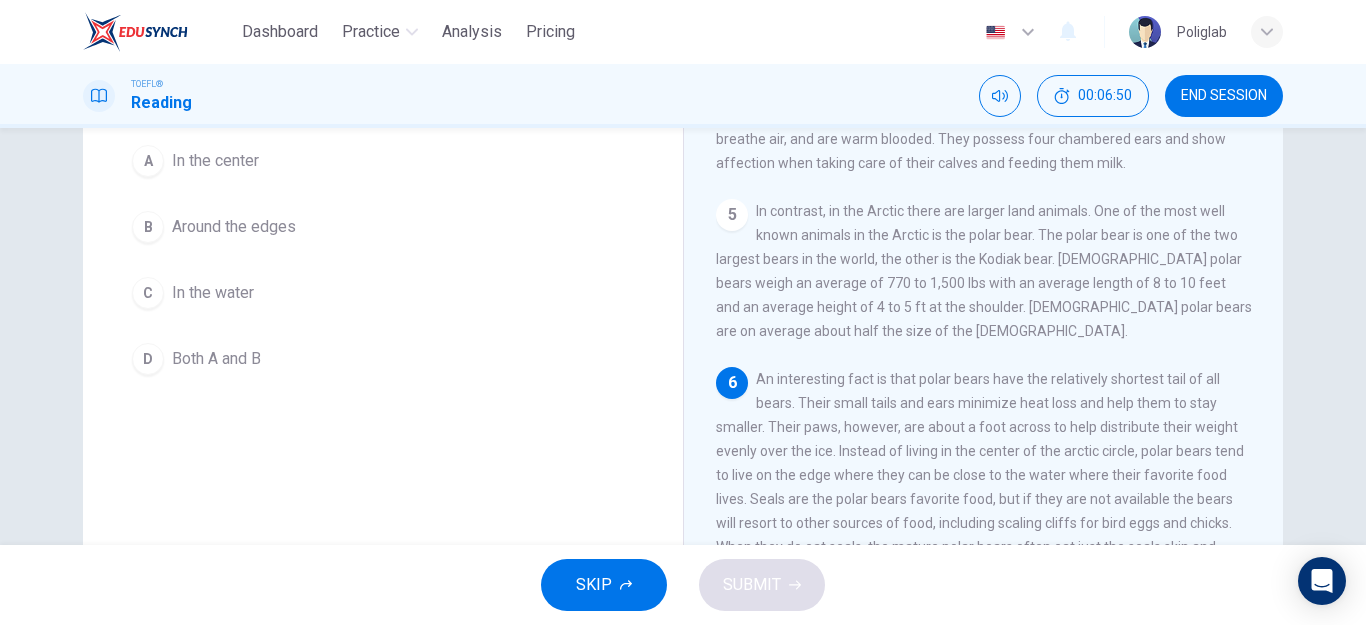 drag, startPoint x: 865, startPoint y: 446, endPoint x: 1122, endPoint y: 452, distance: 257.07004 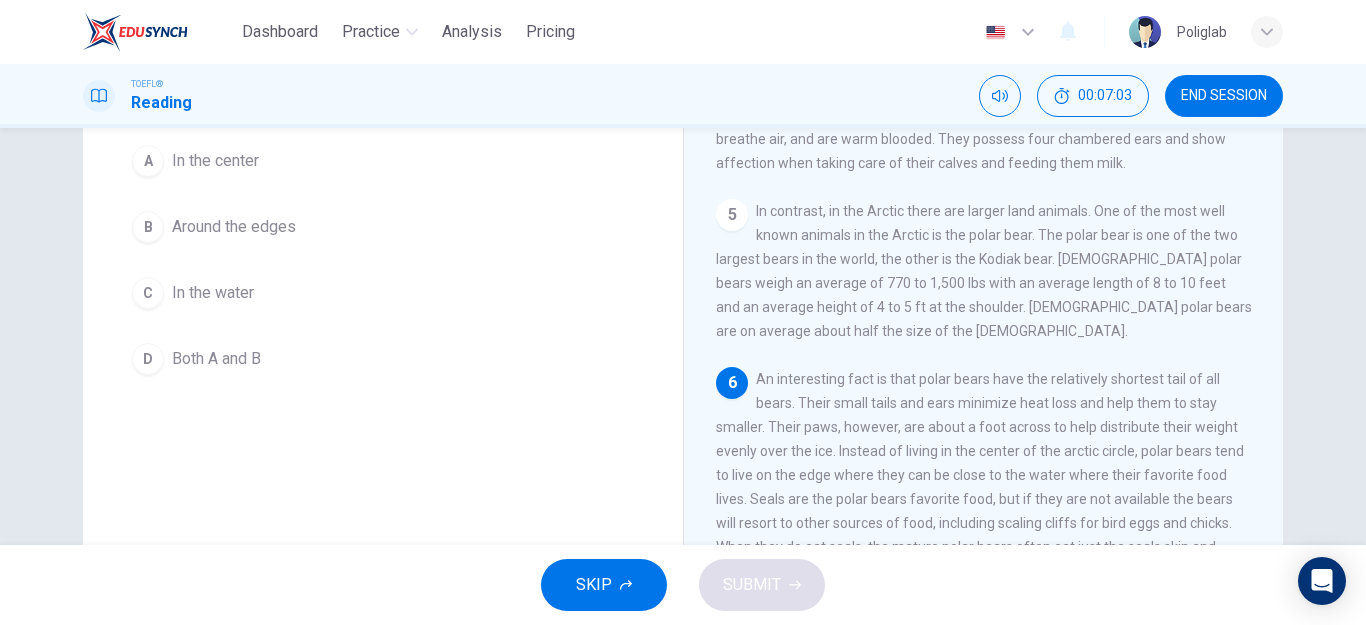 drag, startPoint x: 962, startPoint y: 440, endPoint x: 1038, endPoint y: 441, distance: 76.00658 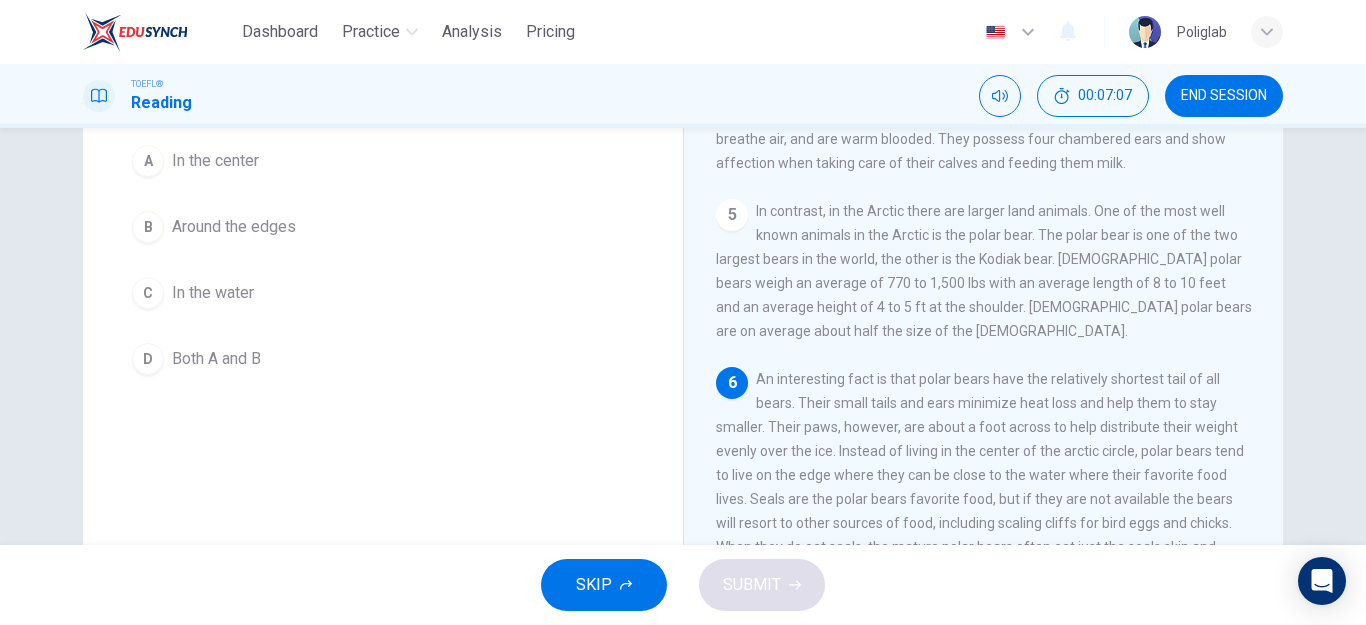 drag, startPoint x: 902, startPoint y: 445, endPoint x: 1118, endPoint y: 444, distance: 216.00232 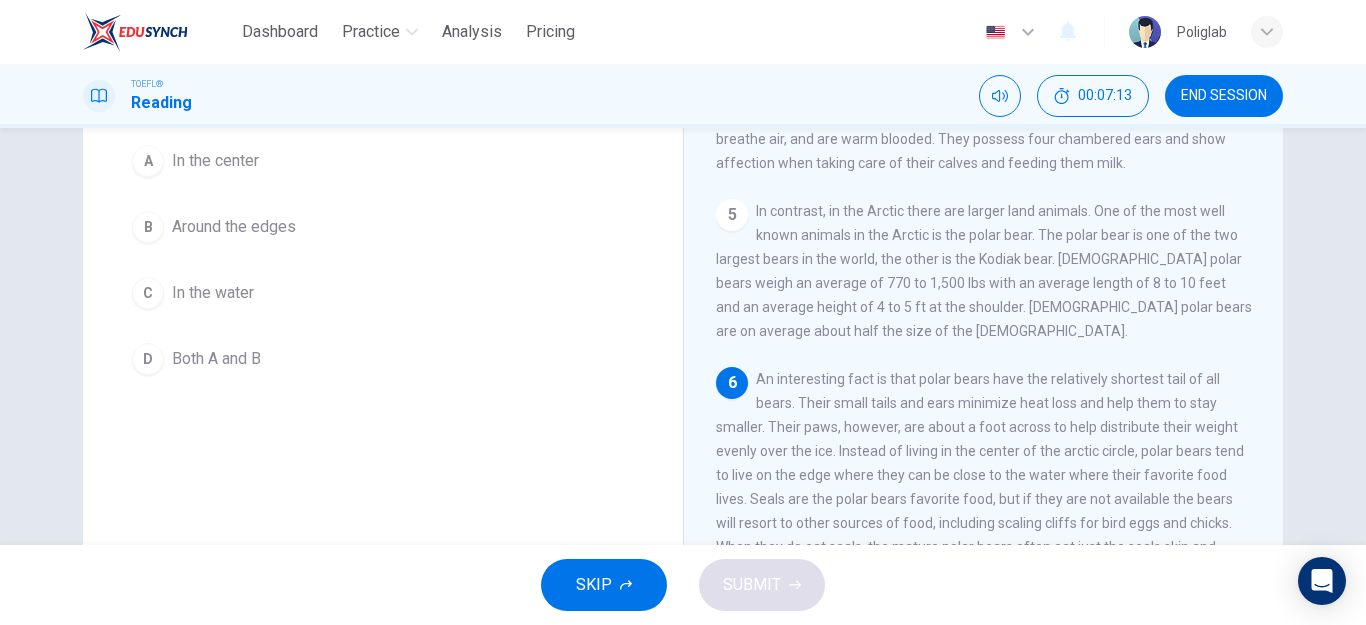 scroll, scrollTop: 76, scrollLeft: 0, axis: vertical 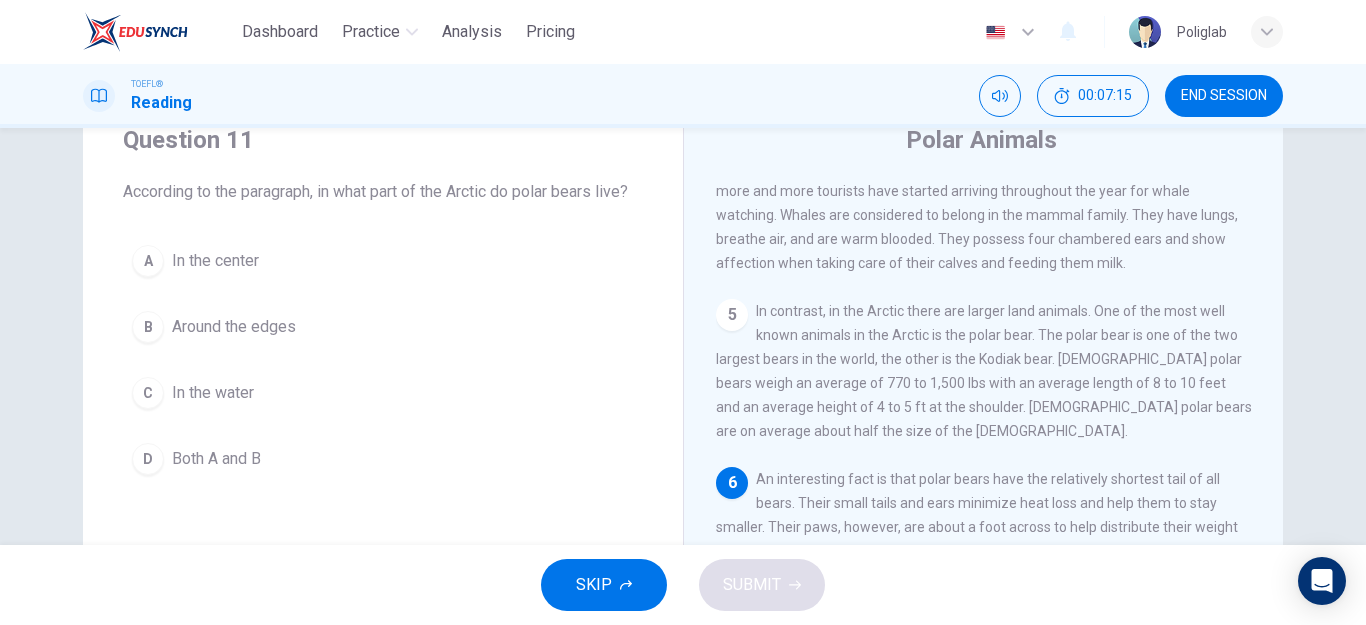 click on "Around the edges" at bounding box center (234, 327) 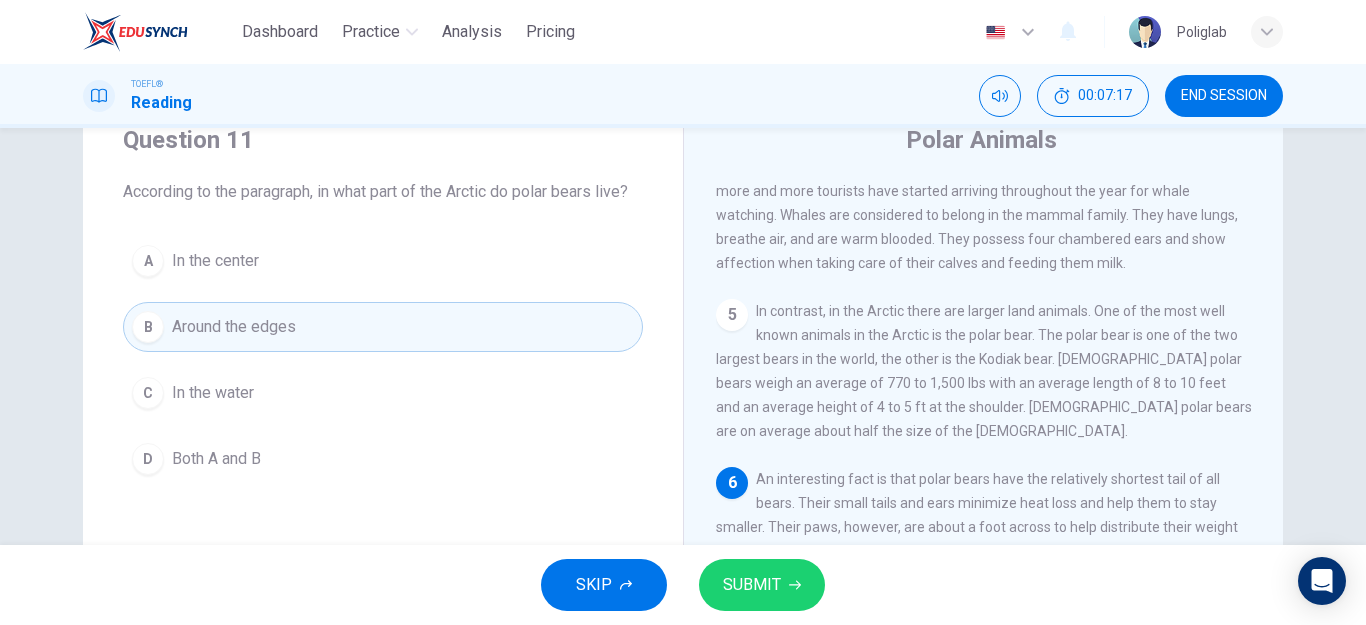 scroll, scrollTop: 176, scrollLeft: 0, axis: vertical 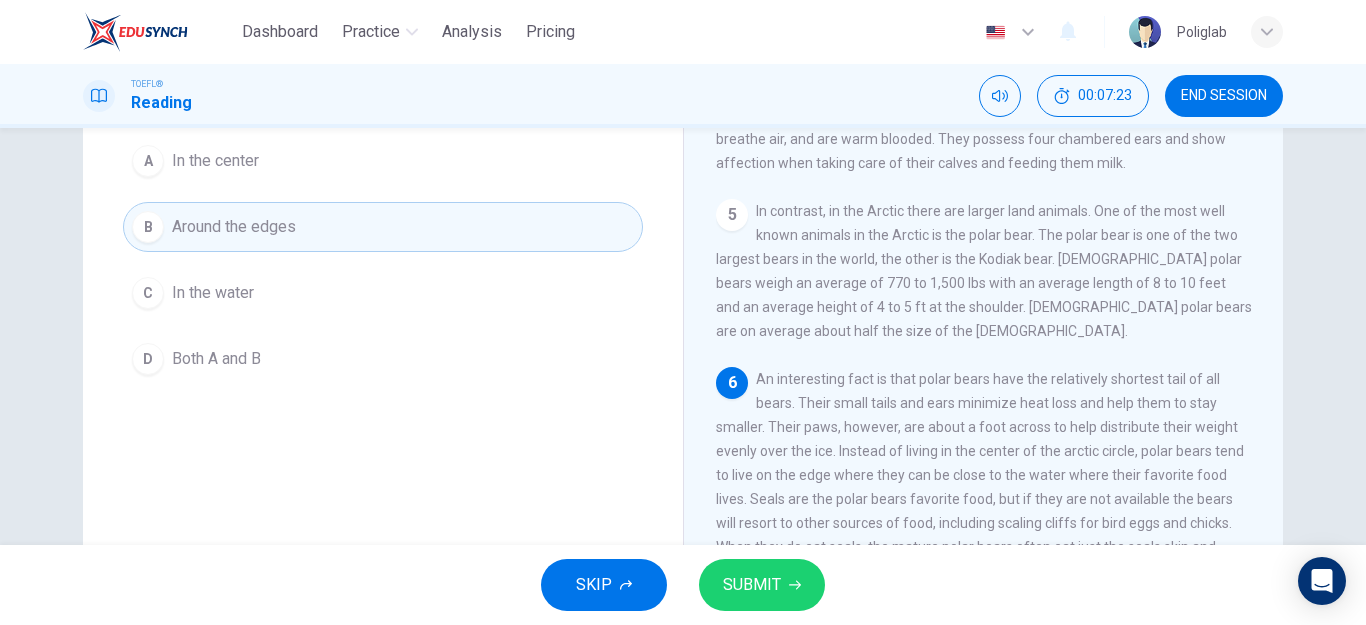 drag, startPoint x: 784, startPoint y: 473, endPoint x: 1104, endPoint y: 475, distance: 320.00626 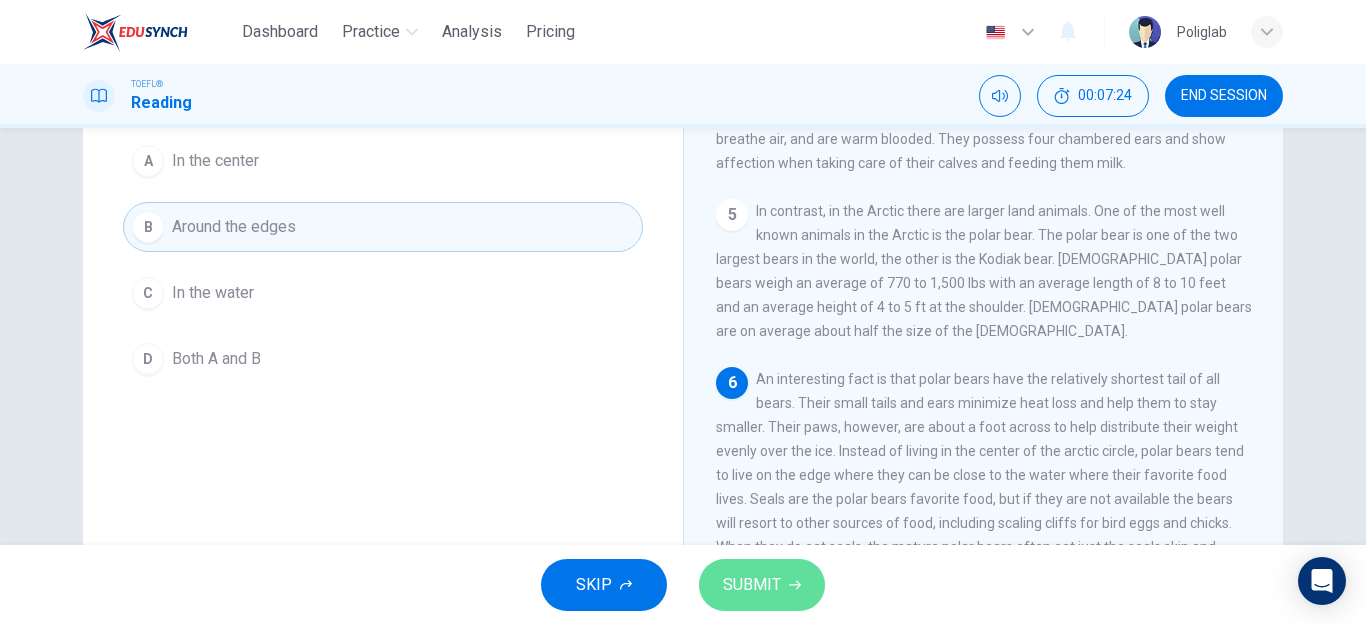 click on "SUBMIT" at bounding box center (762, 585) 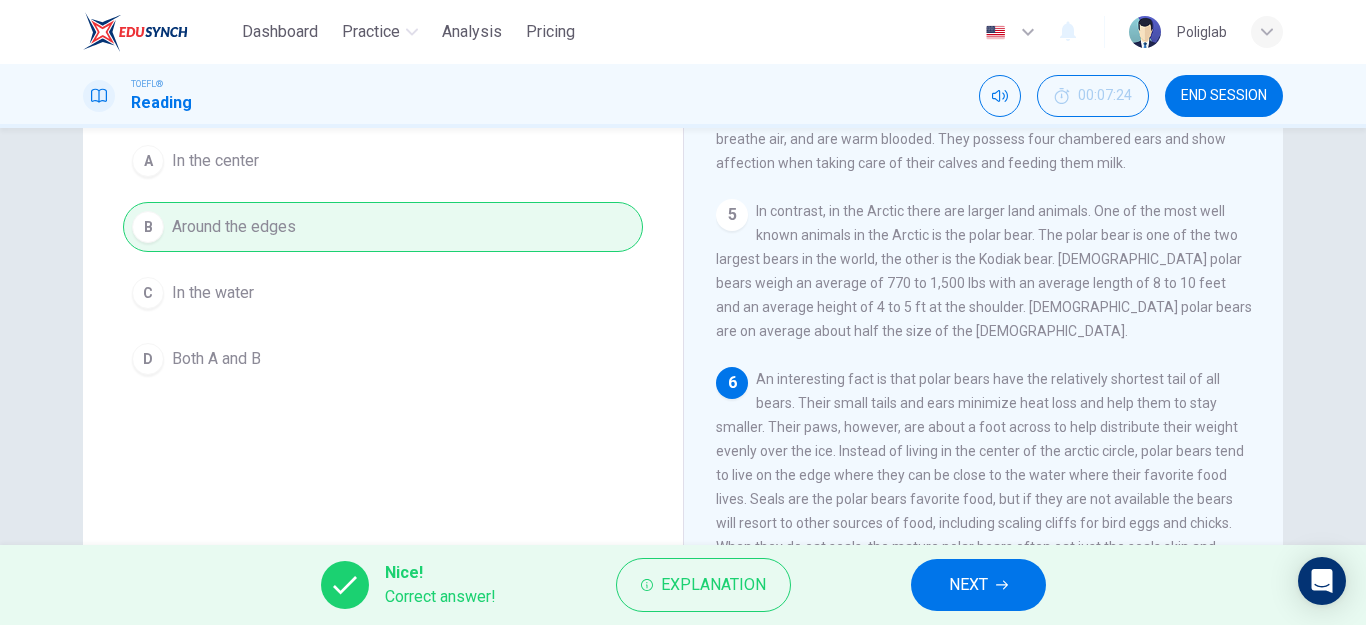 click on "NEXT" at bounding box center [978, 585] 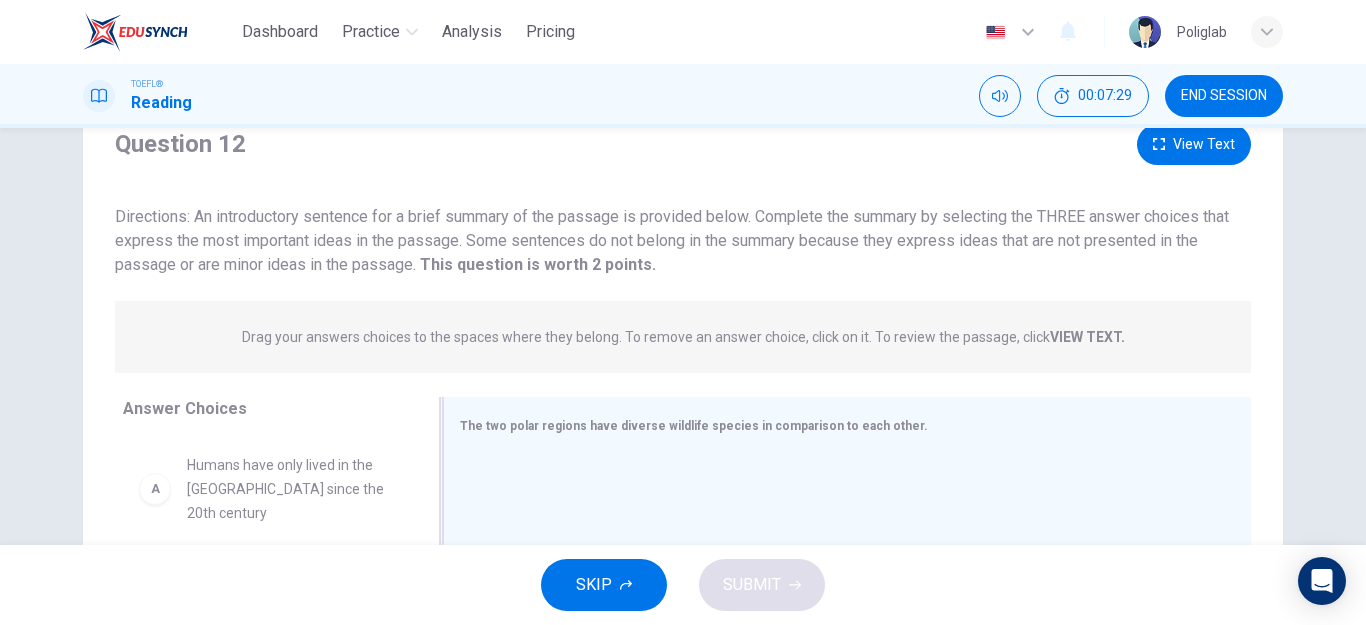 scroll, scrollTop: 176, scrollLeft: 0, axis: vertical 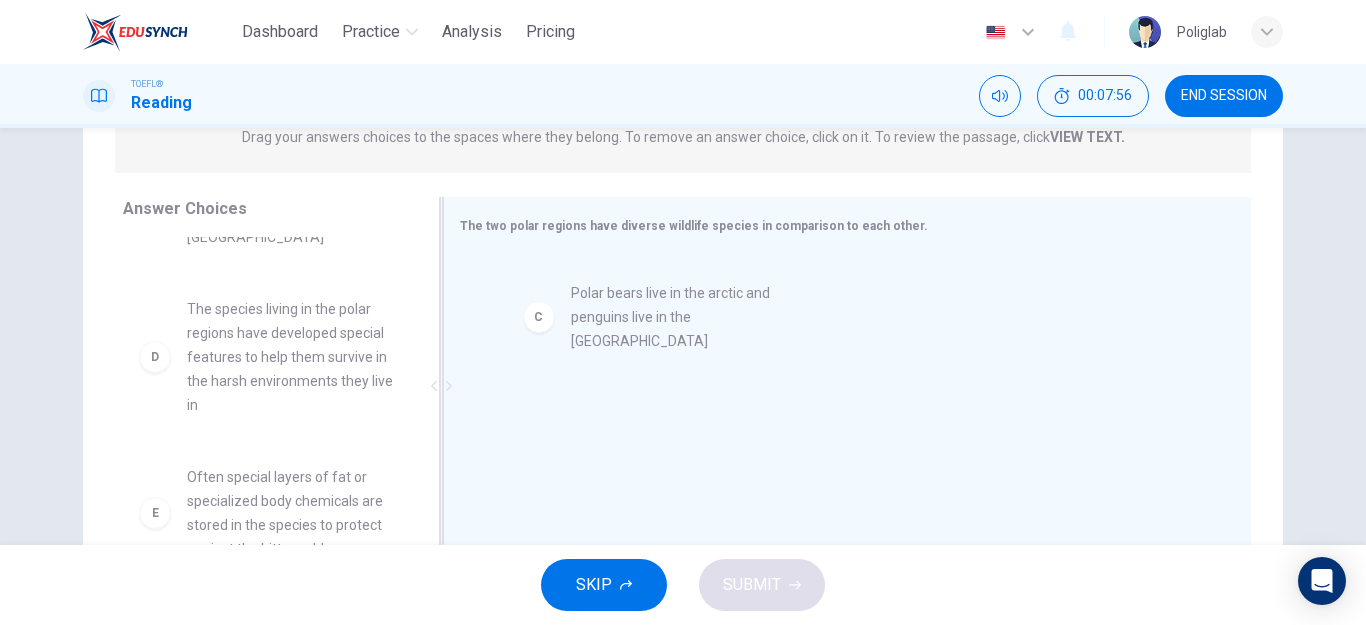 drag, startPoint x: 324, startPoint y: 302, endPoint x: 723, endPoint y: 314, distance: 399.18042 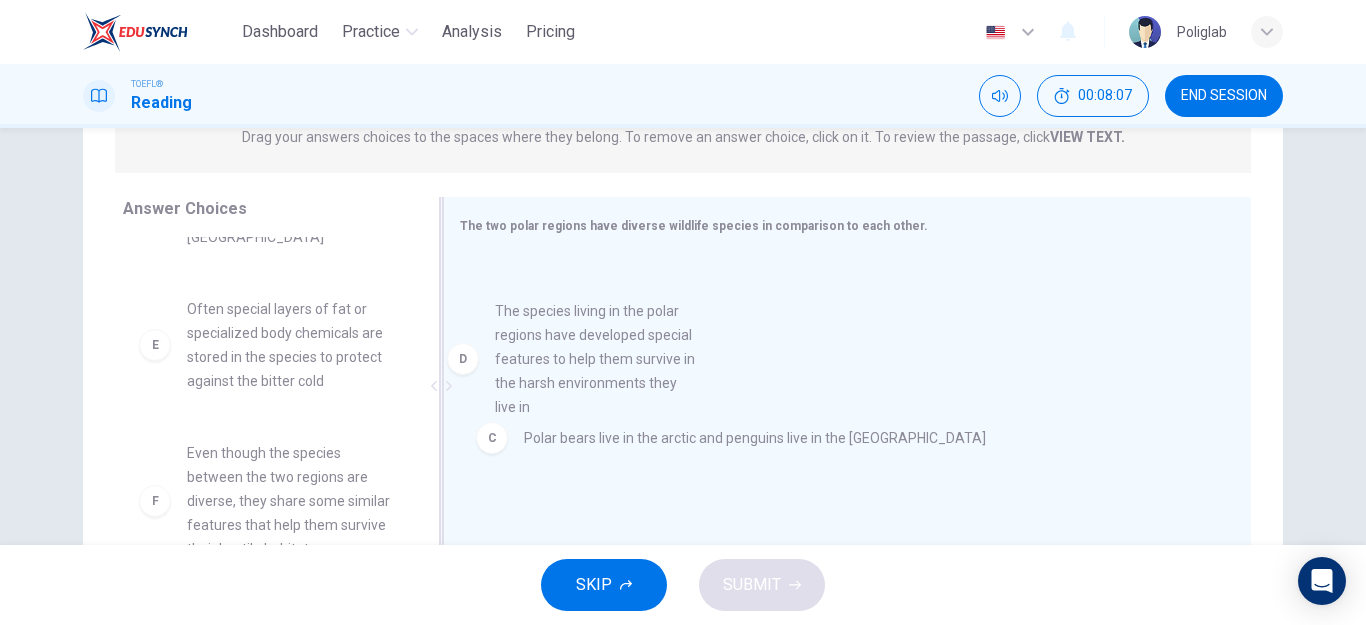 drag, startPoint x: 271, startPoint y: 337, endPoint x: 631, endPoint y: 368, distance: 361.33224 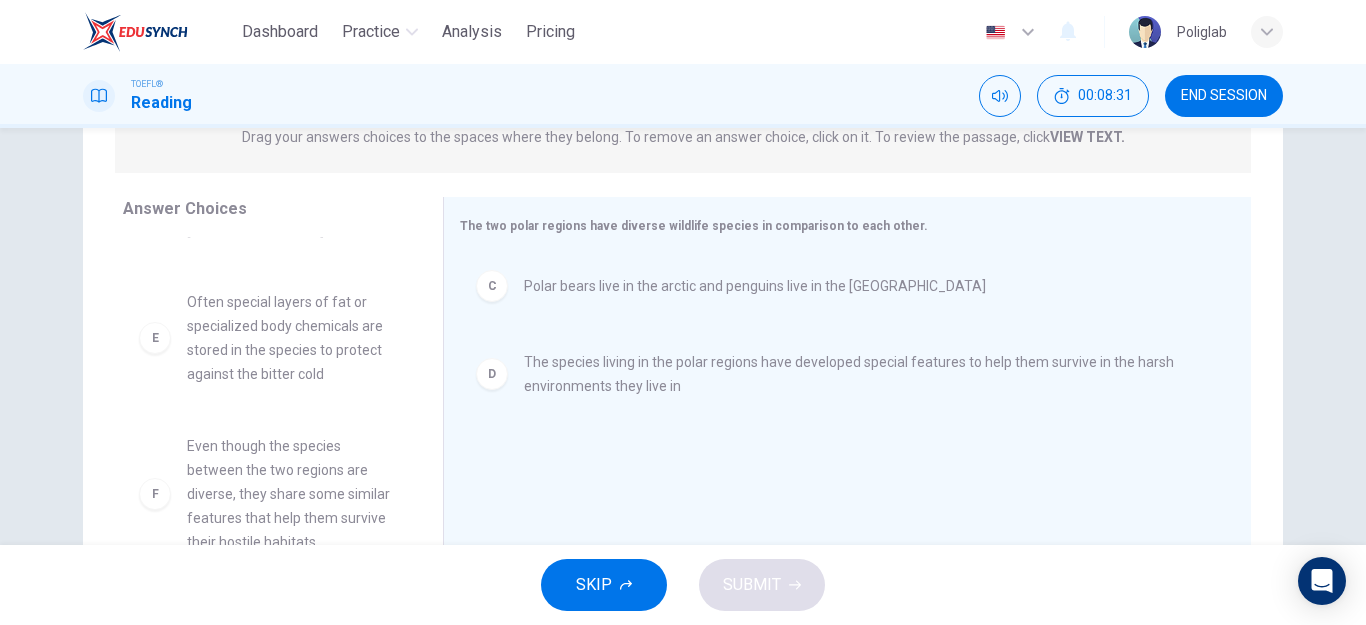 scroll, scrollTop: 204, scrollLeft: 0, axis: vertical 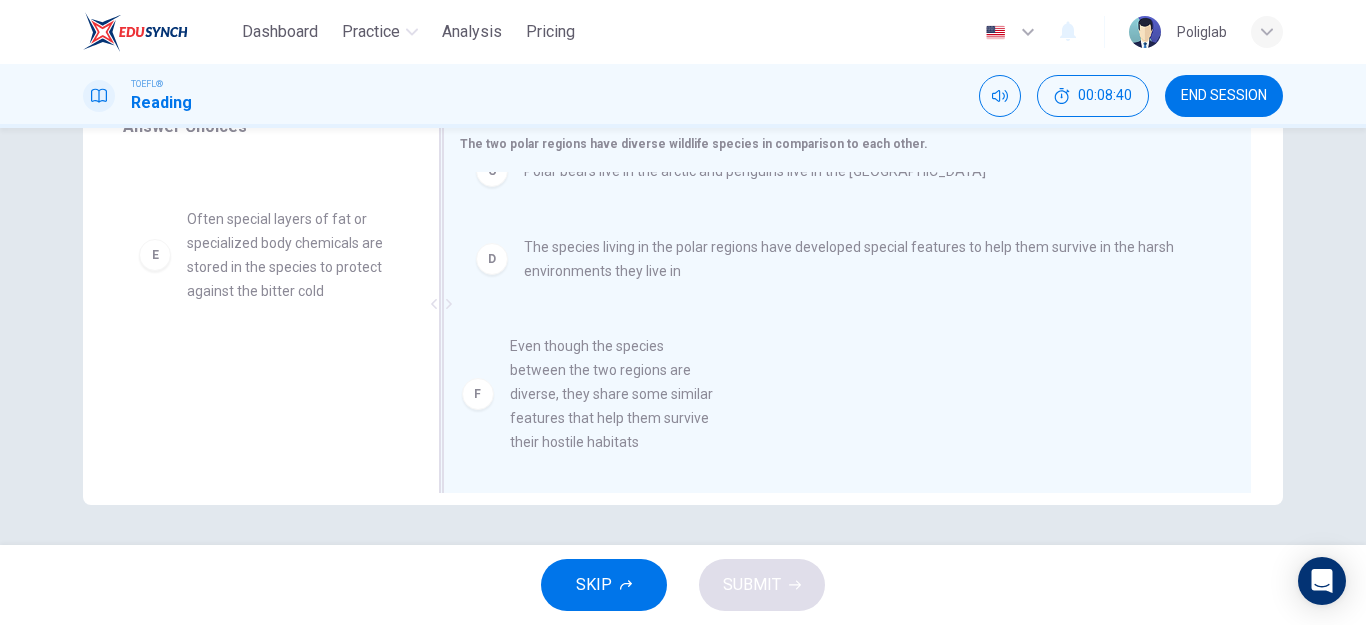 drag, startPoint x: 267, startPoint y: 363, endPoint x: 700, endPoint y: 368, distance: 433.02887 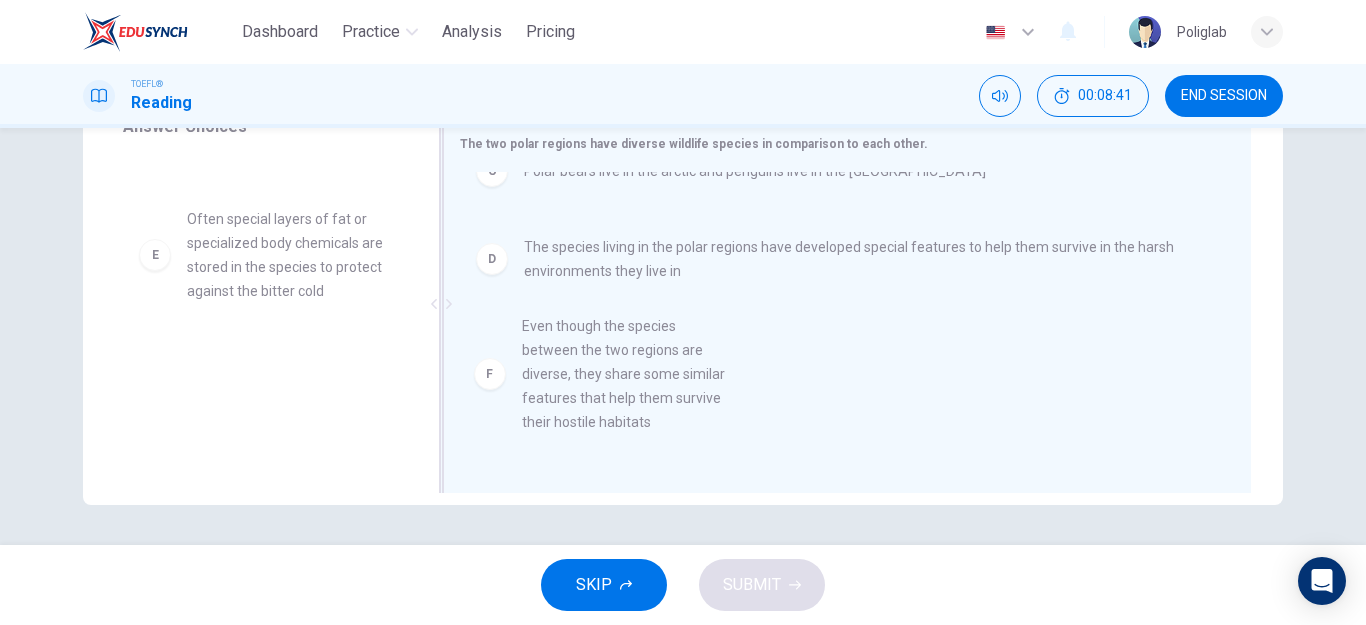 scroll, scrollTop: 0, scrollLeft: 0, axis: both 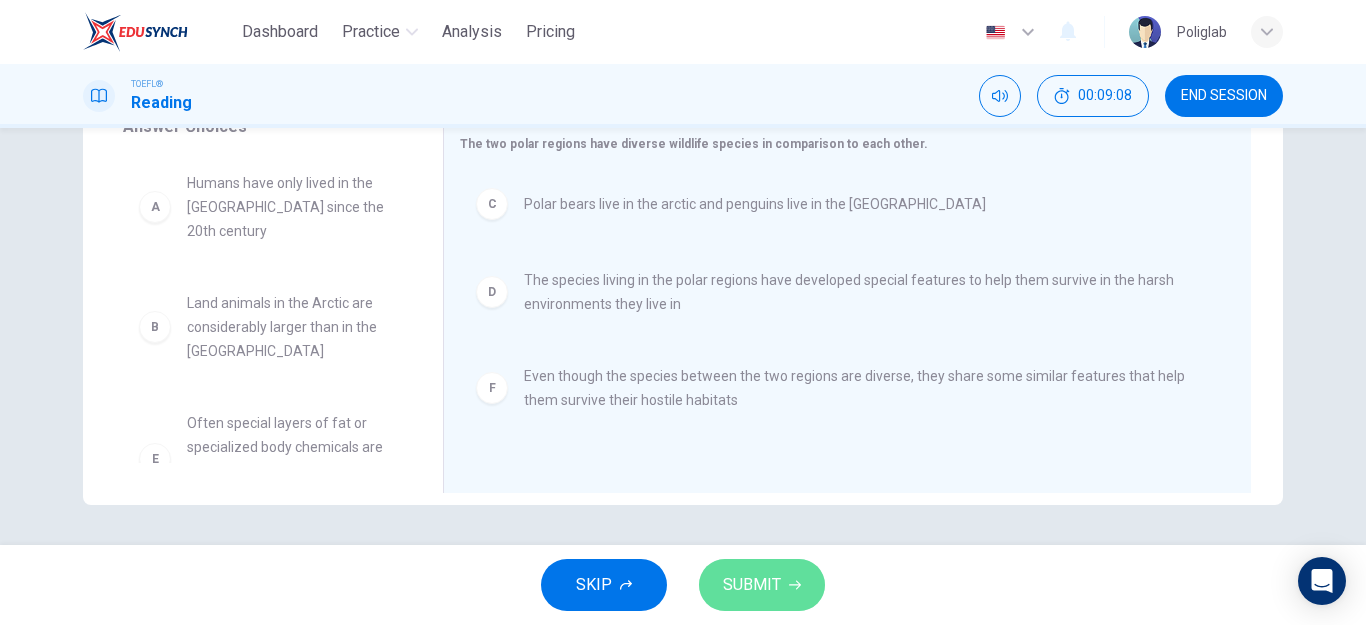 click on "SUBMIT" at bounding box center [752, 585] 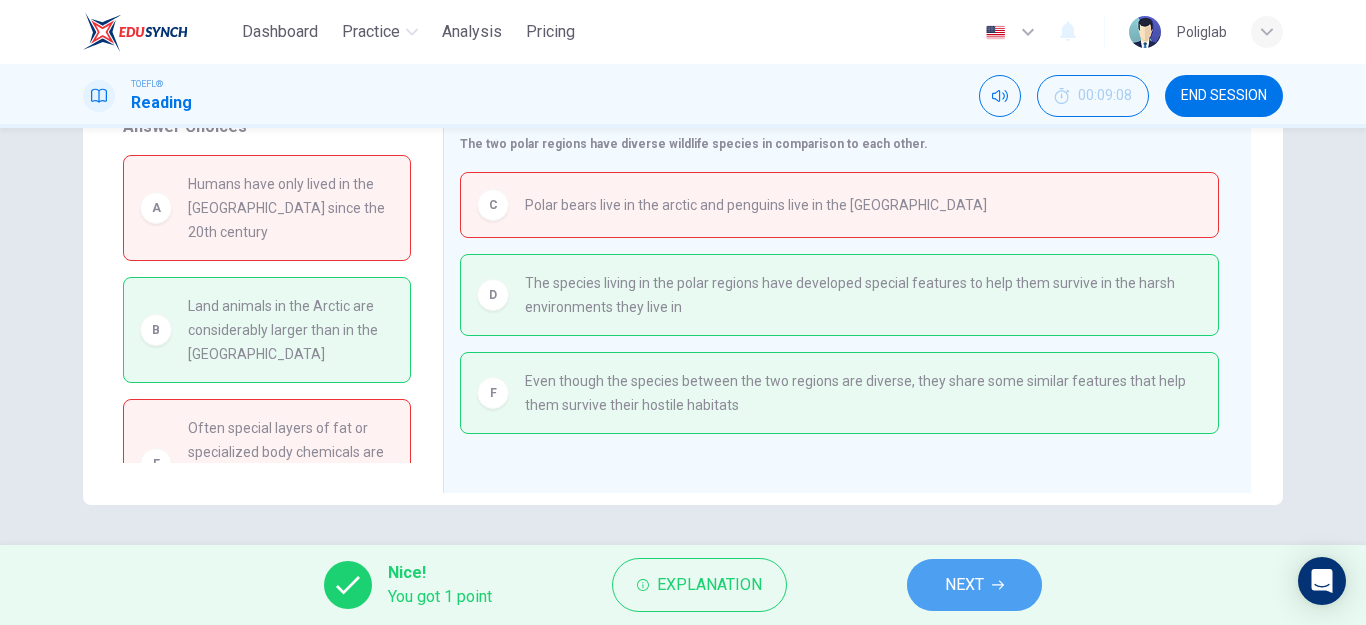 click on "NEXT" at bounding box center (974, 585) 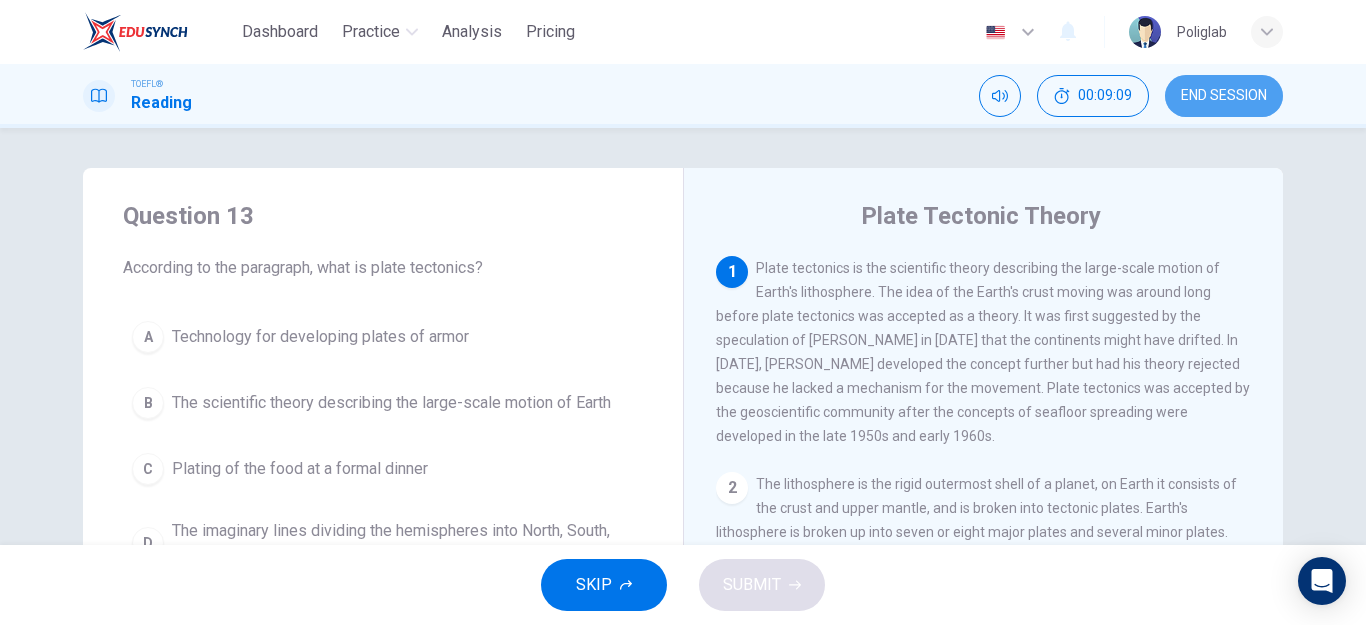 click on "END SESSION" at bounding box center [1224, 96] 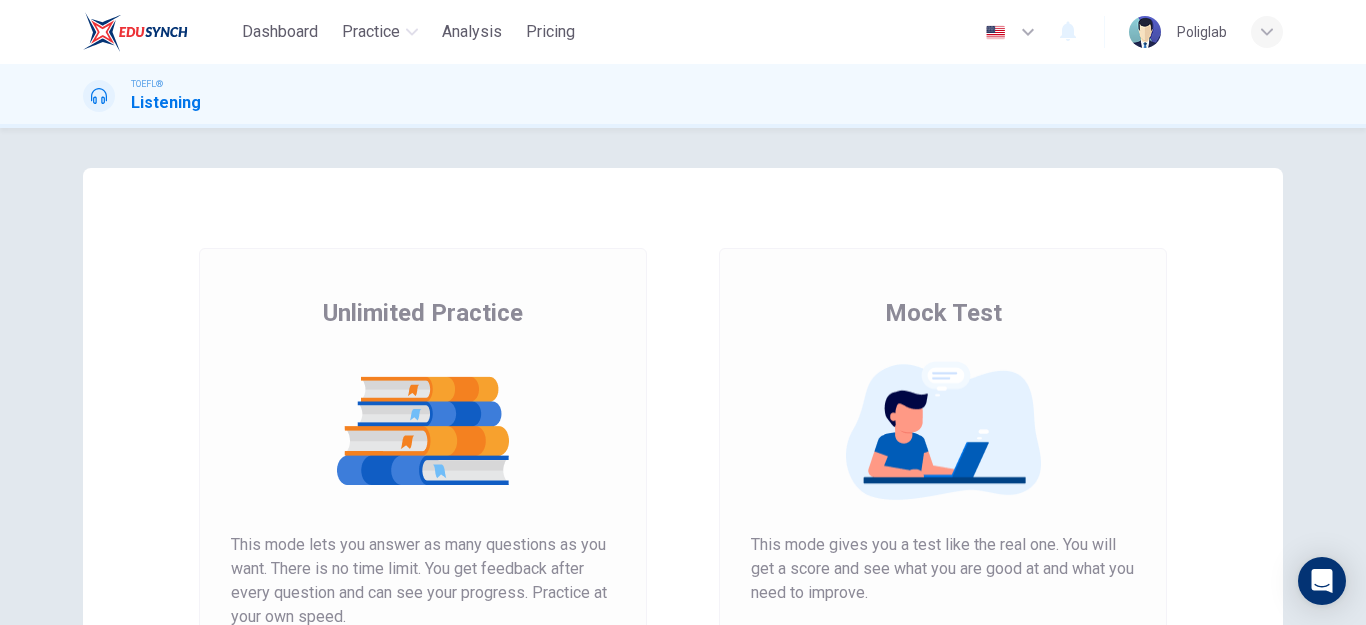 scroll, scrollTop: 0, scrollLeft: 0, axis: both 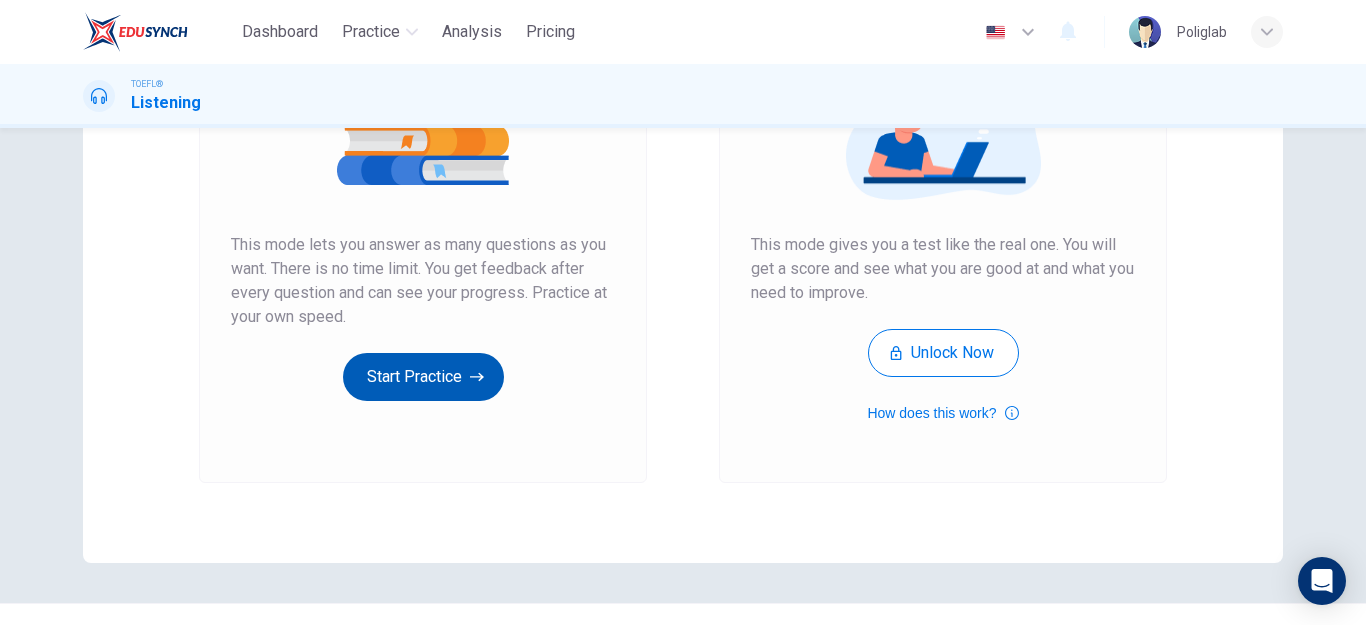 click on "Start Practice" at bounding box center (423, 377) 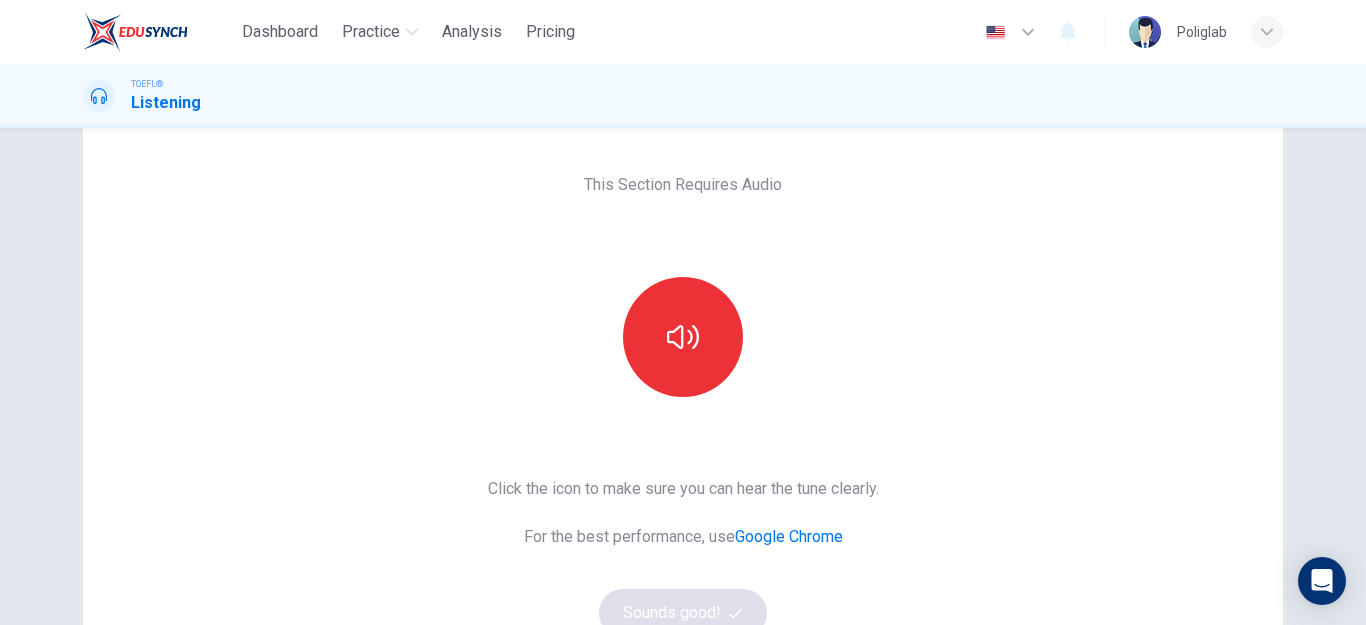 scroll, scrollTop: 100, scrollLeft: 0, axis: vertical 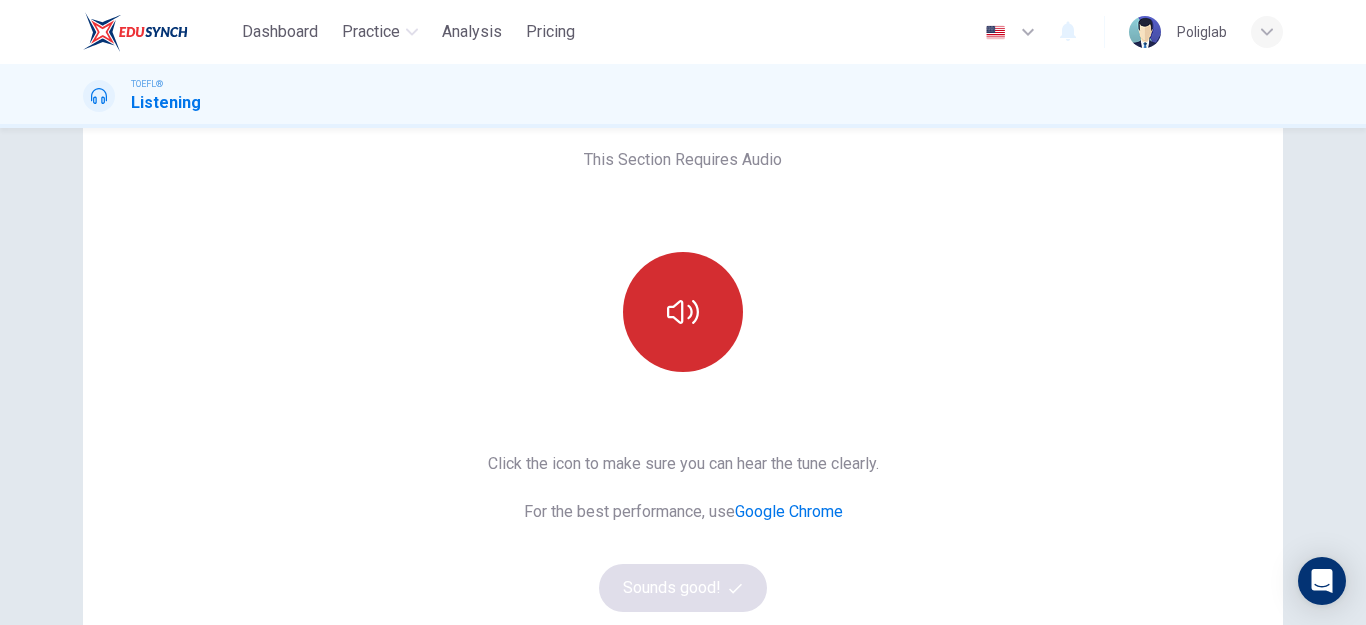 click 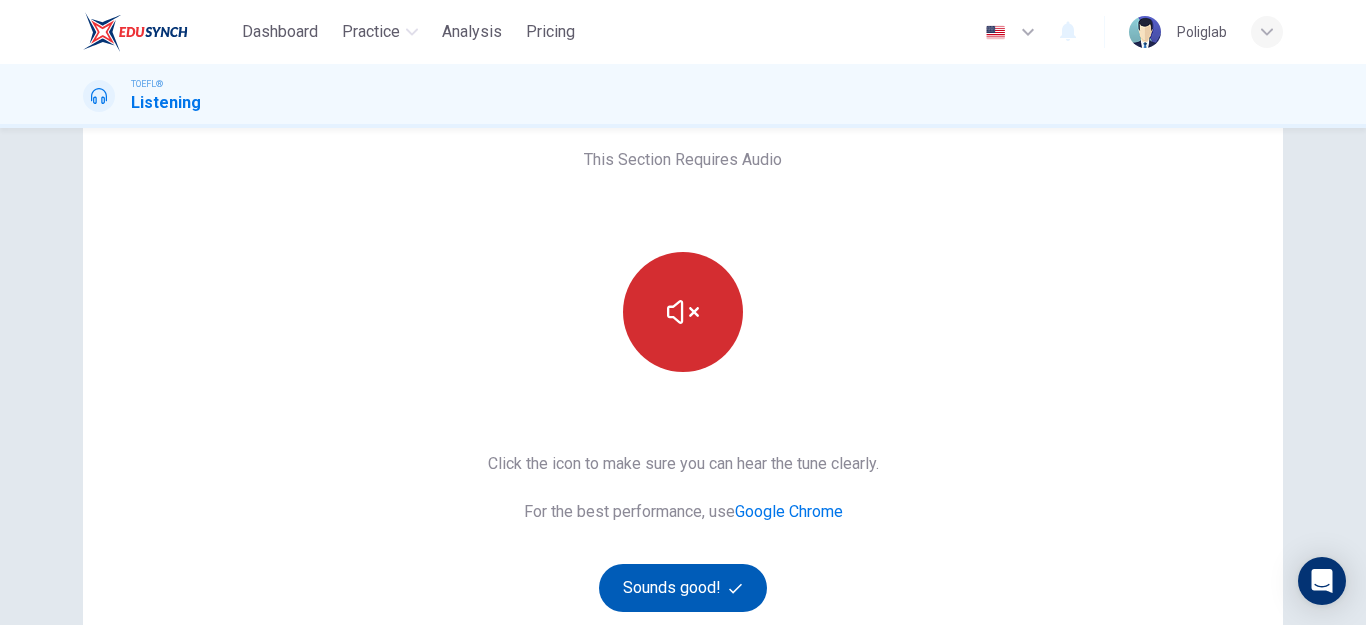 click on "Sounds good!" at bounding box center (683, 588) 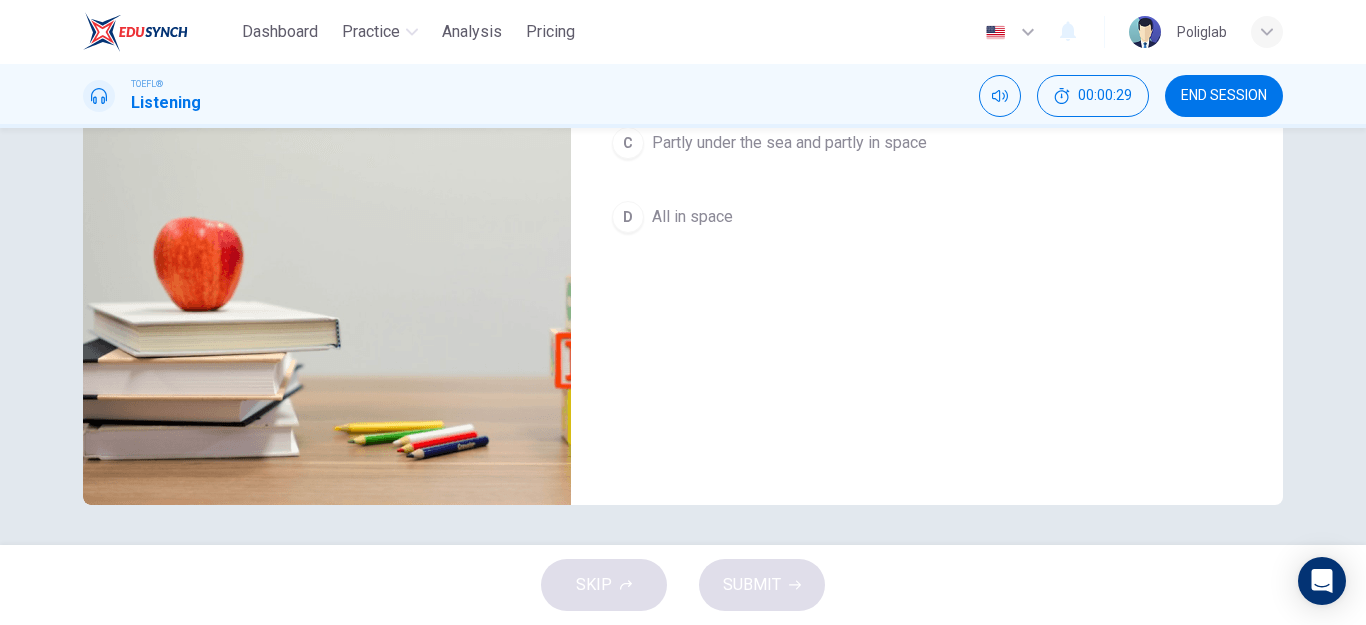scroll, scrollTop: 58, scrollLeft: 0, axis: vertical 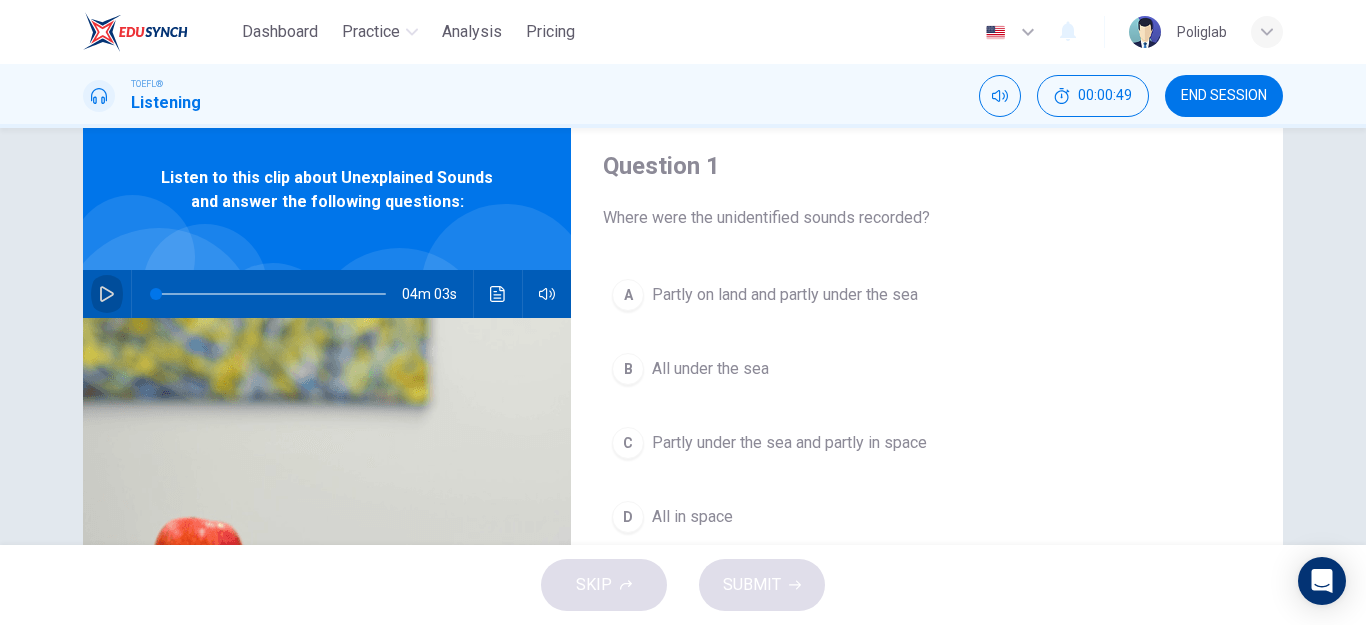 click at bounding box center [107, 294] 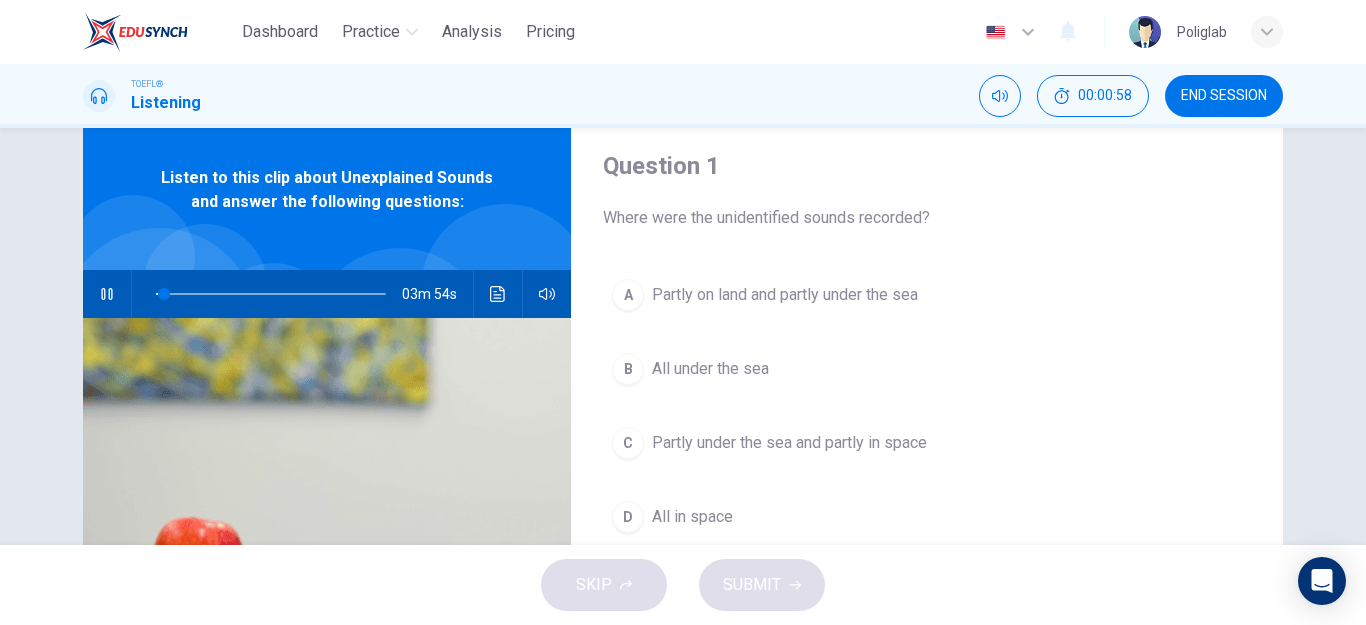 click on "B All under the sea" at bounding box center [927, 369] 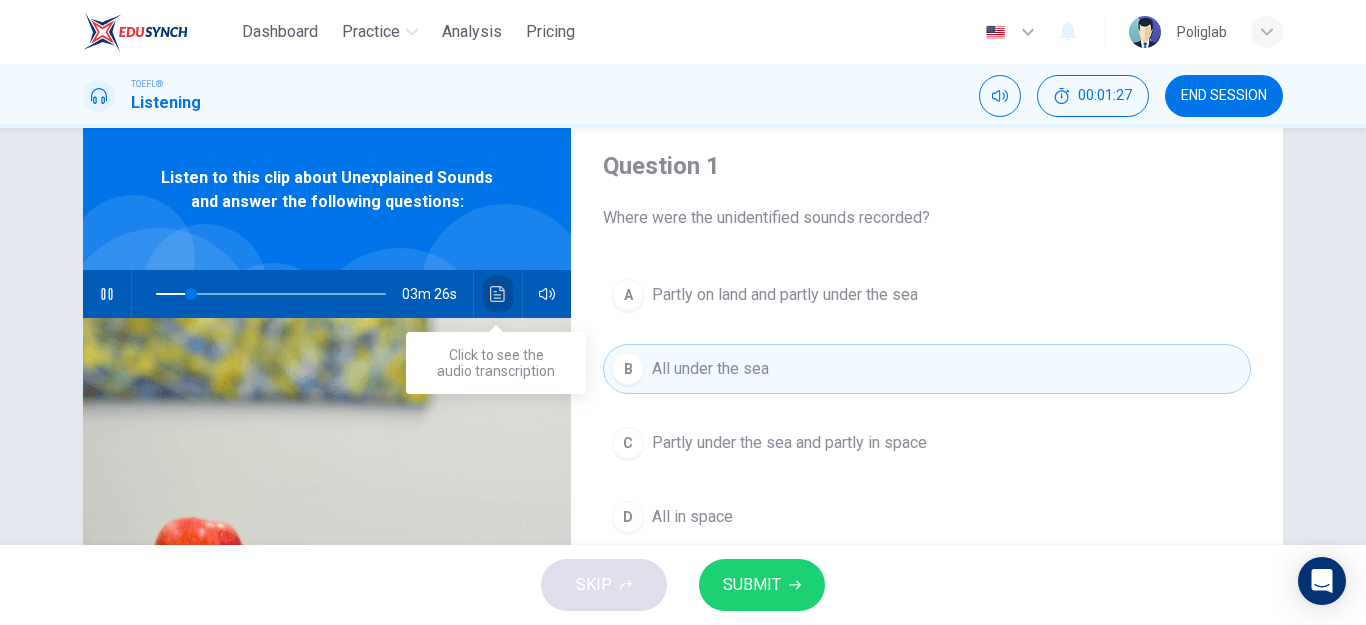 click 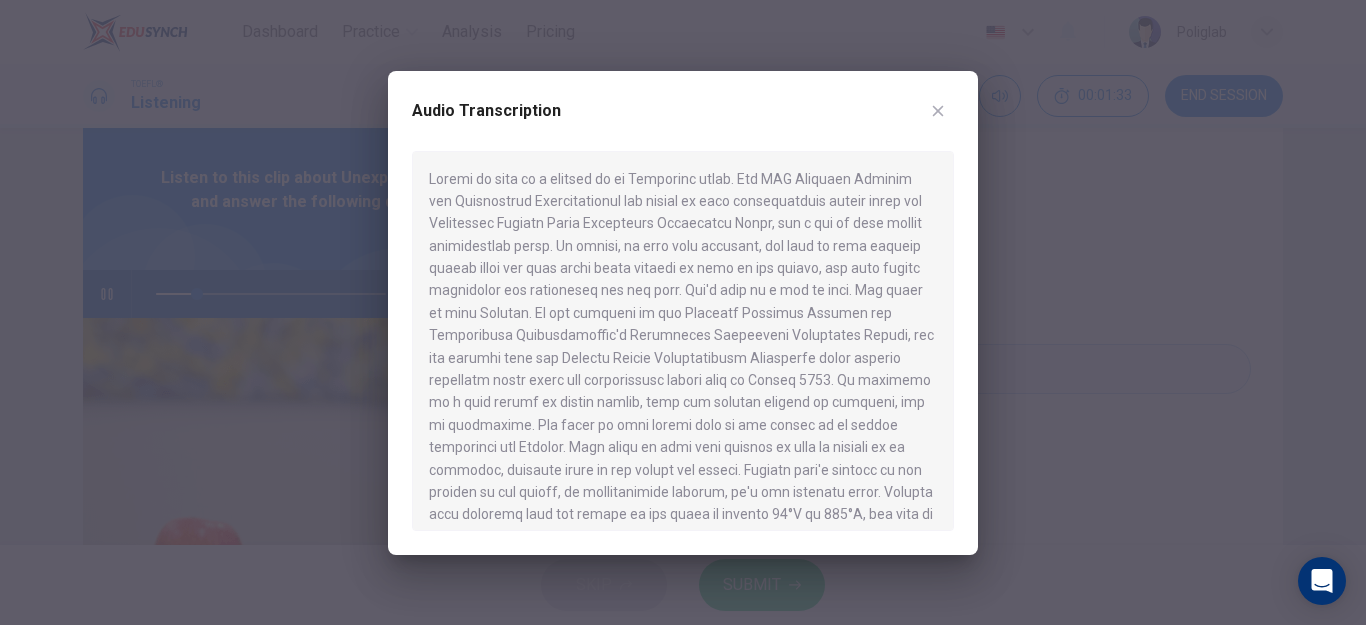 drag, startPoint x: 810, startPoint y: 179, endPoint x: 851, endPoint y: 191, distance: 42.72002 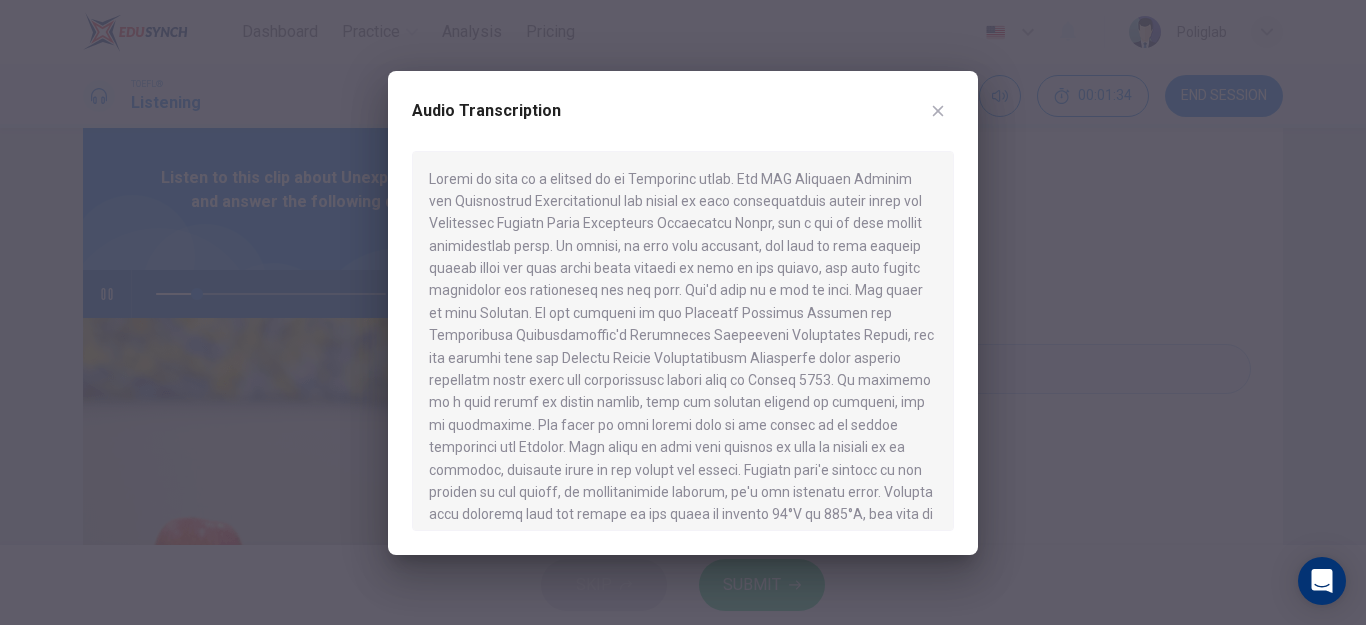 click 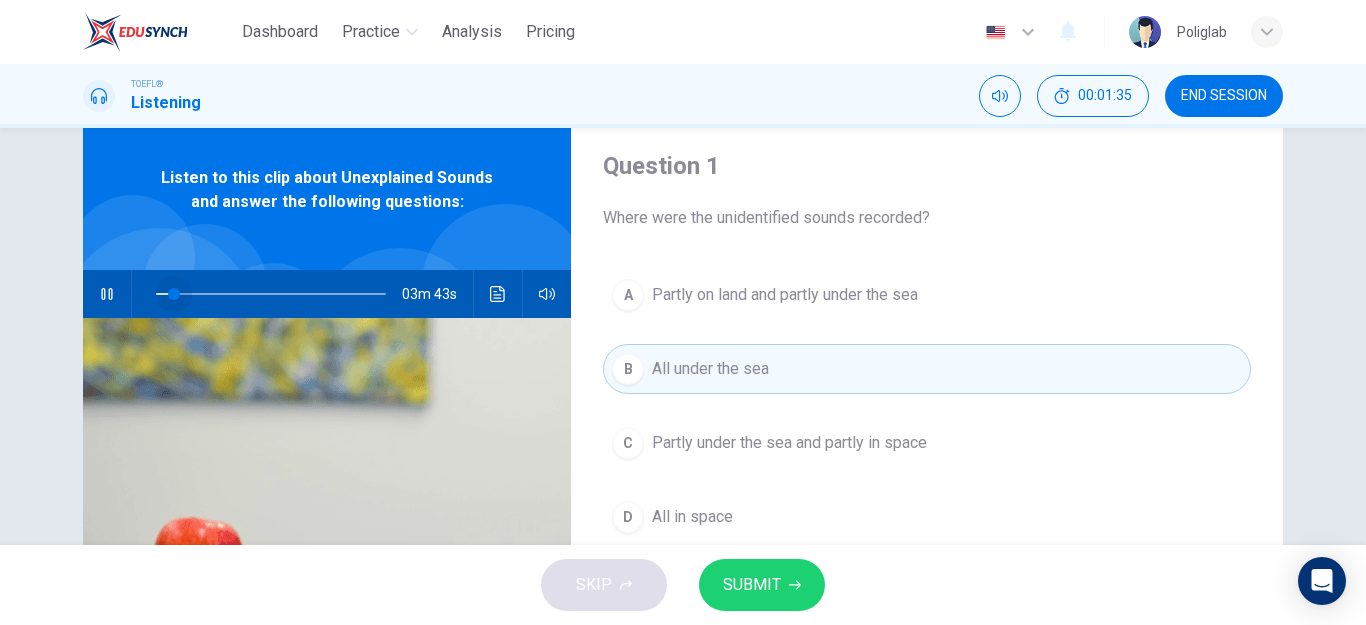 drag, startPoint x: 192, startPoint y: 293, endPoint x: 94, endPoint y: 281, distance: 98.731964 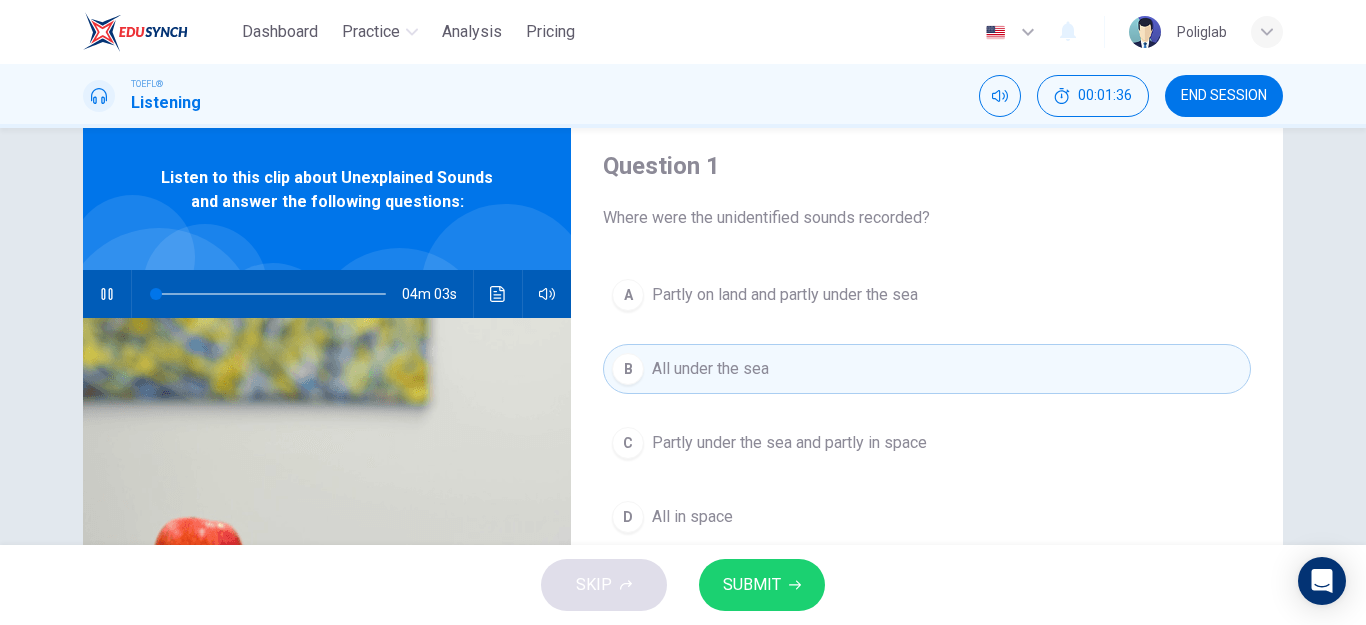 click 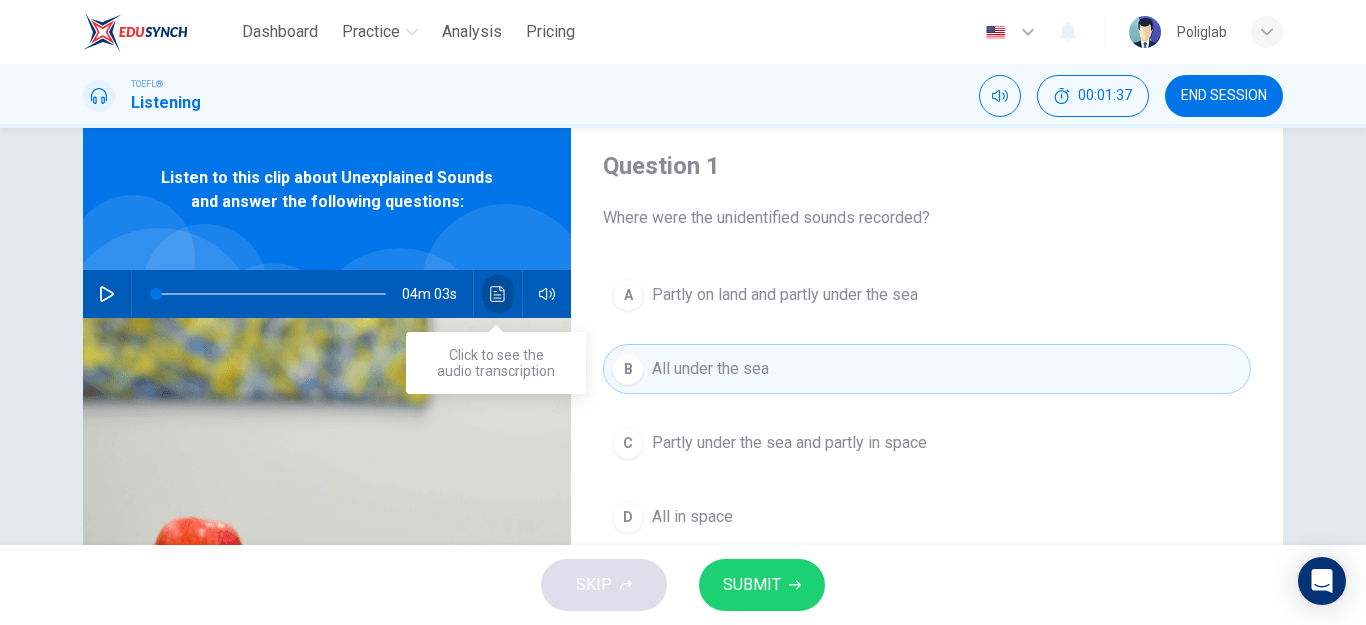 click at bounding box center [498, 294] 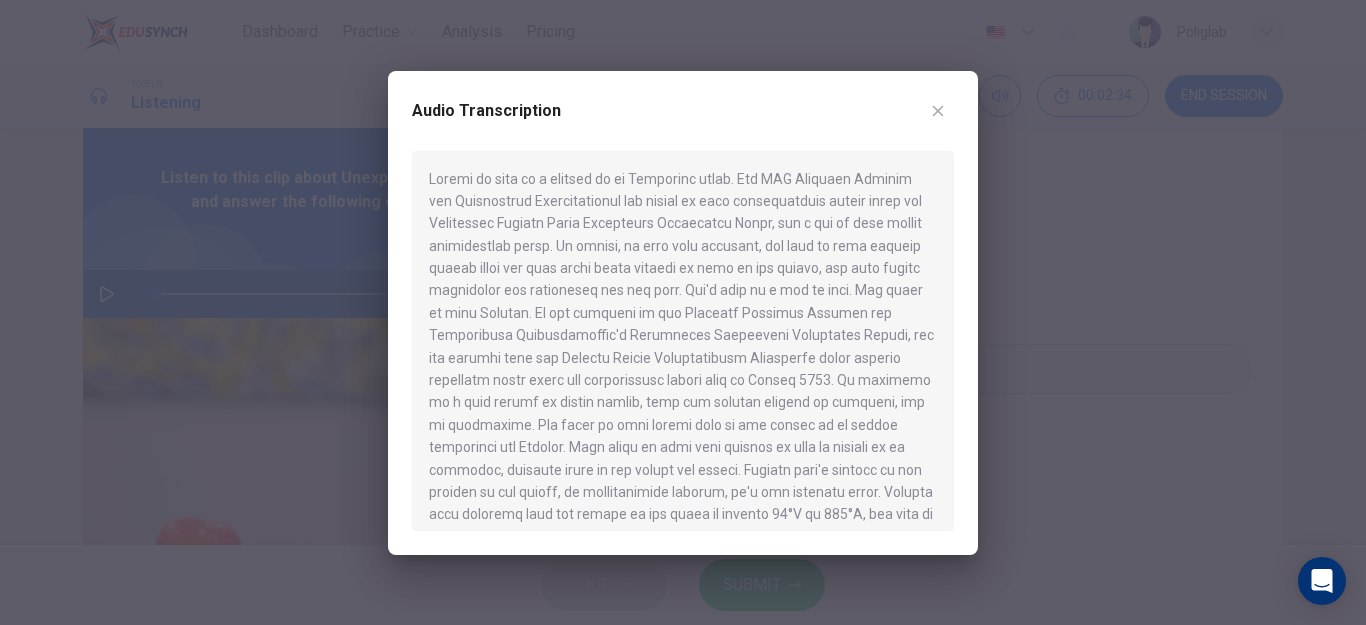 drag, startPoint x: 513, startPoint y: 248, endPoint x: 632, endPoint y: 244, distance: 119.06721 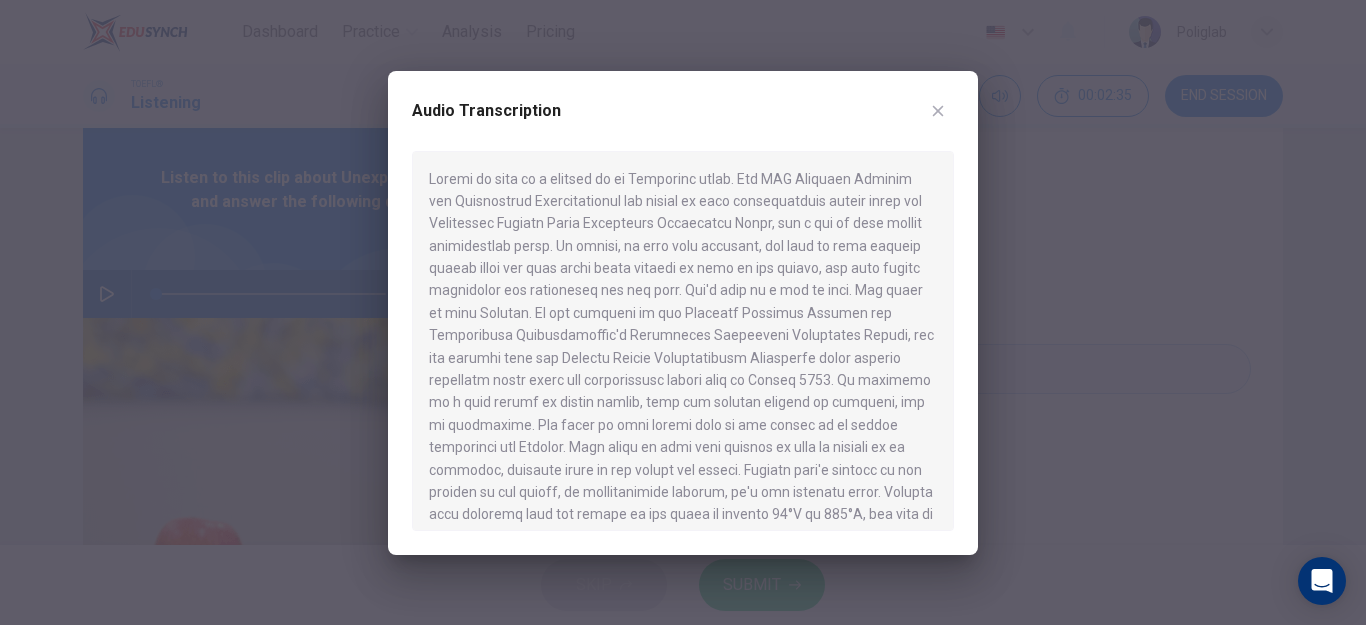 drag, startPoint x: 617, startPoint y: 243, endPoint x: 793, endPoint y: 225, distance: 176.91806 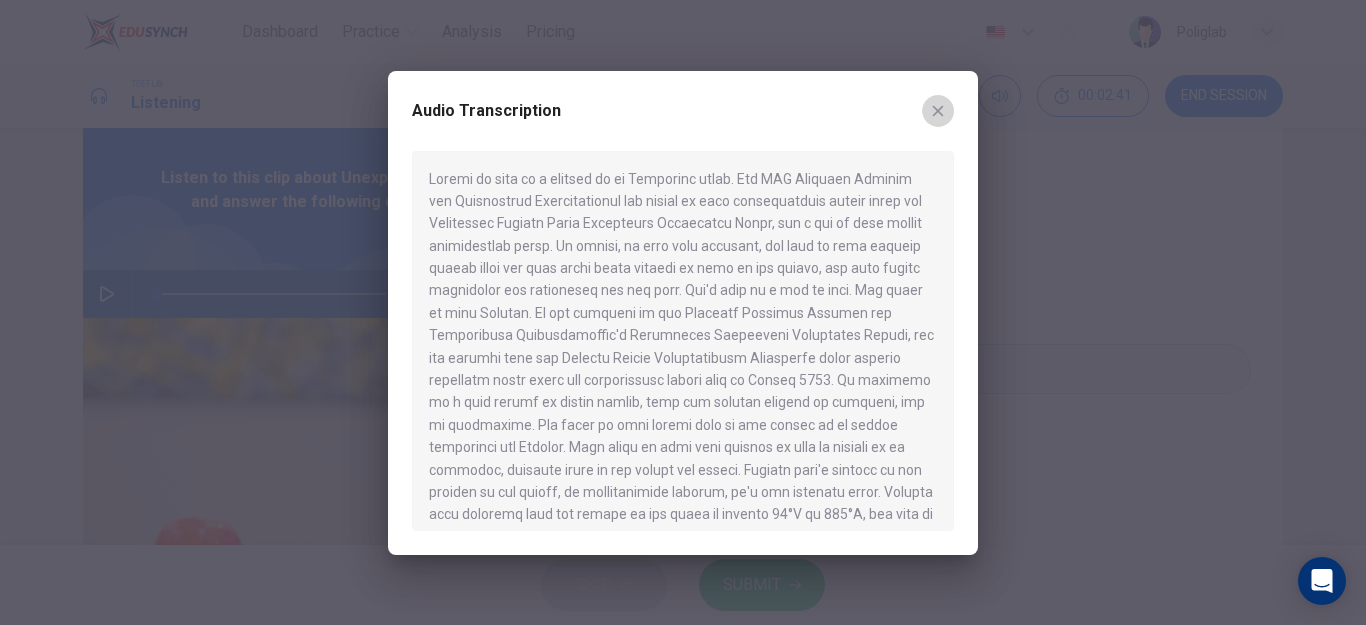 click at bounding box center [938, 111] 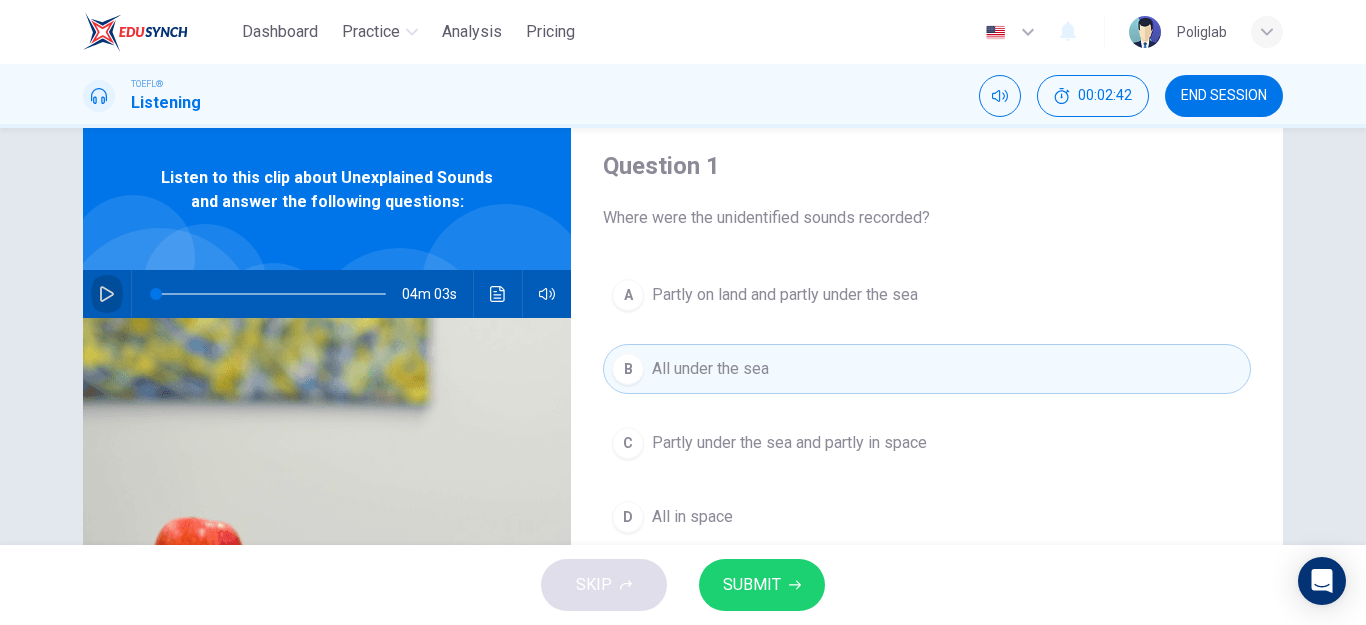 click 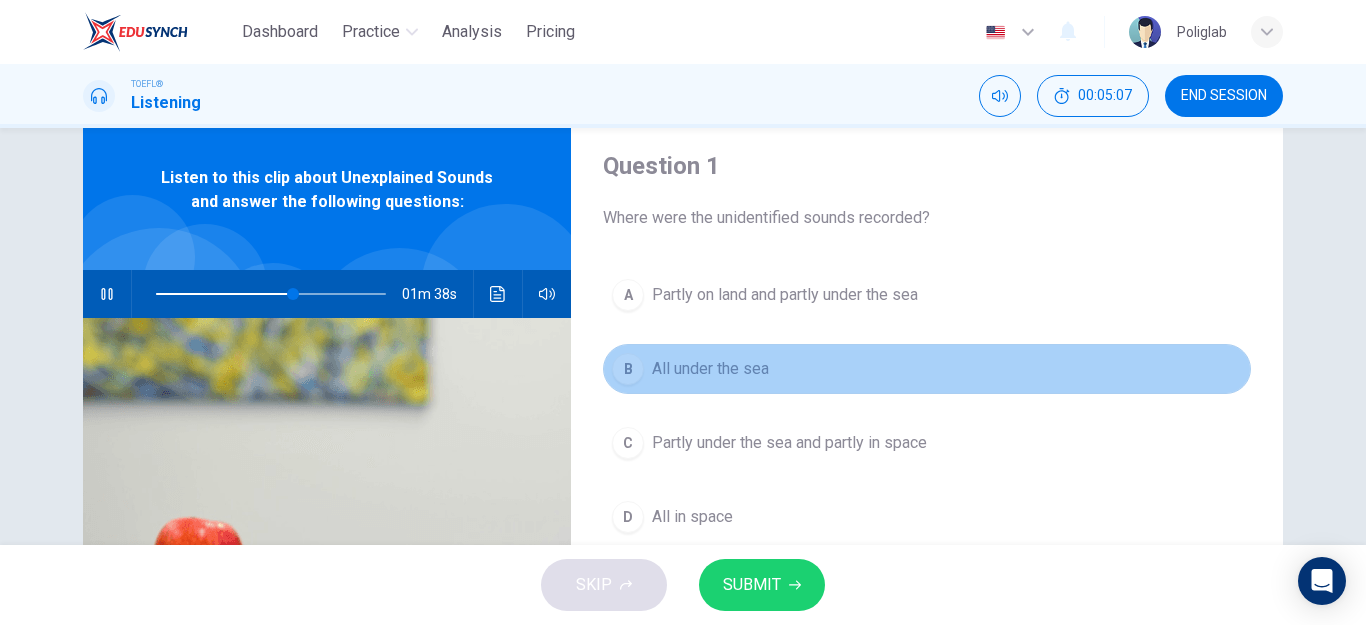 click on "B All under the sea" at bounding box center (927, 369) 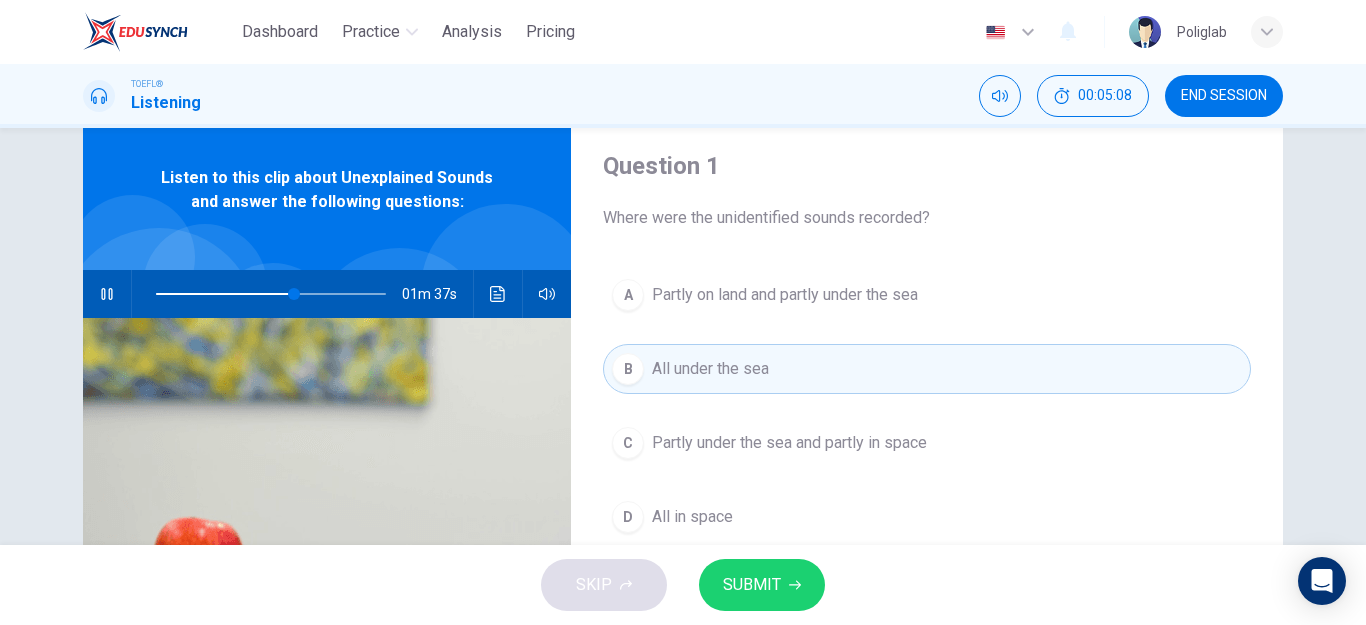scroll, scrollTop: 158, scrollLeft: 0, axis: vertical 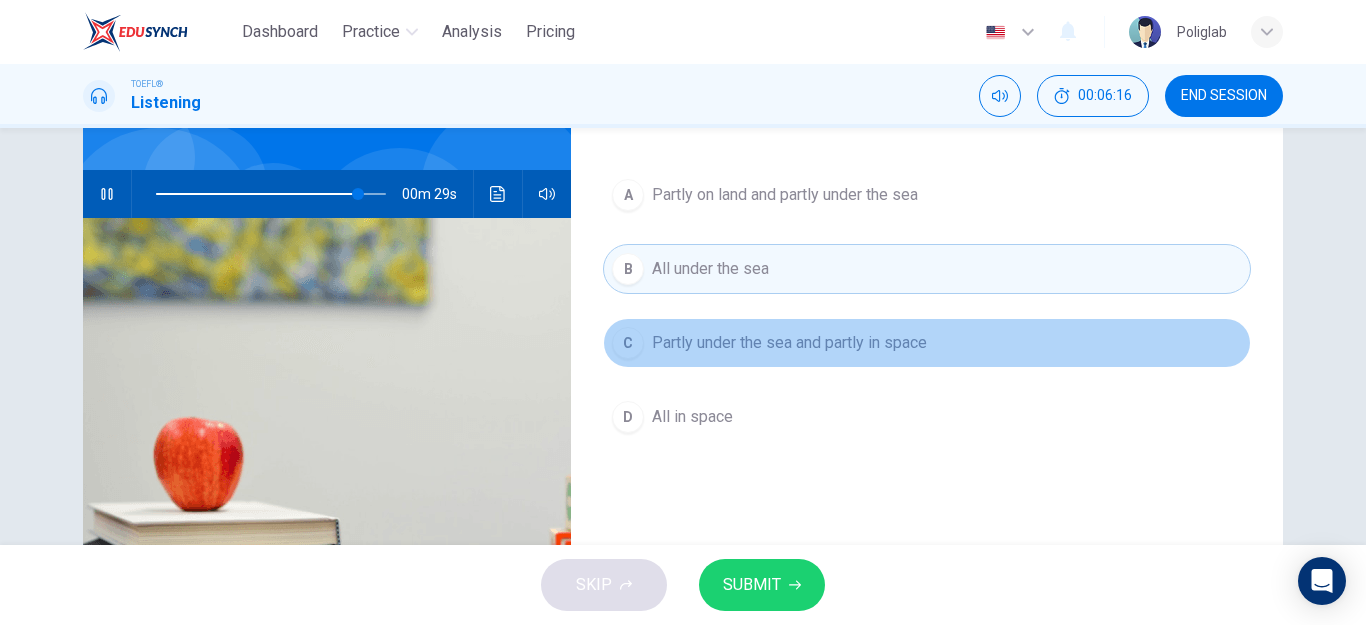 click on "Partly under the sea and partly in space" at bounding box center (789, 343) 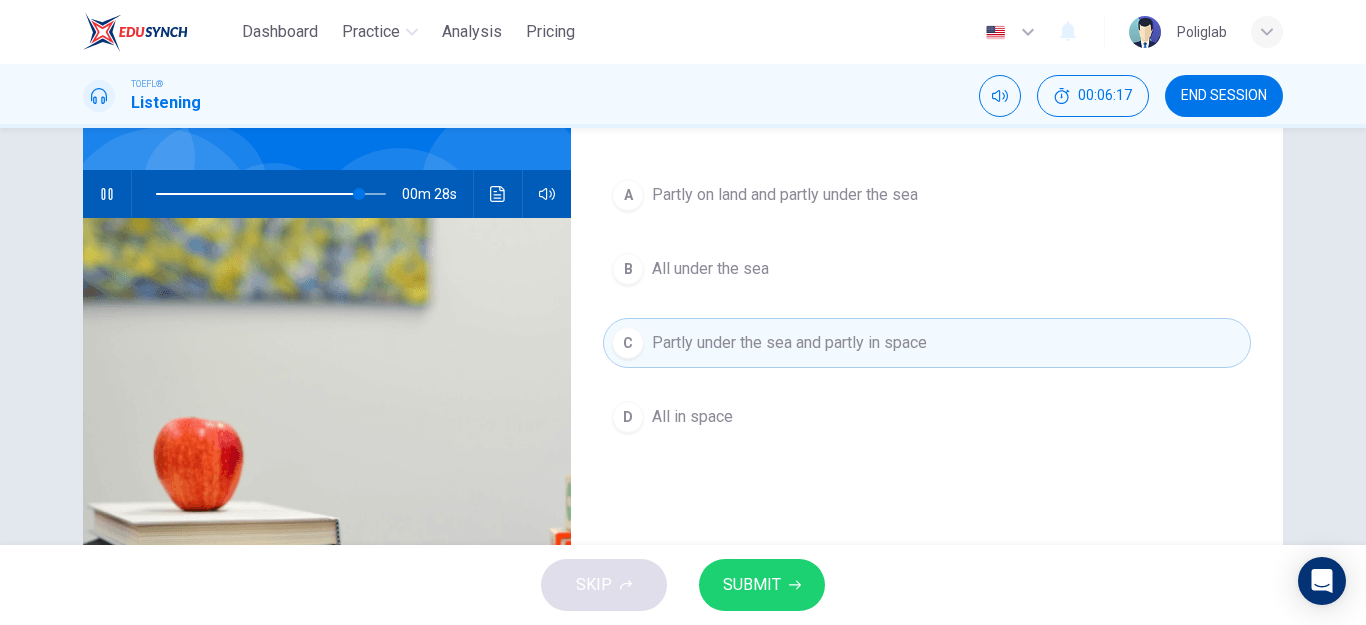click on "SUBMIT" at bounding box center (762, 585) 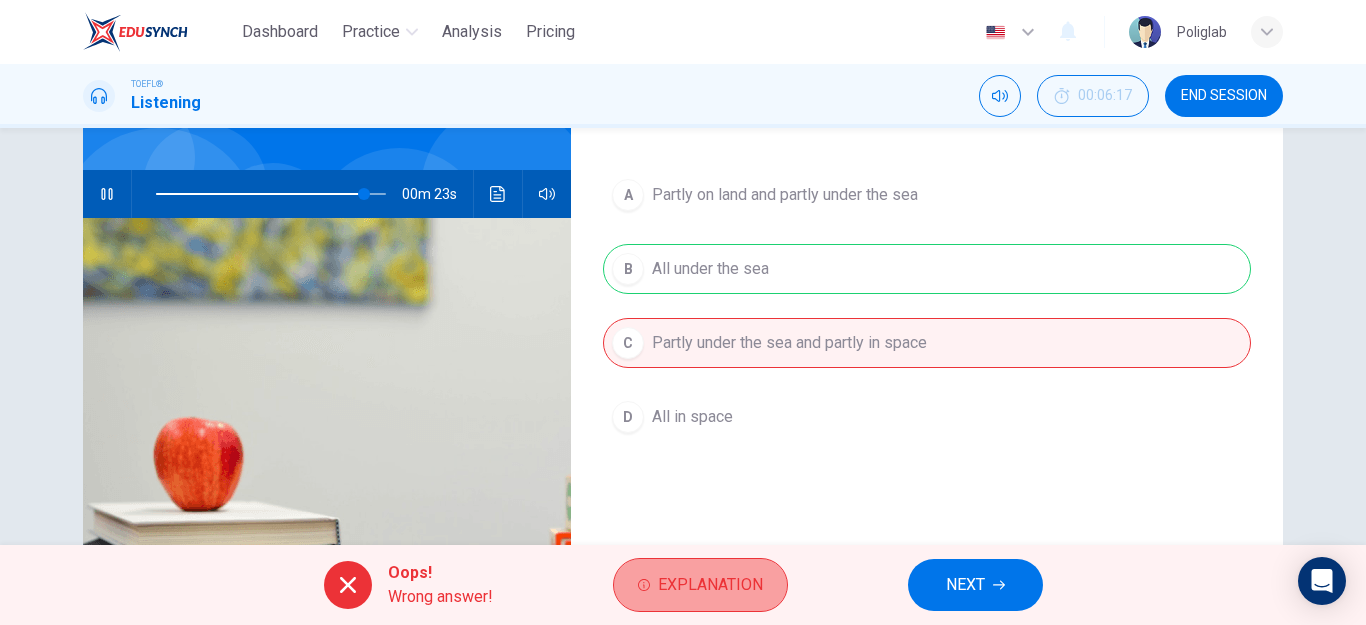 click on "Explanation" at bounding box center [710, 585] 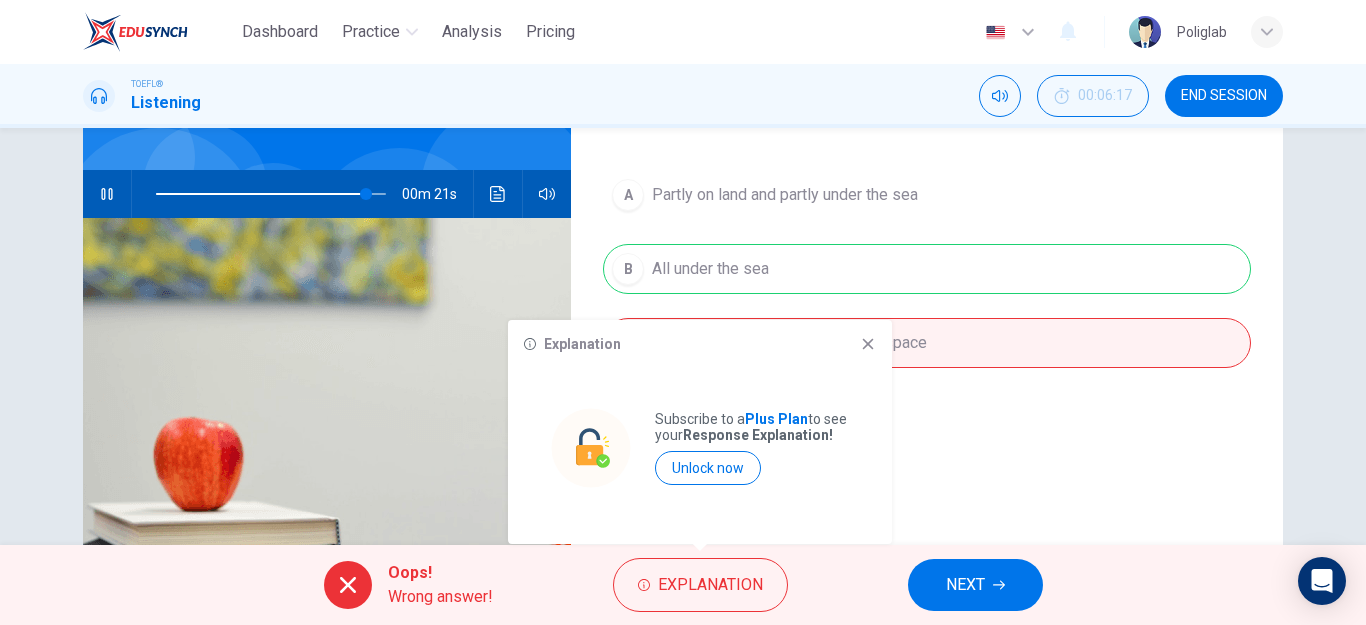 click 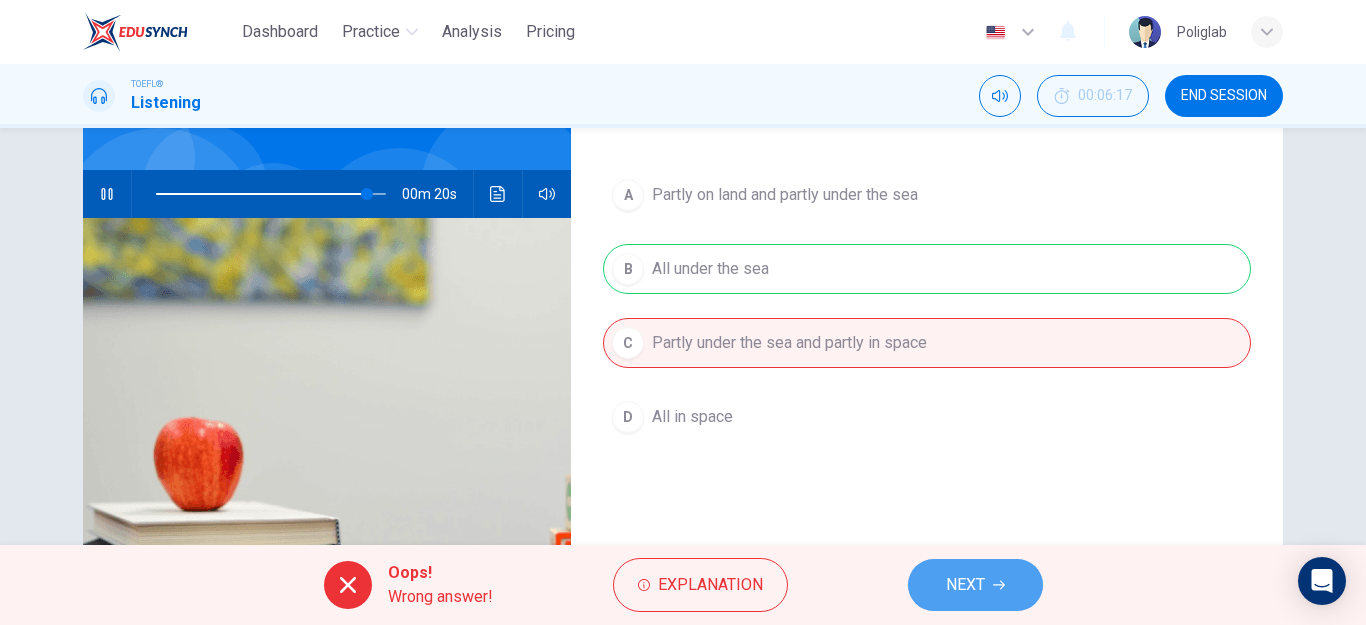 click on "NEXT" at bounding box center (965, 585) 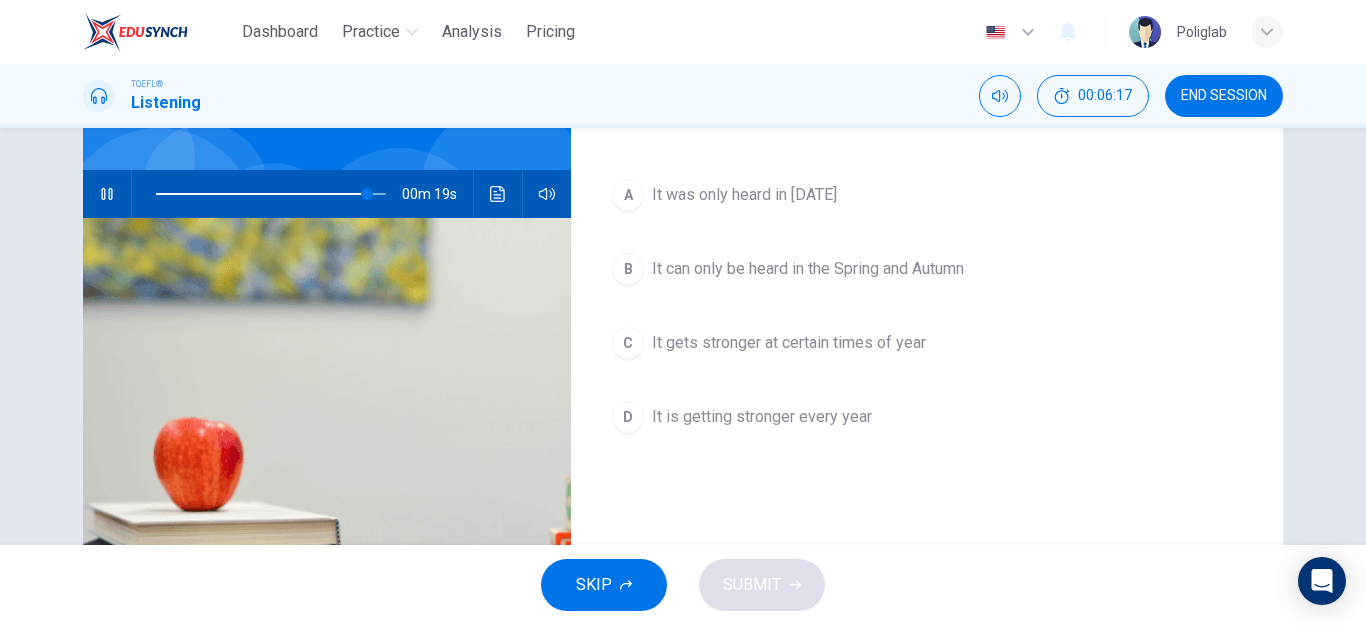 scroll, scrollTop: 58, scrollLeft: 0, axis: vertical 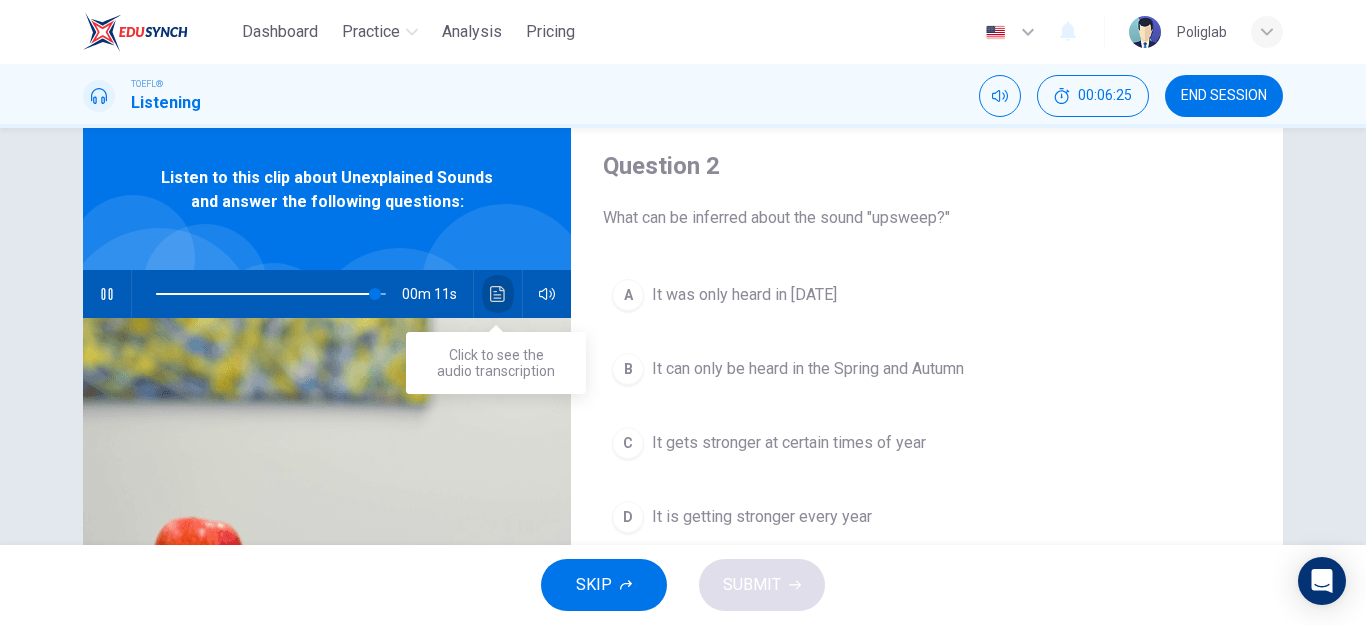 click 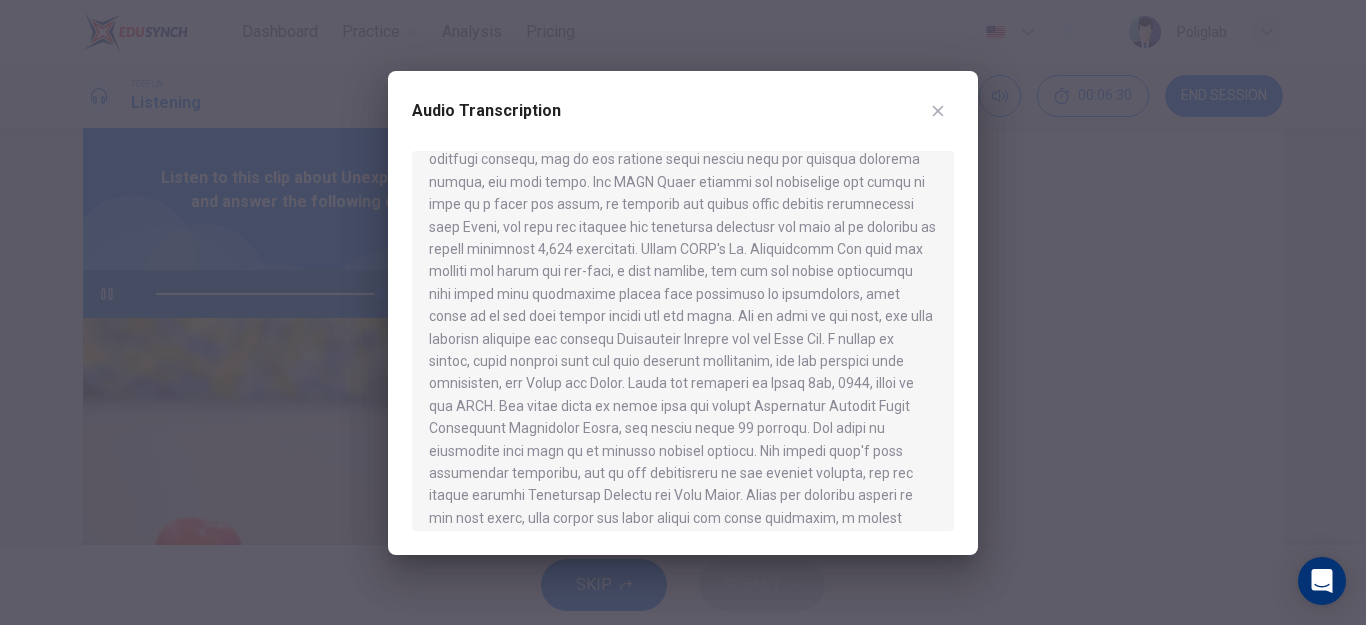scroll, scrollTop: 666, scrollLeft: 0, axis: vertical 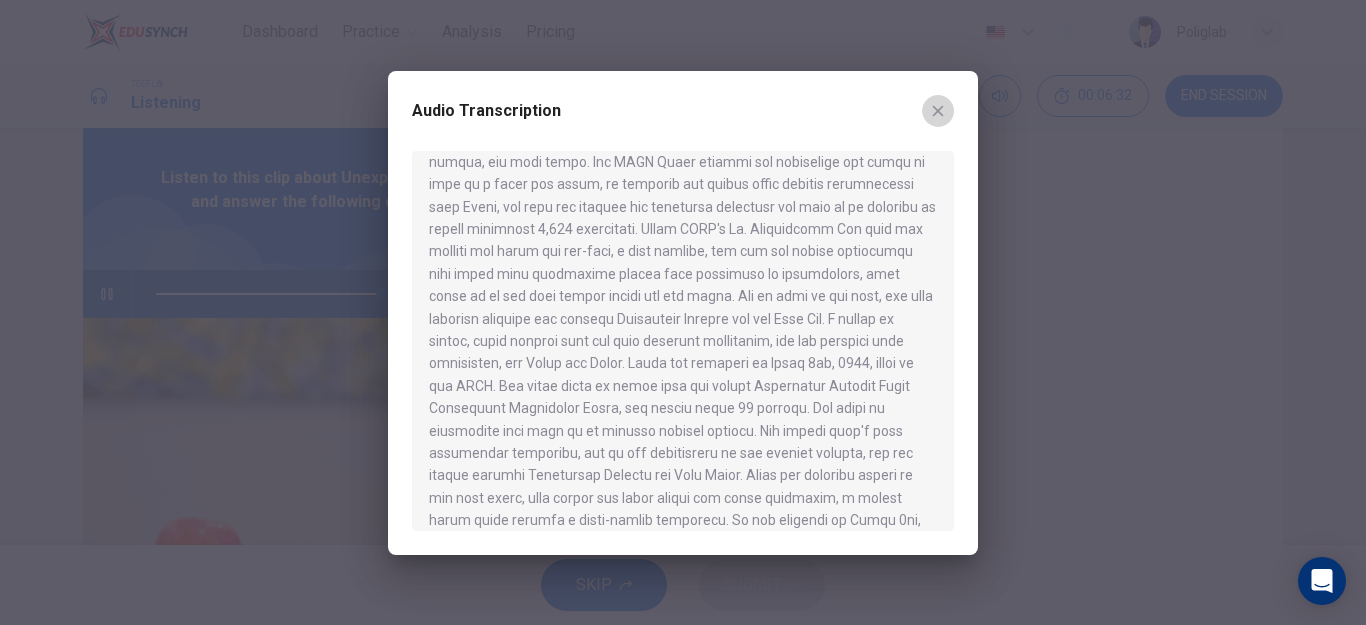 click 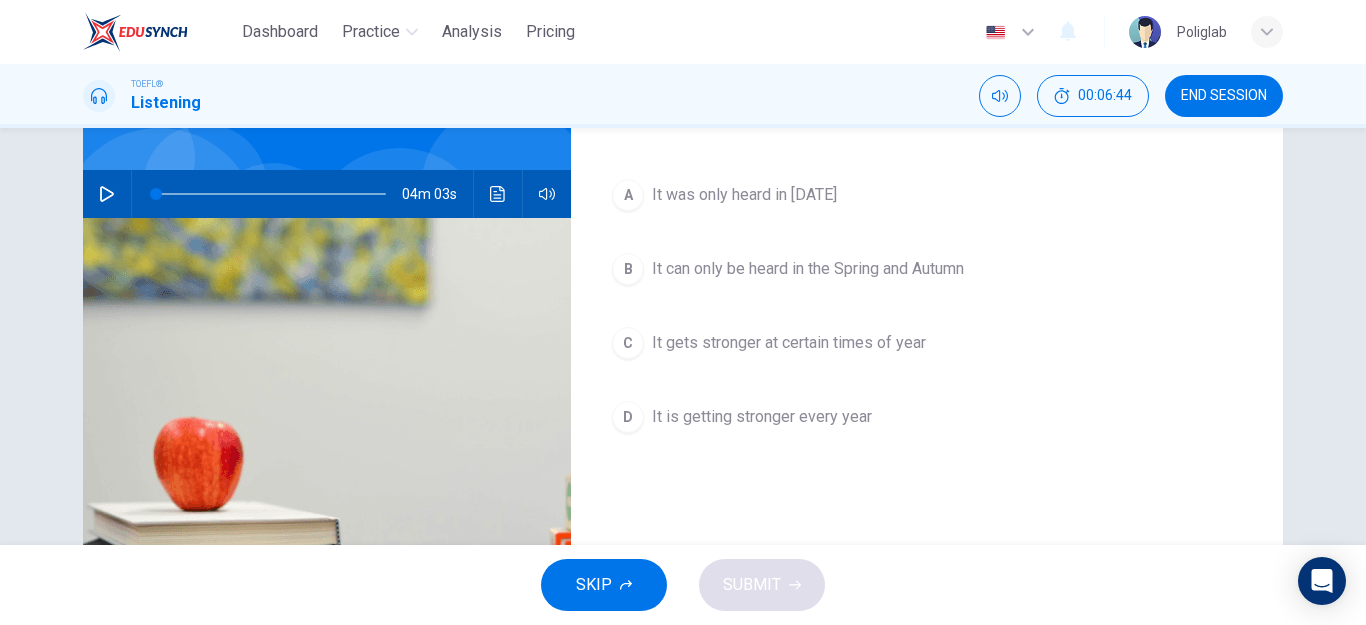 scroll, scrollTop: 58, scrollLeft: 0, axis: vertical 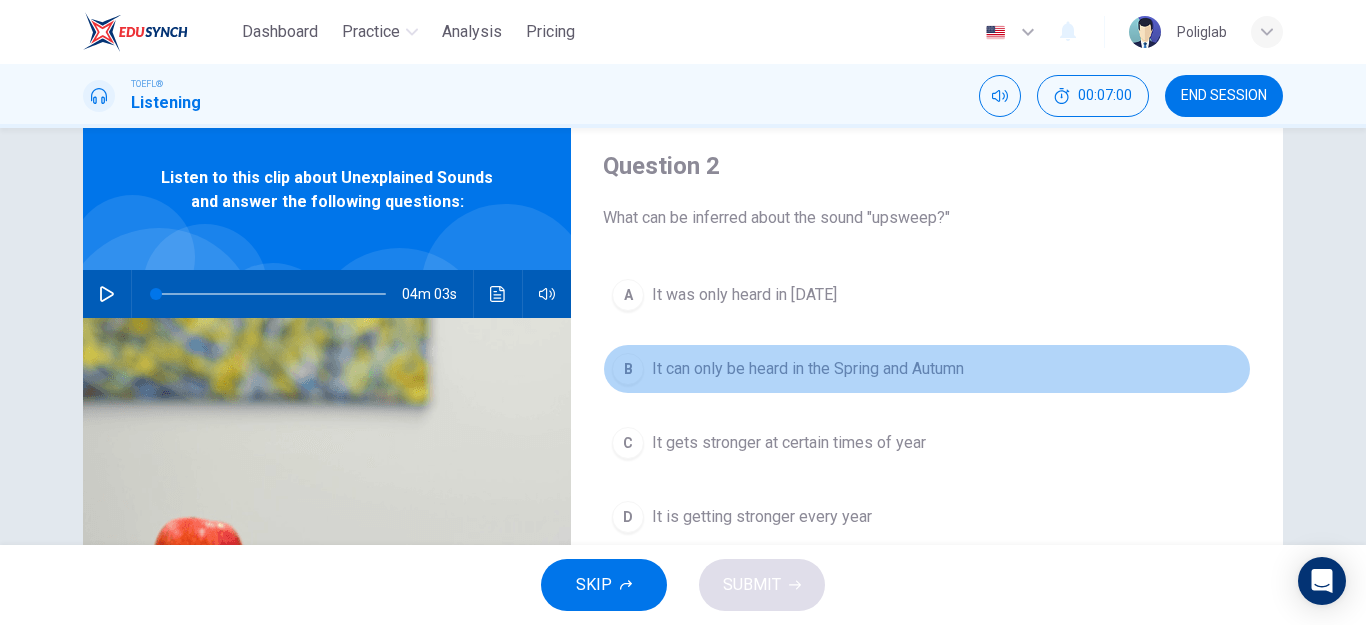 click on "It can only be heard in the Spring and Autumn" at bounding box center (808, 369) 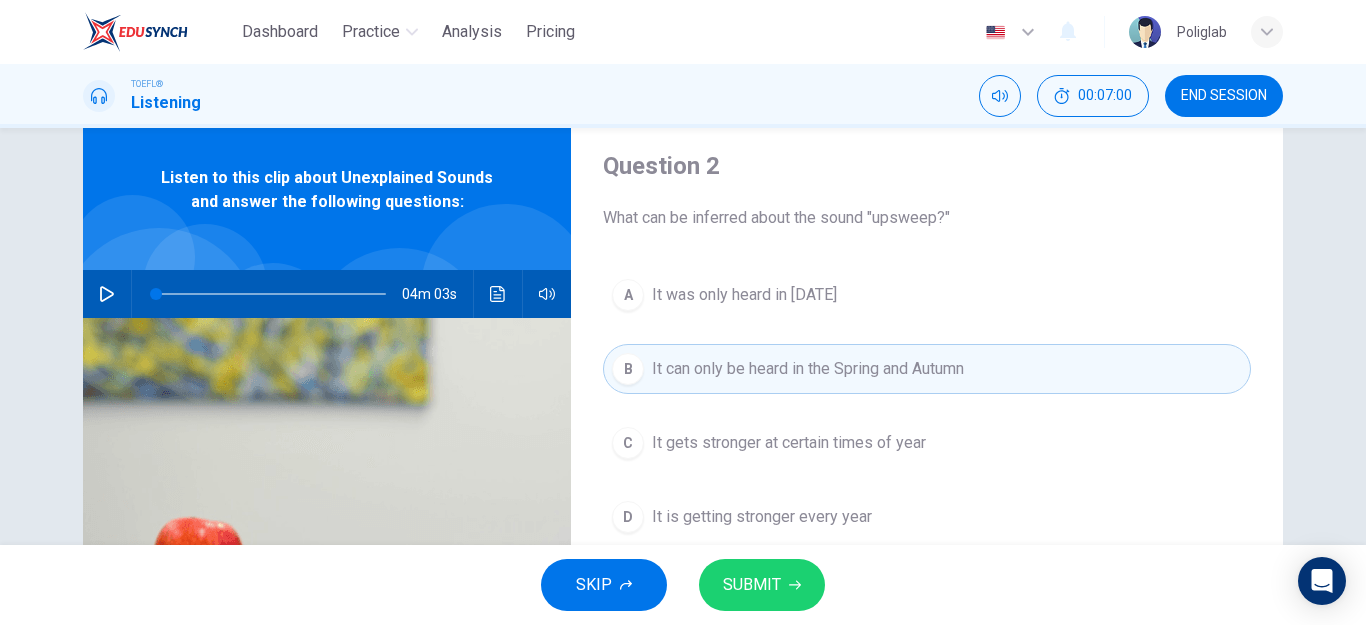 click on "SUBMIT" at bounding box center (762, 585) 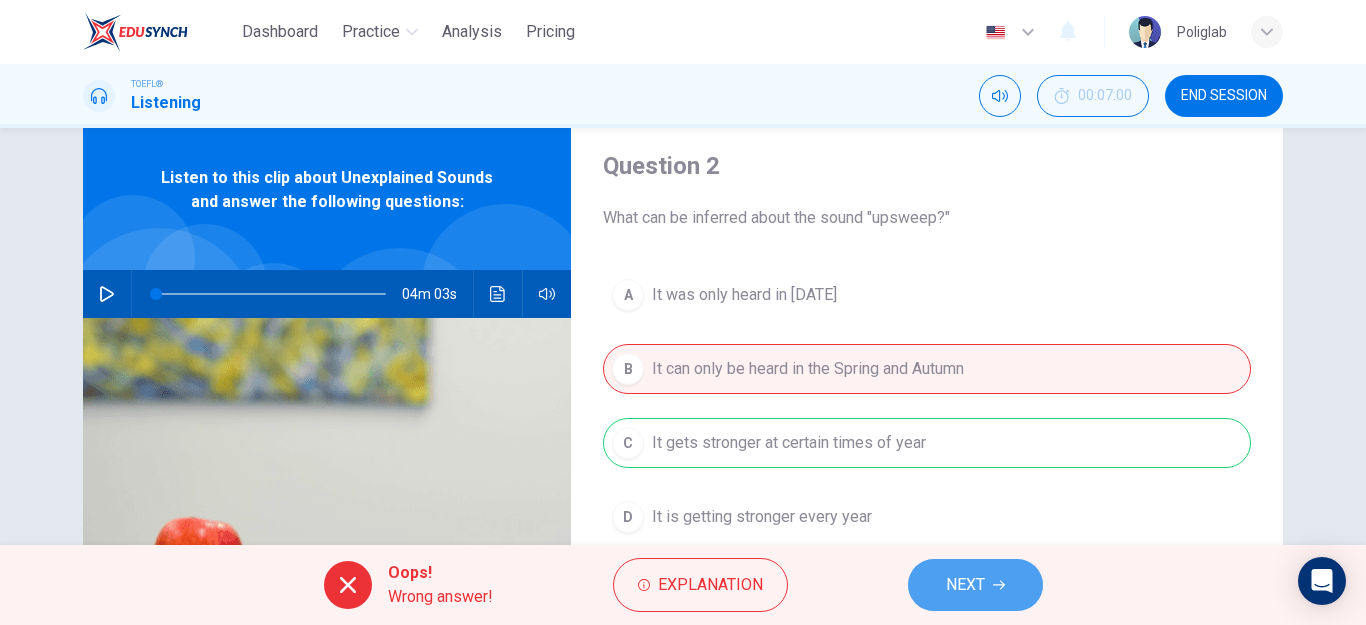 click on "NEXT" at bounding box center (965, 585) 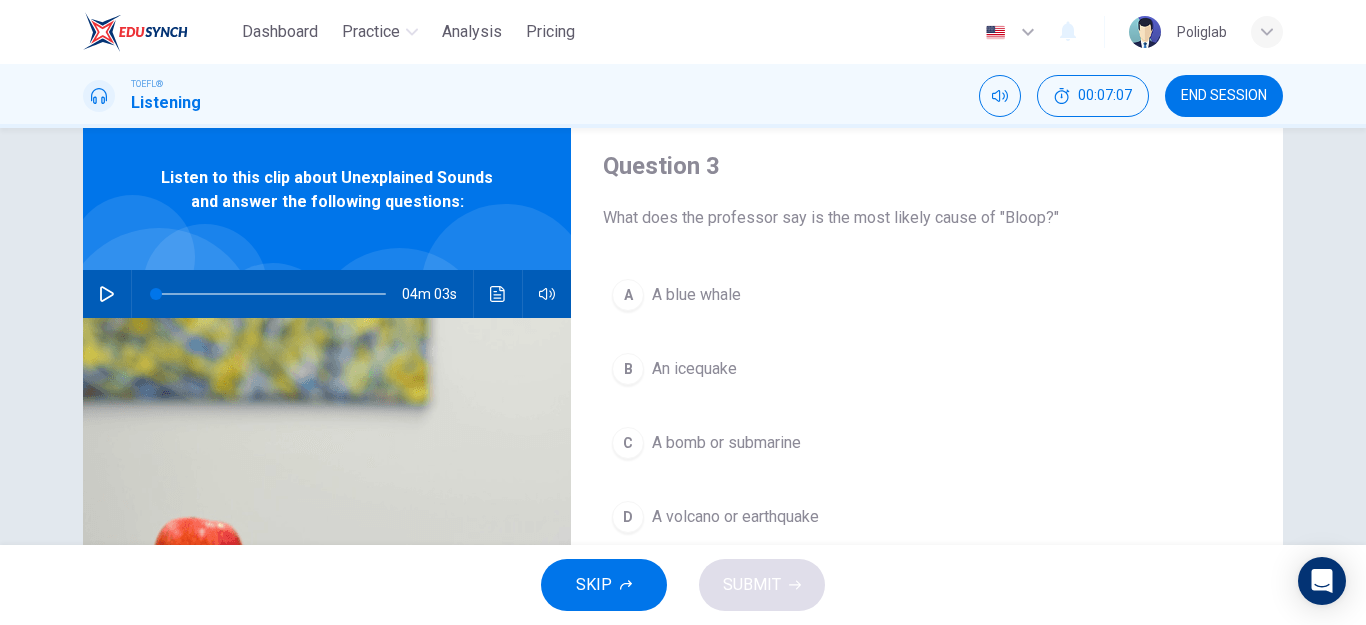 click on "An icequake" at bounding box center [694, 369] 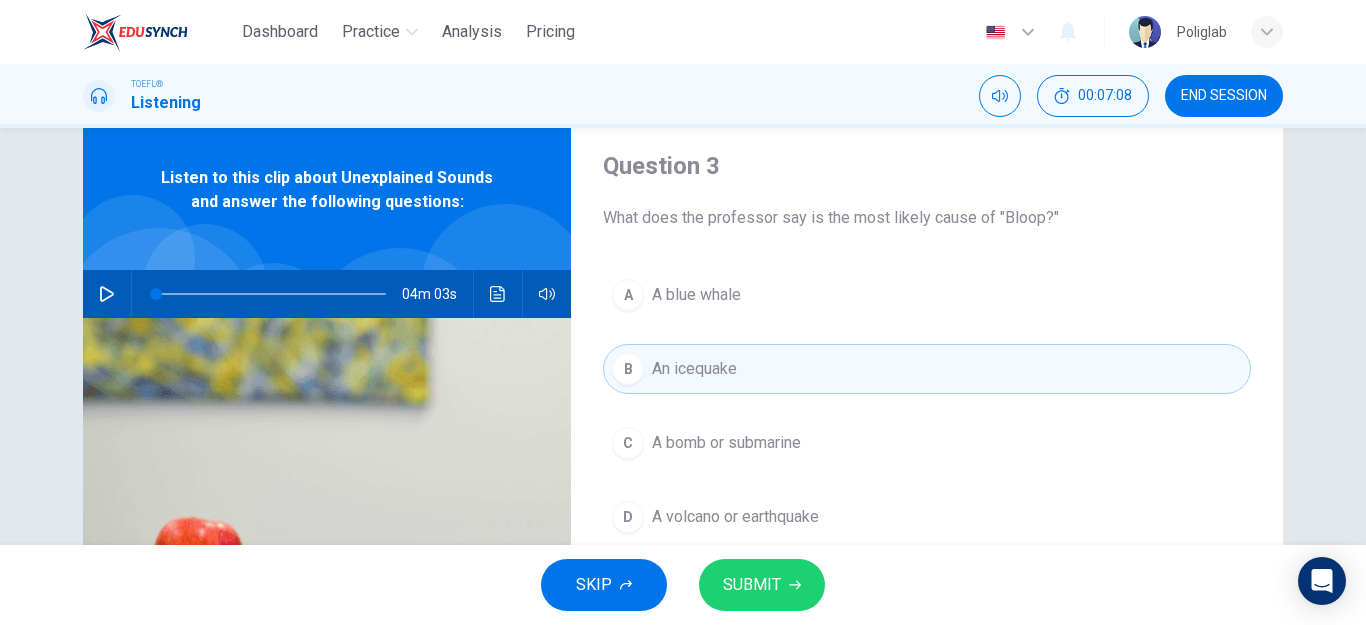 click on "SUBMIT" at bounding box center (752, 585) 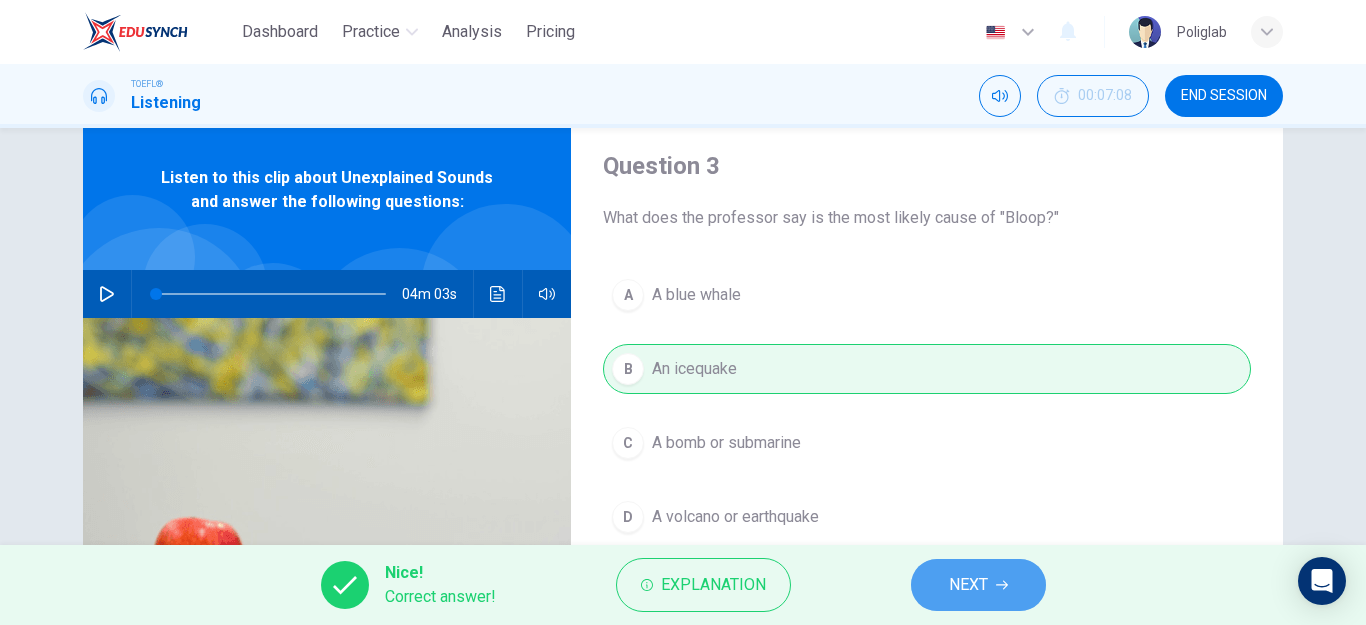 click on "NEXT" at bounding box center (978, 585) 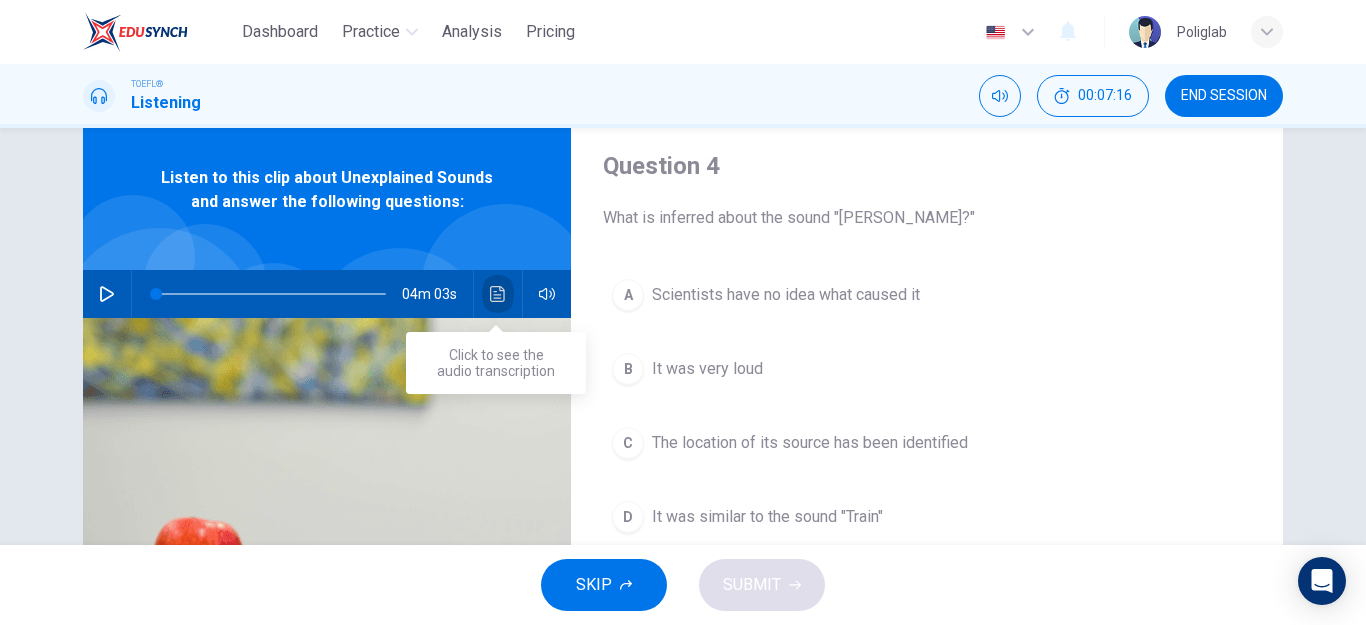 click 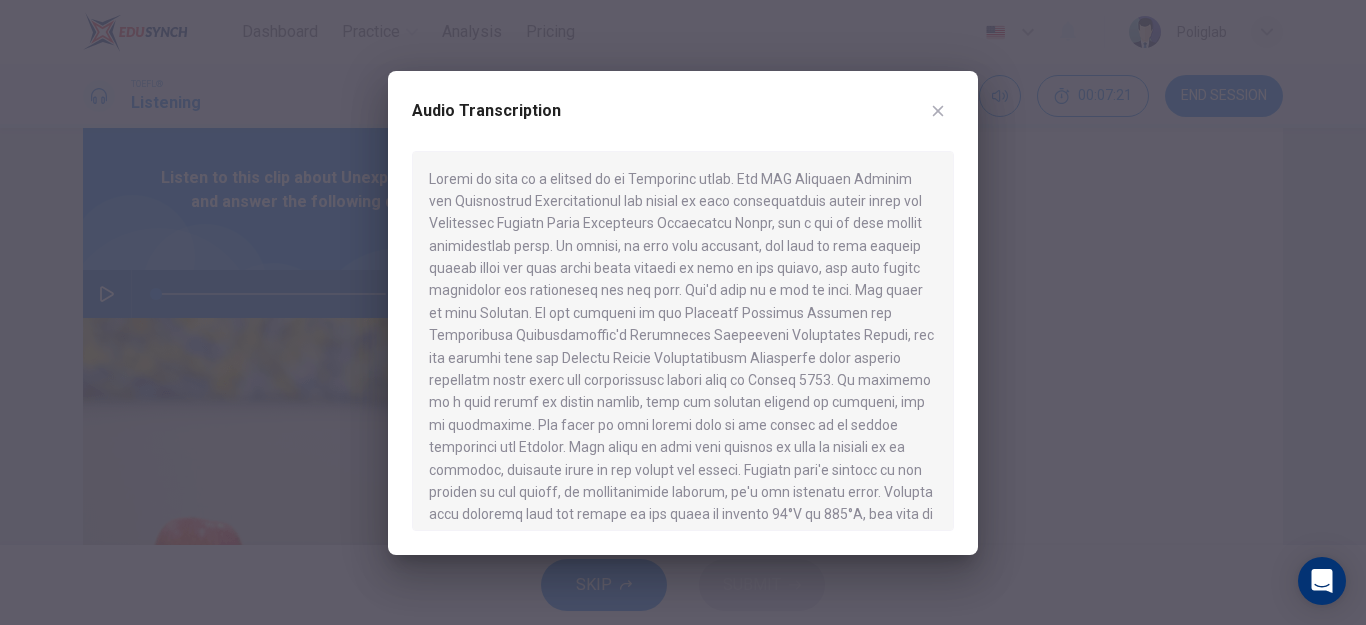 drag, startPoint x: 639, startPoint y: 244, endPoint x: 757, endPoint y: 247, distance: 118.03813 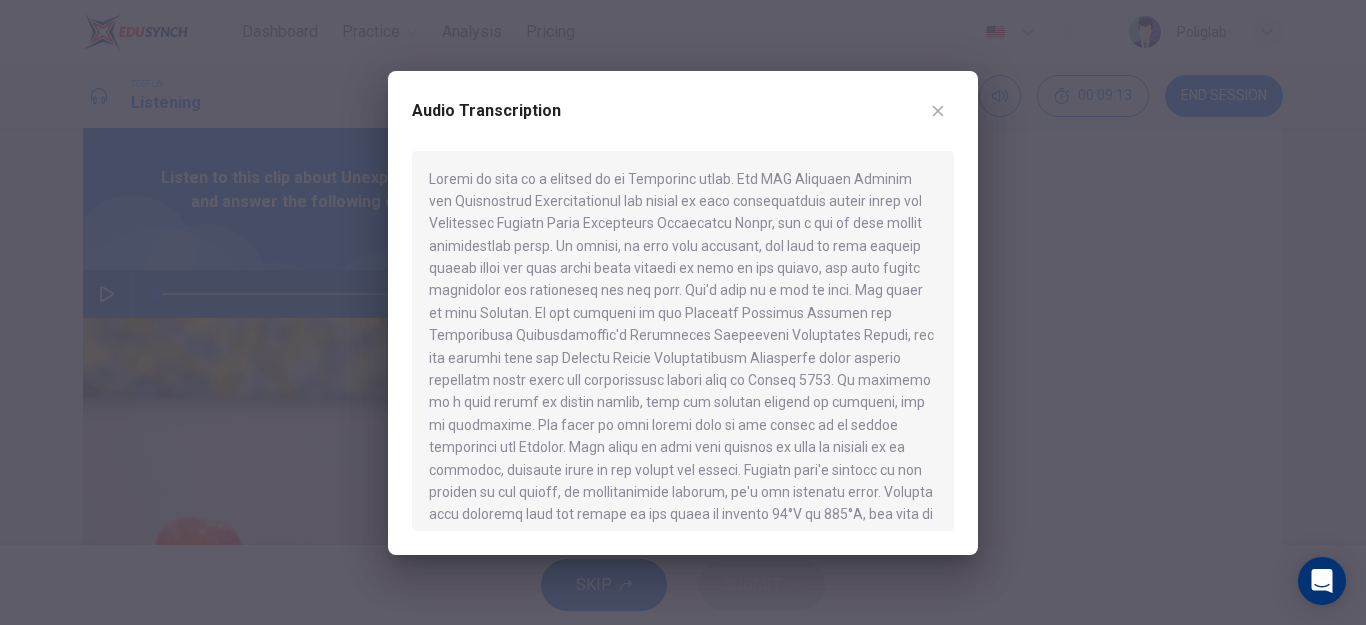 scroll, scrollTop: 100, scrollLeft: 0, axis: vertical 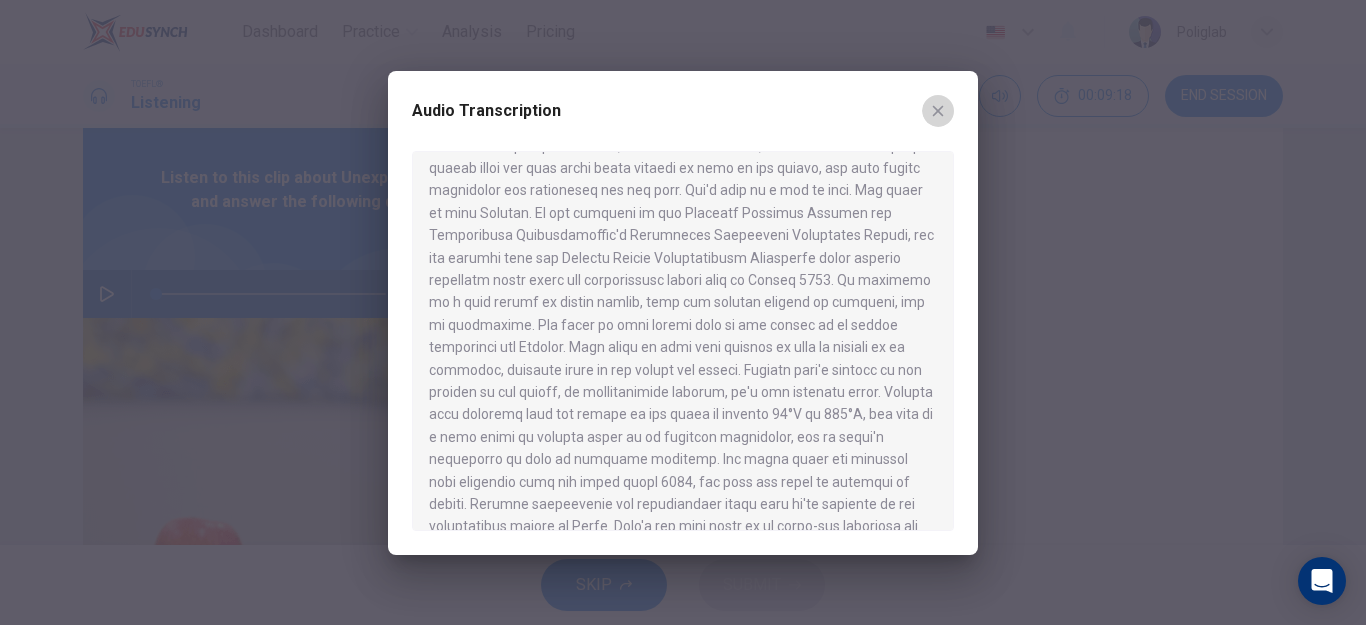 click 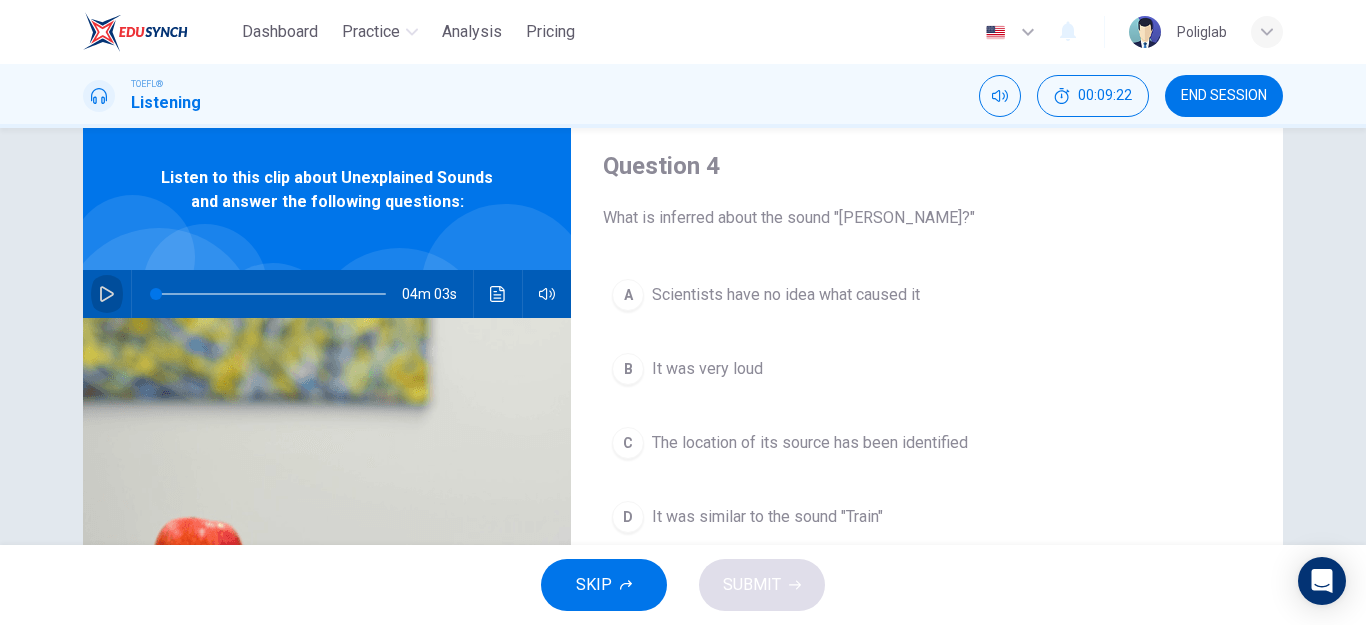 click at bounding box center [107, 294] 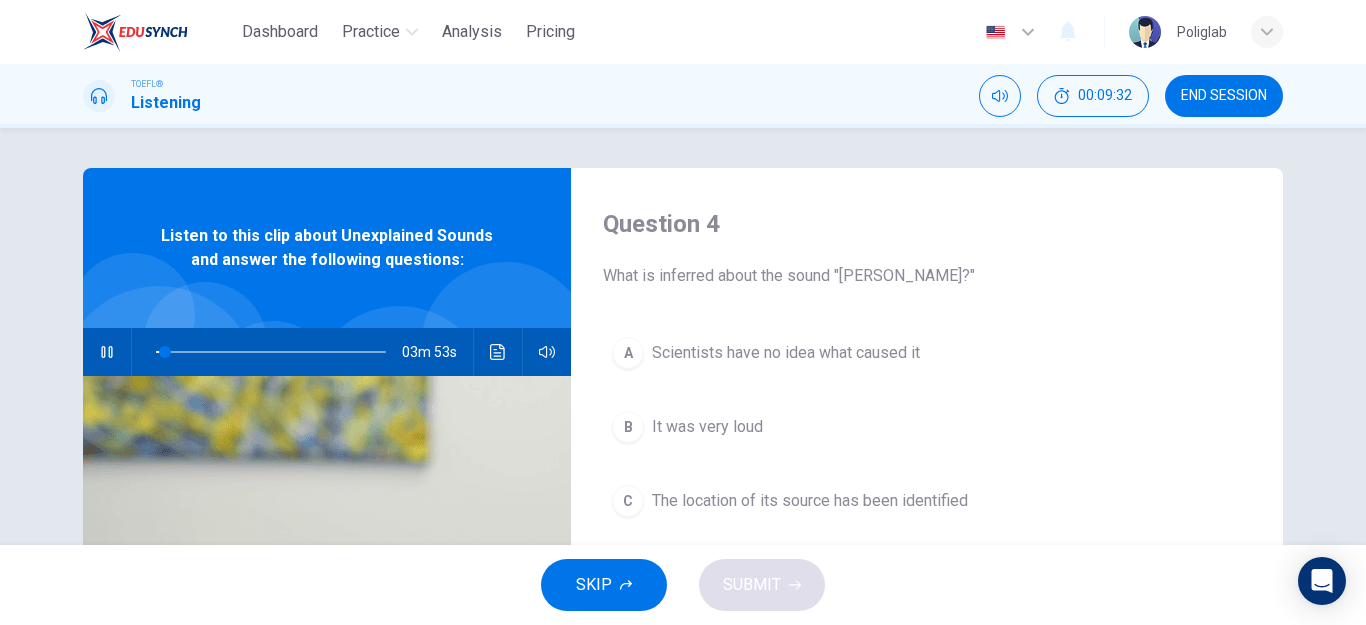 scroll, scrollTop: 100, scrollLeft: 0, axis: vertical 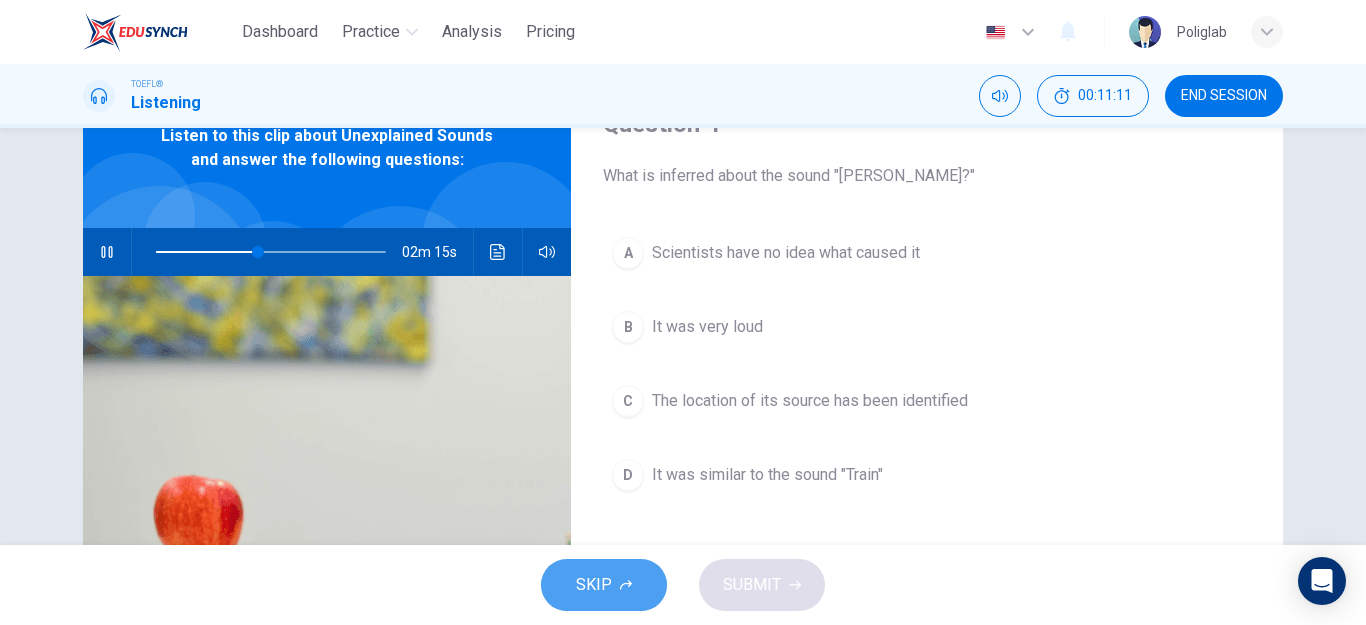 click on "SKIP" at bounding box center (604, 585) 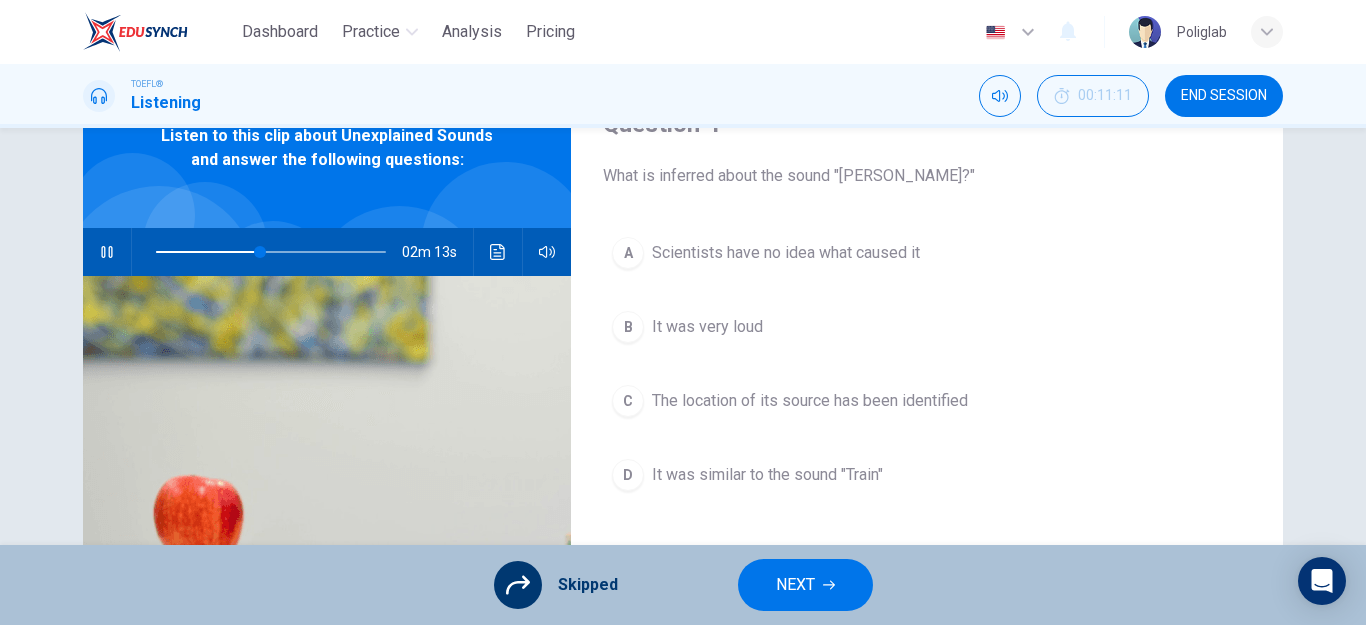 type on "46" 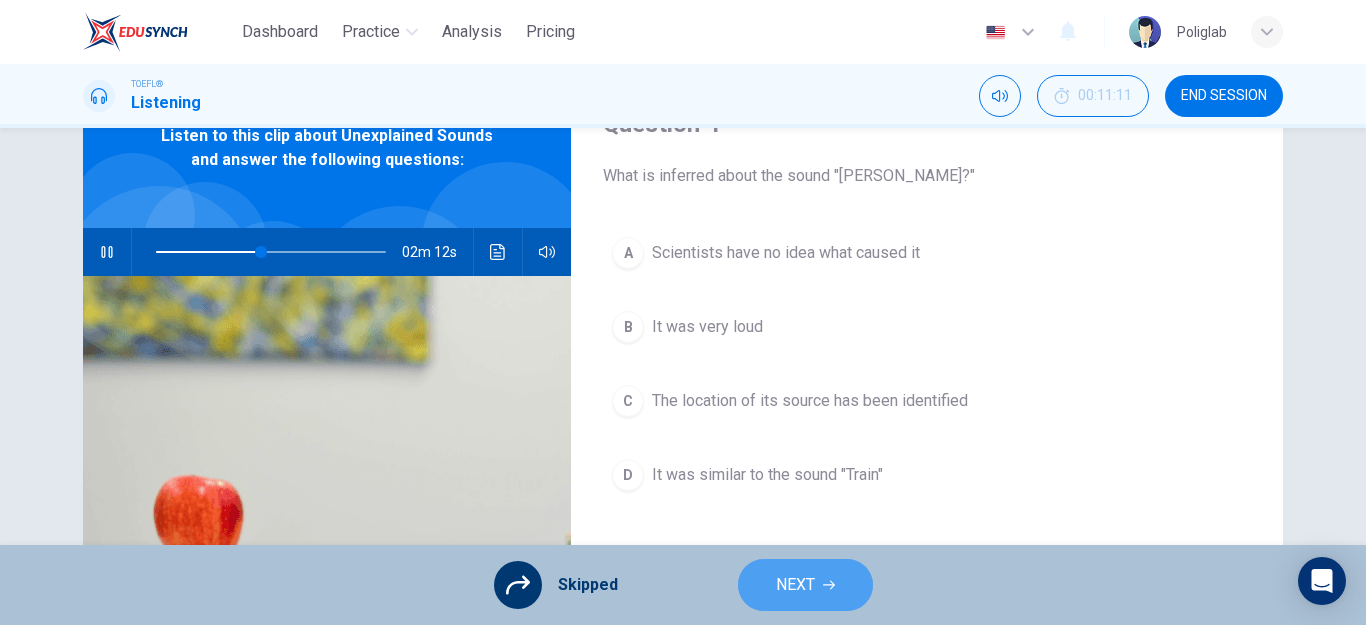 click on "NEXT" at bounding box center (795, 585) 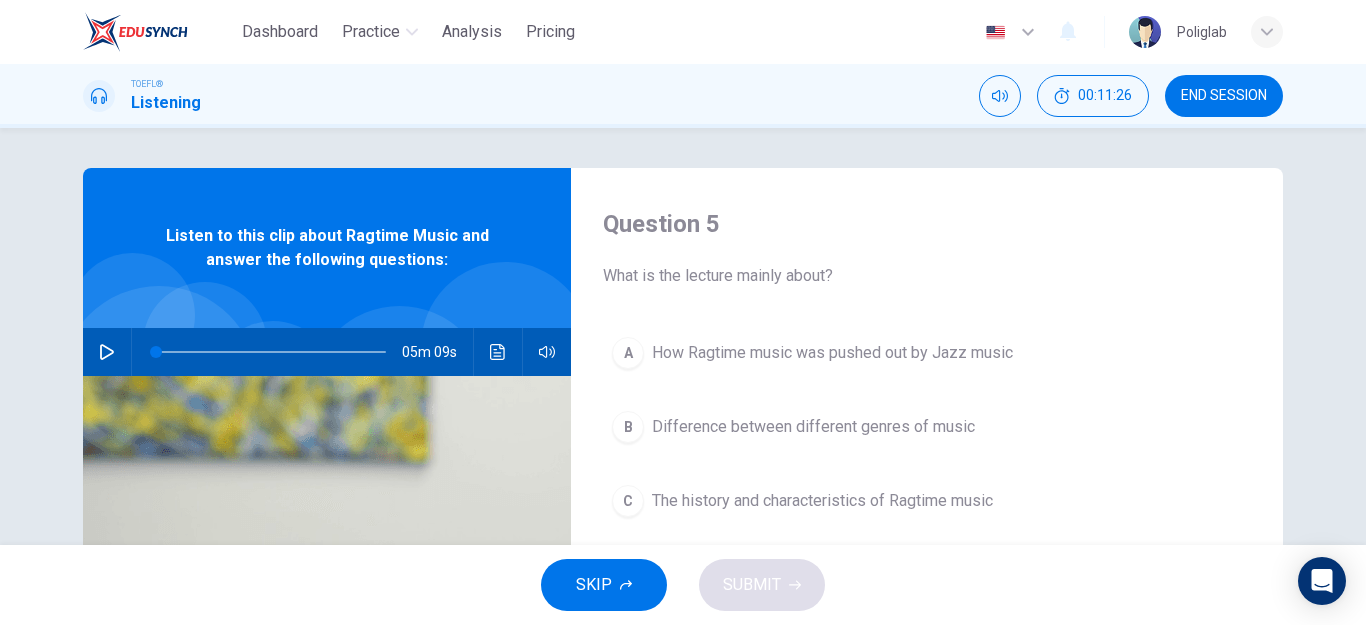 click on "END SESSION" at bounding box center [1224, 96] 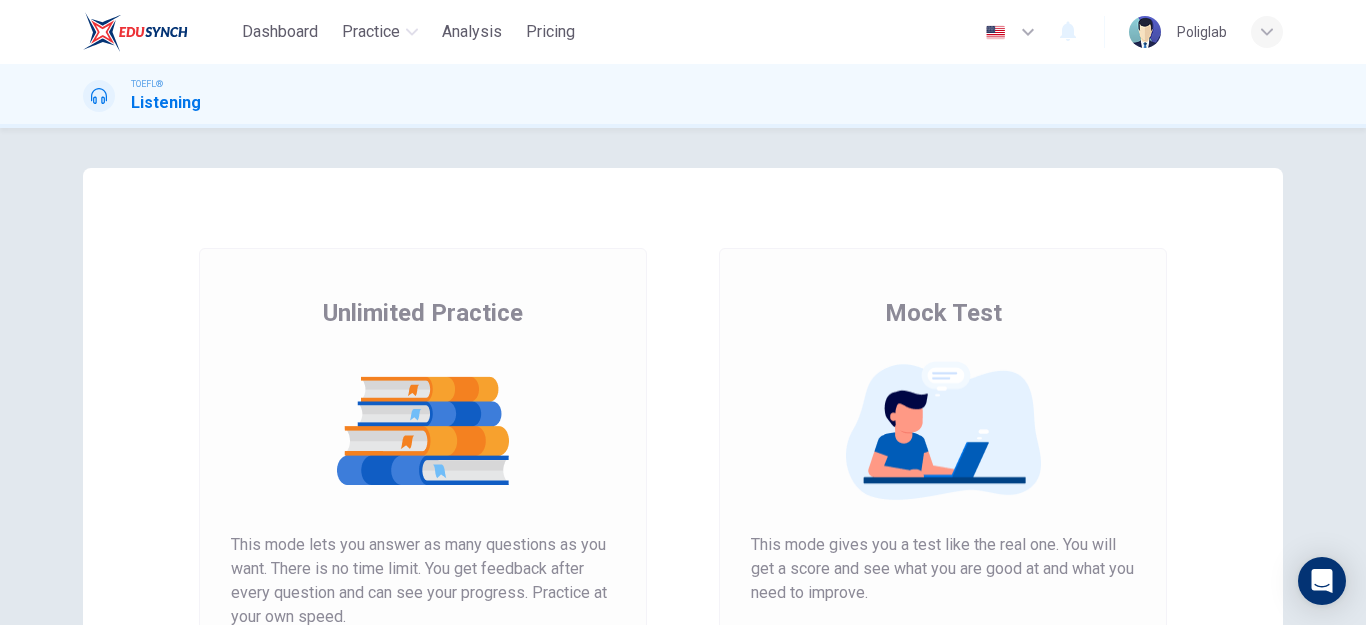 scroll, scrollTop: 0, scrollLeft: 0, axis: both 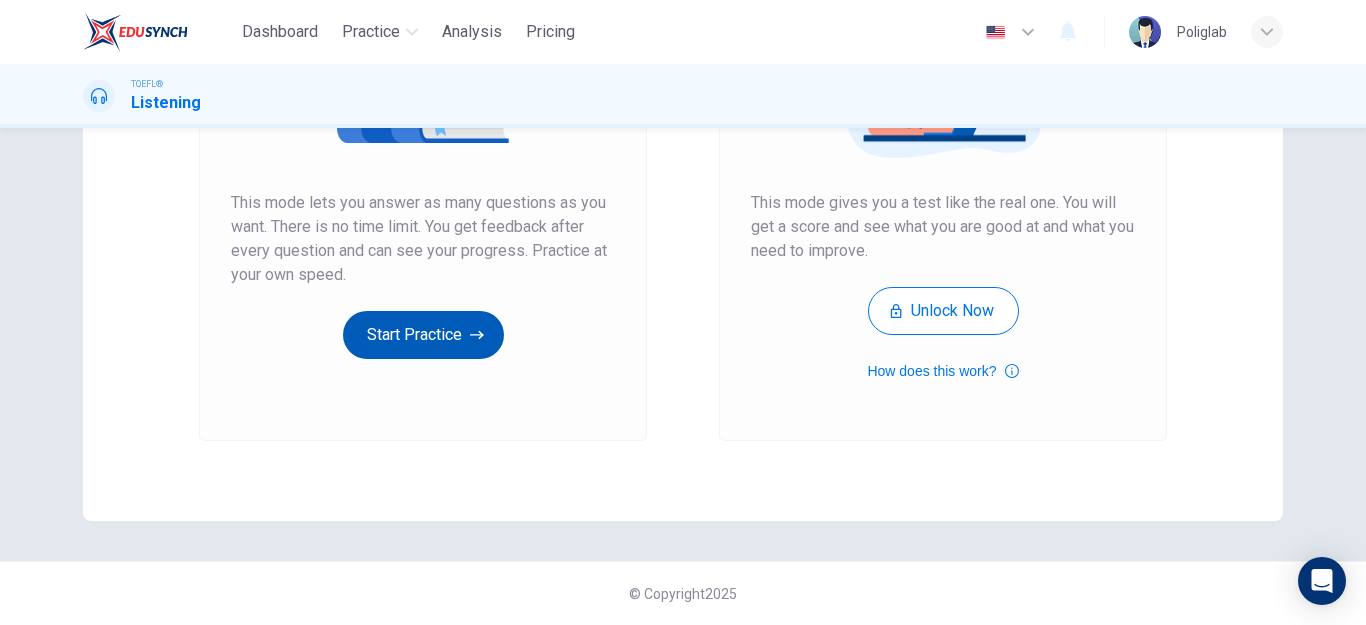 click on "Start Practice" at bounding box center [423, 335] 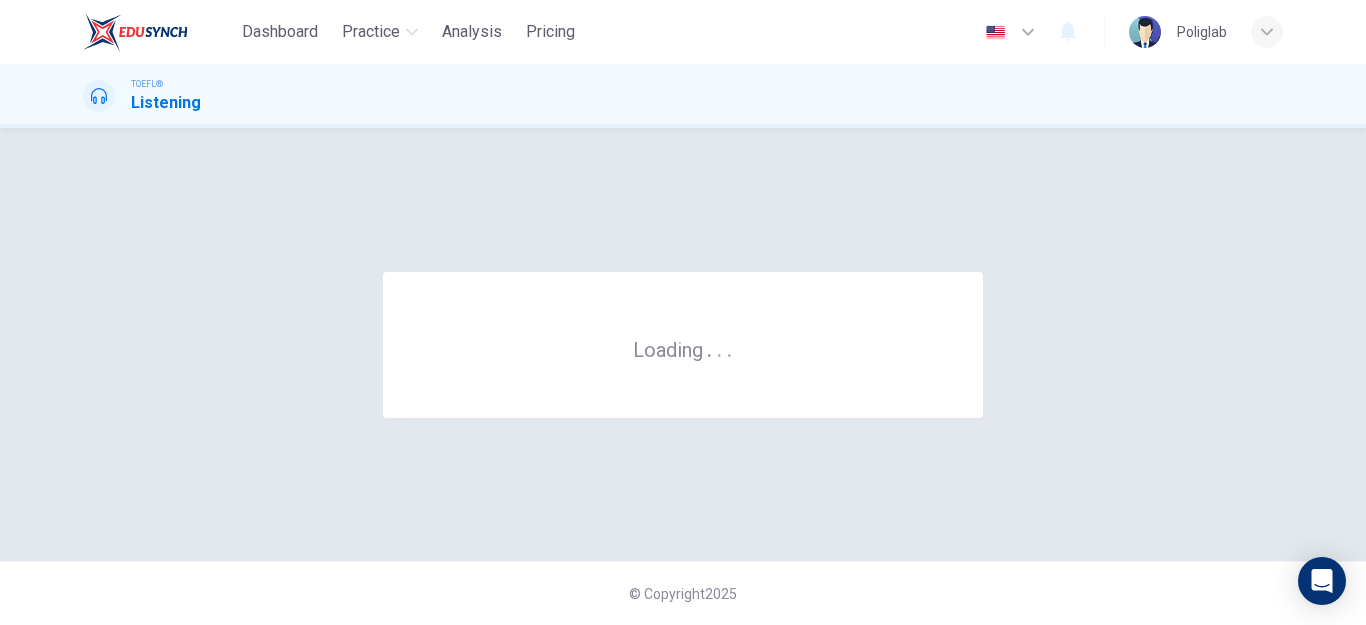 scroll, scrollTop: 0, scrollLeft: 0, axis: both 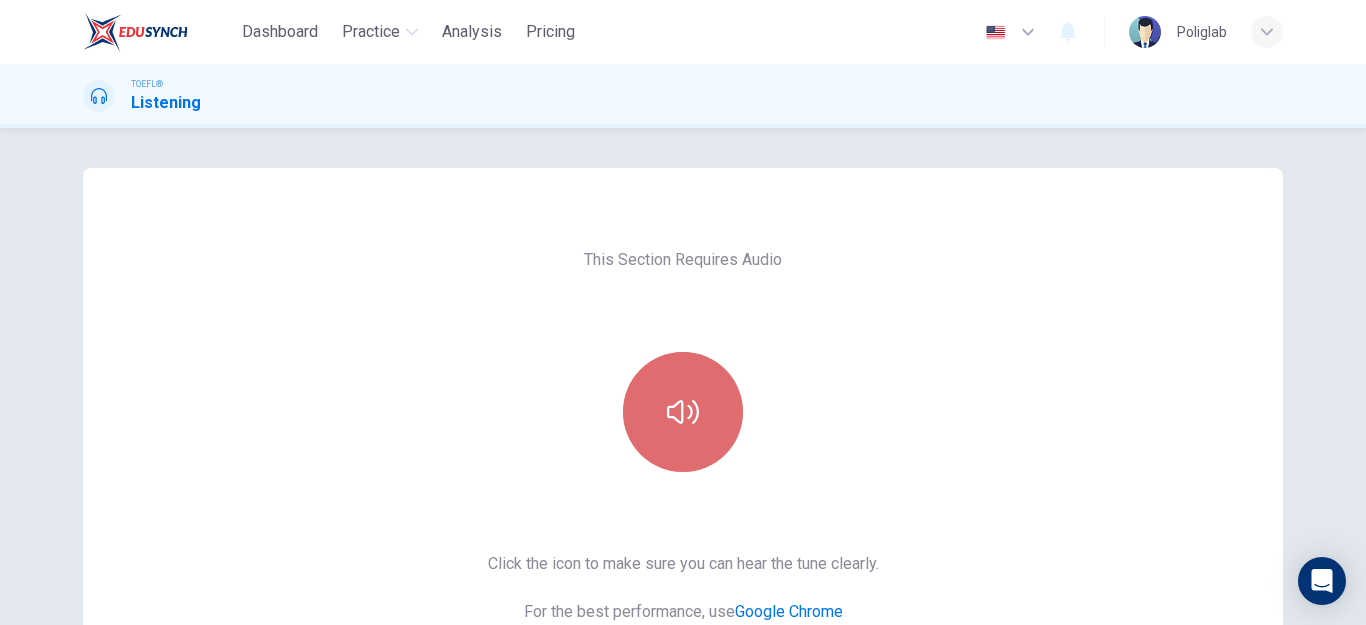 click at bounding box center (683, 412) 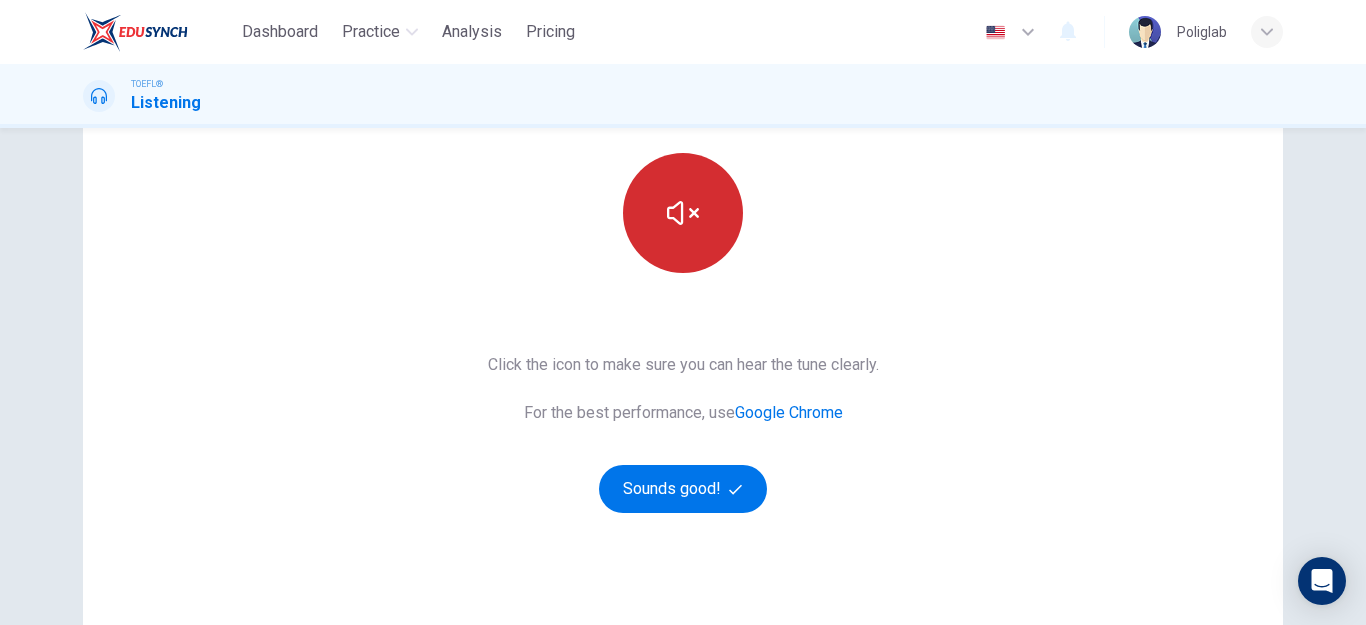 scroll, scrollTop: 200, scrollLeft: 0, axis: vertical 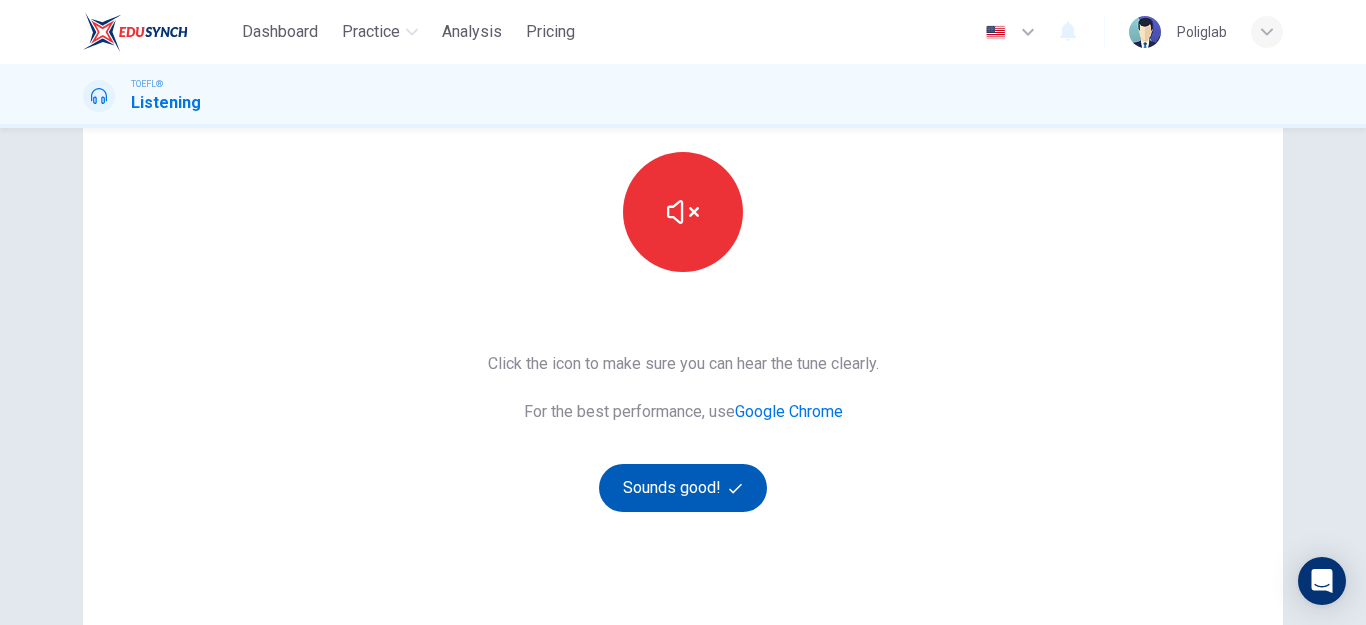 click on "Sounds good!" at bounding box center (683, 488) 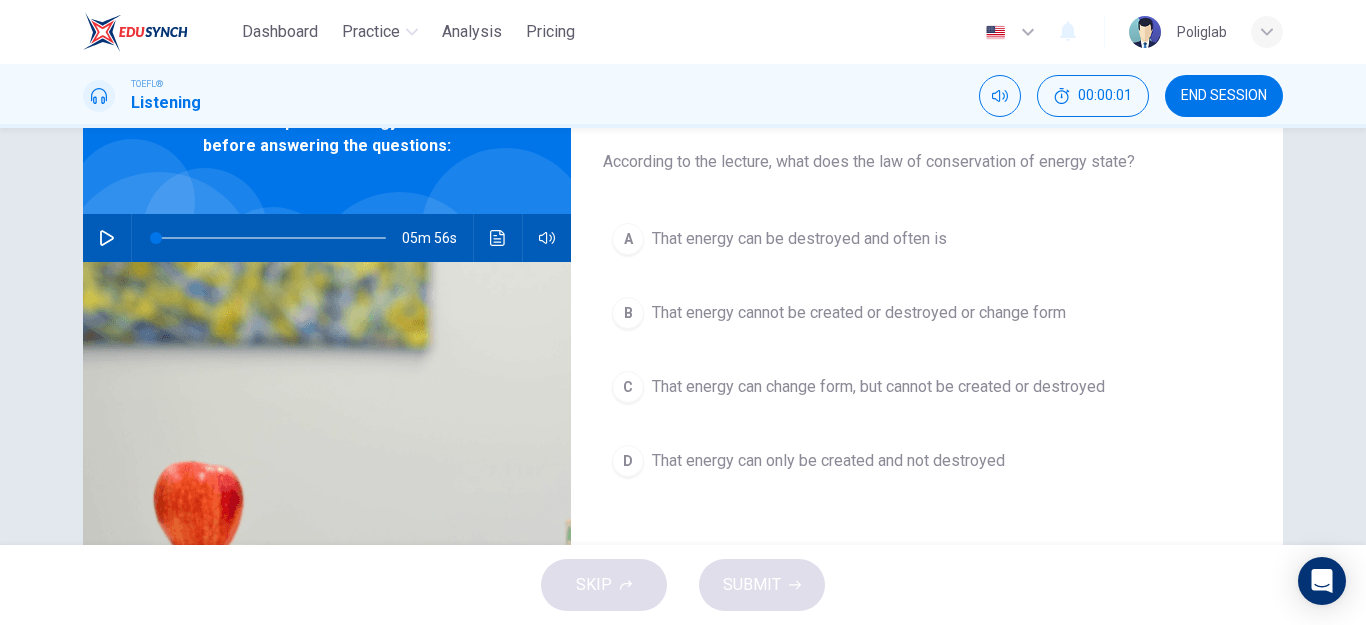 scroll, scrollTop: 0, scrollLeft: 0, axis: both 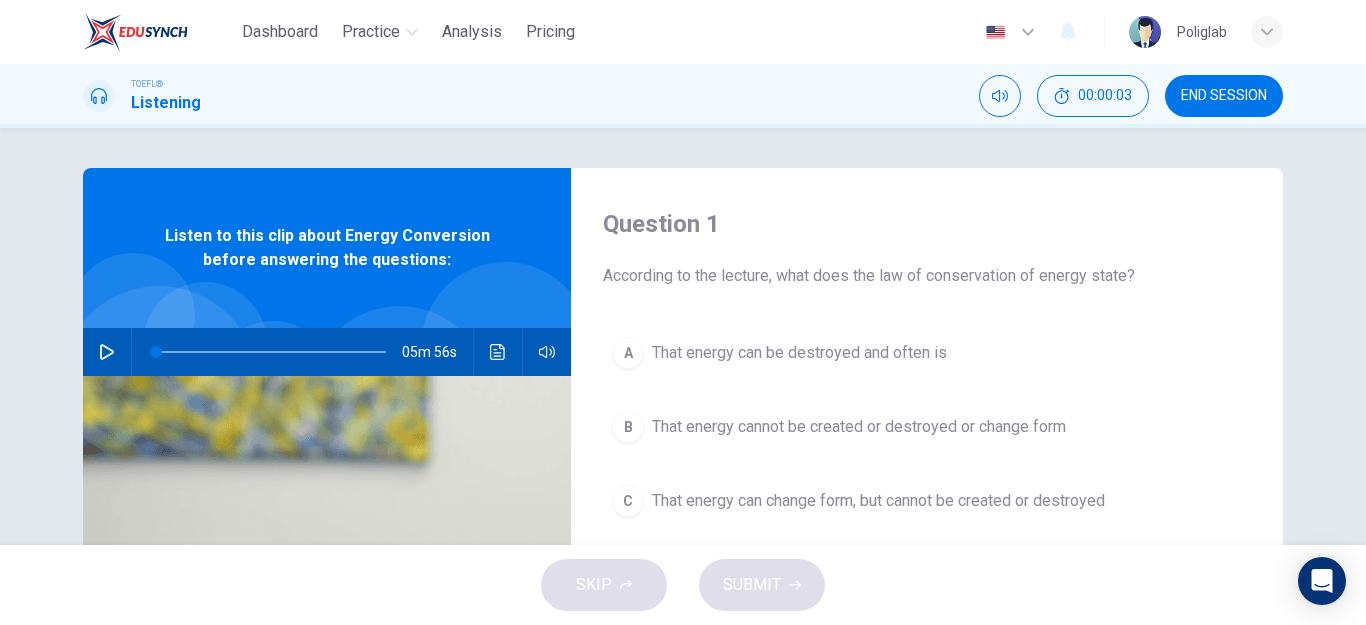 click 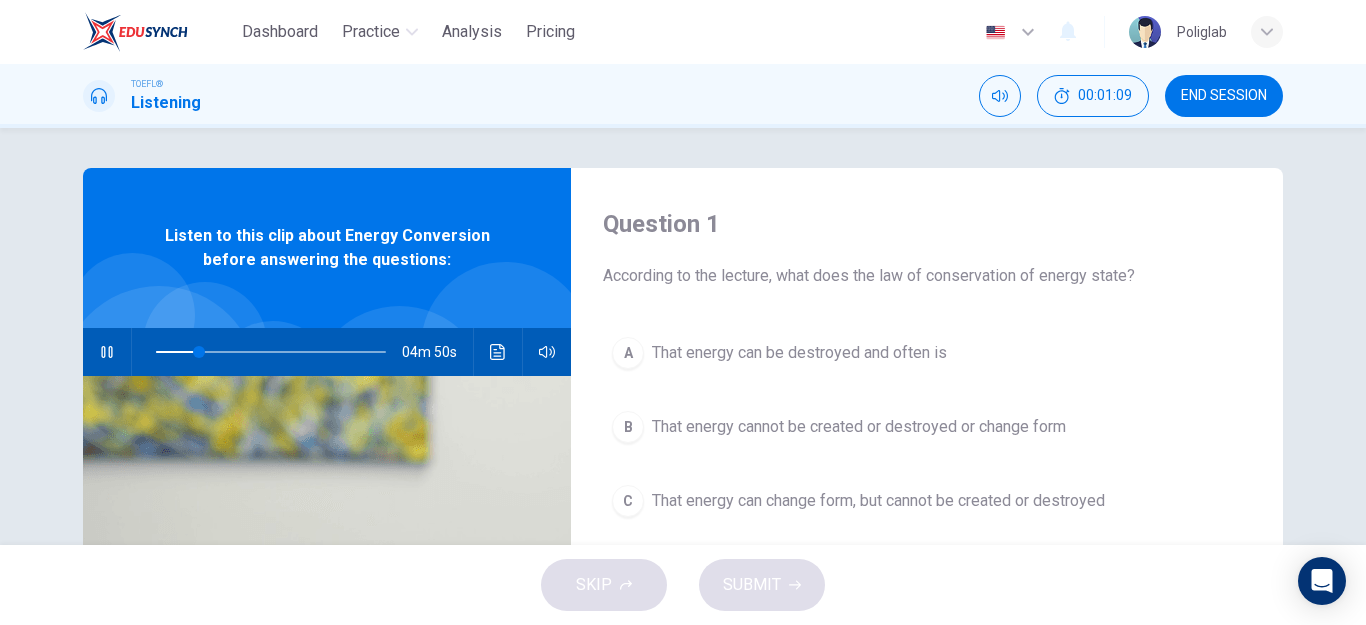 click on "That energy can change form, but cannot be created or destroyed" at bounding box center (878, 501) 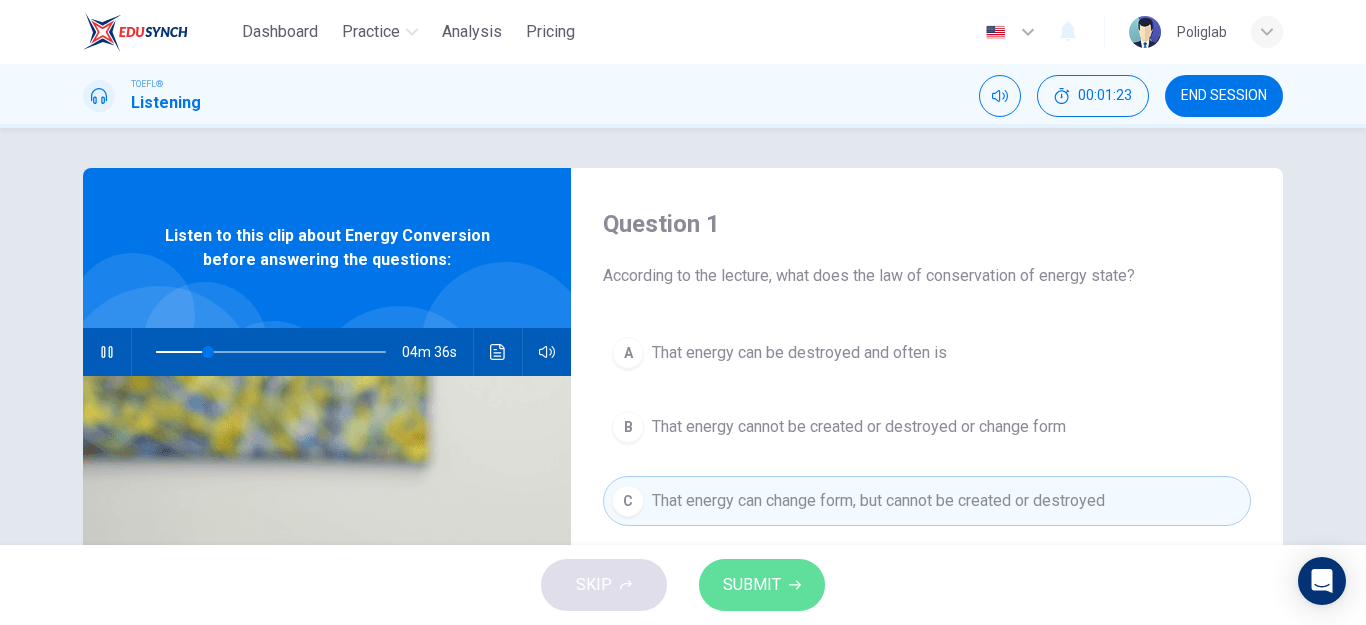 click on "SUBMIT" at bounding box center [762, 585] 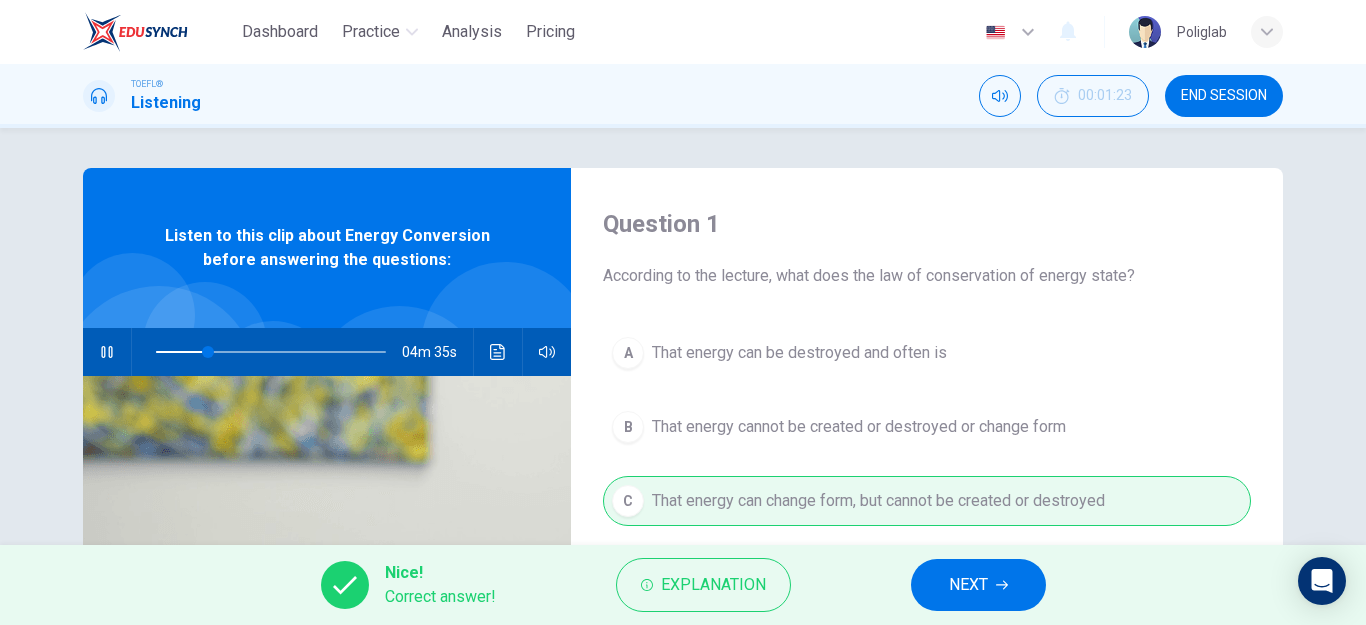 click on "NEXT" at bounding box center [968, 585] 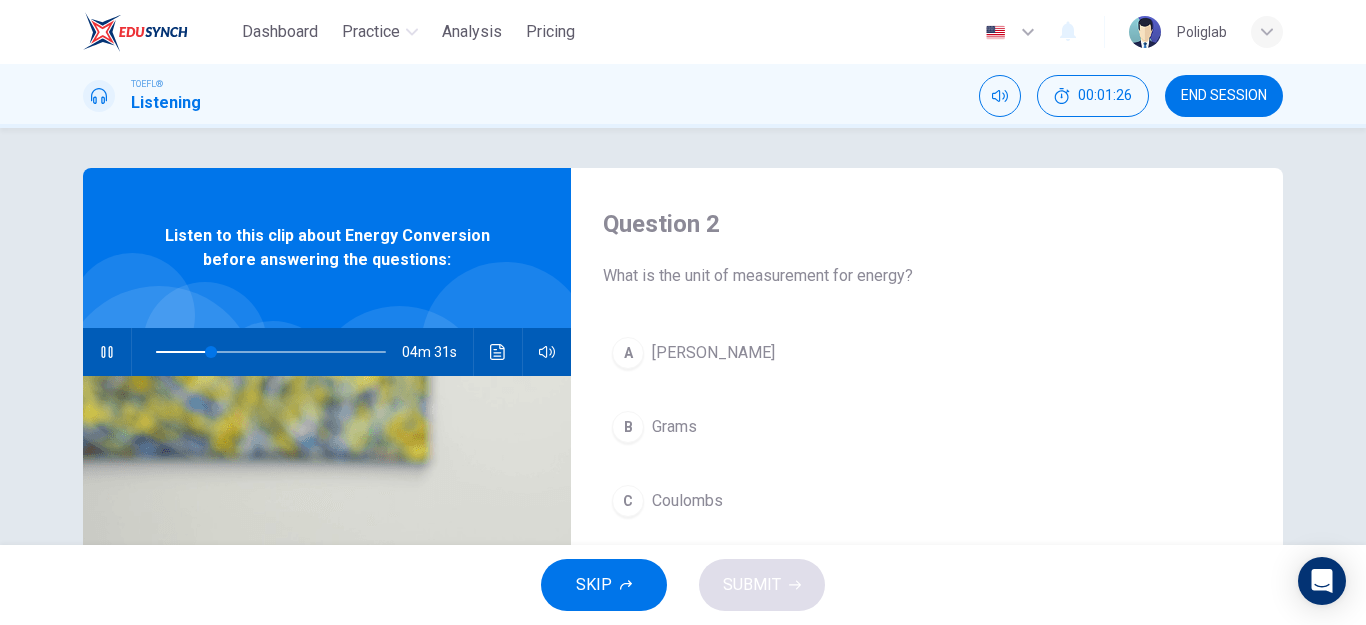 click on "[PERSON_NAME]" at bounding box center [713, 353] 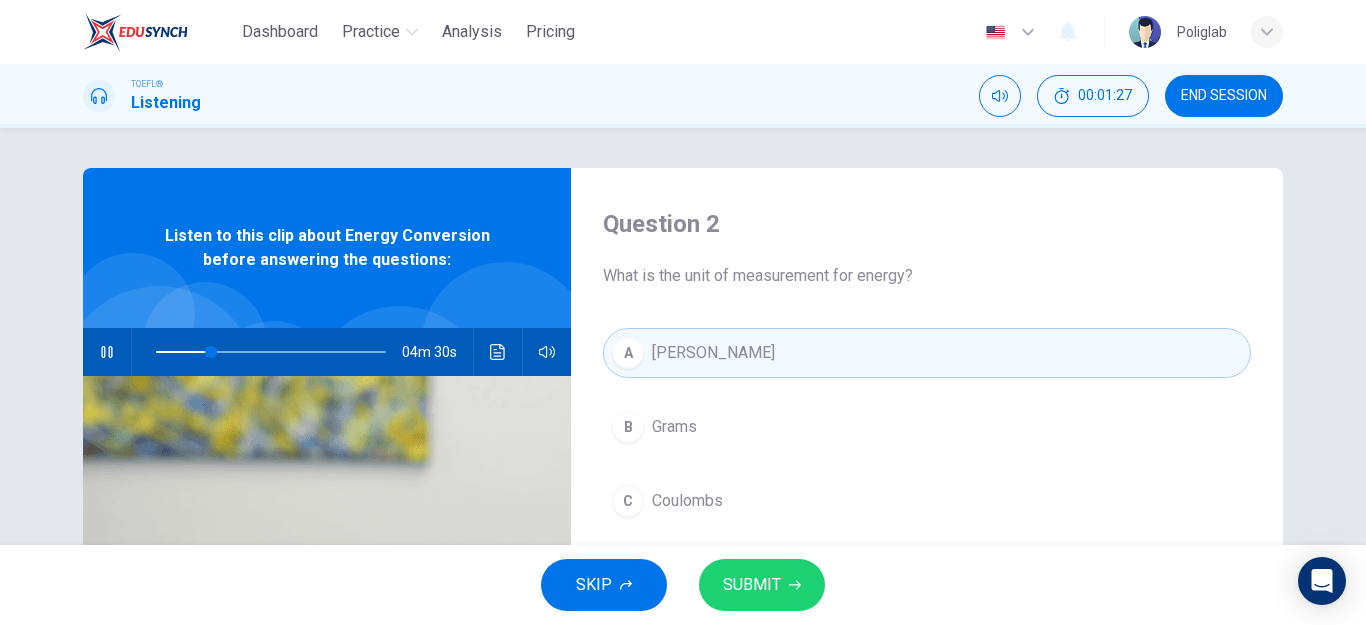 click on "SUBMIT" at bounding box center (752, 585) 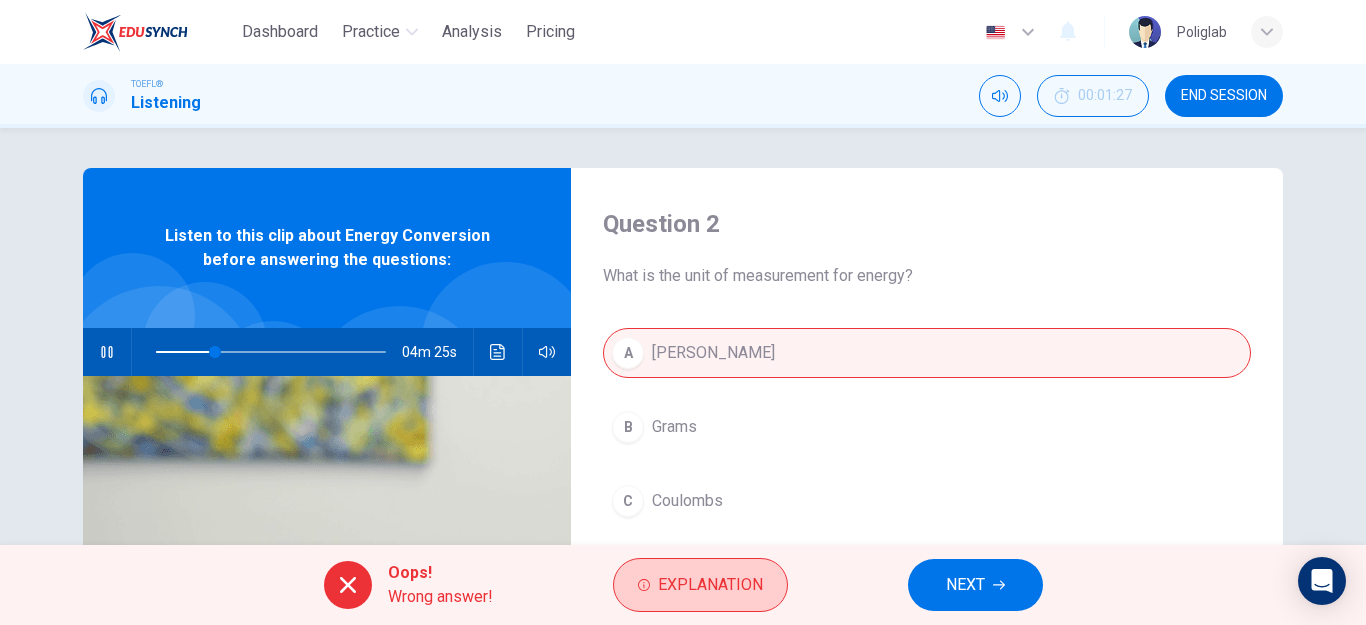 click on "Explanation" at bounding box center (700, 585) 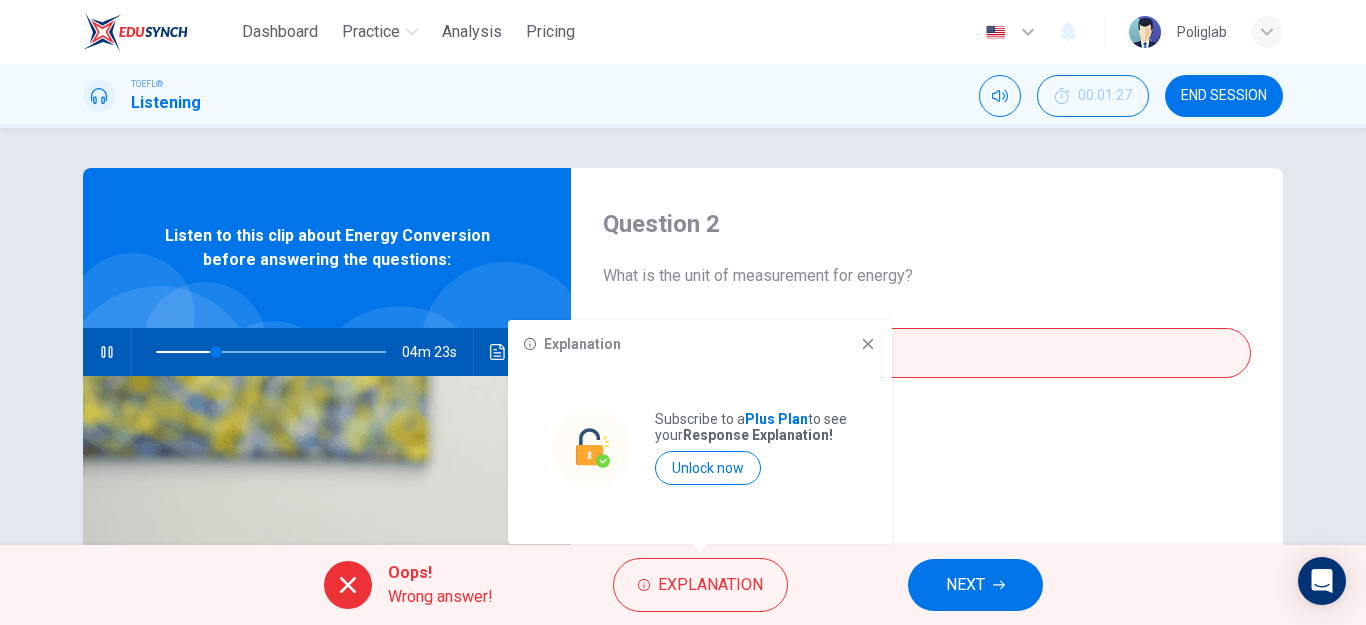 click 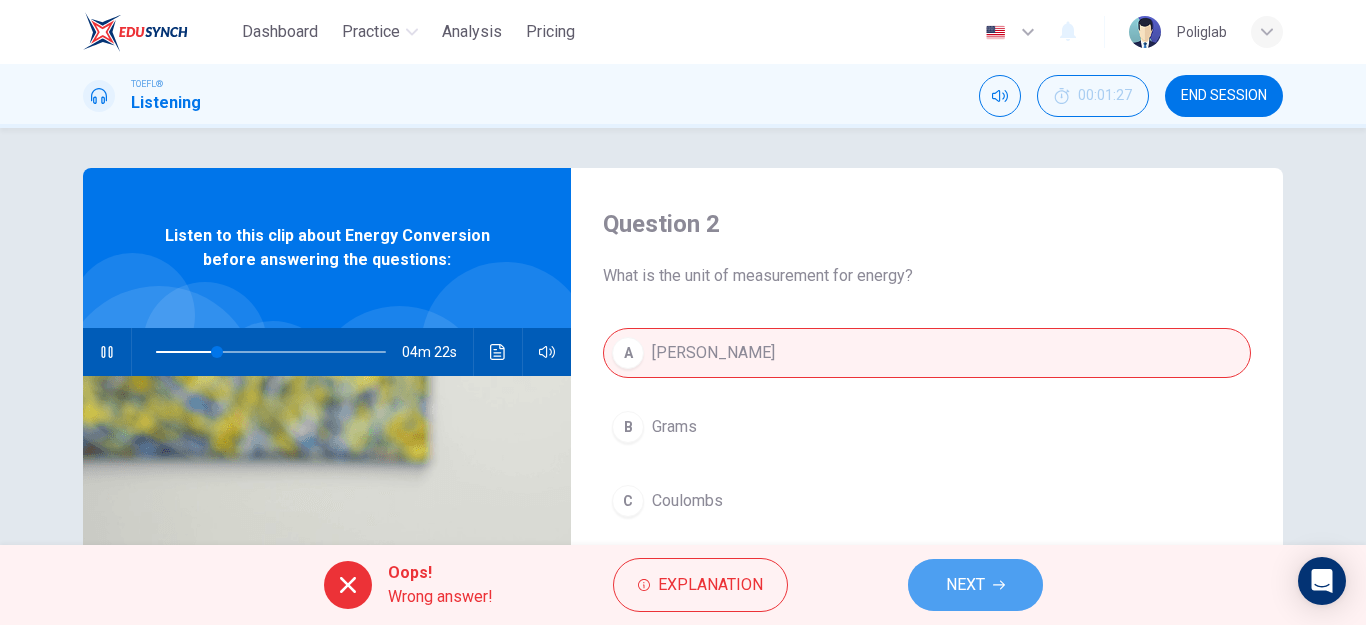click on "NEXT" at bounding box center (975, 585) 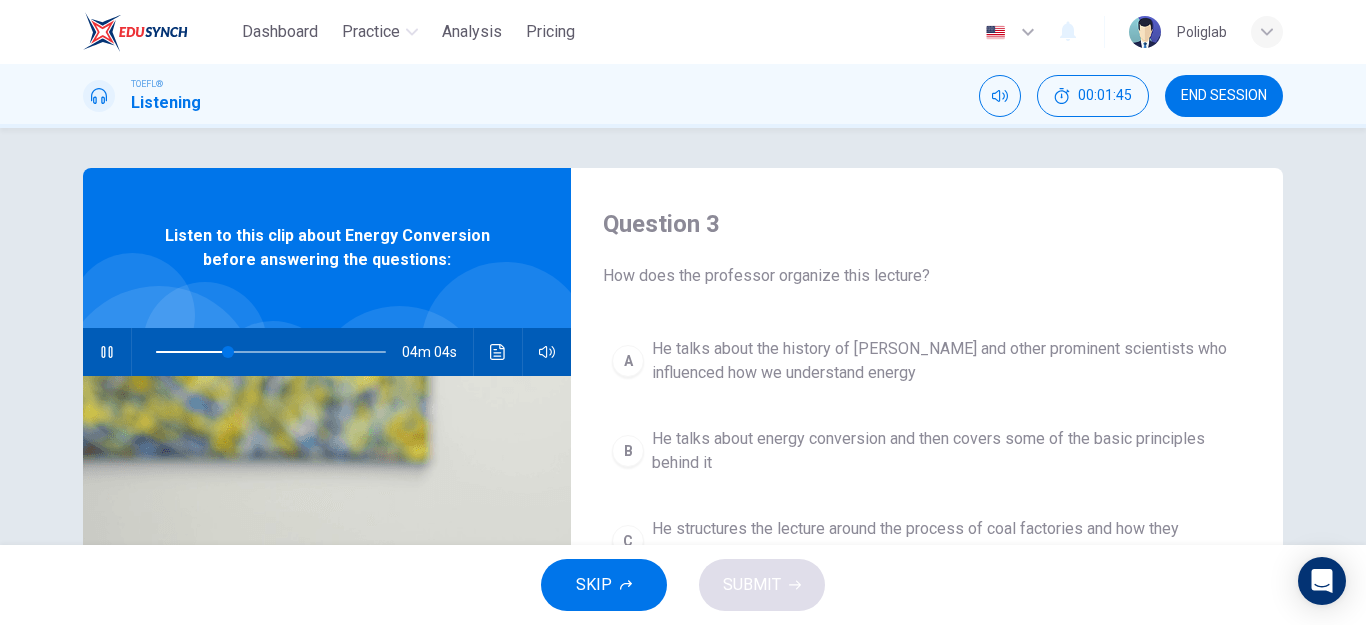 scroll, scrollTop: 100, scrollLeft: 0, axis: vertical 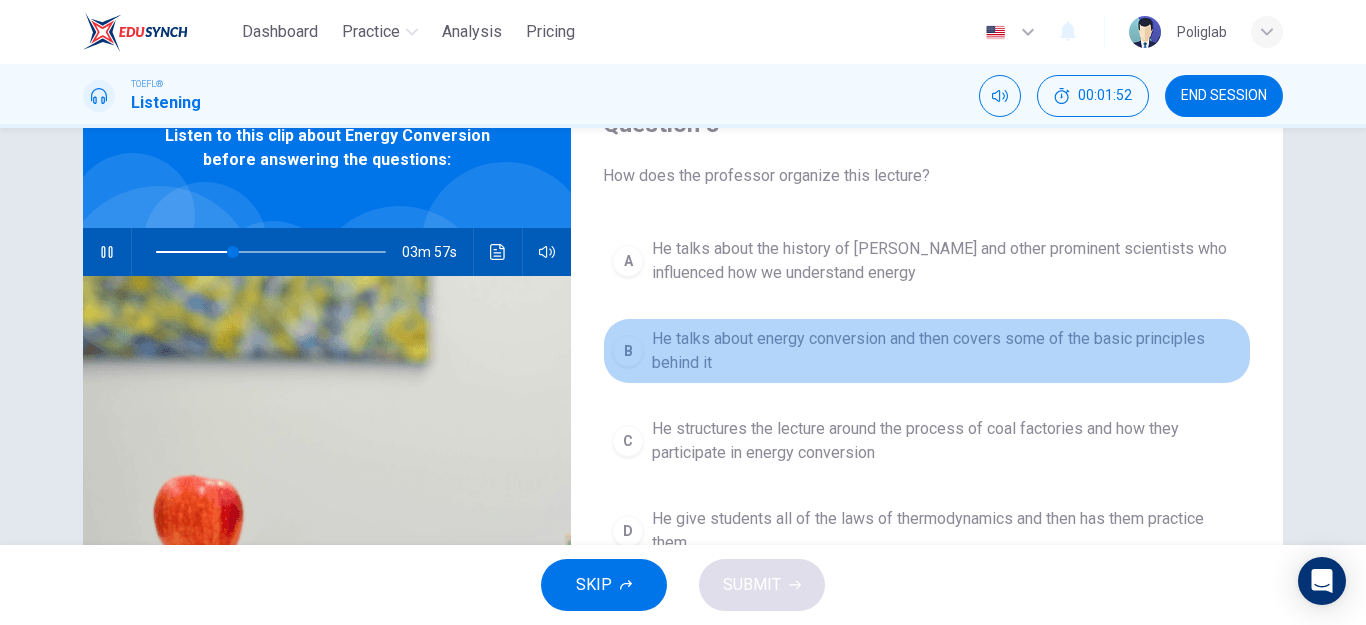click on "He talks about energy conversion and then covers some of the basic principles behind it" at bounding box center [947, 351] 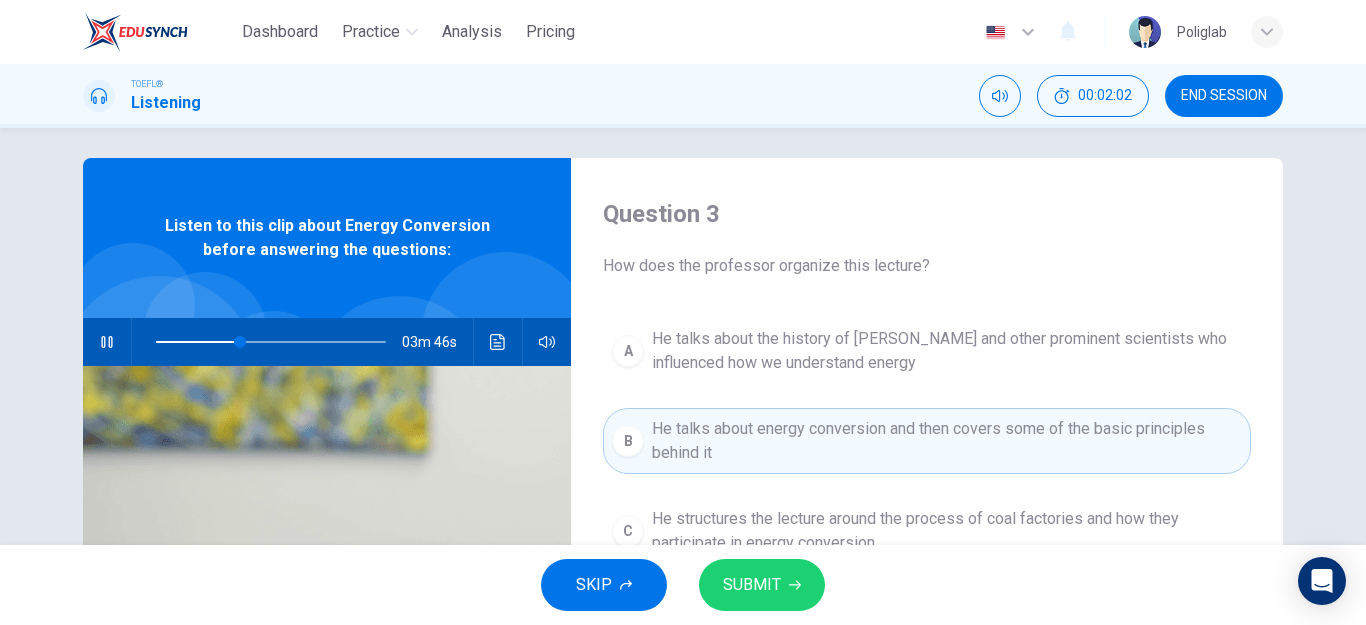scroll, scrollTop: 0, scrollLeft: 0, axis: both 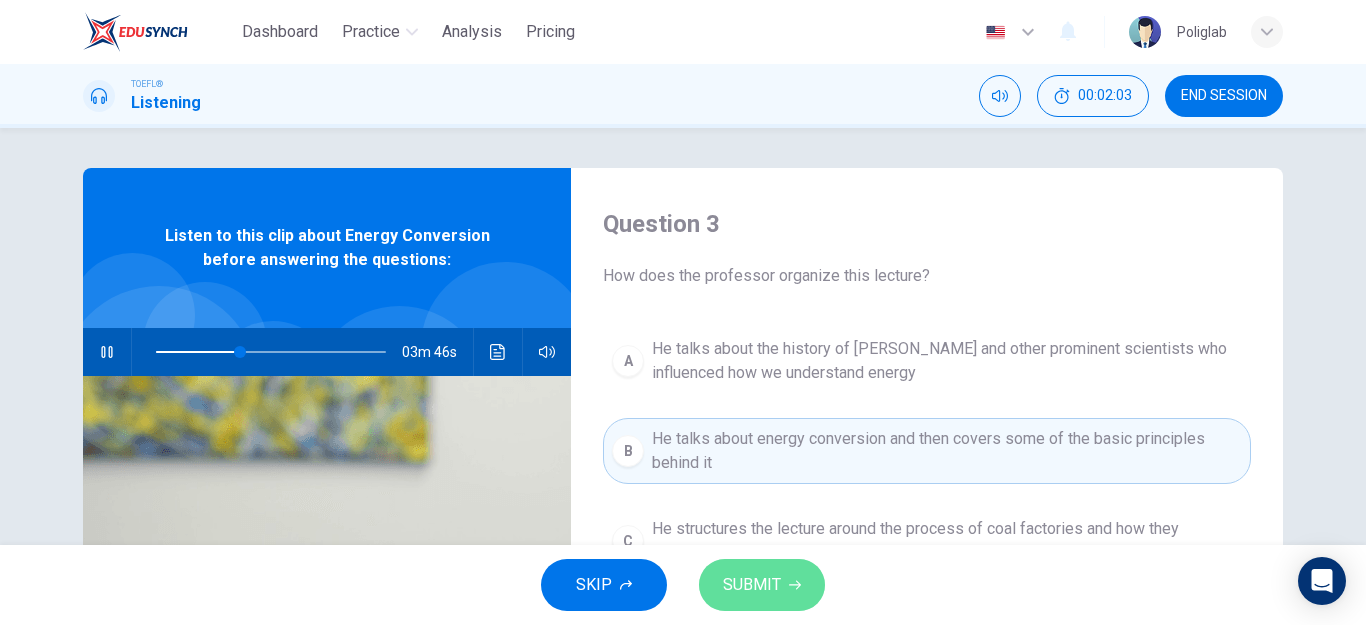 click on "SUBMIT" at bounding box center (762, 585) 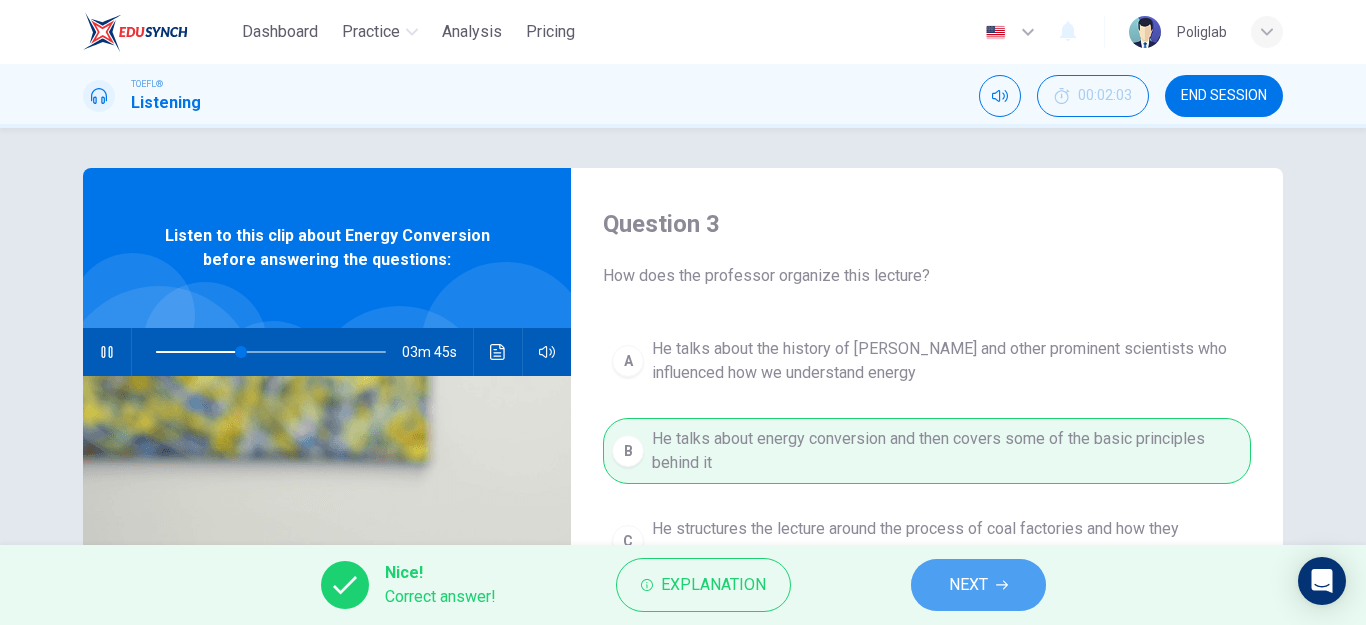 click on "NEXT" at bounding box center (968, 585) 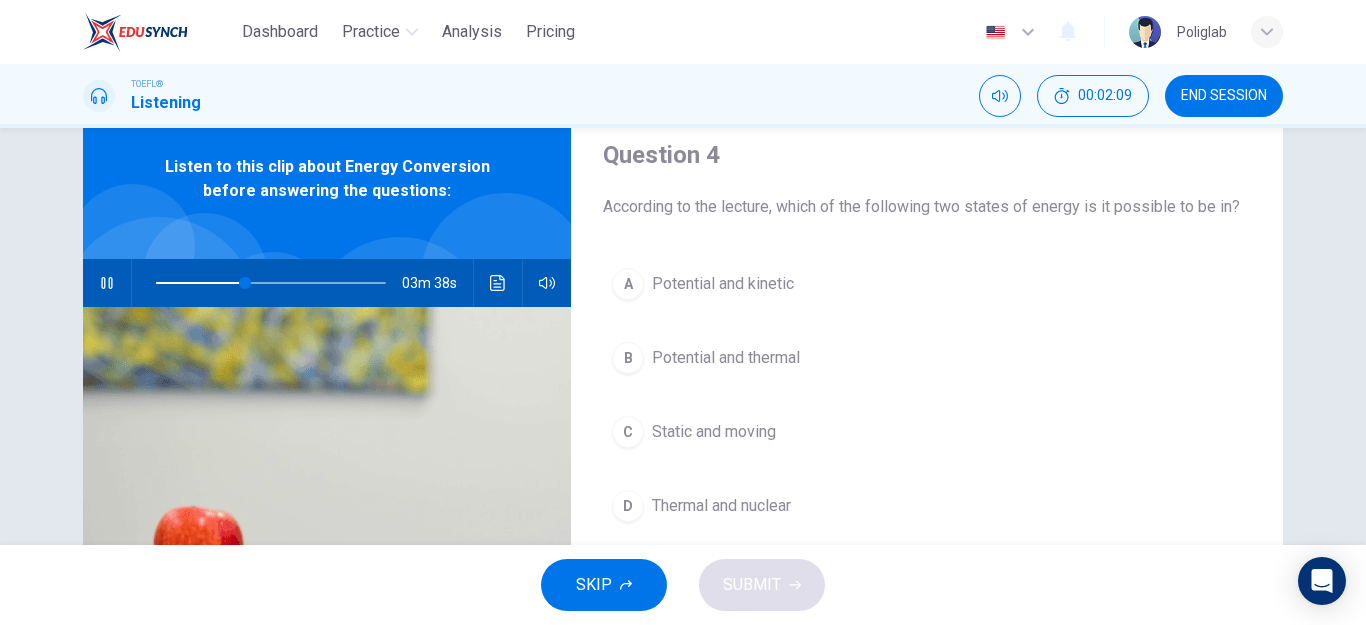scroll, scrollTop: 100, scrollLeft: 0, axis: vertical 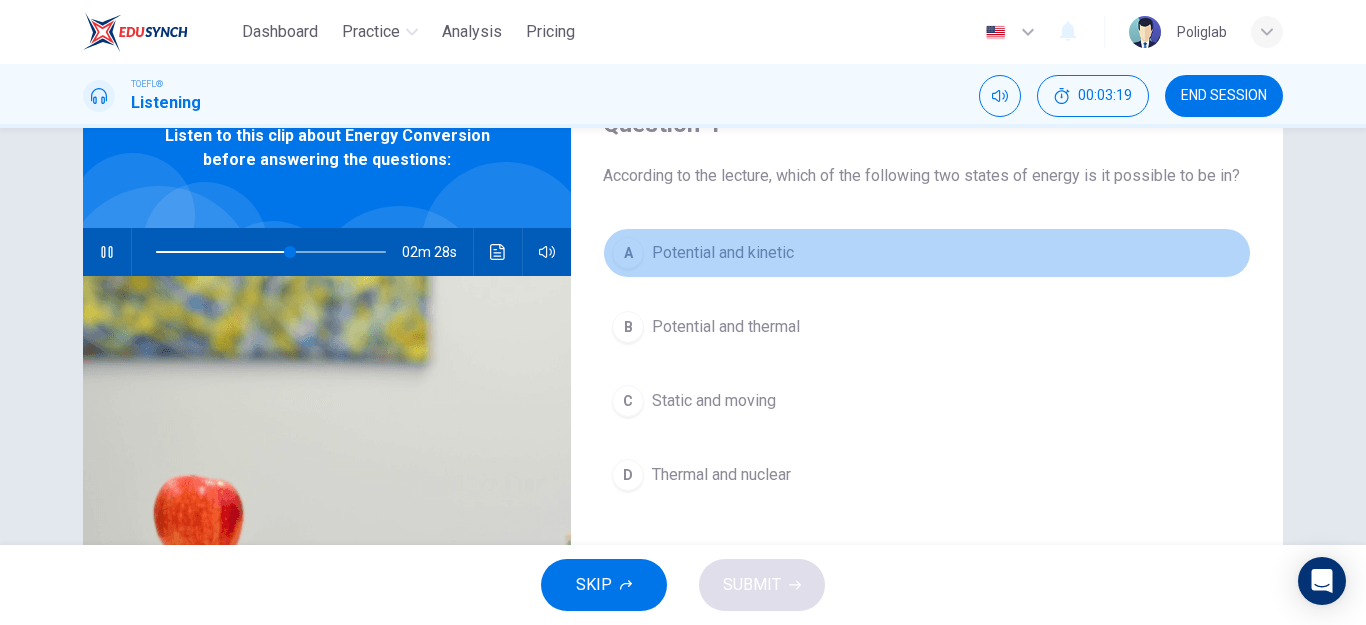 click on "Potential and kinetic" at bounding box center (723, 253) 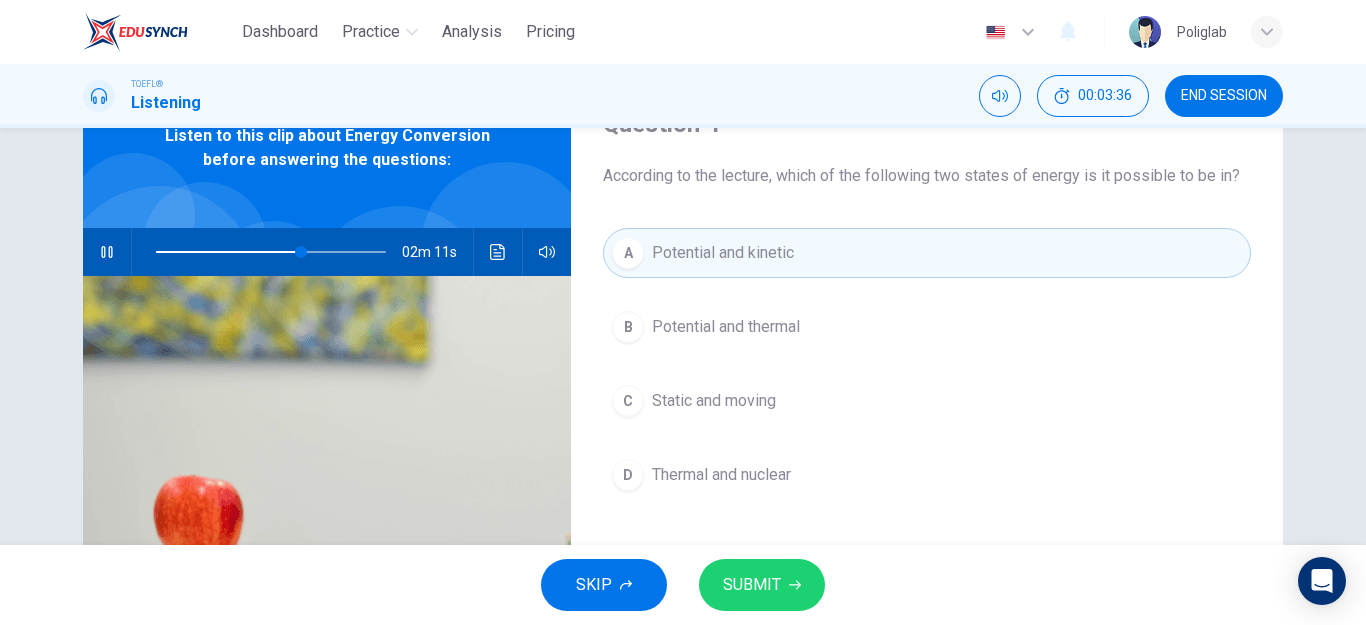 click on "SUBMIT" at bounding box center (762, 585) 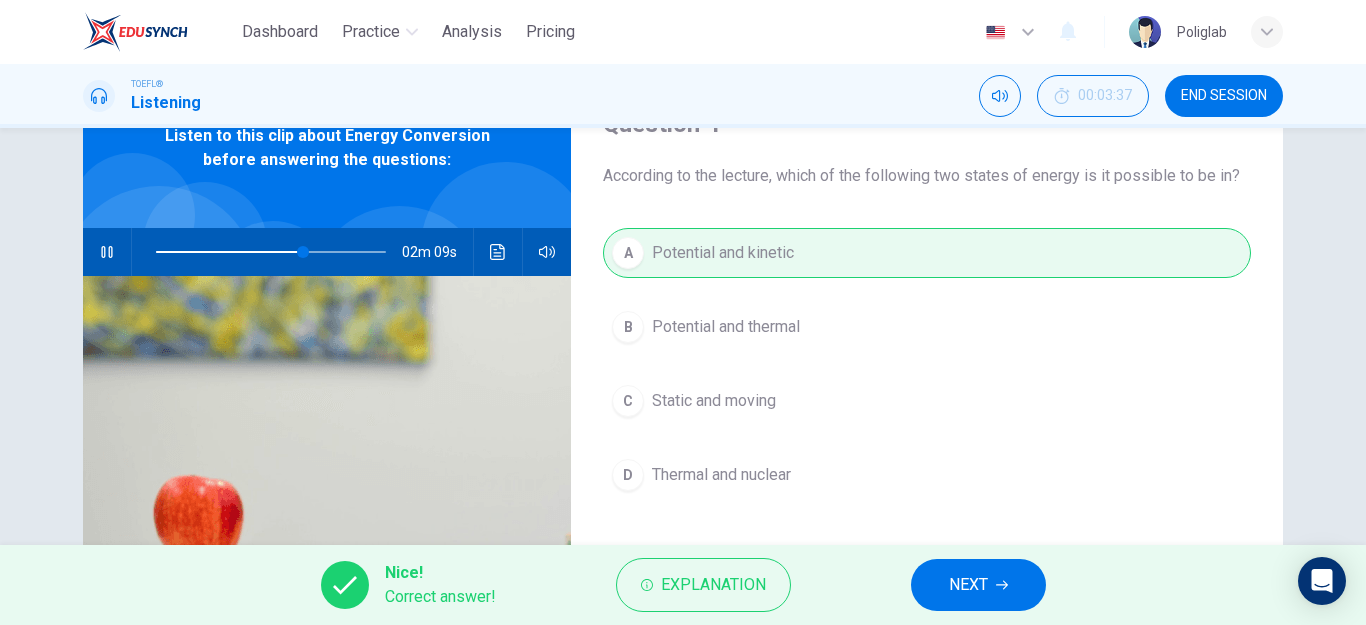 click on "NEXT" at bounding box center [978, 585] 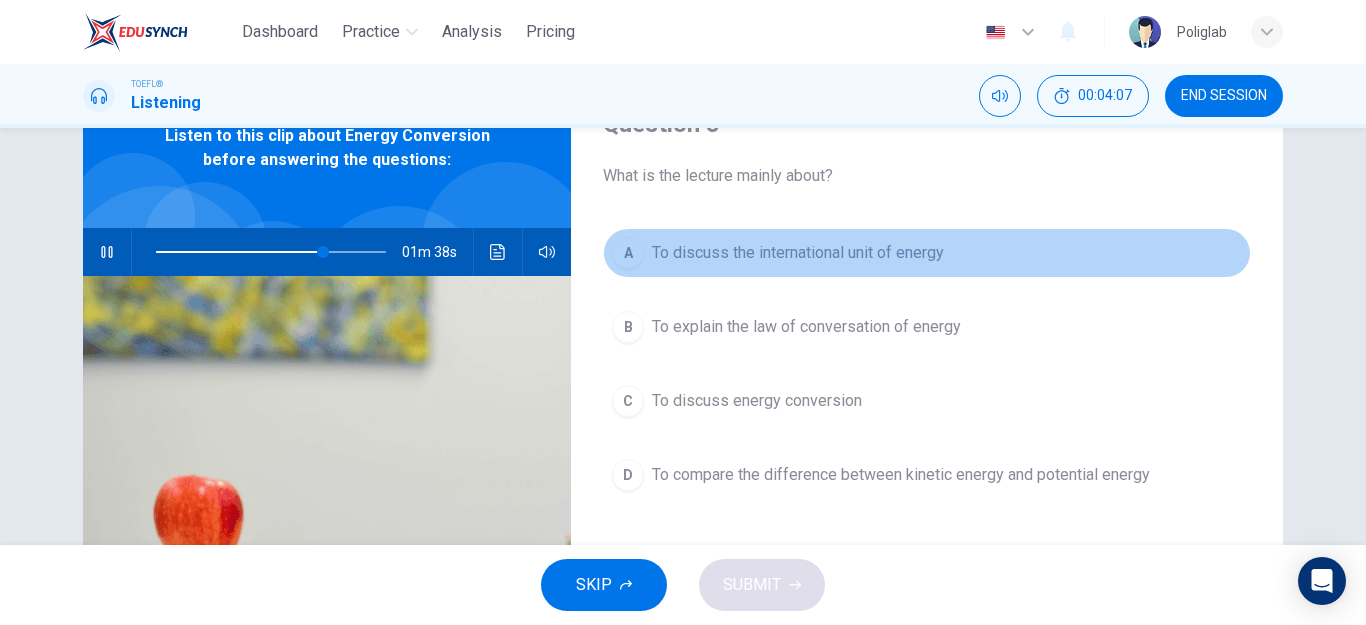click on "To discuss the international unit of energy" at bounding box center [798, 253] 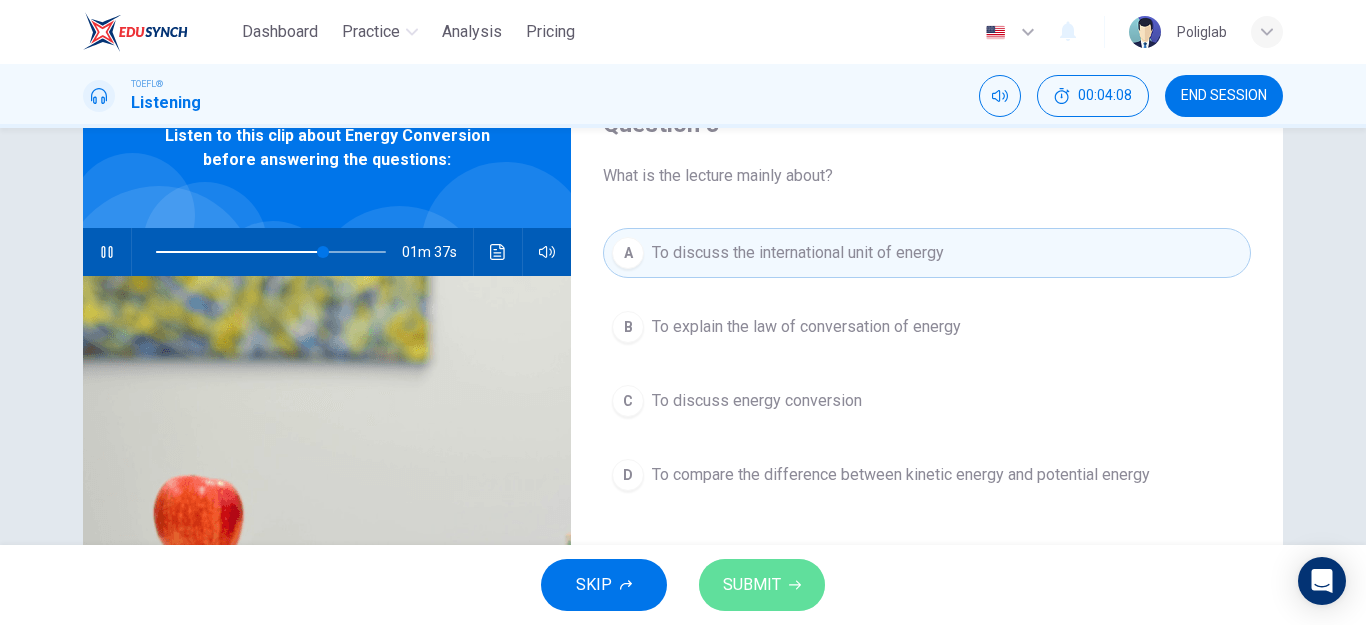click on "SUBMIT" at bounding box center (762, 585) 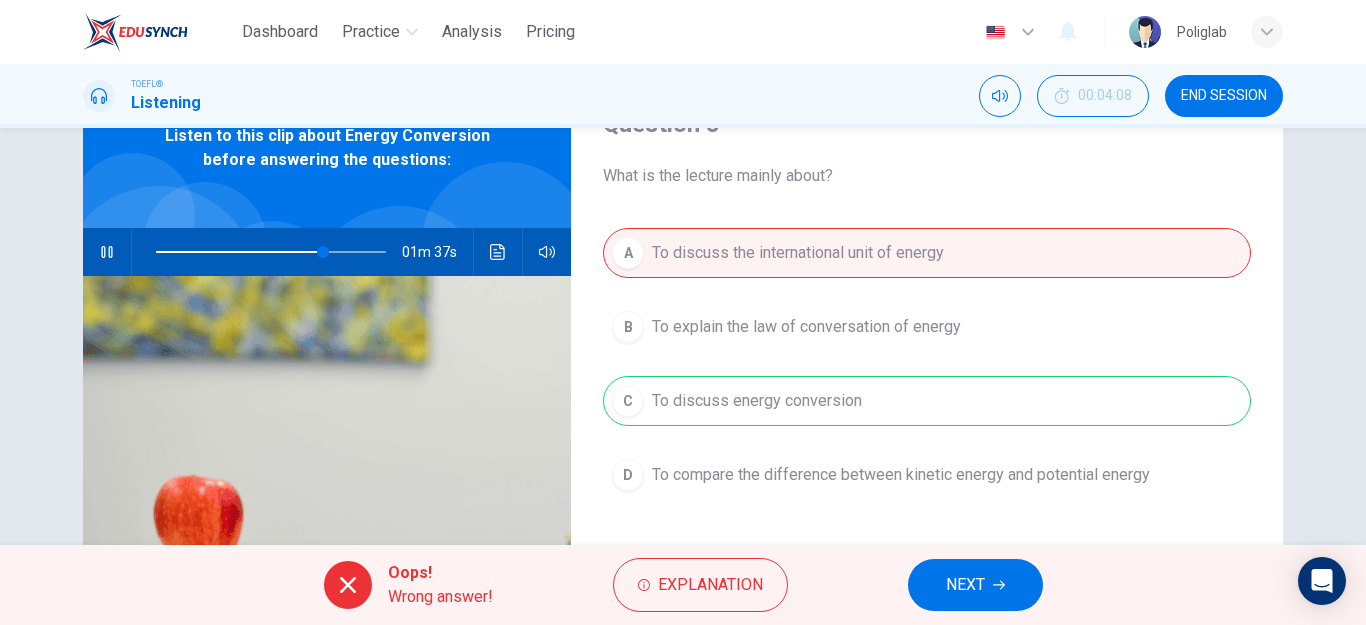 type on "73" 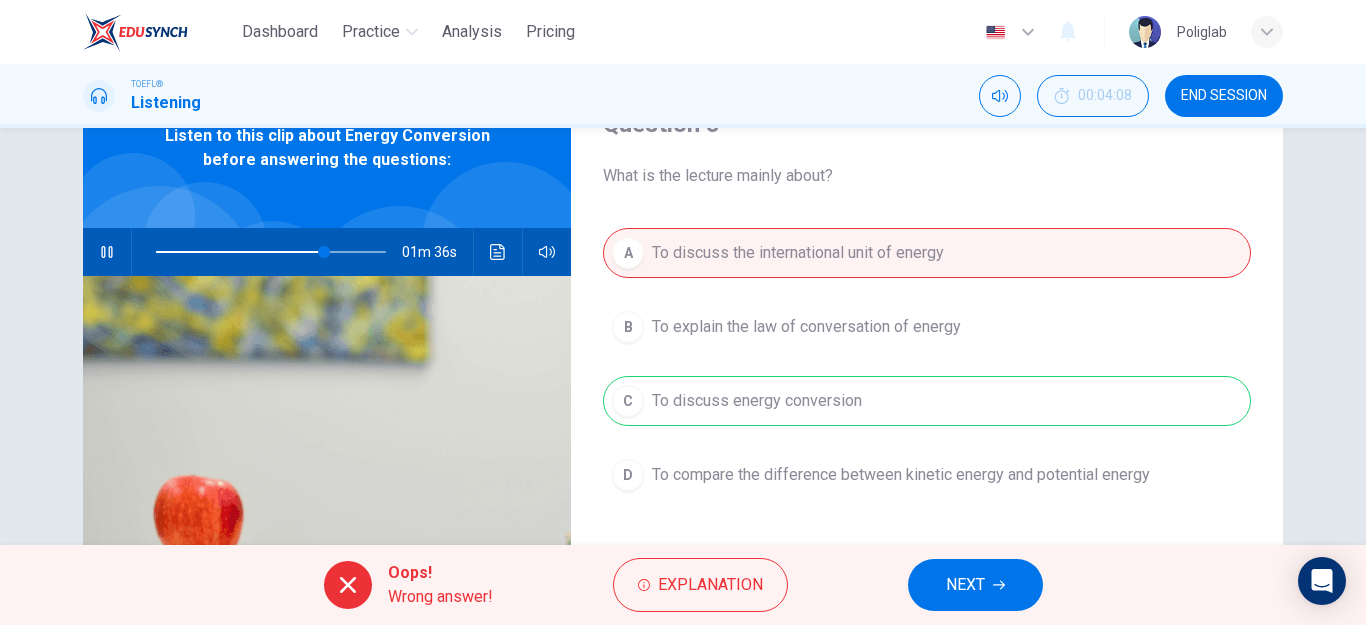 click on "NEXT" at bounding box center [975, 585] 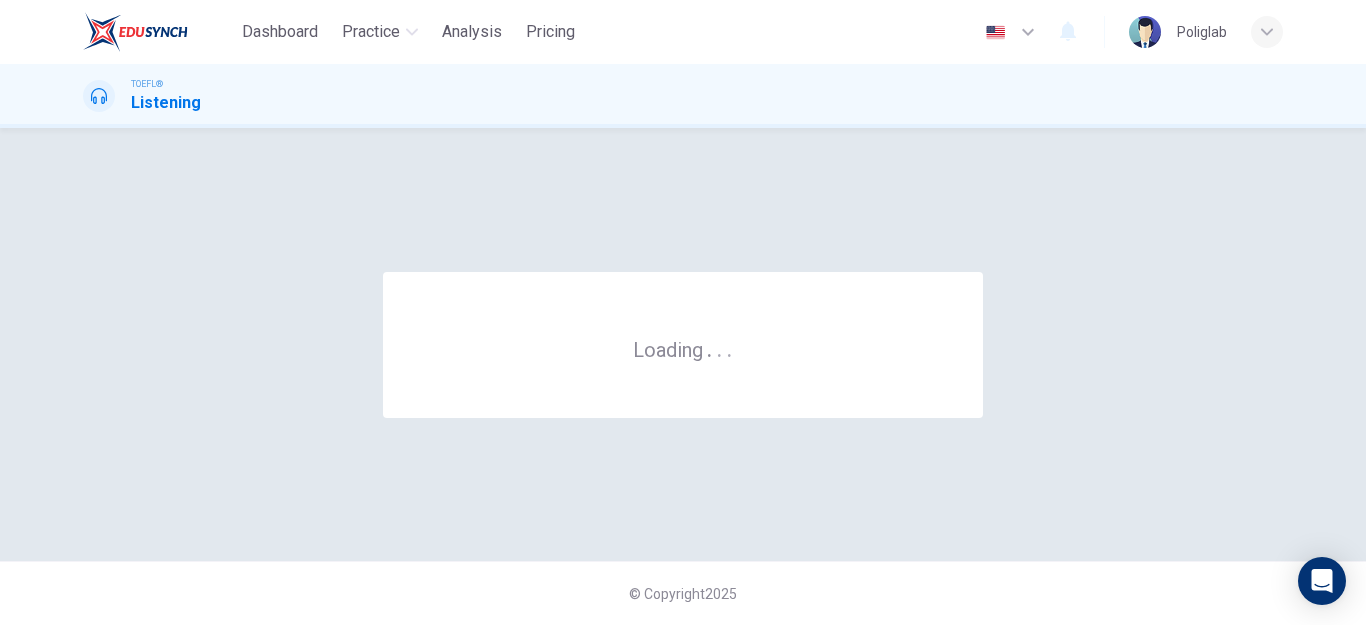 scroll, scrollTop: 0, scrollLeft: 0, axis: both 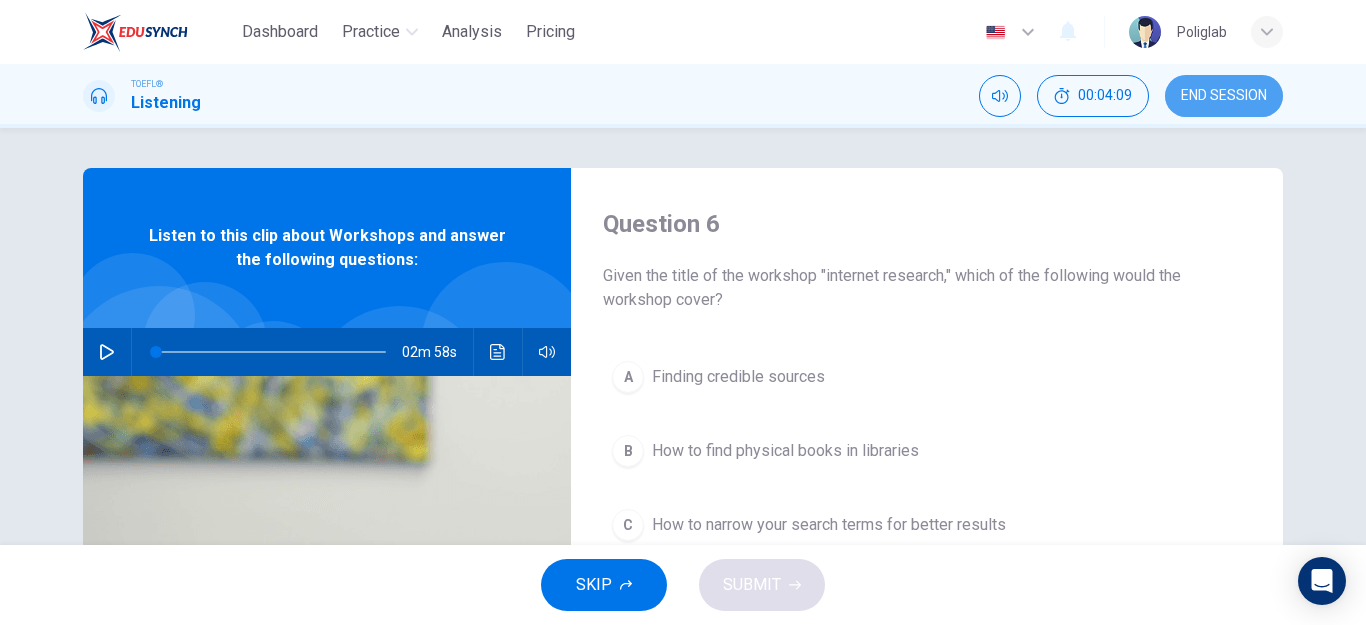 click on "END SESSION" at bounding box center [1224, 96] 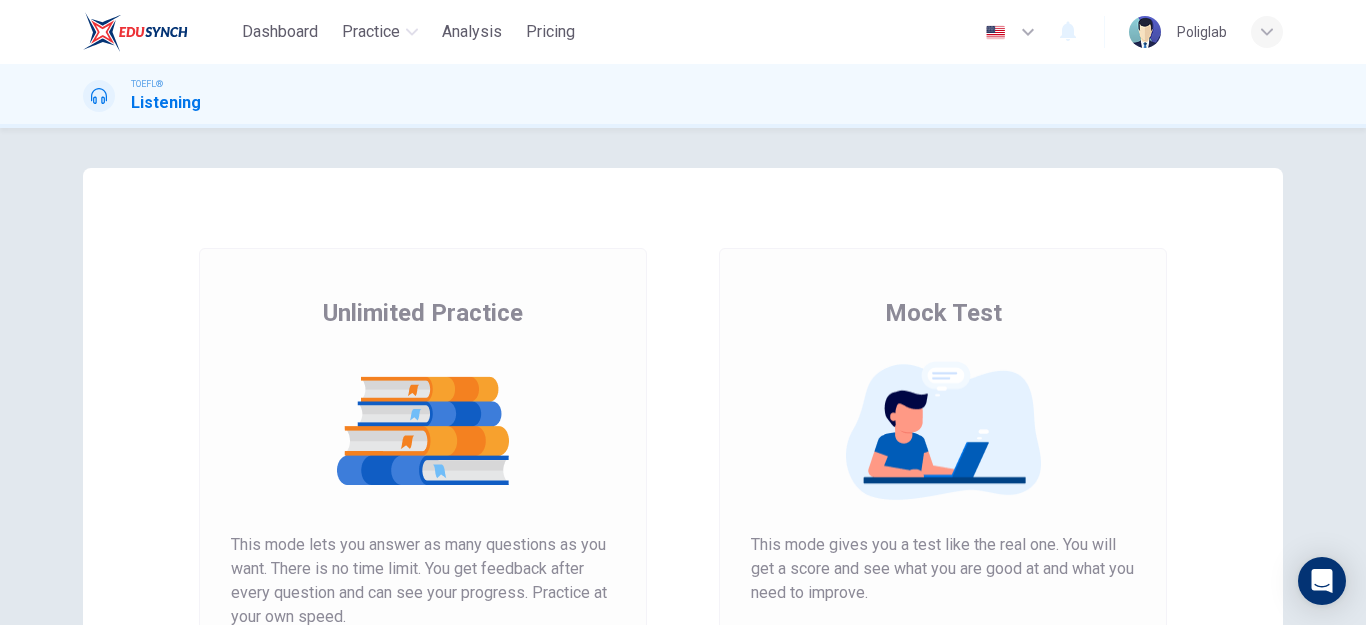 scroll, scrollTop: 0, scrollLeft: 0, axis: both 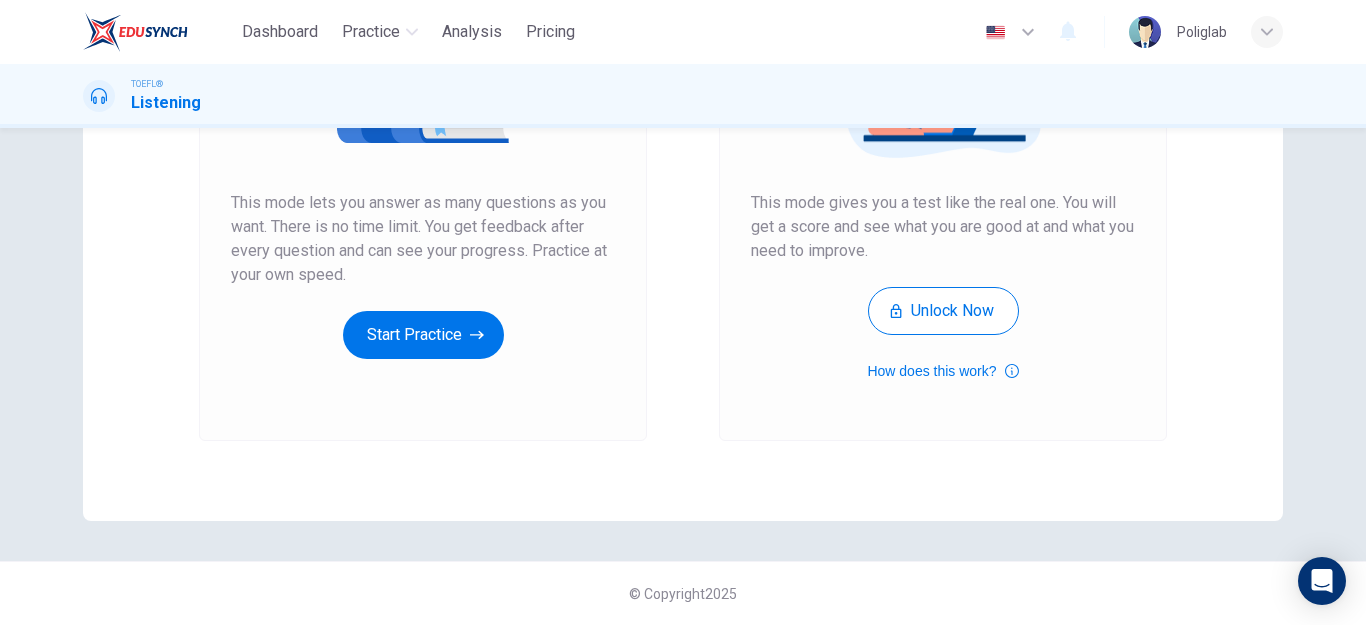 click on "Unlimited Practice This mode lets you answer as many questions as you want. There is no time limit. You get feedback after every question and can see your progress. Practice at your own speed. Start Practice" at bounding box center (423, 157) 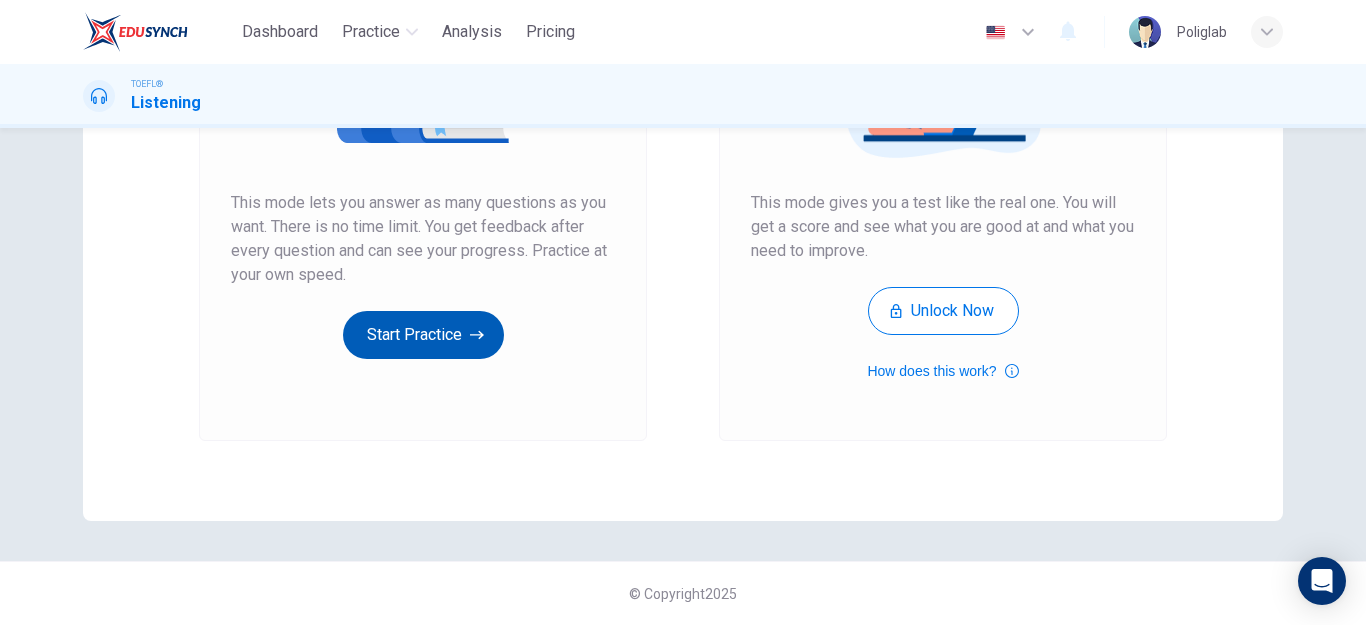 click on "Start Practice" at bounding box center [423, 335] 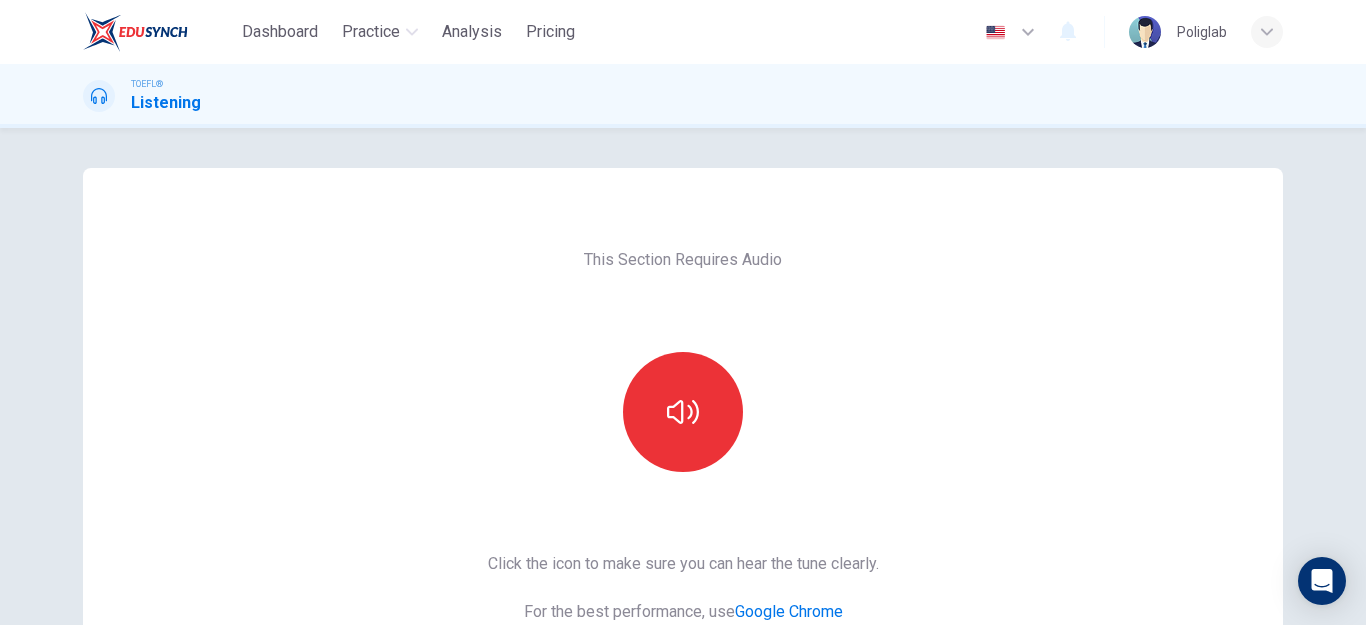 scroll, scrollTop: 100, scrollLeft: 0, axis: vertical 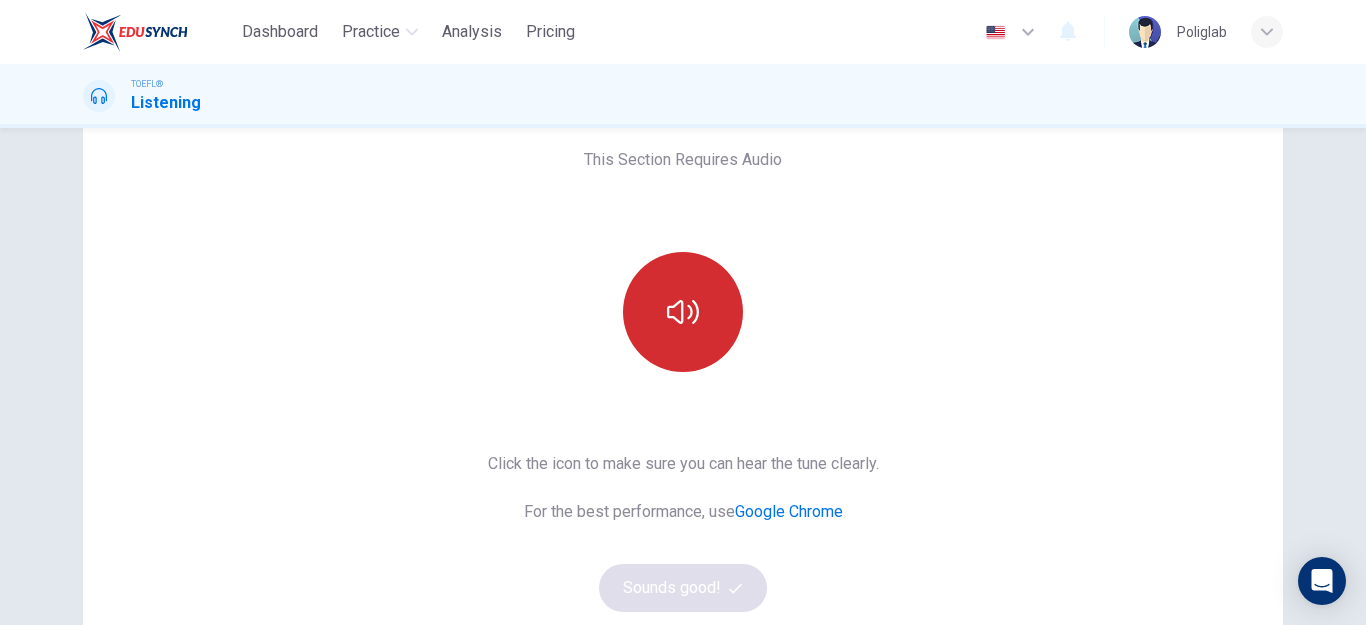 click at bounding box center [683, 312] 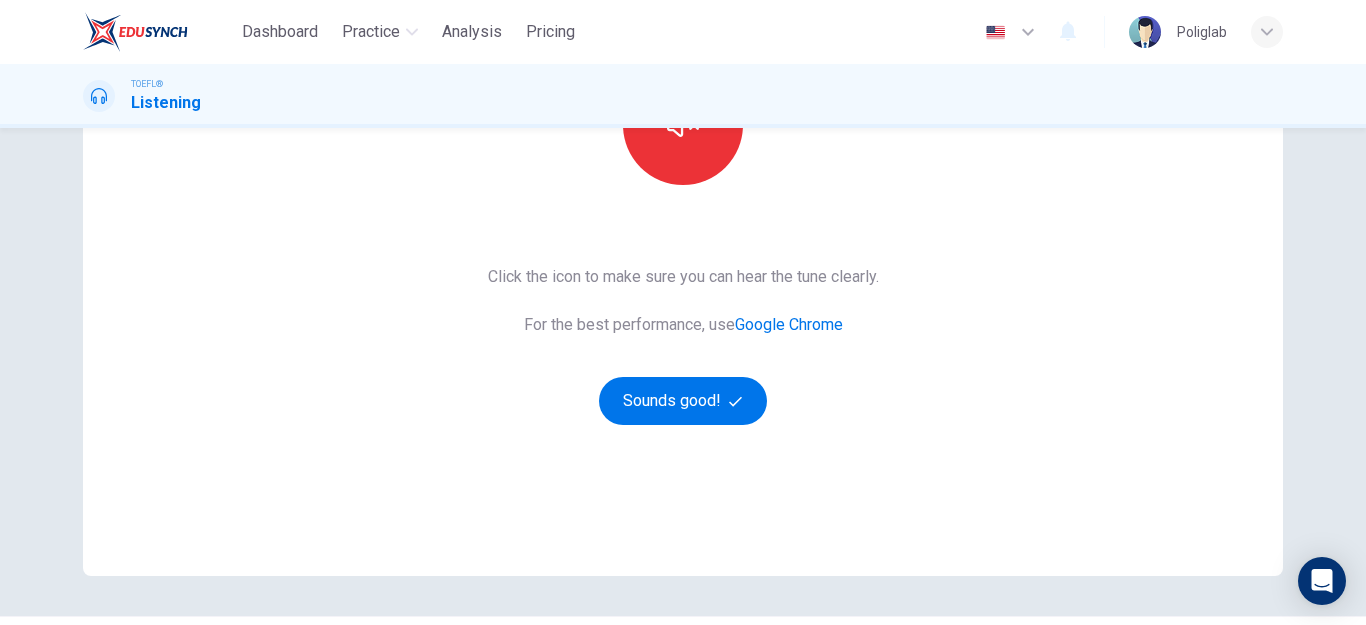 scroll, scrollTop: 300, scrollLeft: 0, axis: vertical 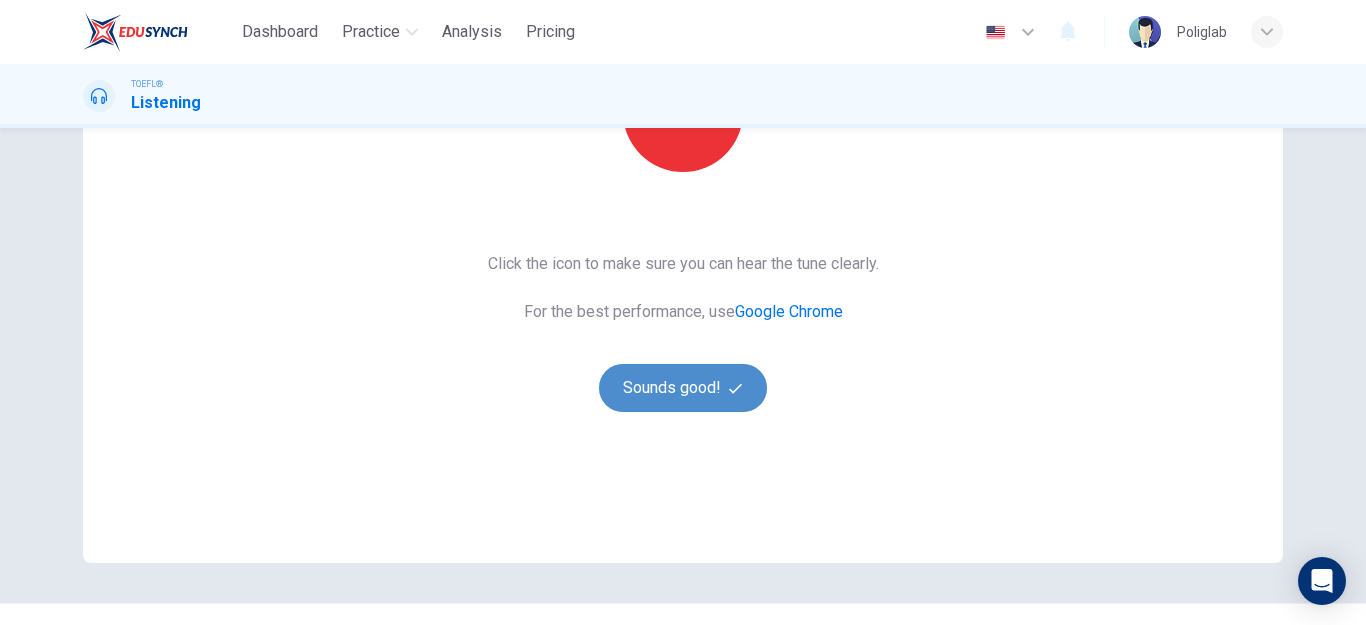 click on "Sounds good!" at bounding box center [683, 388] 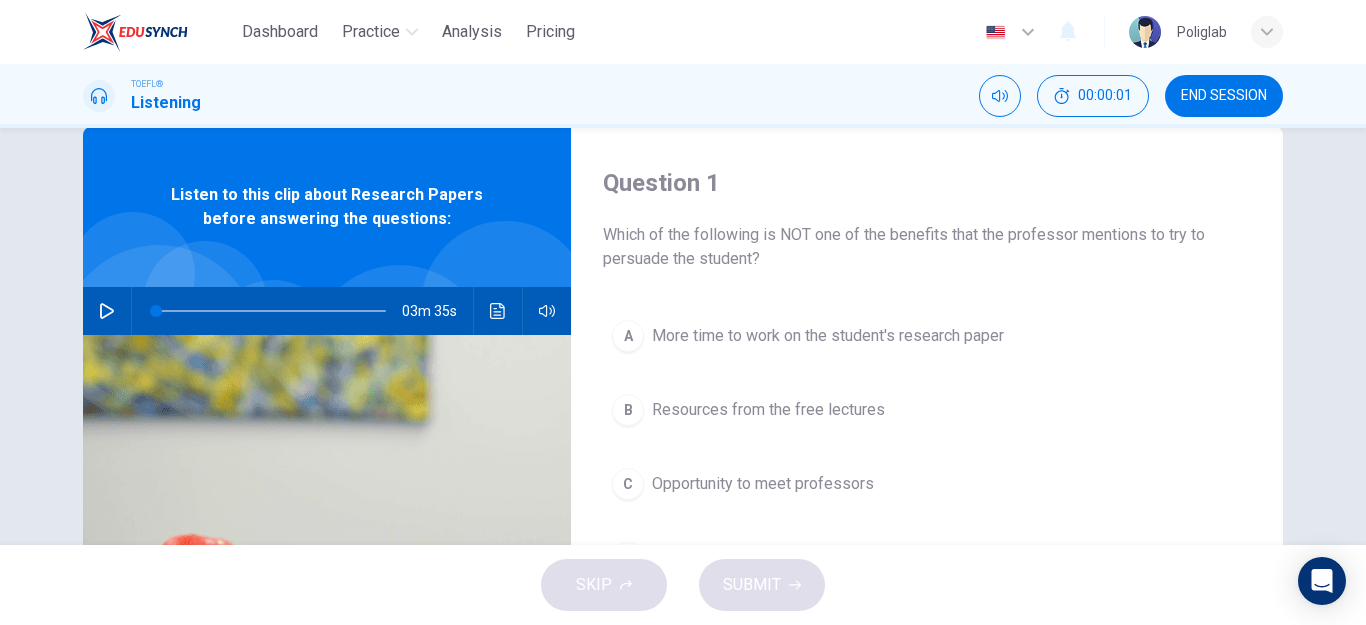 scroll, scrollTop: 0, scrollLeft: 0, axis: both 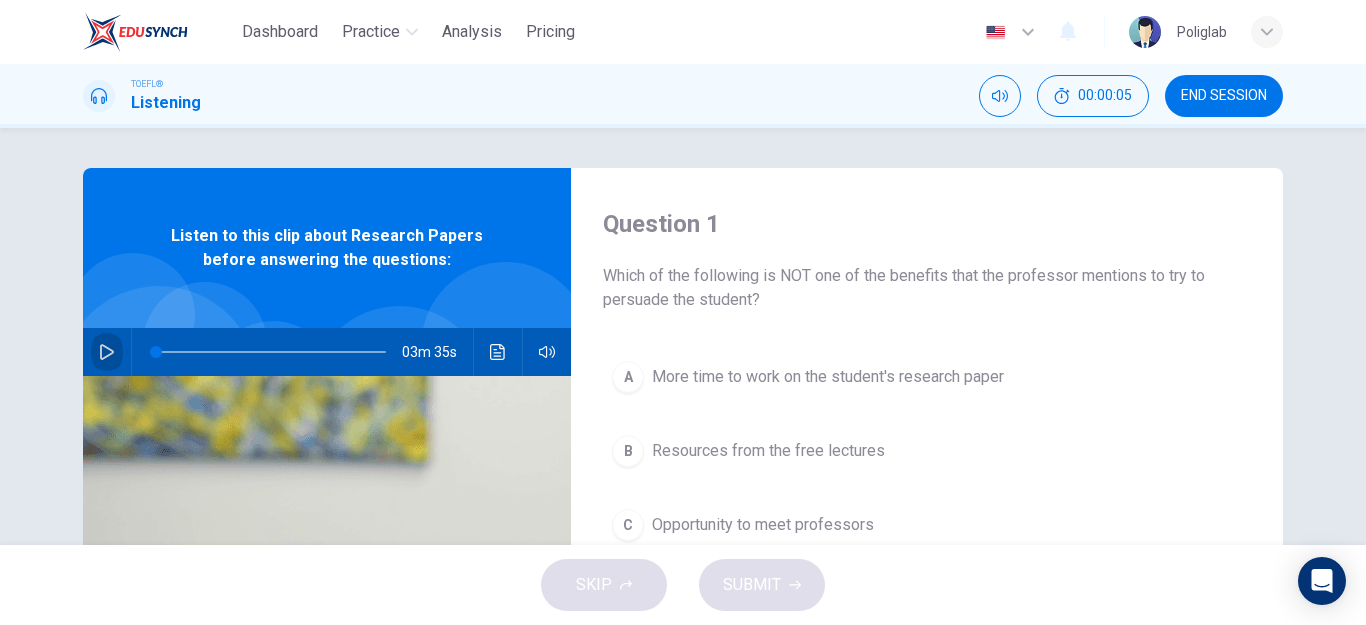 click 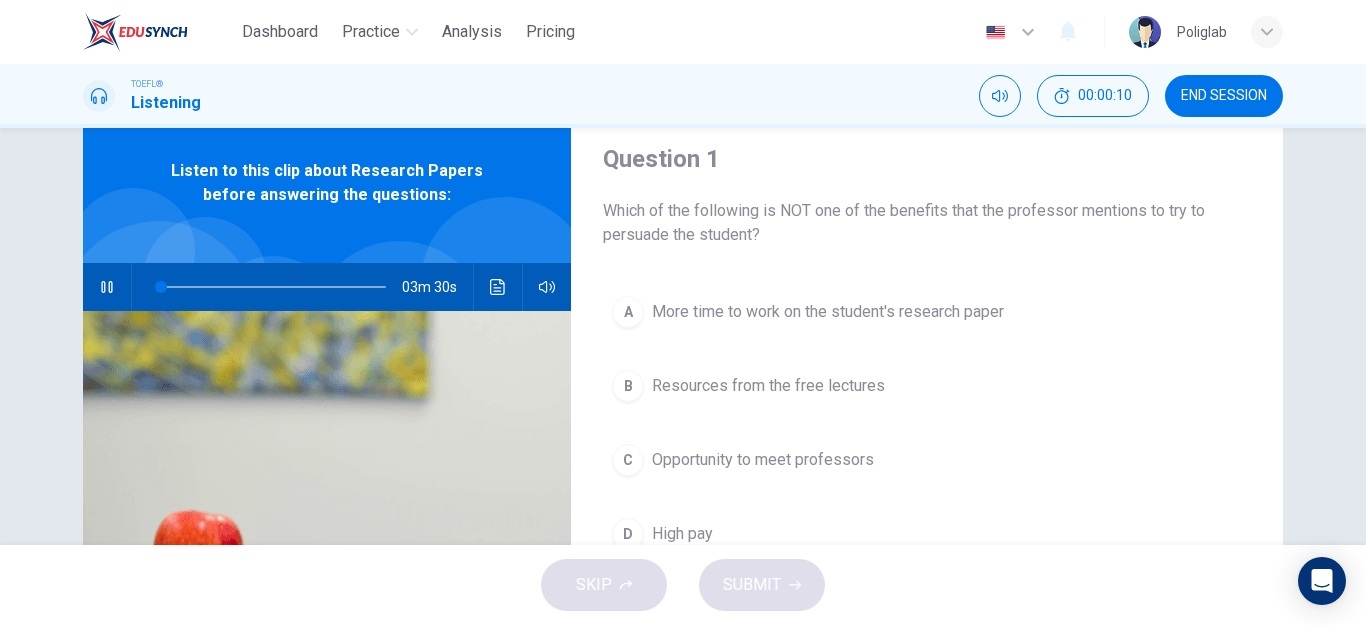 scroll, scrollTop: 100, scrollLeft: 0, axis: vertical 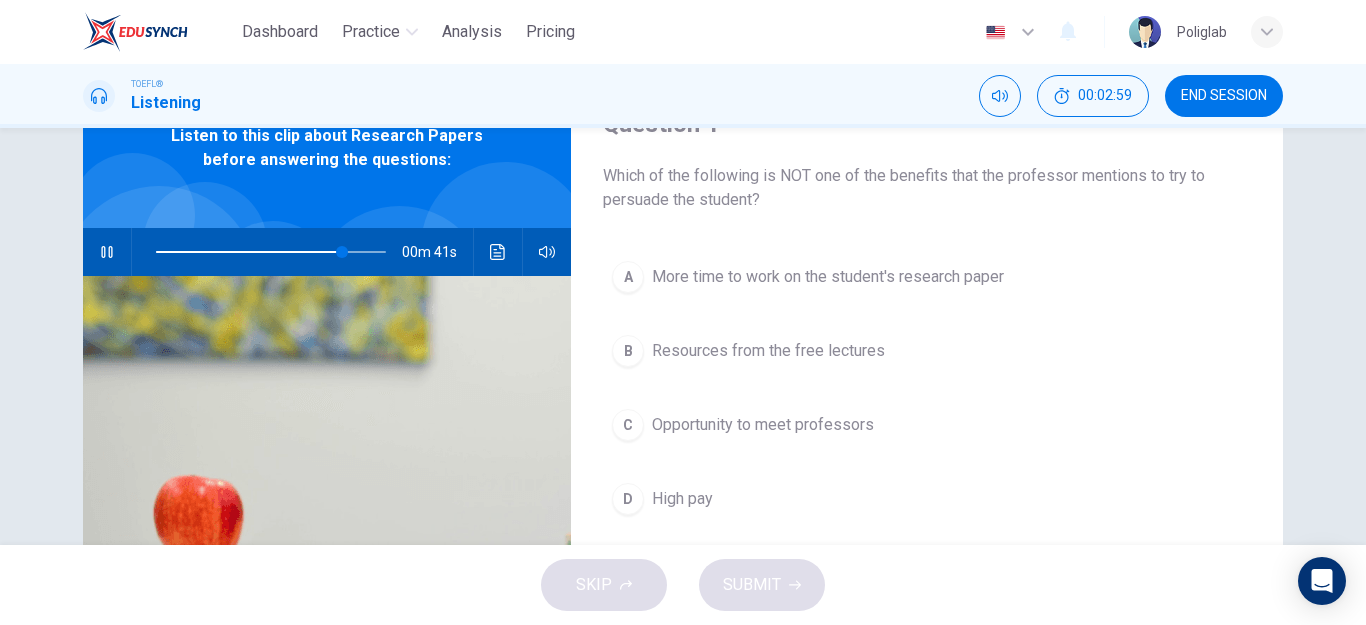 click on "D High pay" at bounding box center [927, 499] 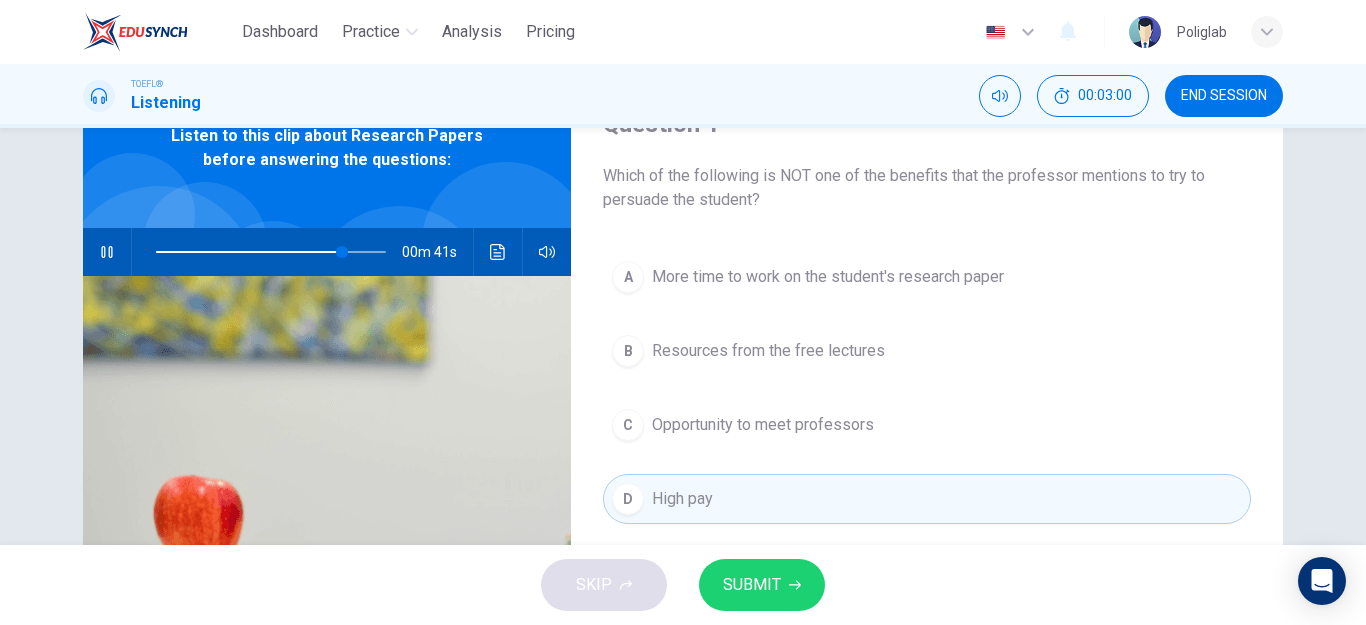 click 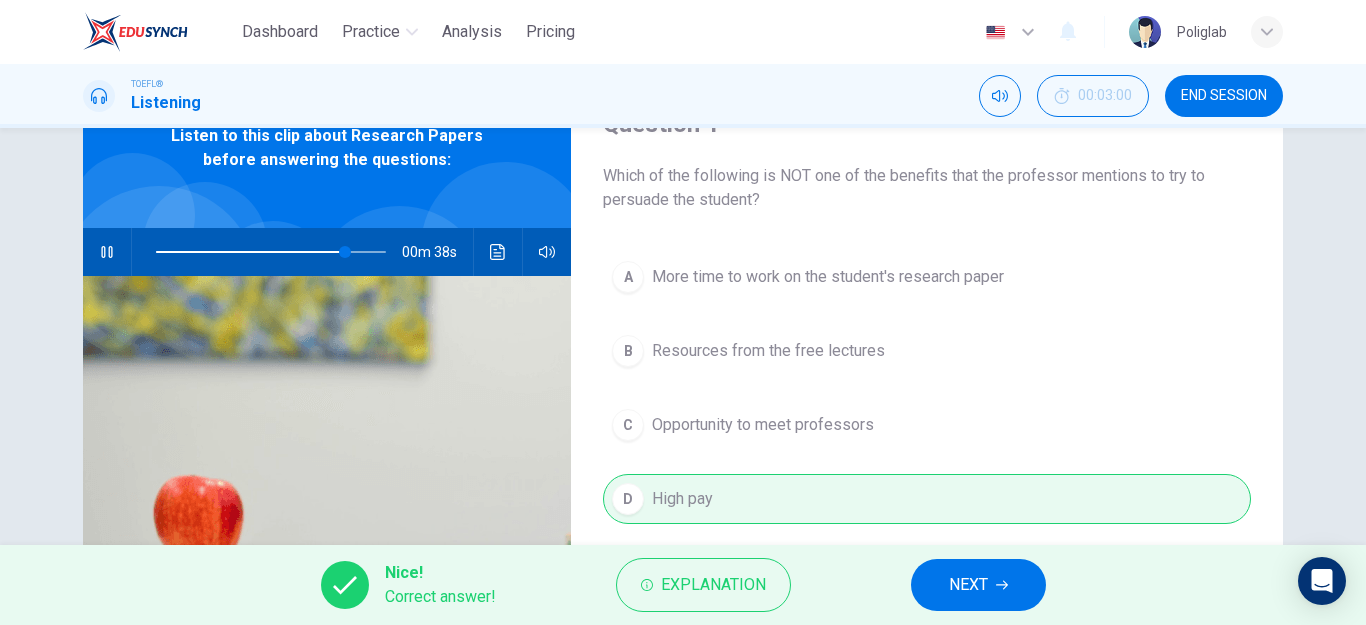 click on "NEXT" at bounding box center [978, 585] 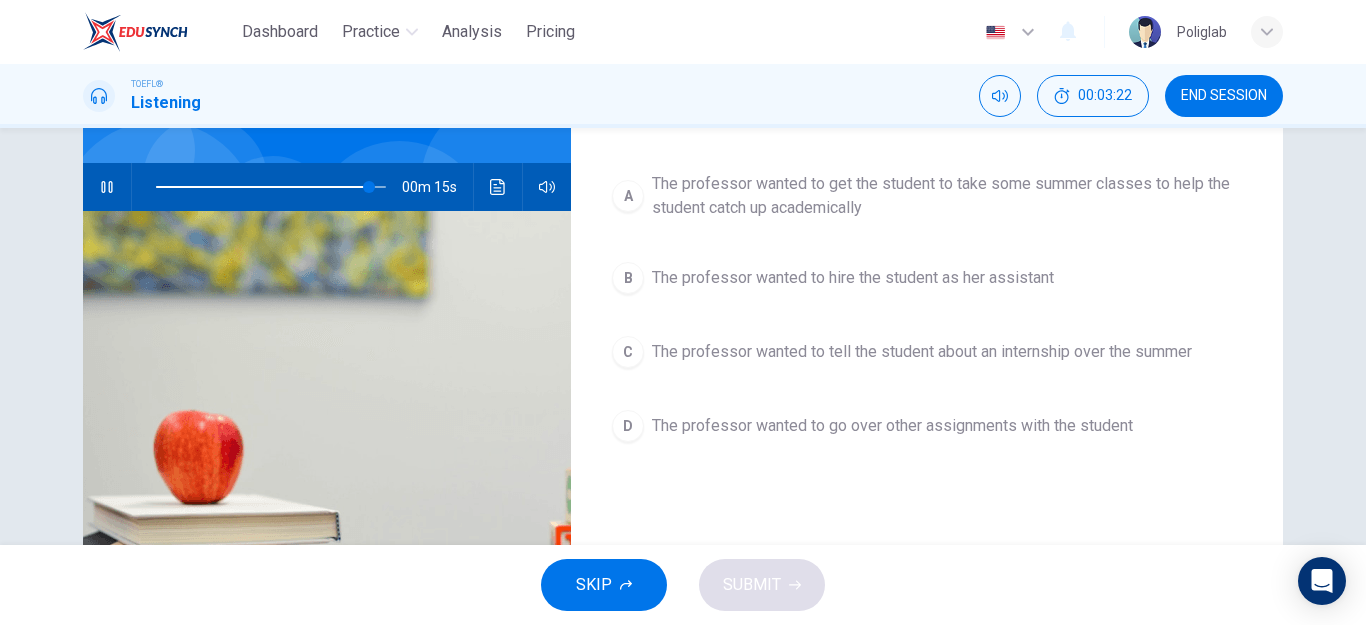 scroll, scrollTop: 200, scrollLeft: 0, axis: vertical 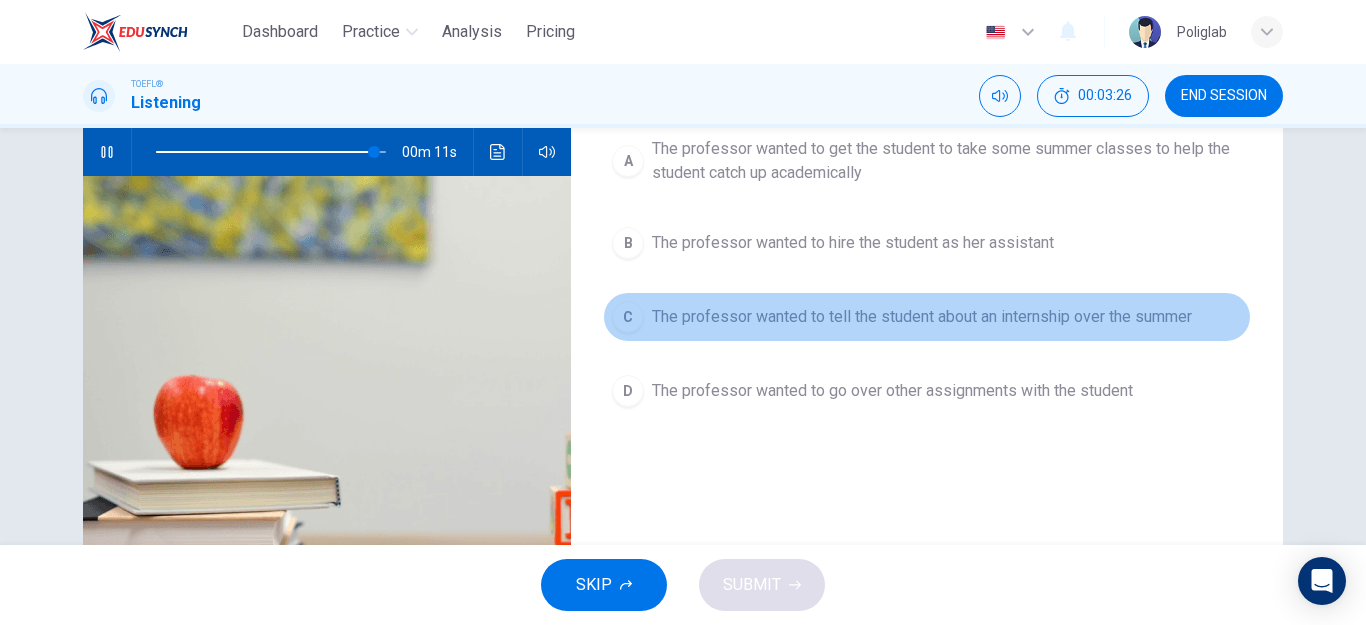 click on "The professor wanted to tell the student about an internship over the summer" at bounding box center [922, 317] 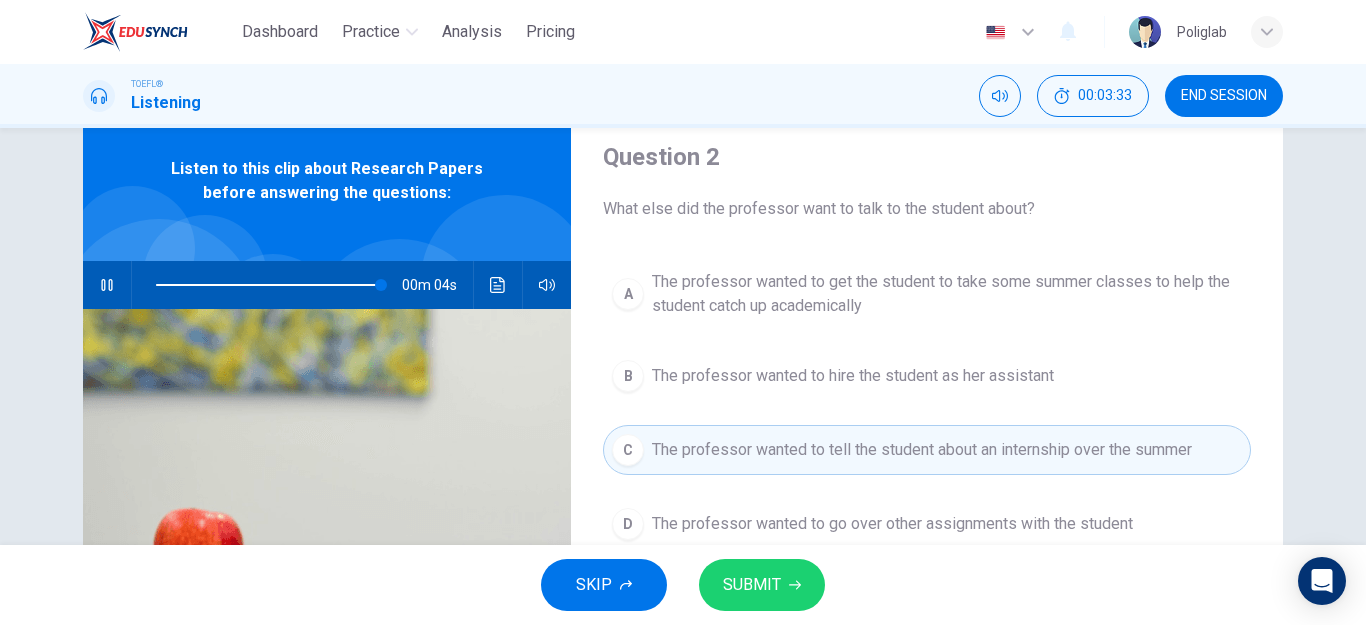 scroll, scrollTop: 100, scrollLeft: 0, axis: vertical 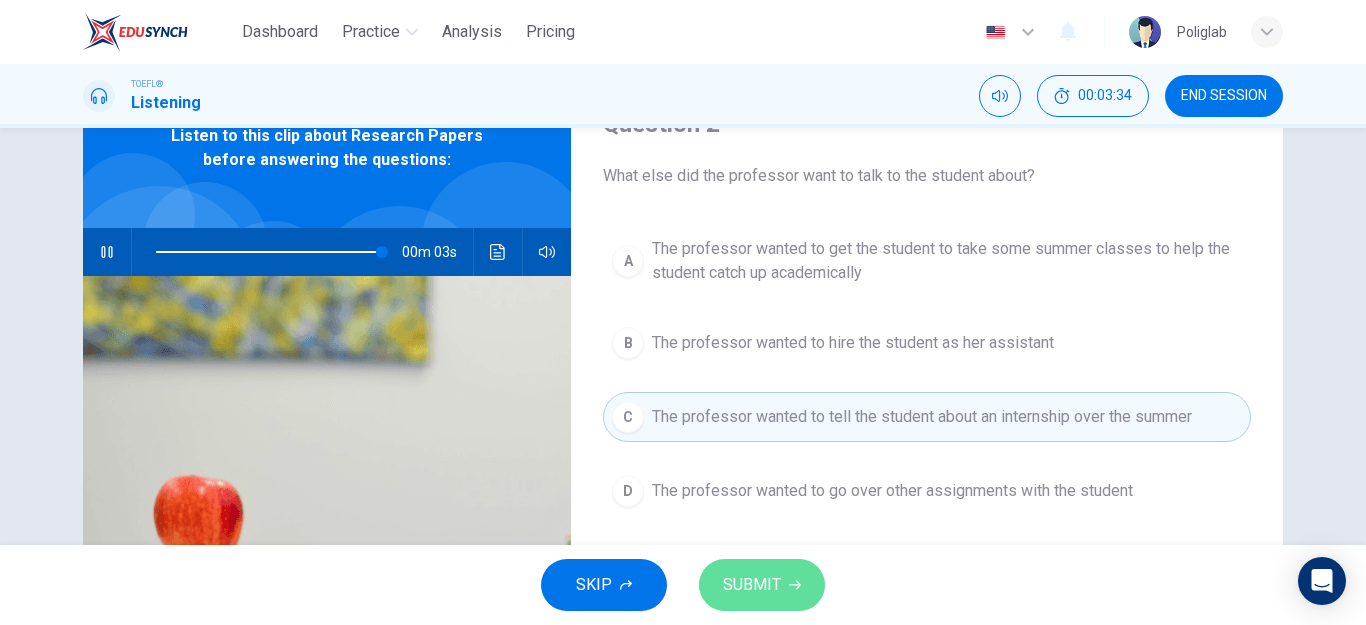 click on "SUBMIT" at bounding box center [762, 585] 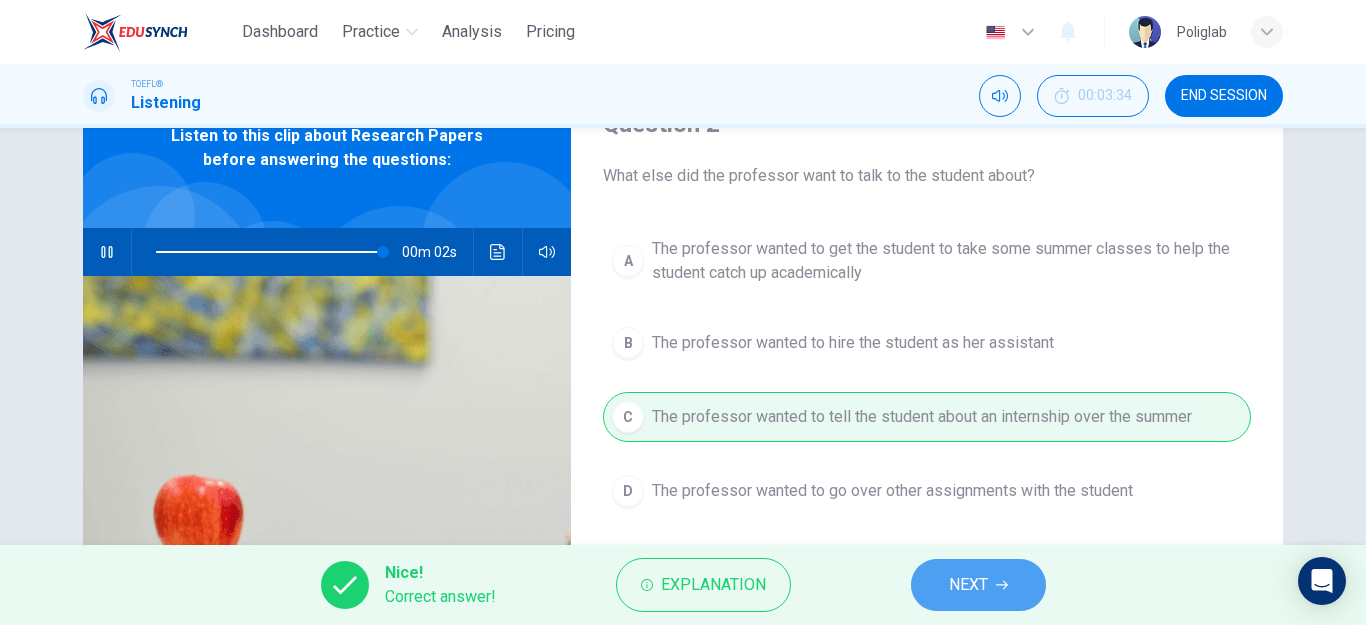 click on "NEXT" at bounding box center [978, 585] 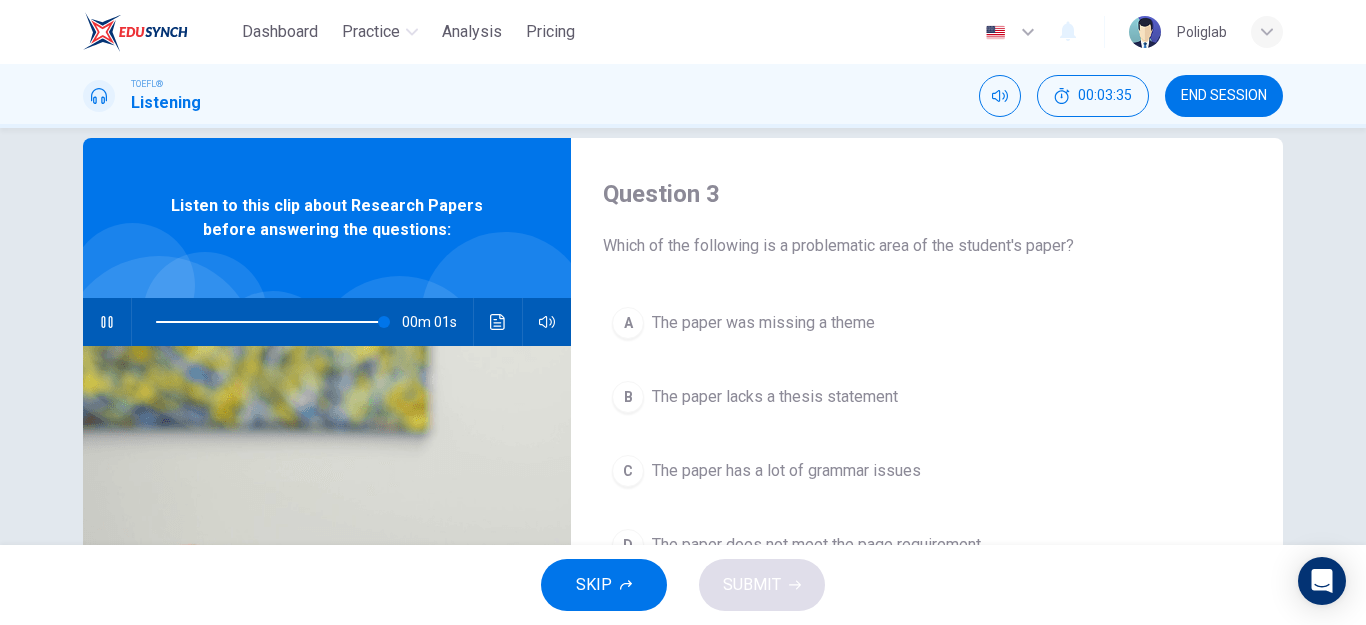 scroll, scrollTop: 0, scrollLeft: 0, axis: both 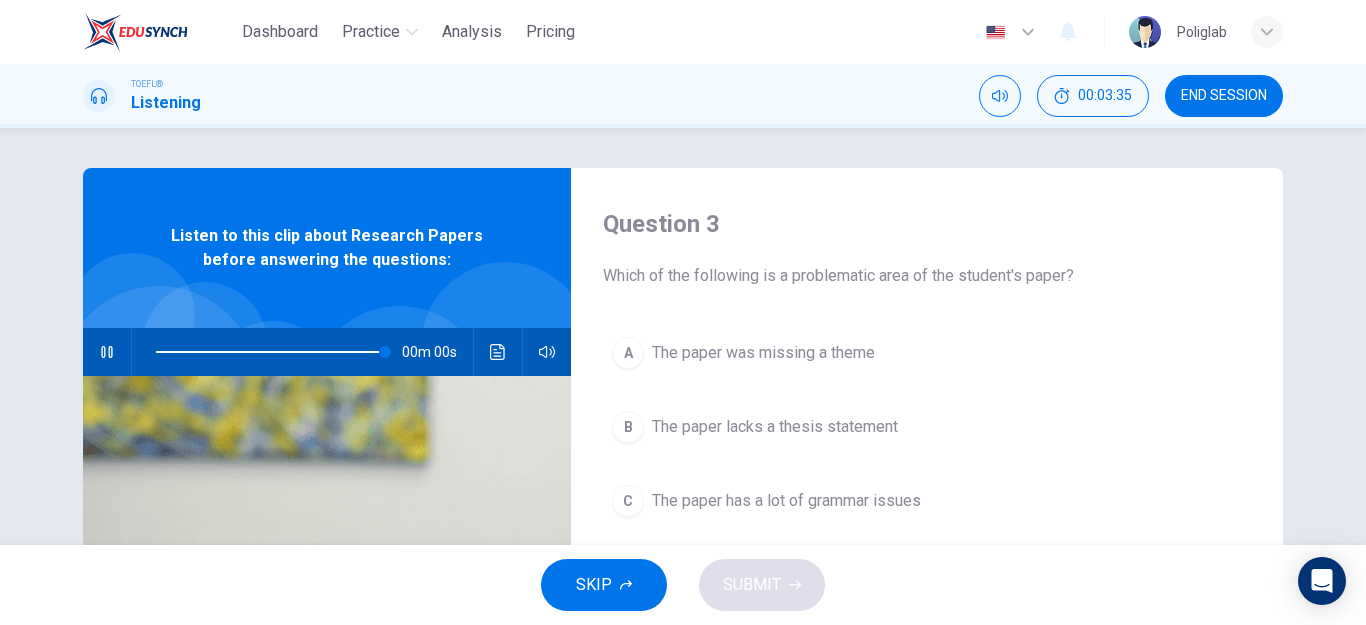 type on "0" 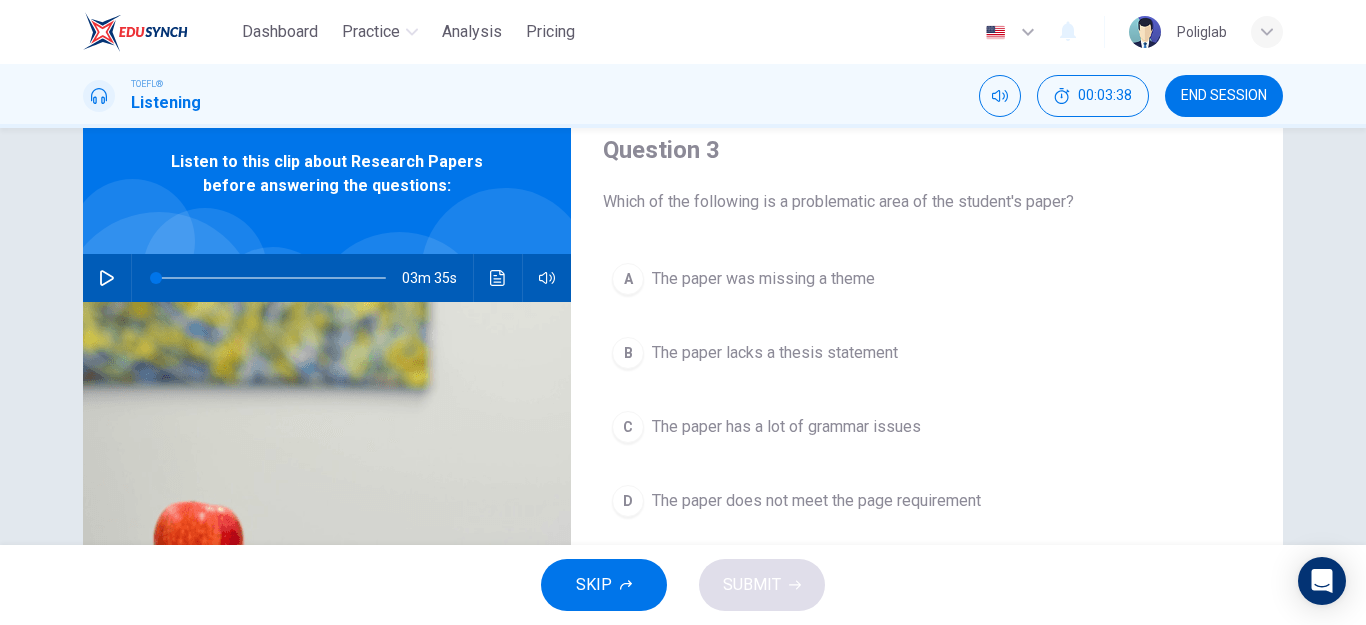 scroll, scrollTop: 100, scrollLeft: 0, axis: vertical 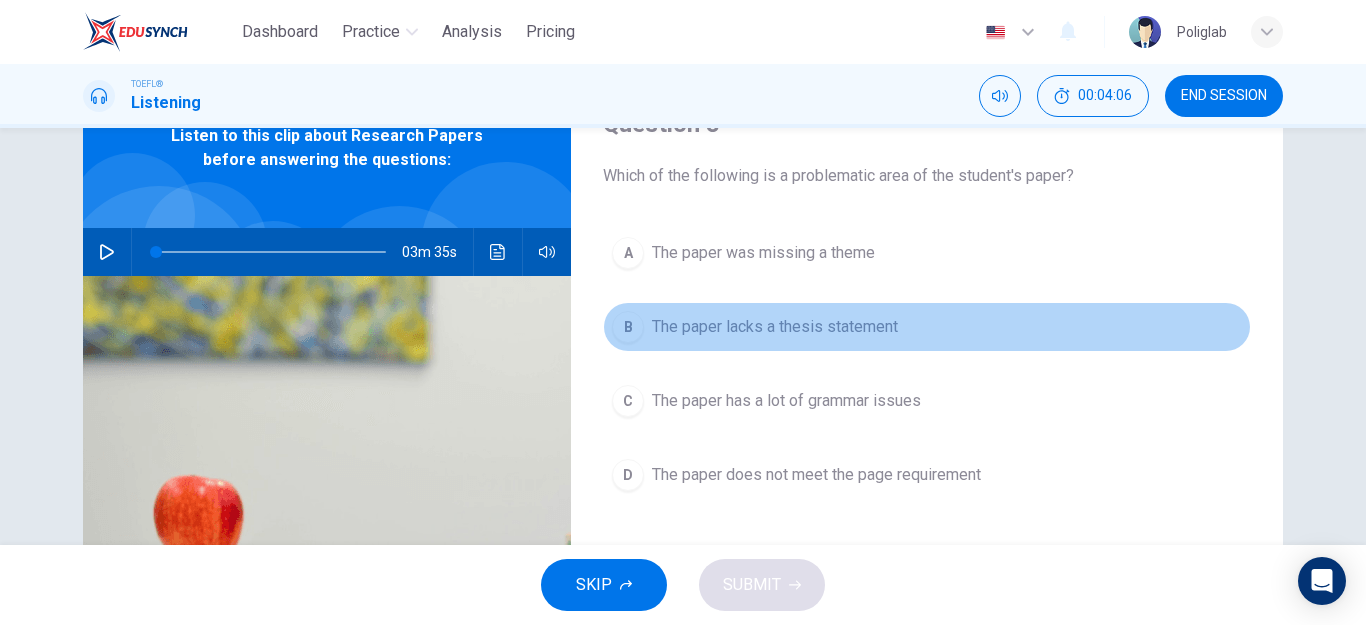 click on "The paper lacks a thesis statement" at bounding box center [775, 327] 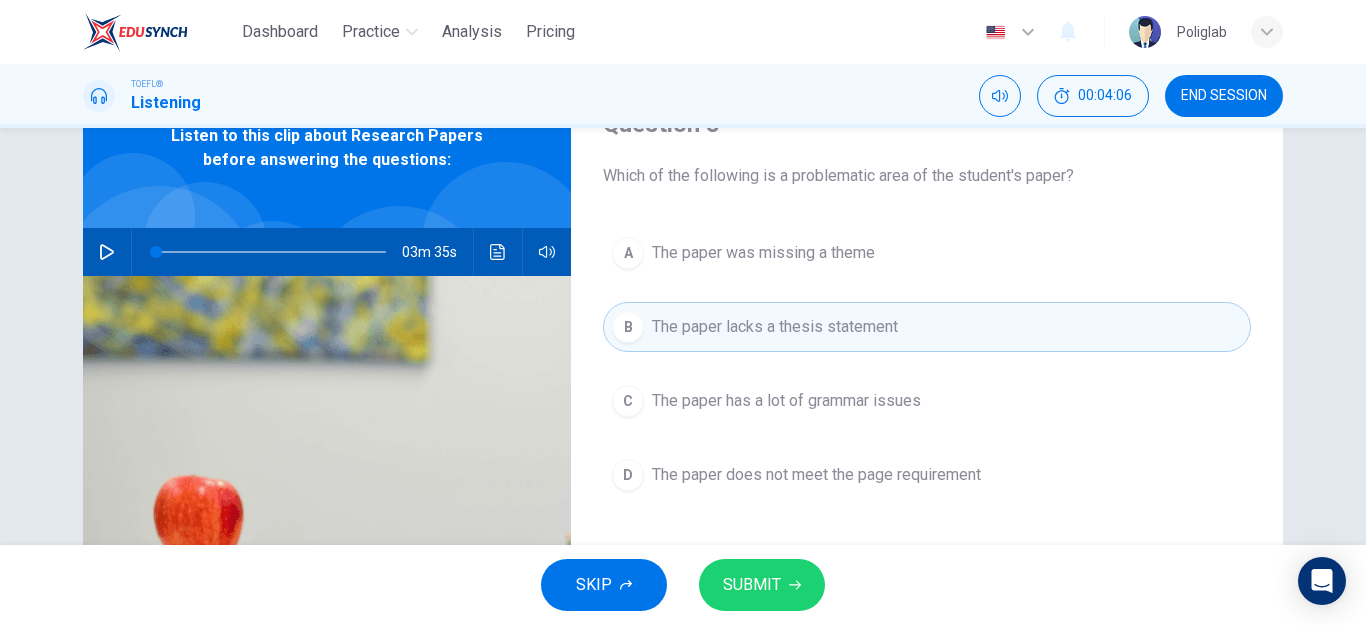 click on "SUBMIT" at bounding box center [752, 585] 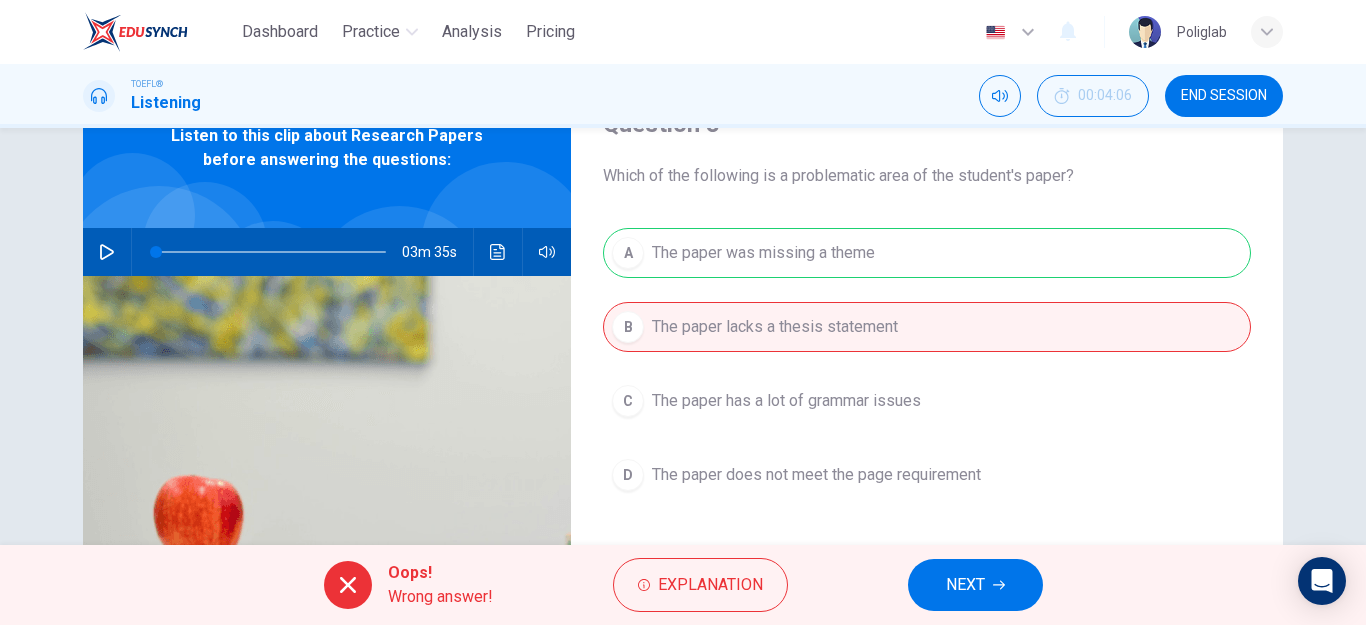click on "NEXT" at bounding box center (975, 585) 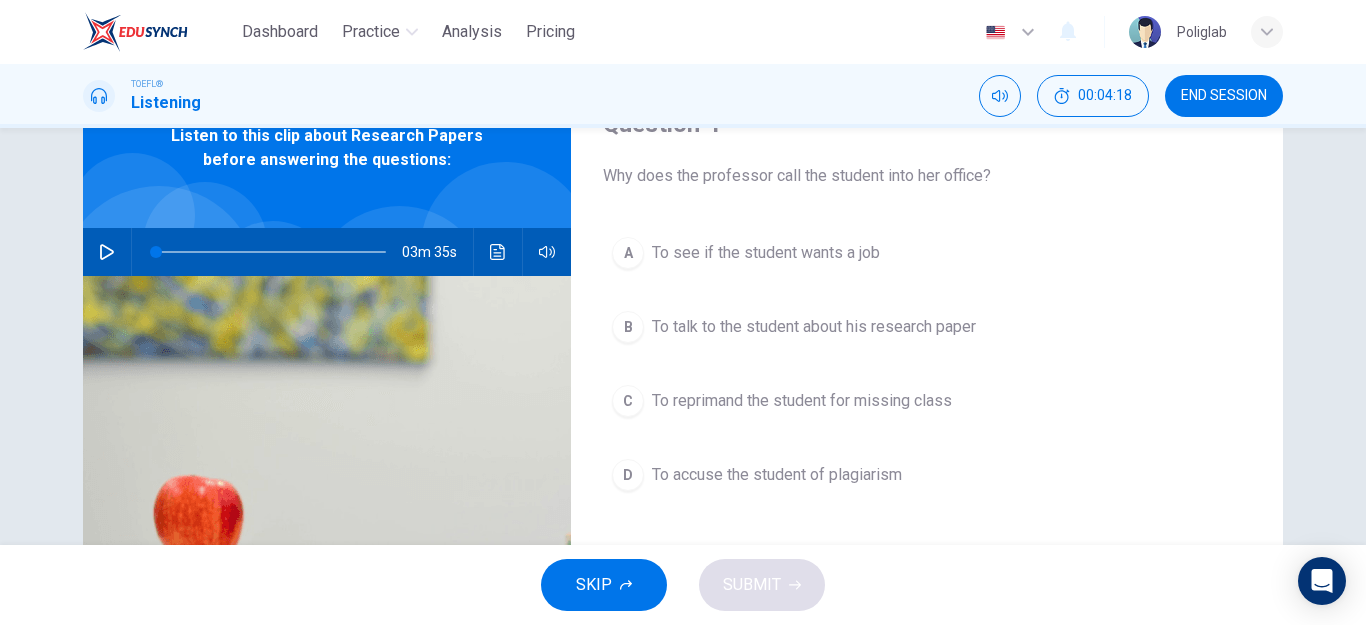click on "To talk to the student about his research paper" at bounding box center (814, 327) 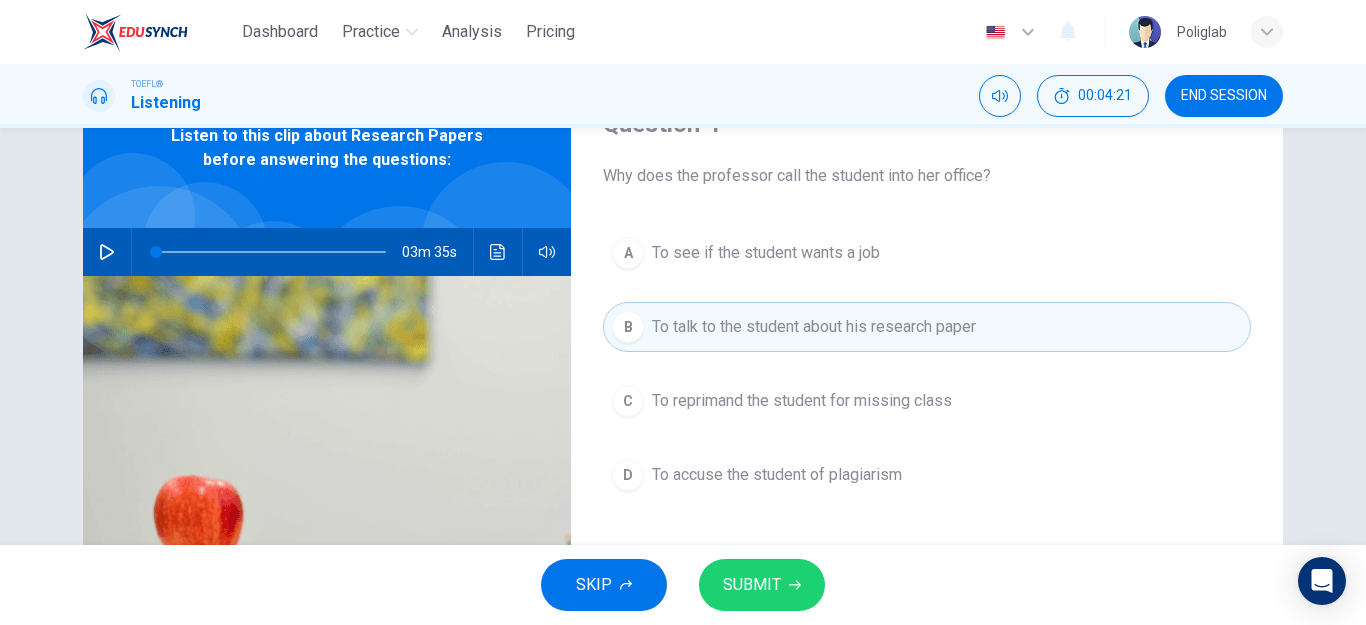 click 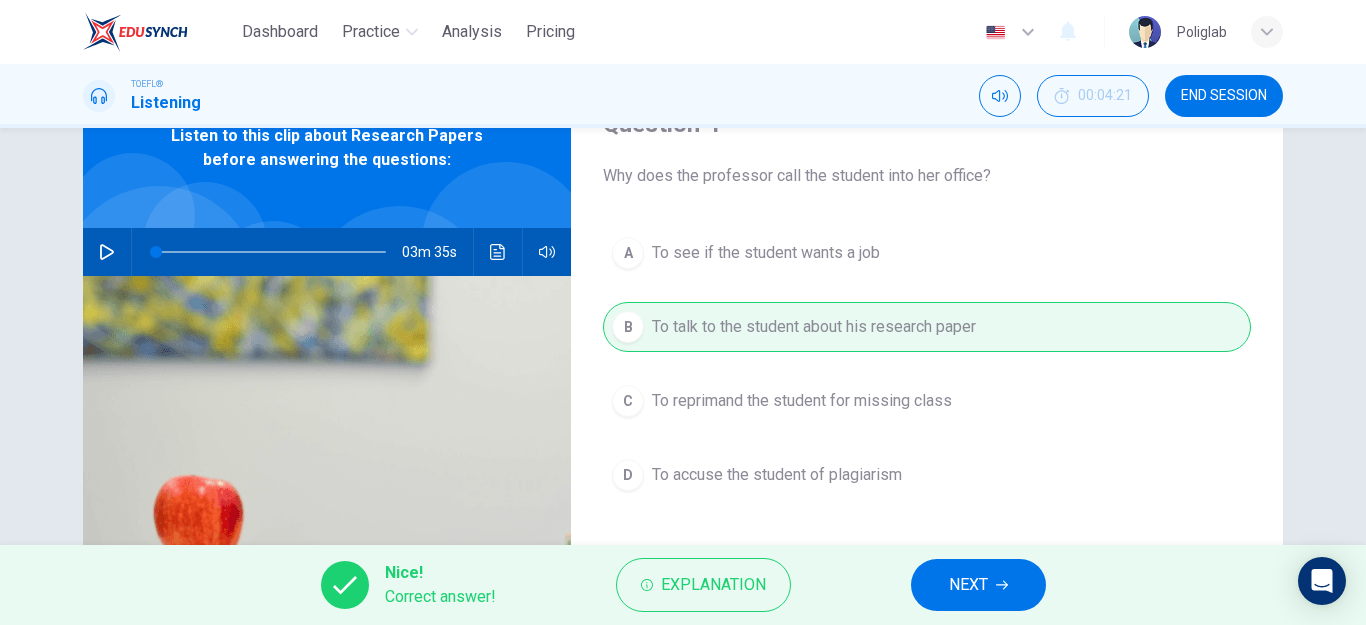 click on "NEXT" at bounding box center [968, 585] 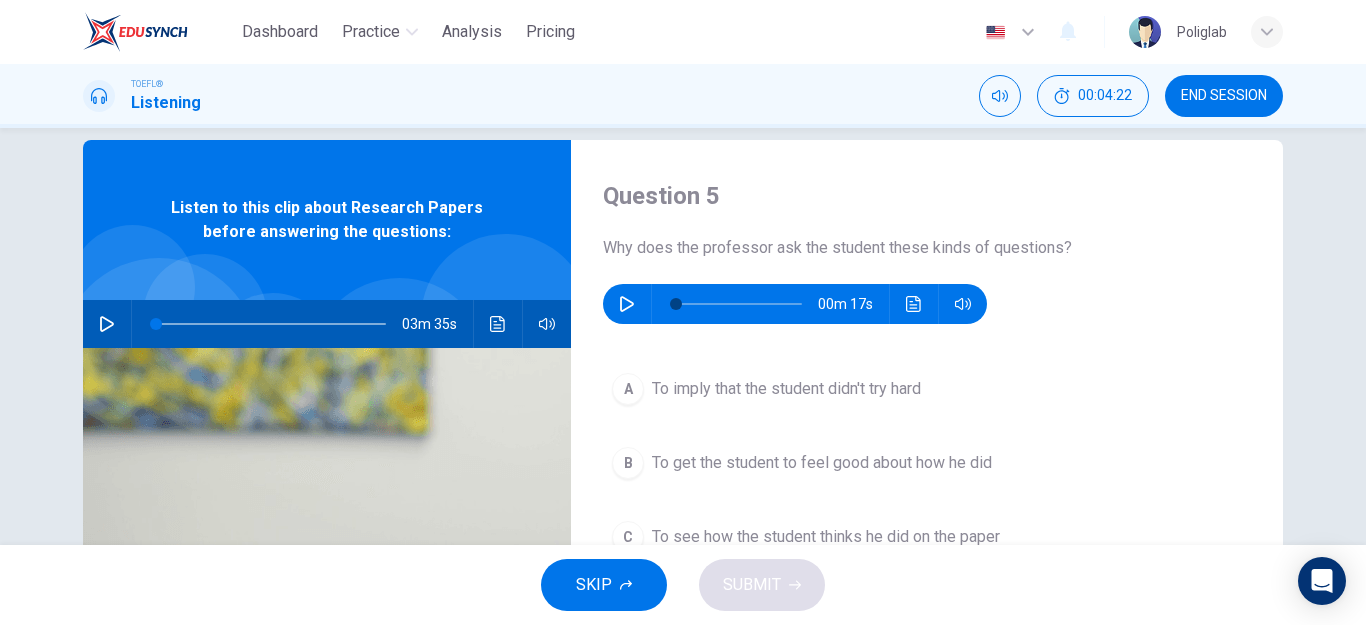 scroll, scrollTop: 0, scrollLeft: 0, axis: both 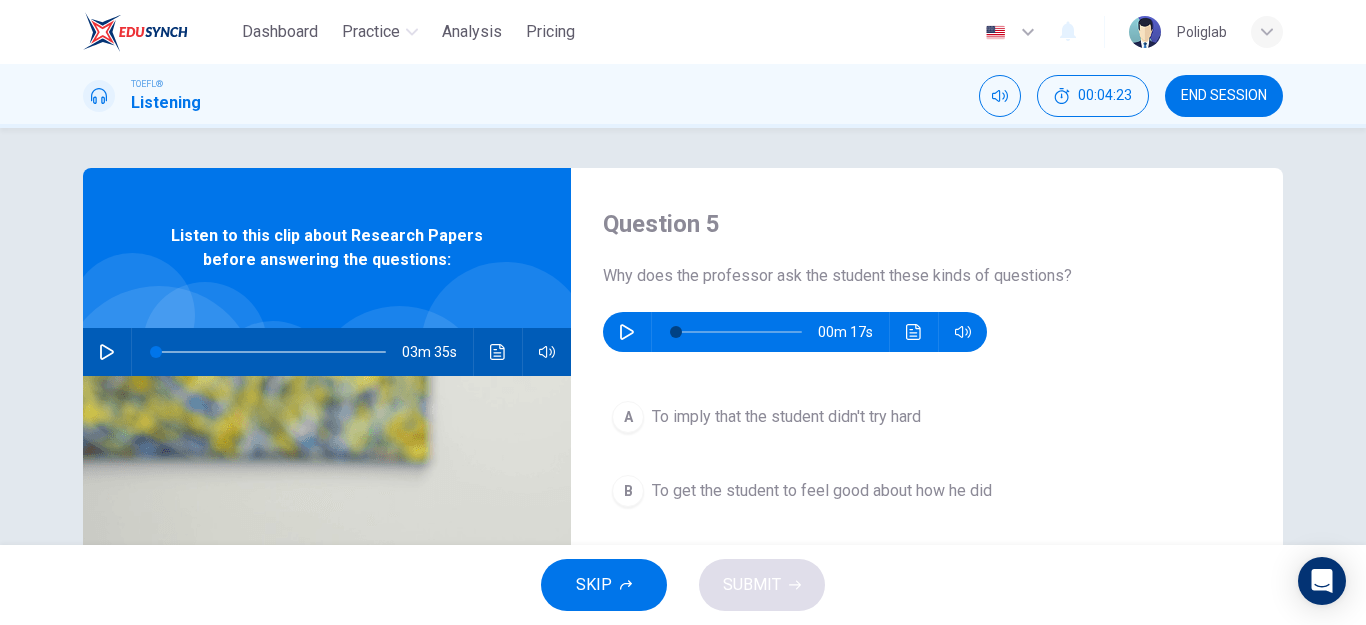 click 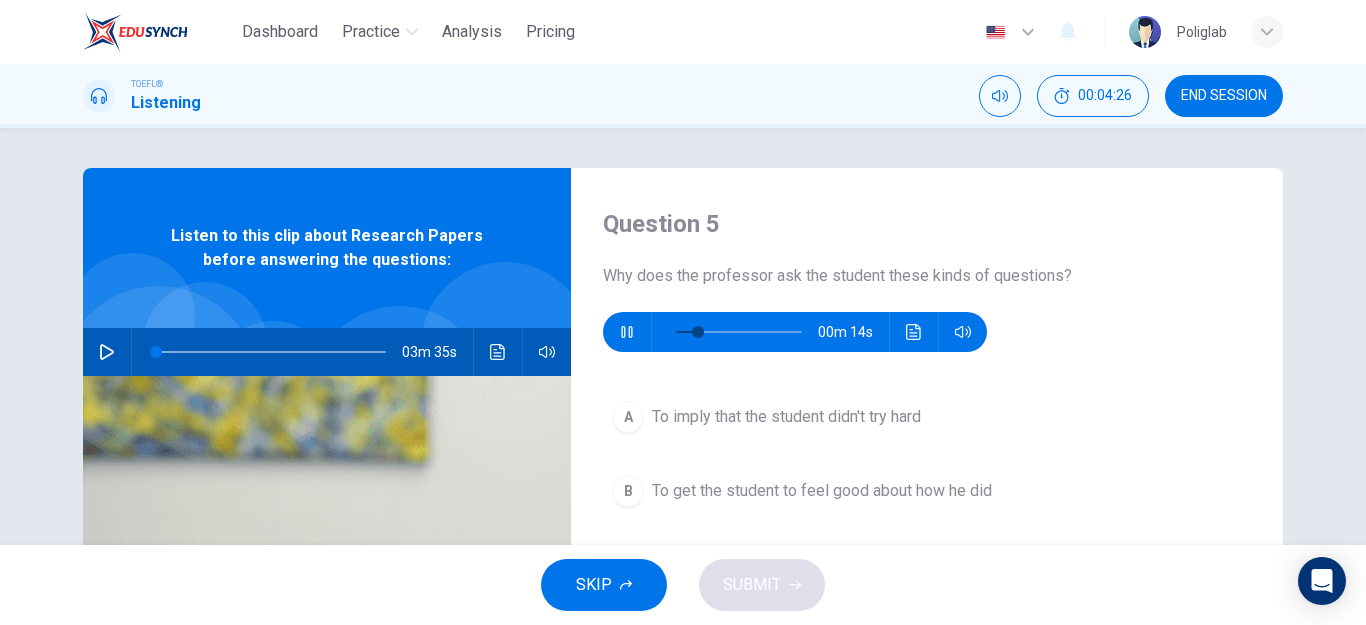 scroll, scrollTop: 100, scrollLeft: 0, axis: vertical 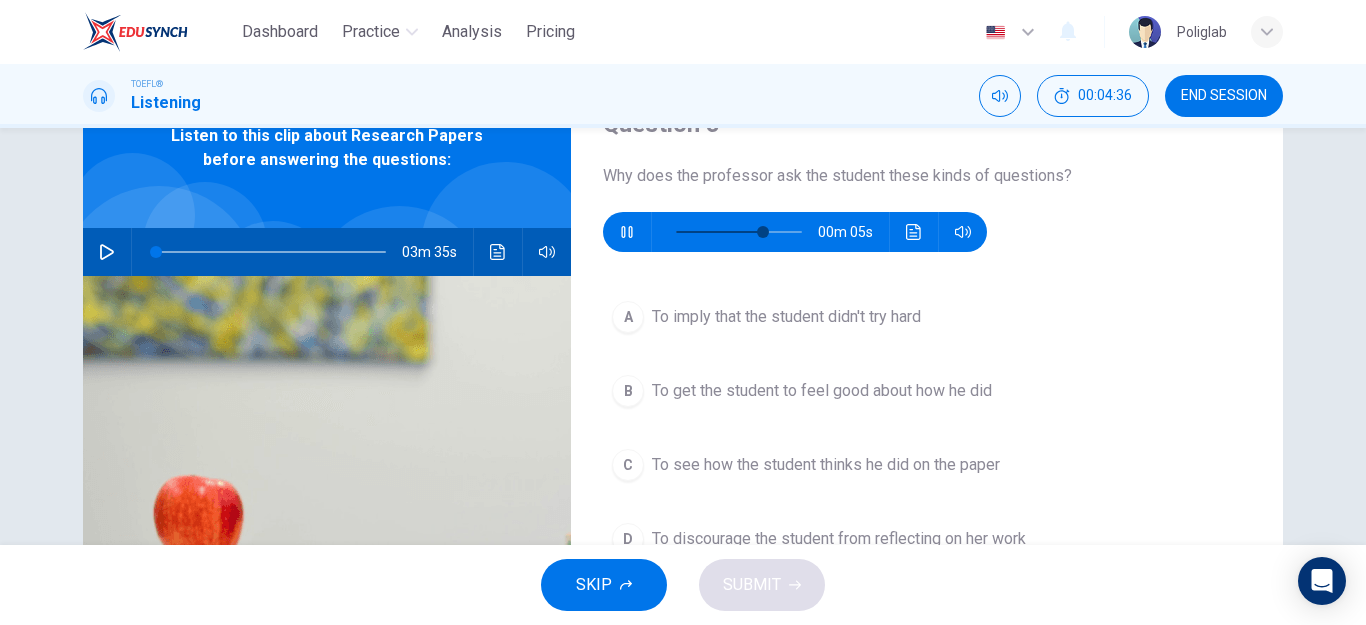 click on "To see how the student thinks he did on the paper" at bounding box center (826, 465) 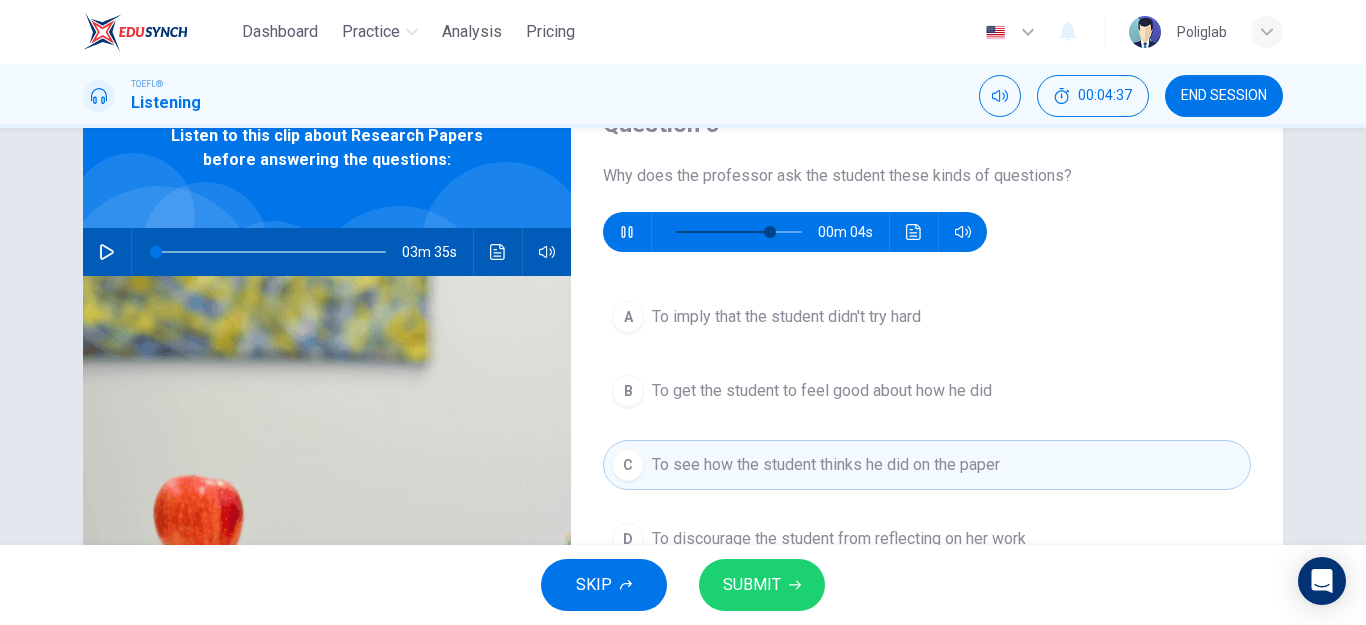 scroll, scrollTop: 200, scrollLeft: 0, axis: vertical 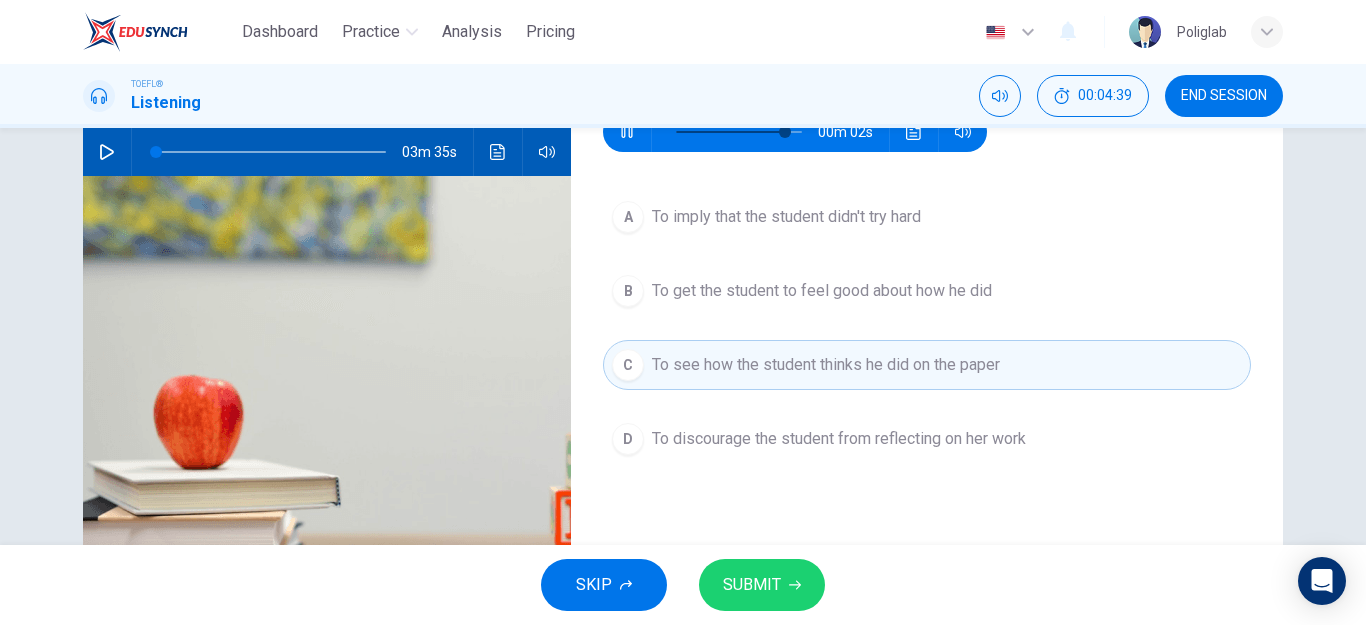 click on "SUBMIT" at bounding box center [752, 585] 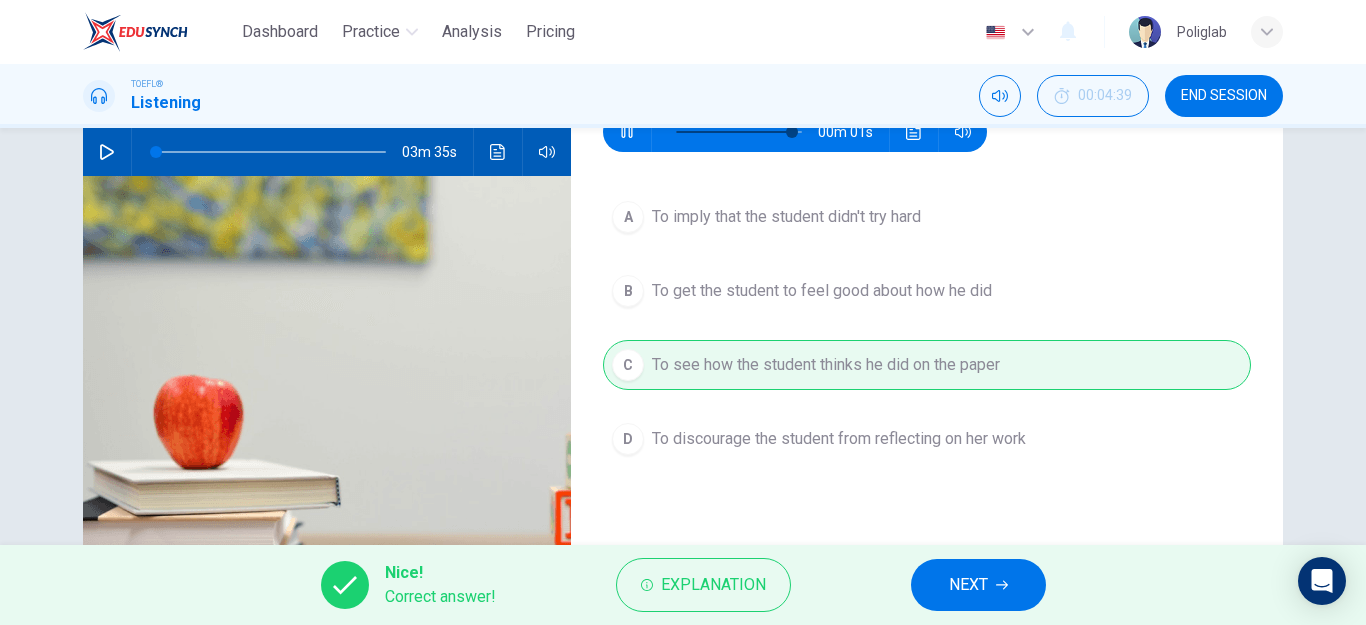 type on "98" 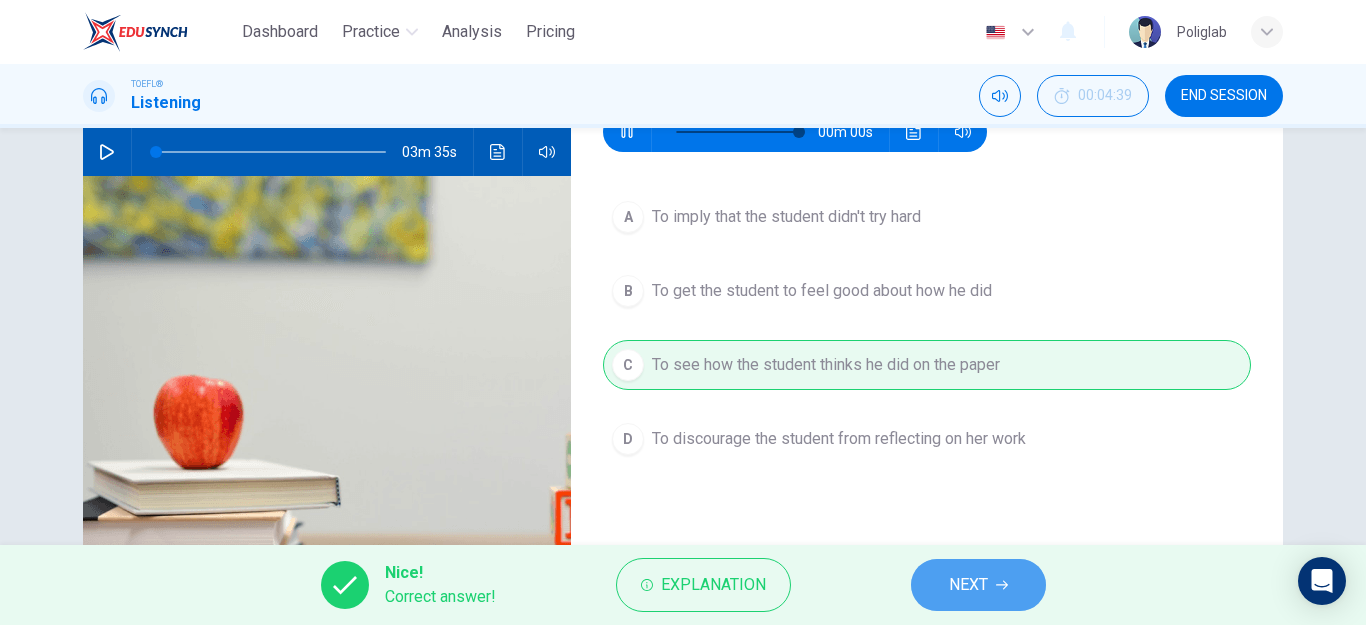 click on "NEXT" at bounding box center (978, 585) 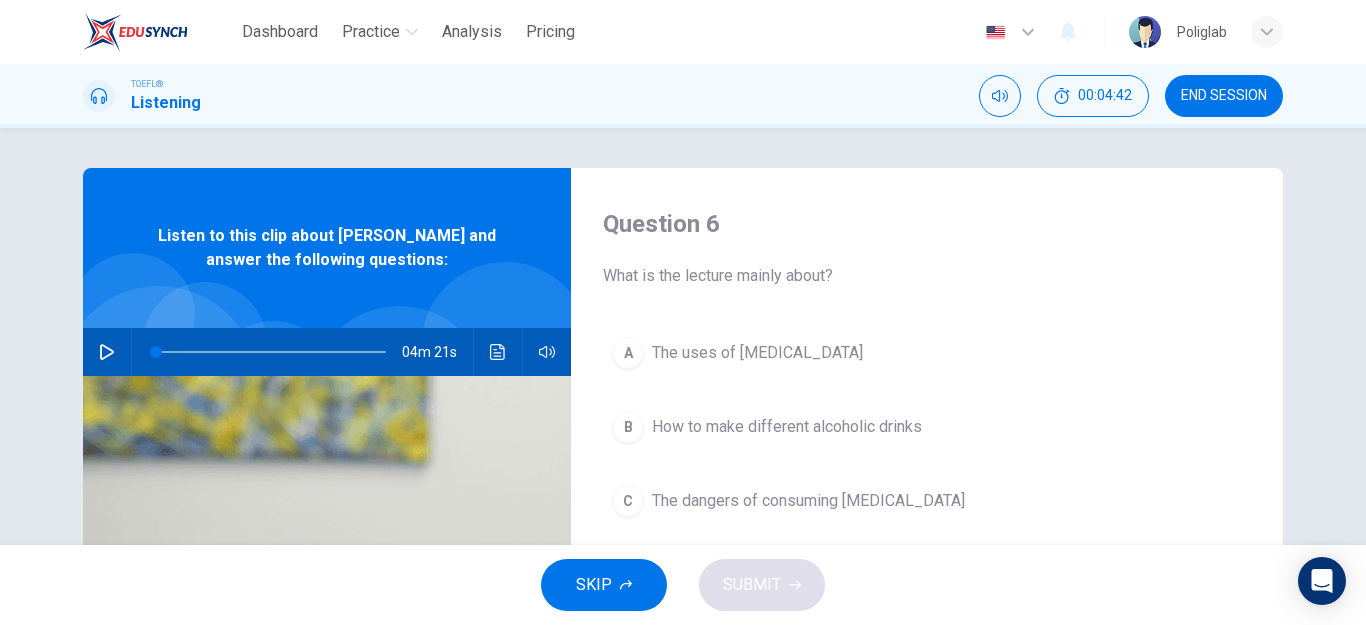 click on "END SESSION" at bounding box center [1224, 96] 